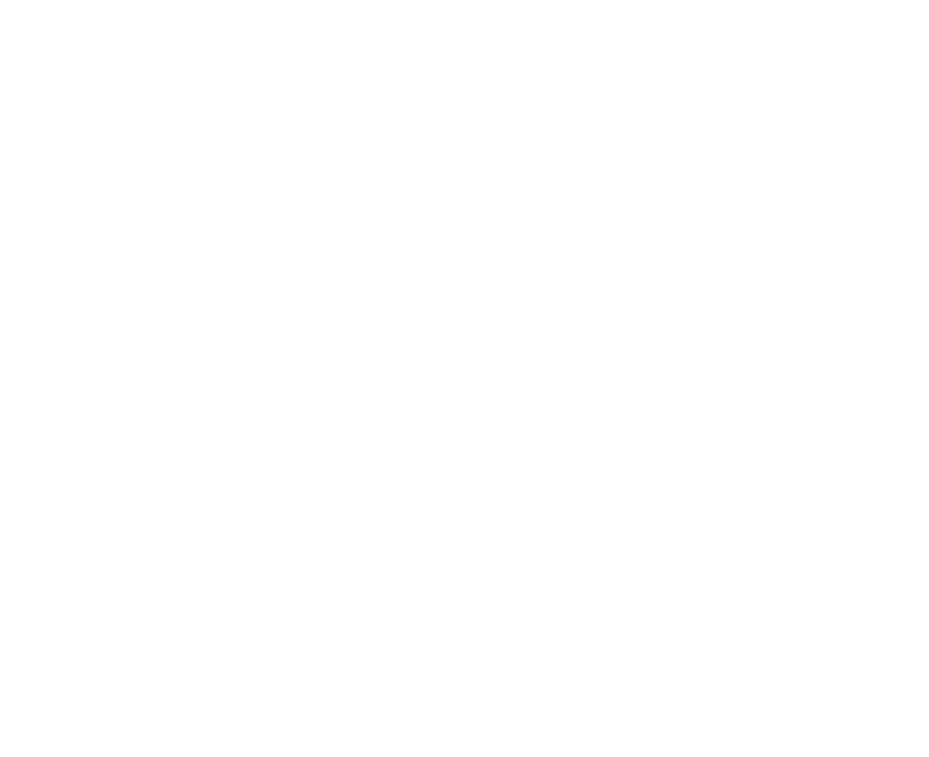 scroll, scrollTop: 0, scrollLeft: 0, axis: both 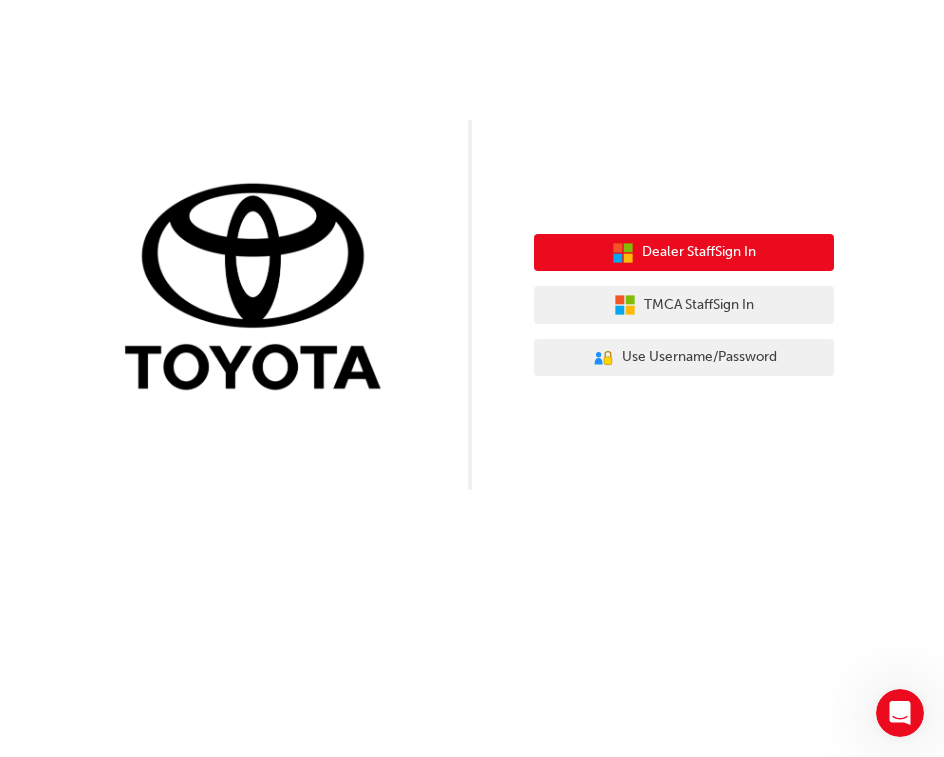 click on "Dealer Staff  Sign In" at bounding box center (684, 253) 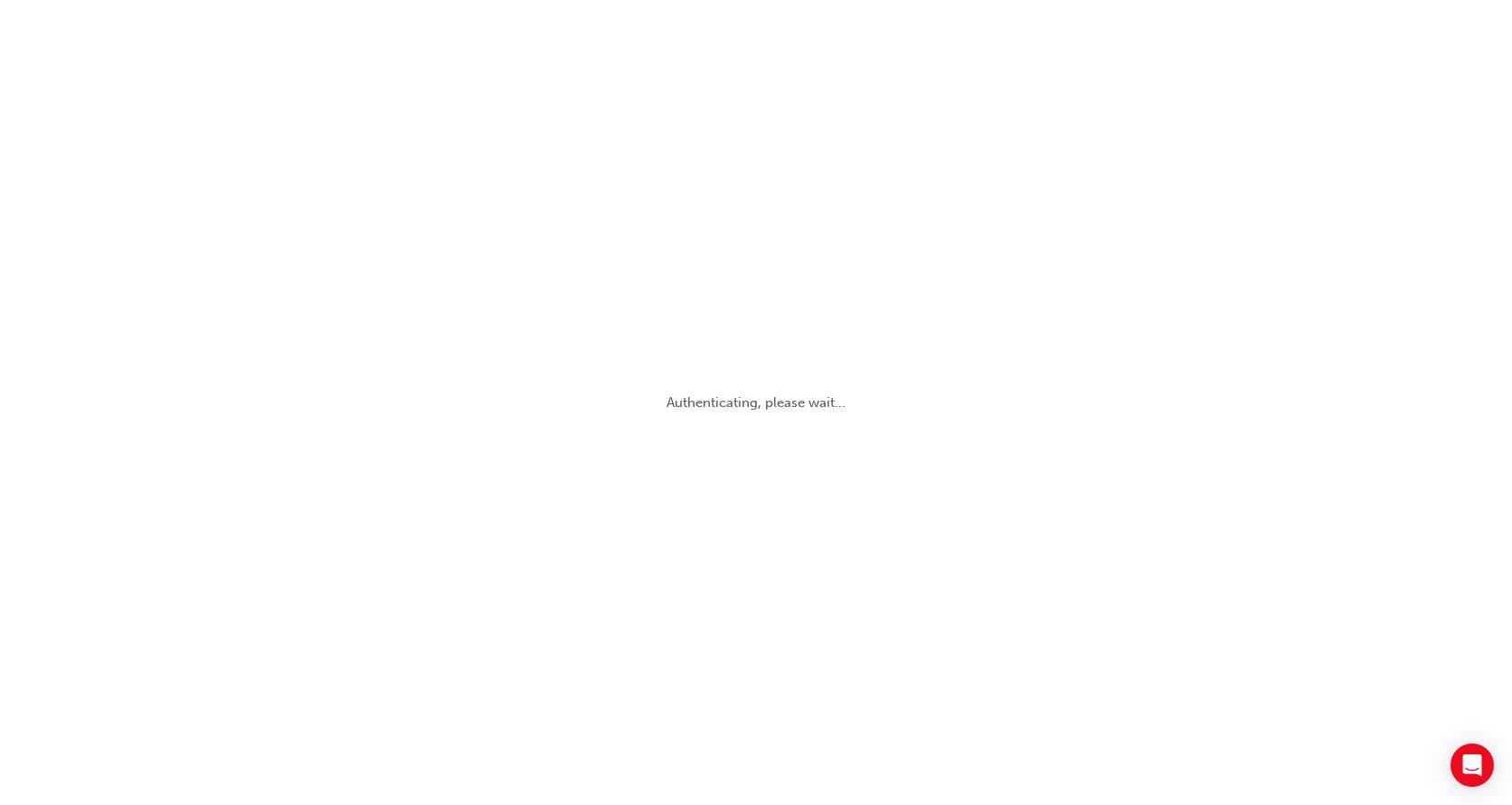 scroll, scrollTop: 0, scrollLeft: 0, axis: both 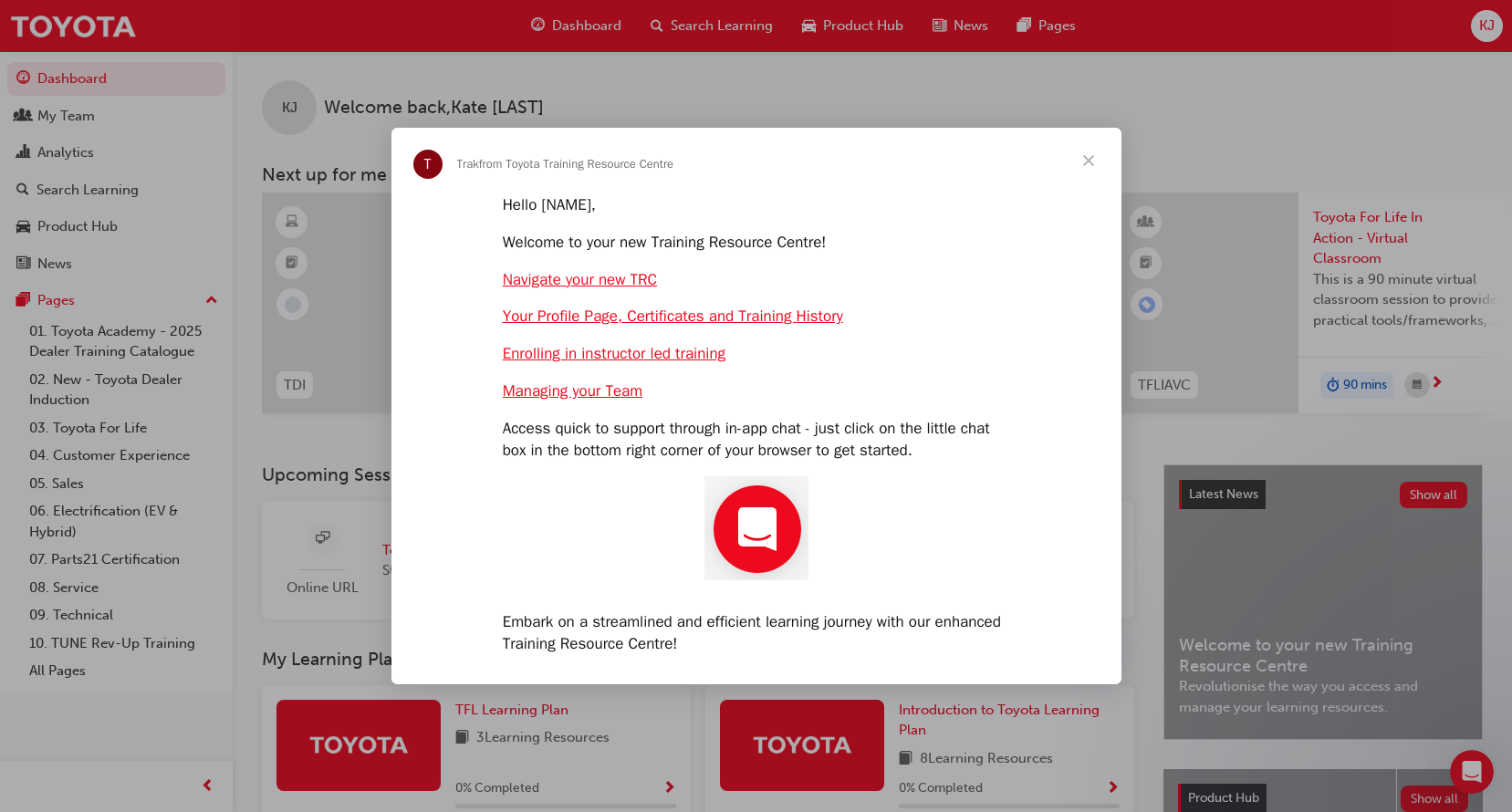 click at bounding box center [1089, 161] 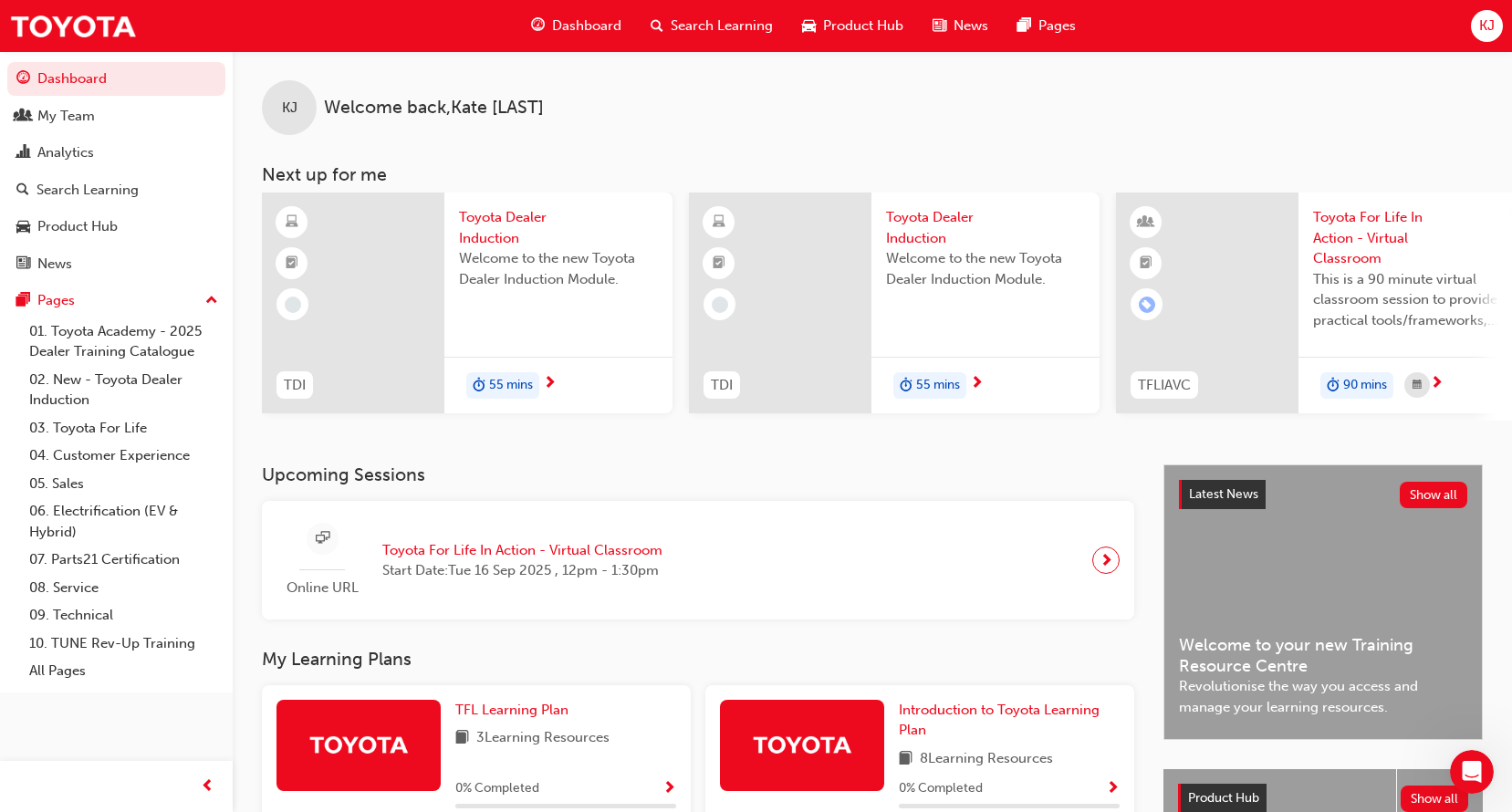 click on "55 mins" at bounding box center (511, 385) 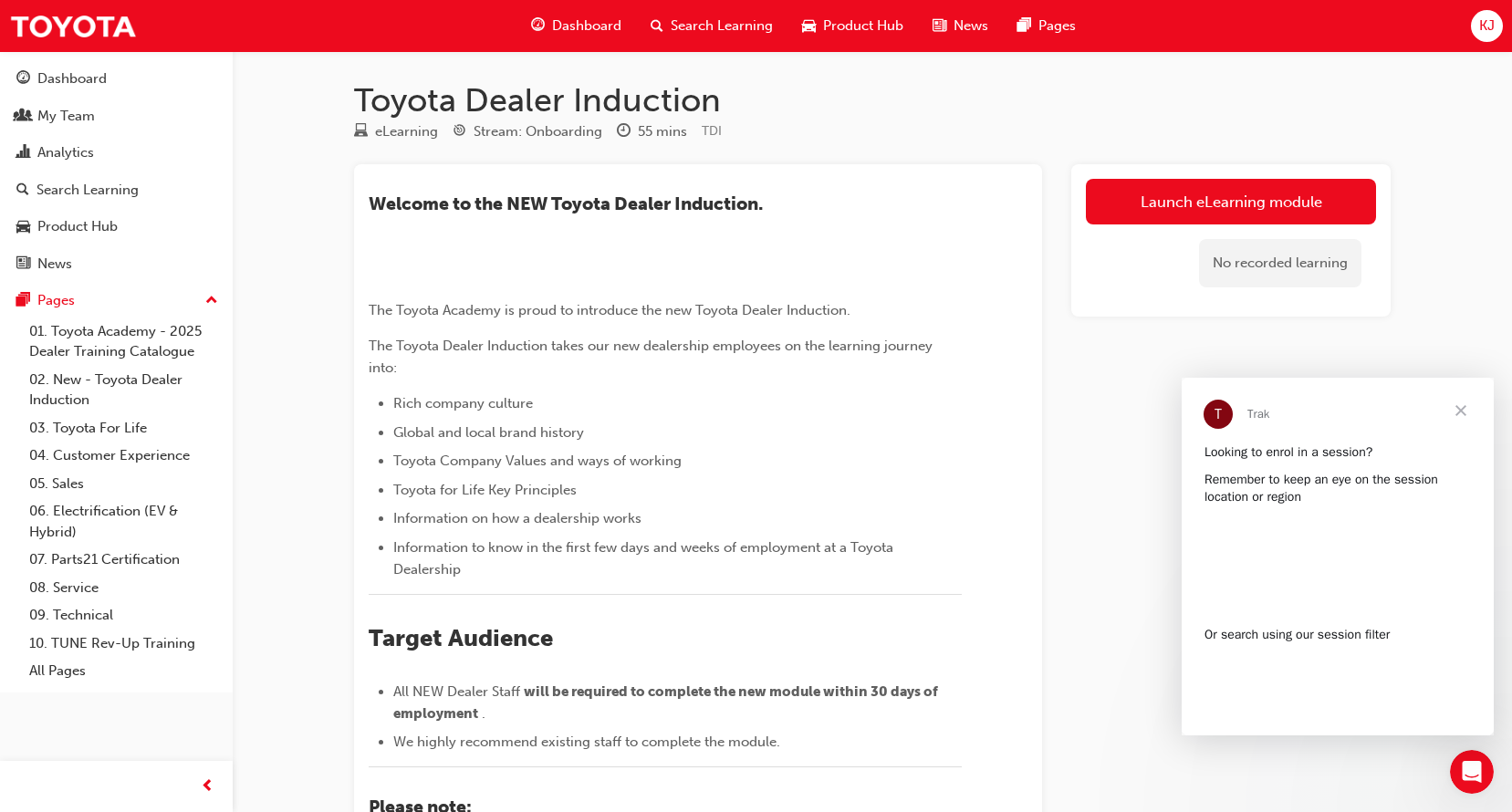 scroll, scrollTop: 0, scrollLeft: 0, axis: both 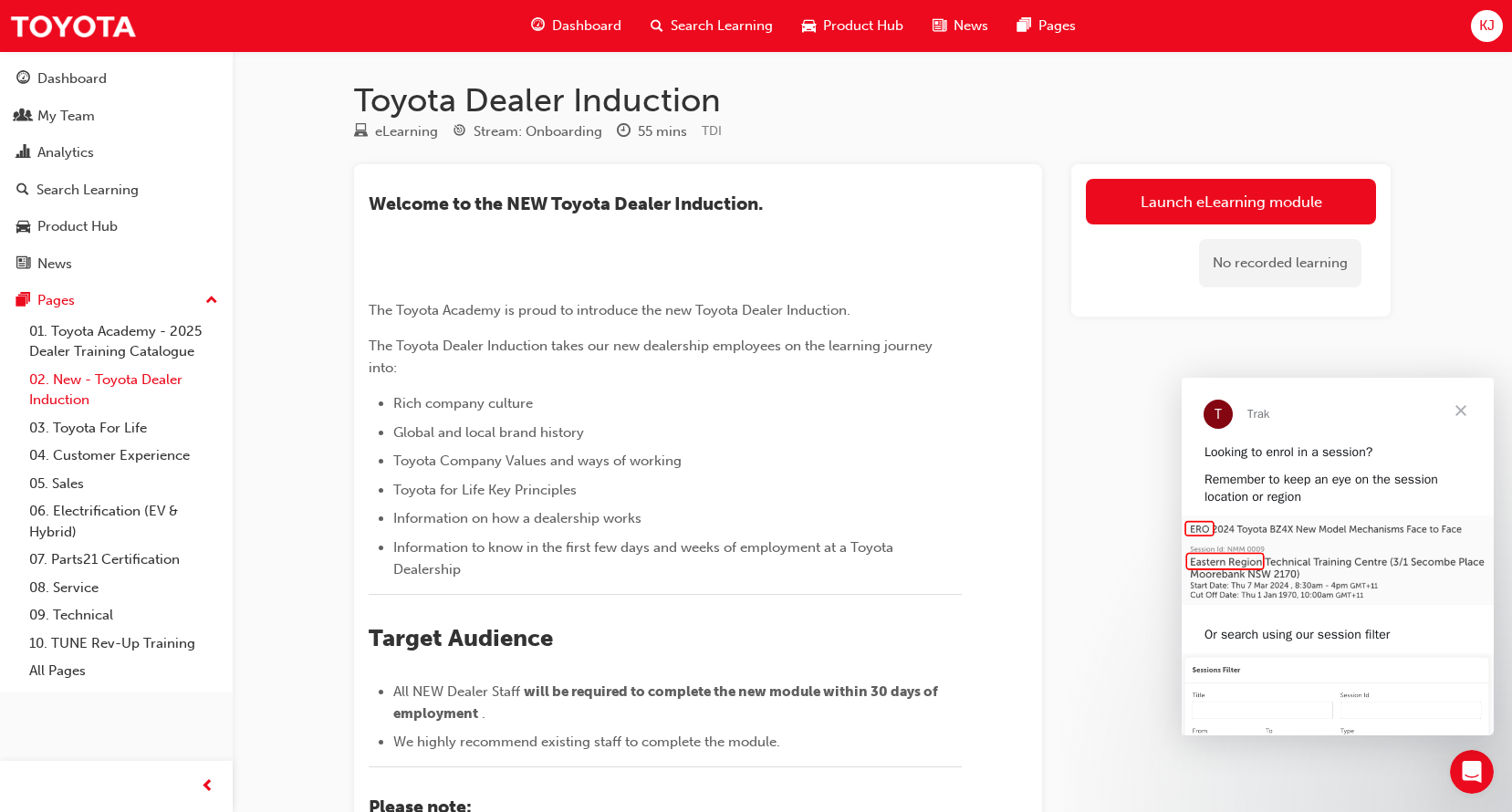 click on "02. New - Toyota Dealer Induction" at bounding box center (123, 390) 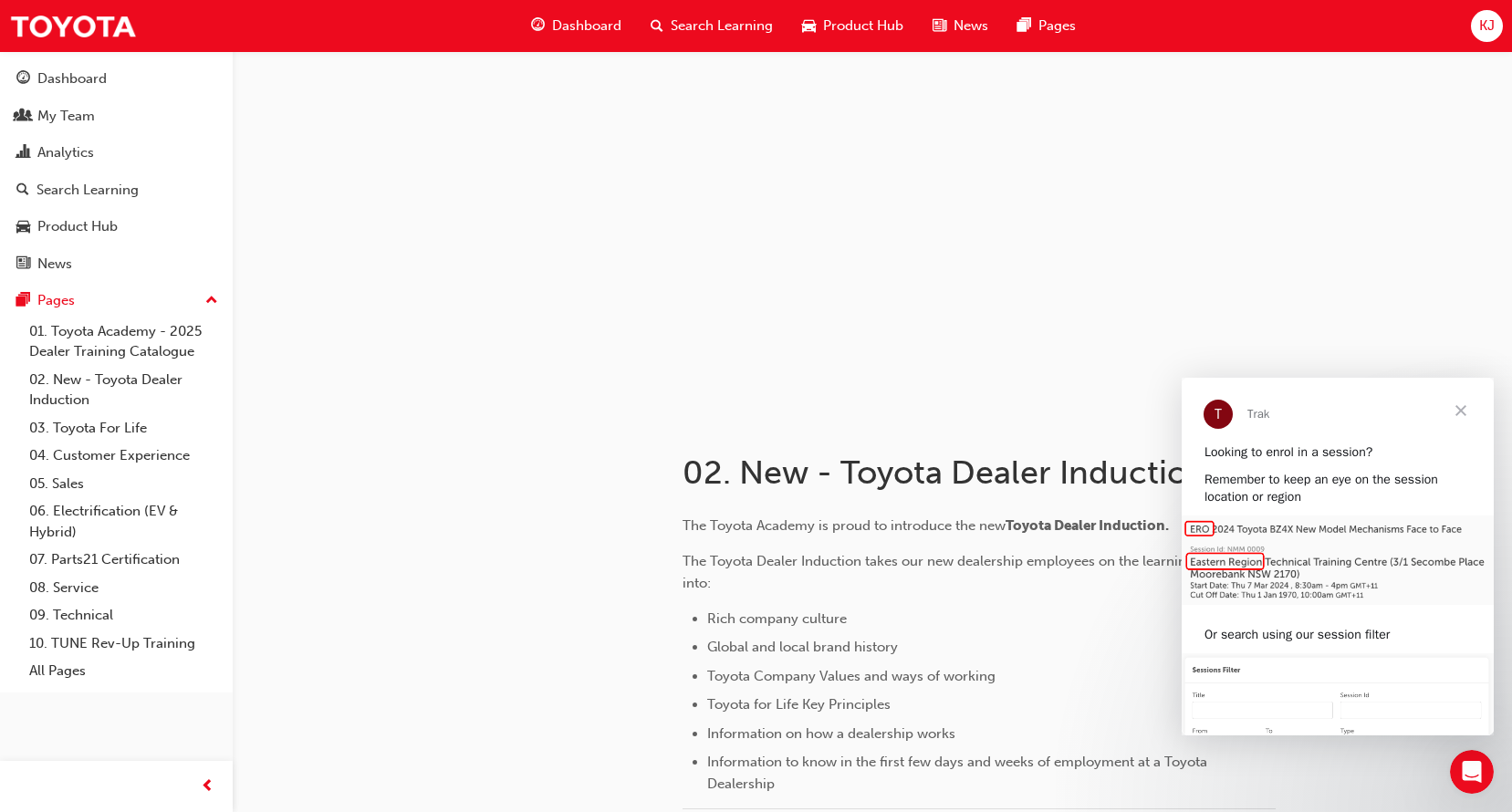 click at bounding box center (1461, 411) 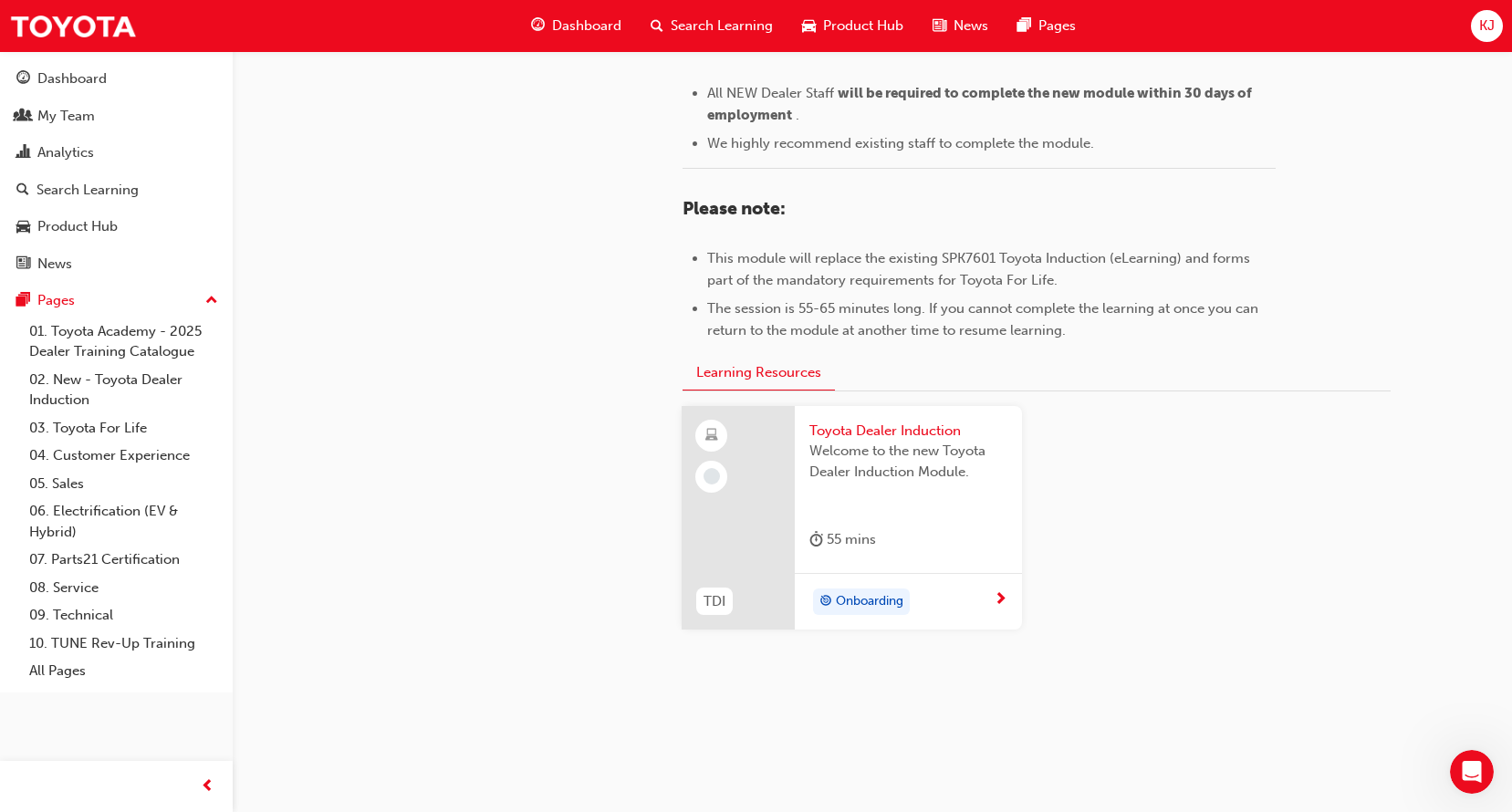 scroll, scrollTop: 821, scrollLeft: 0, axis: vertical 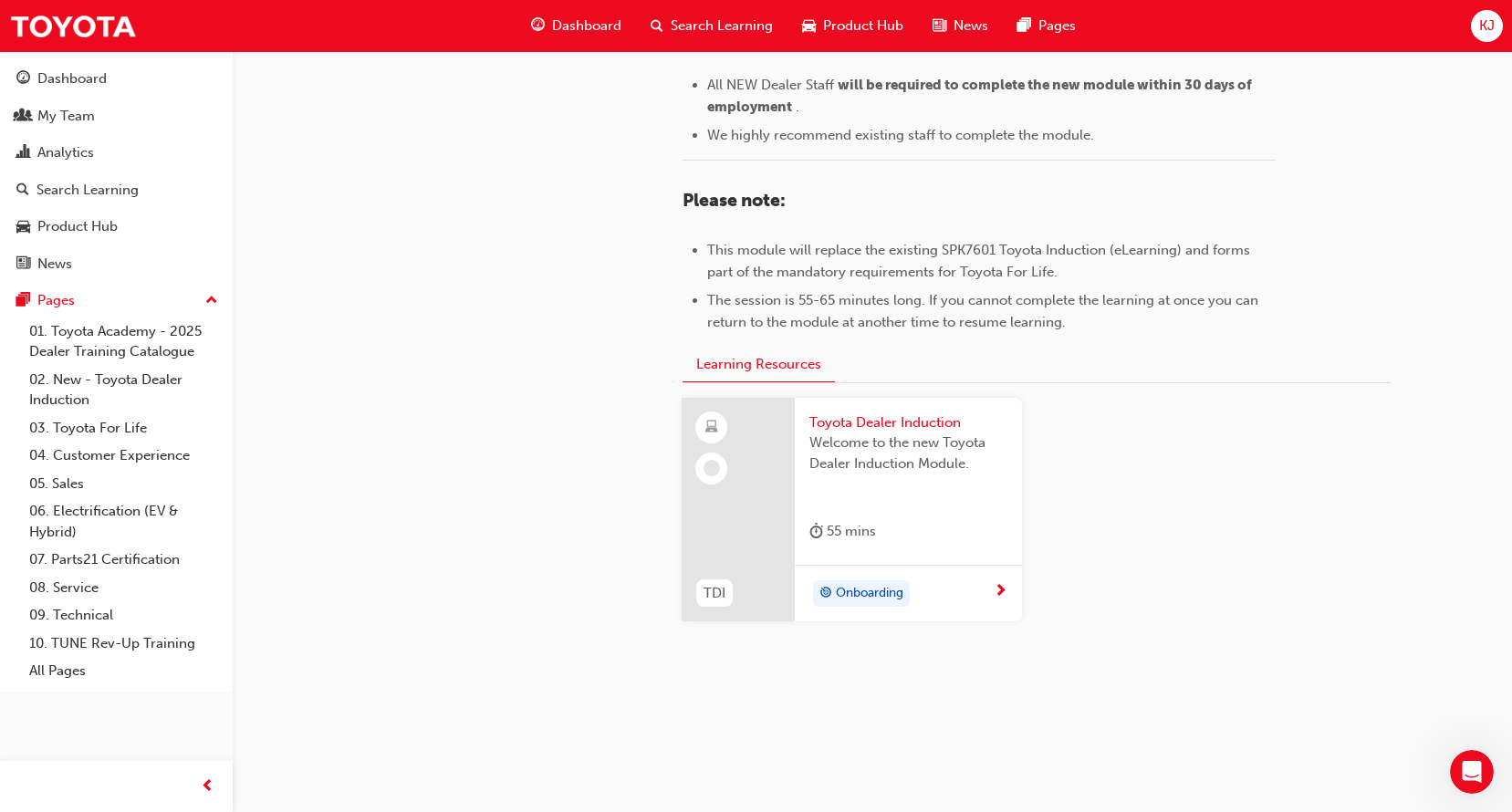 click on "Onboarding" at bounding box center (902, 594) 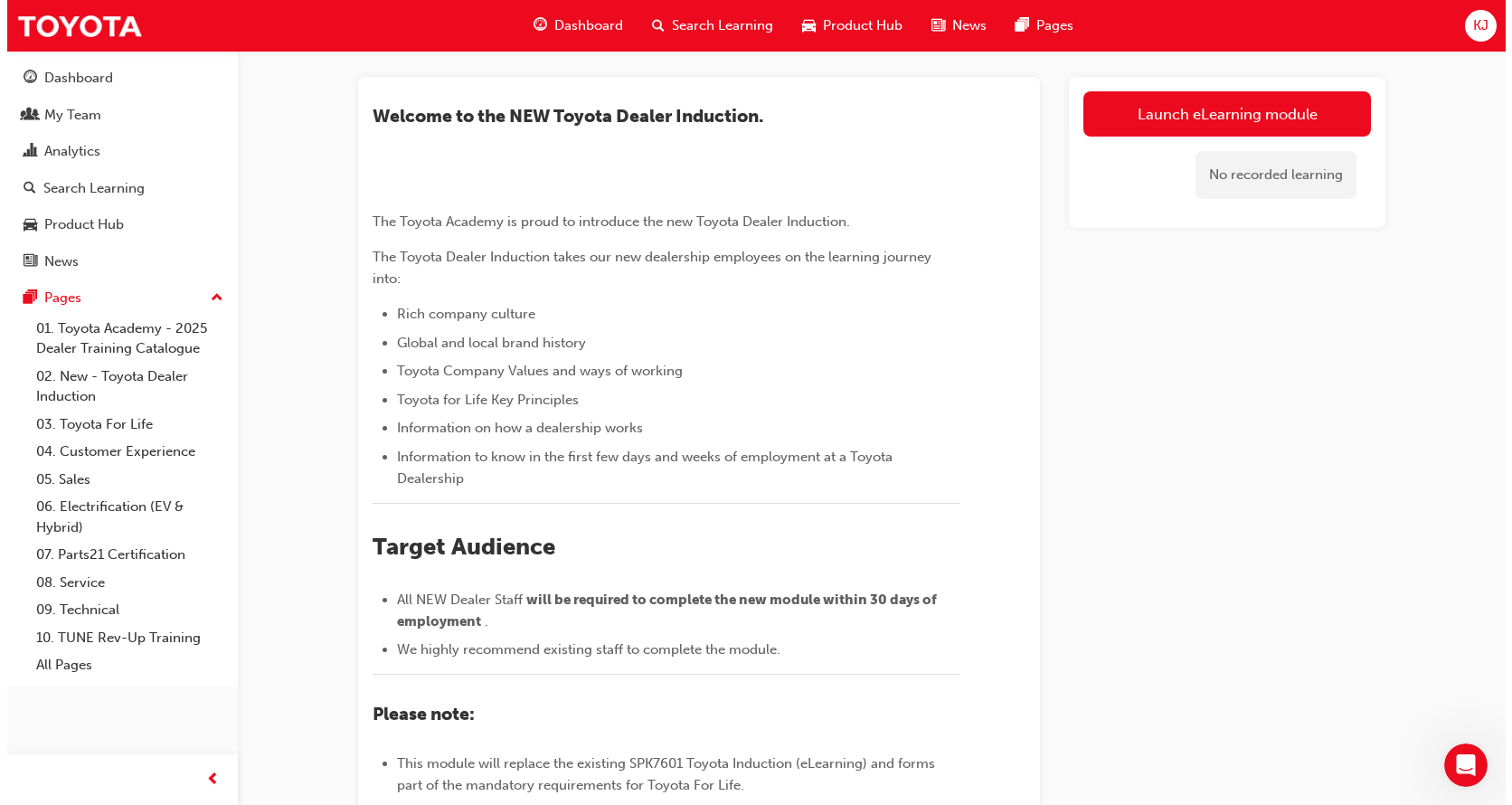 scroll, scrollTop: 0, scrollLeft: 0, axis: both 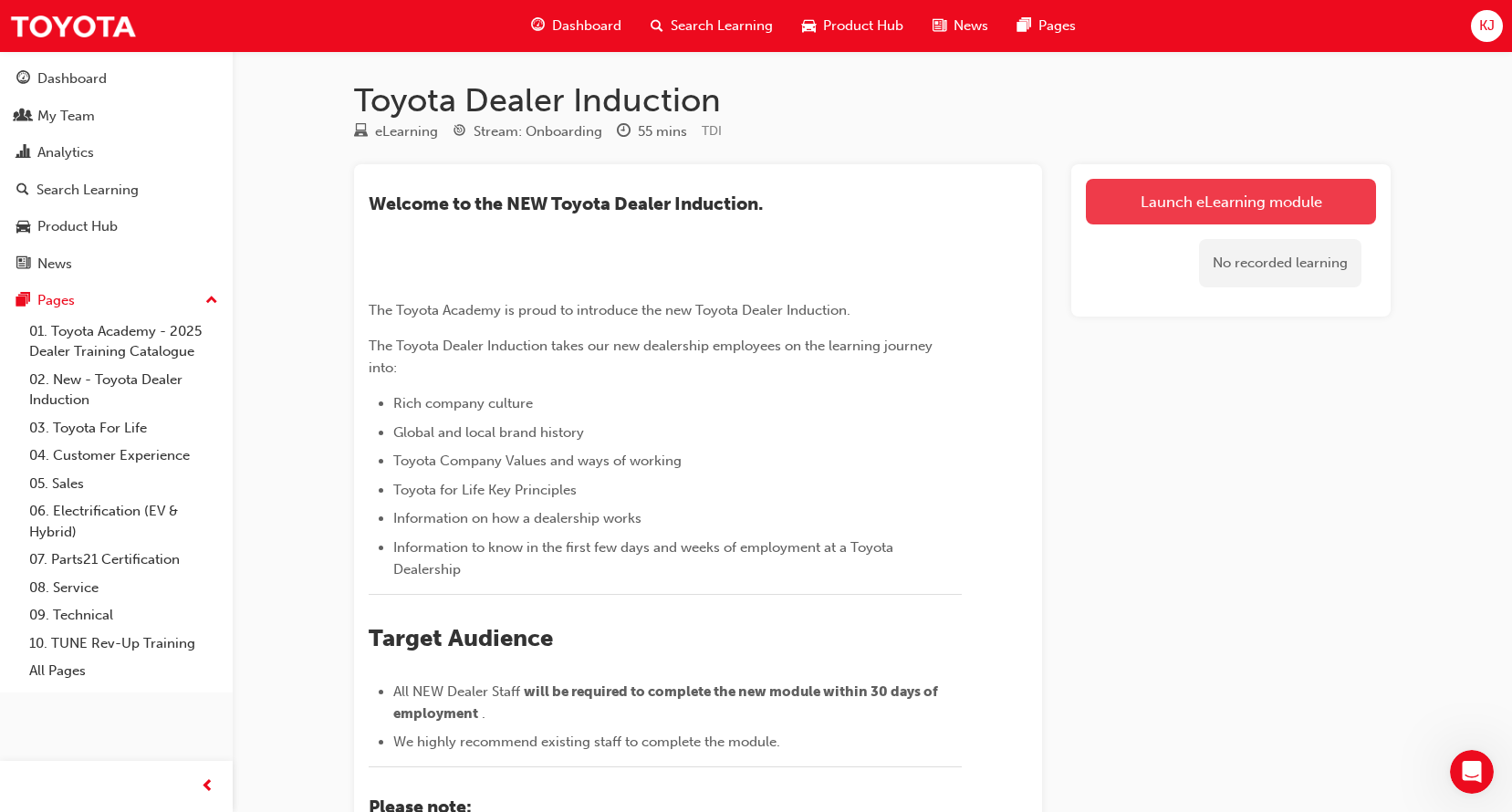 click on "Launch eLearning module" at bounding box center (1231, 202) 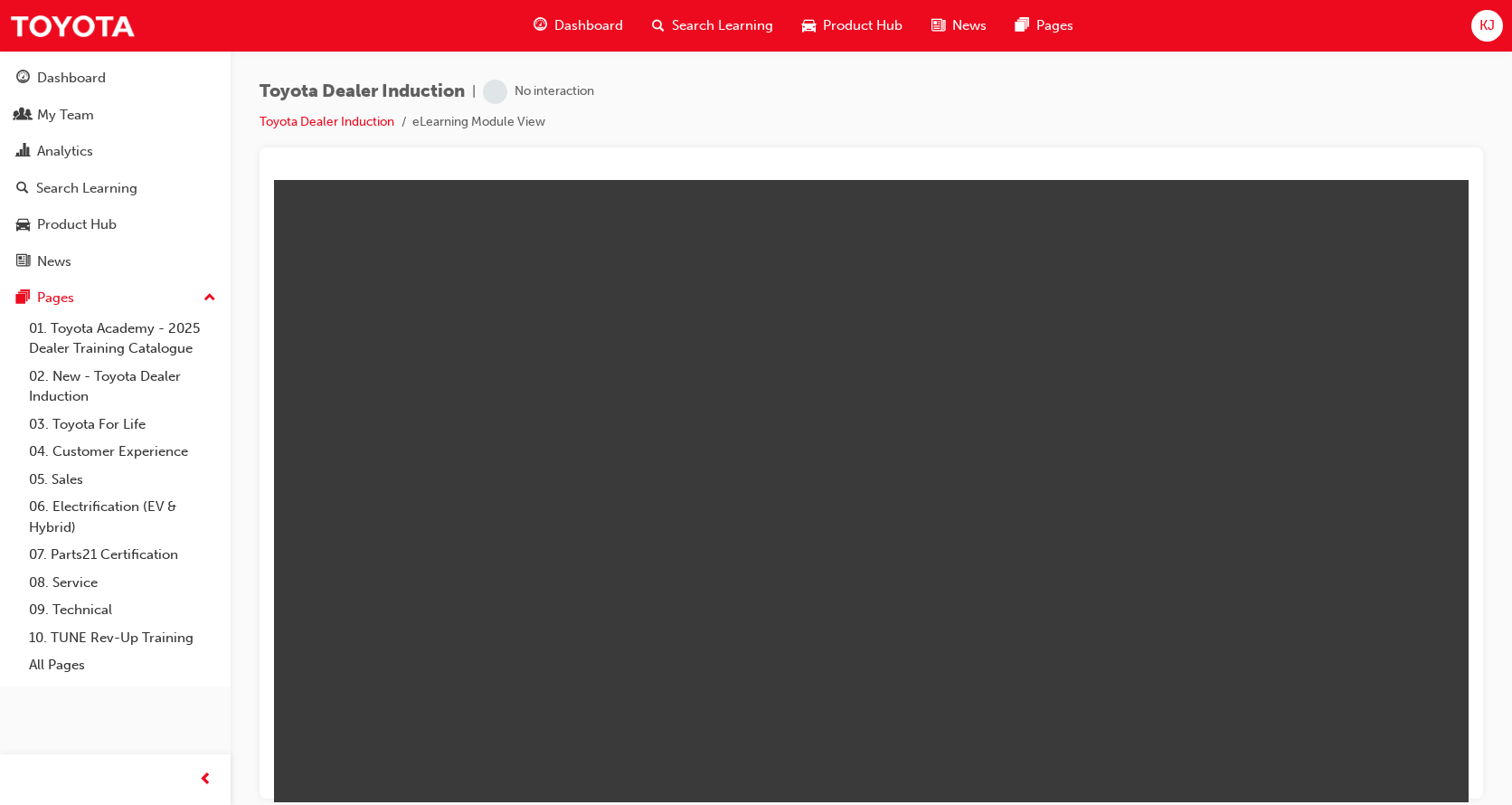 scroll, scrollTop: 0, scrollLeft: 0, axis: both 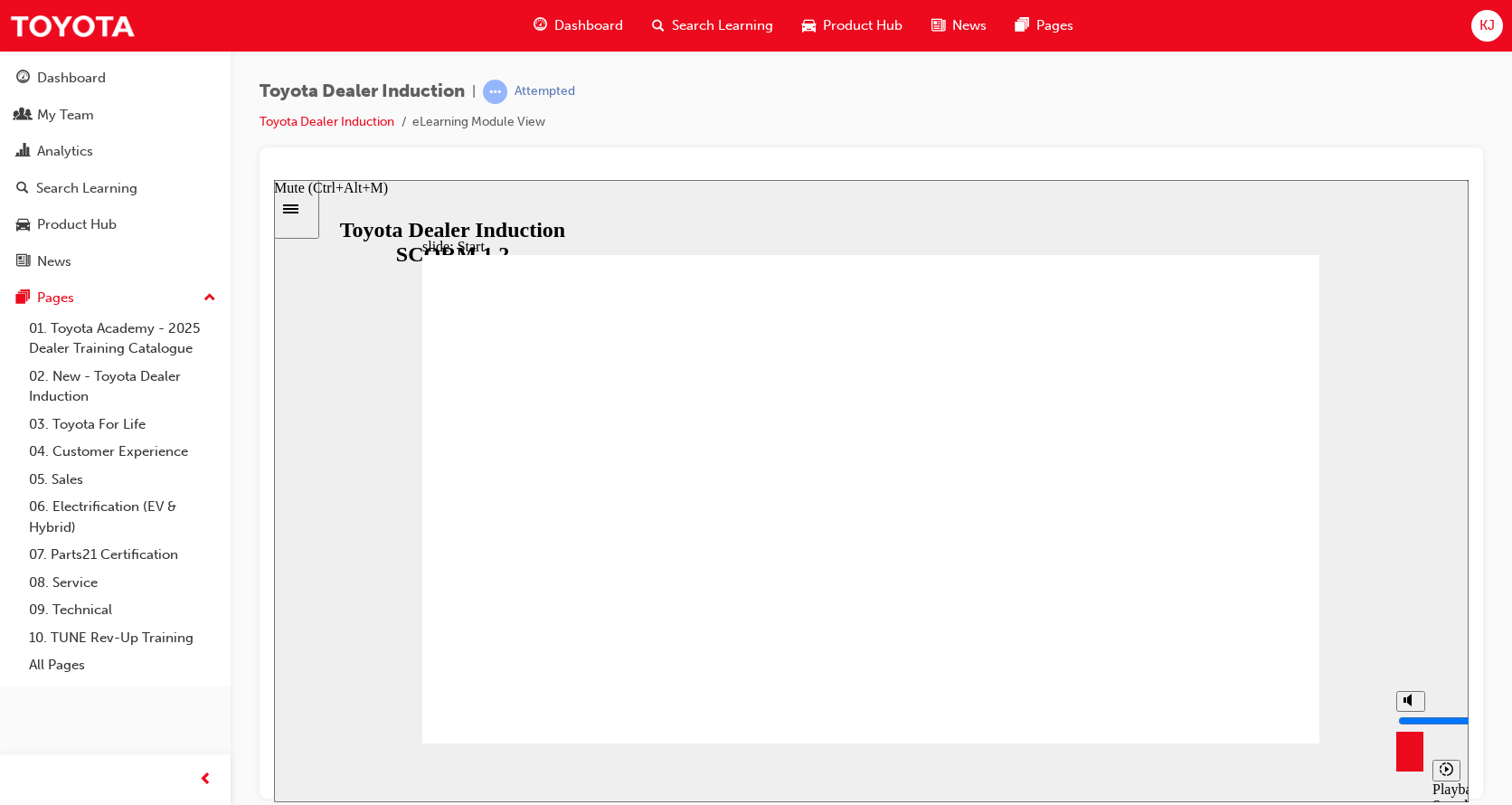 click 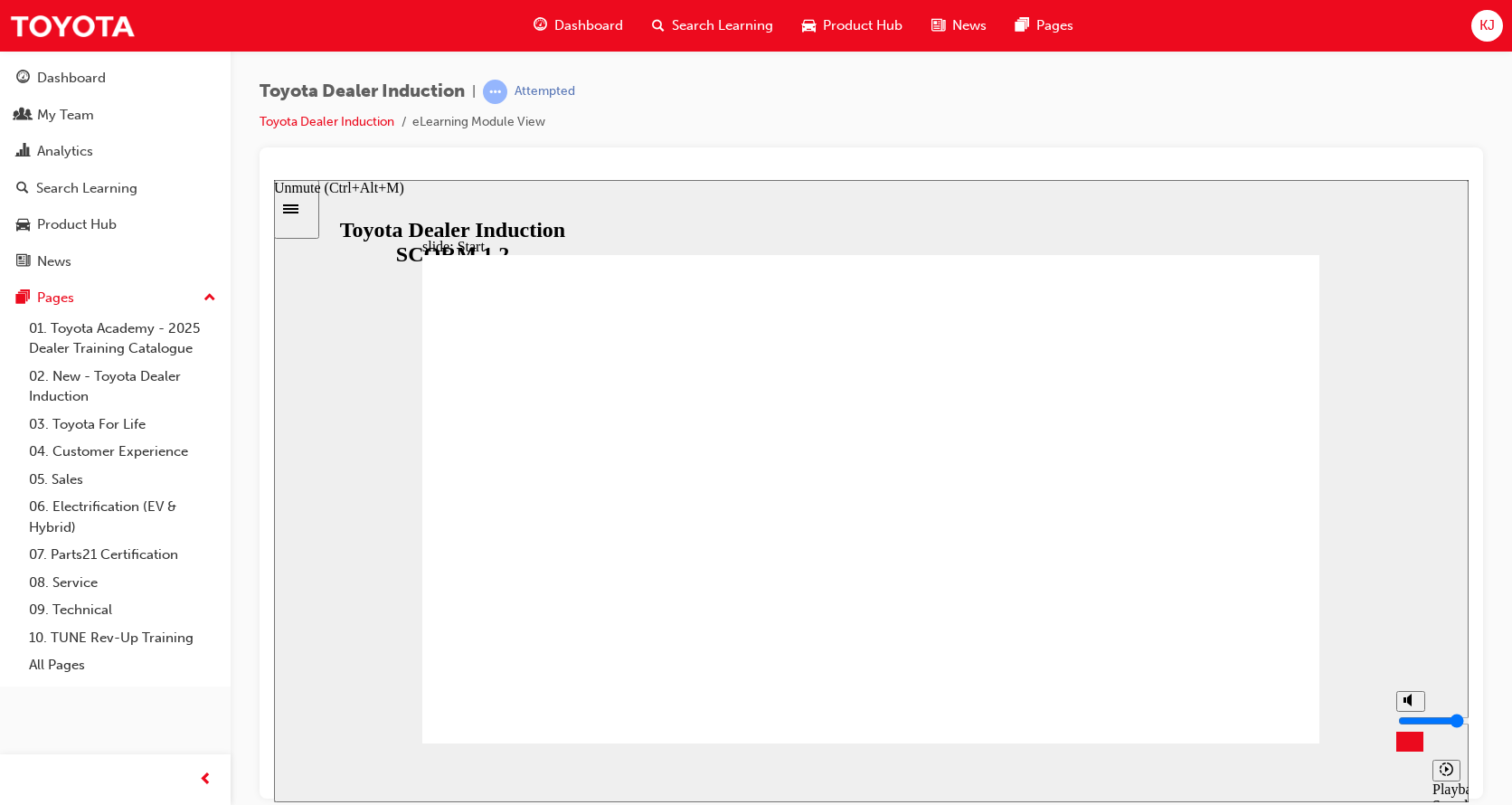 drag, startPoint x: 1413, startPoint y: 743, endPoint x: 1407, endPoint y: 718, distance: 25.70992 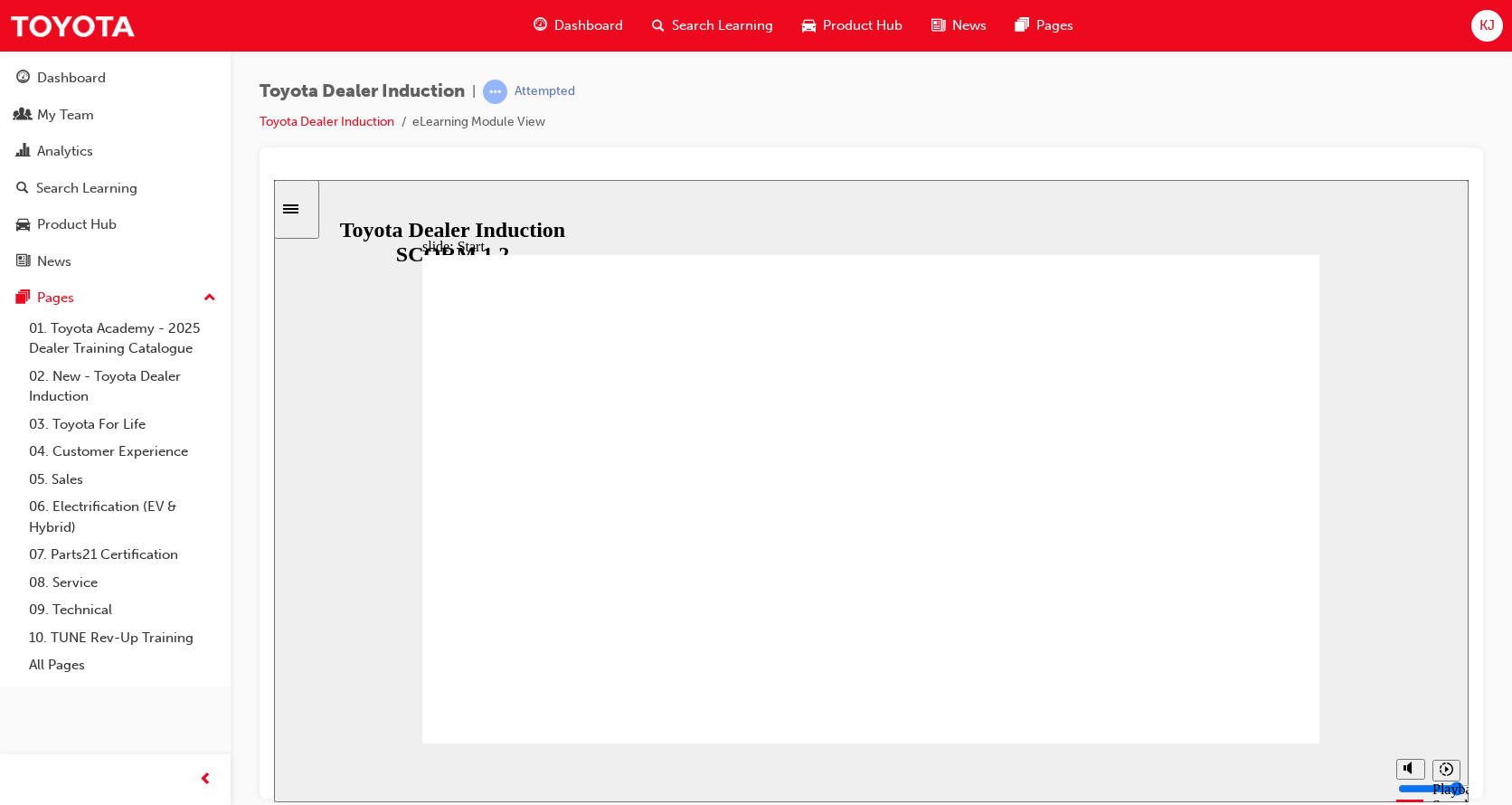click 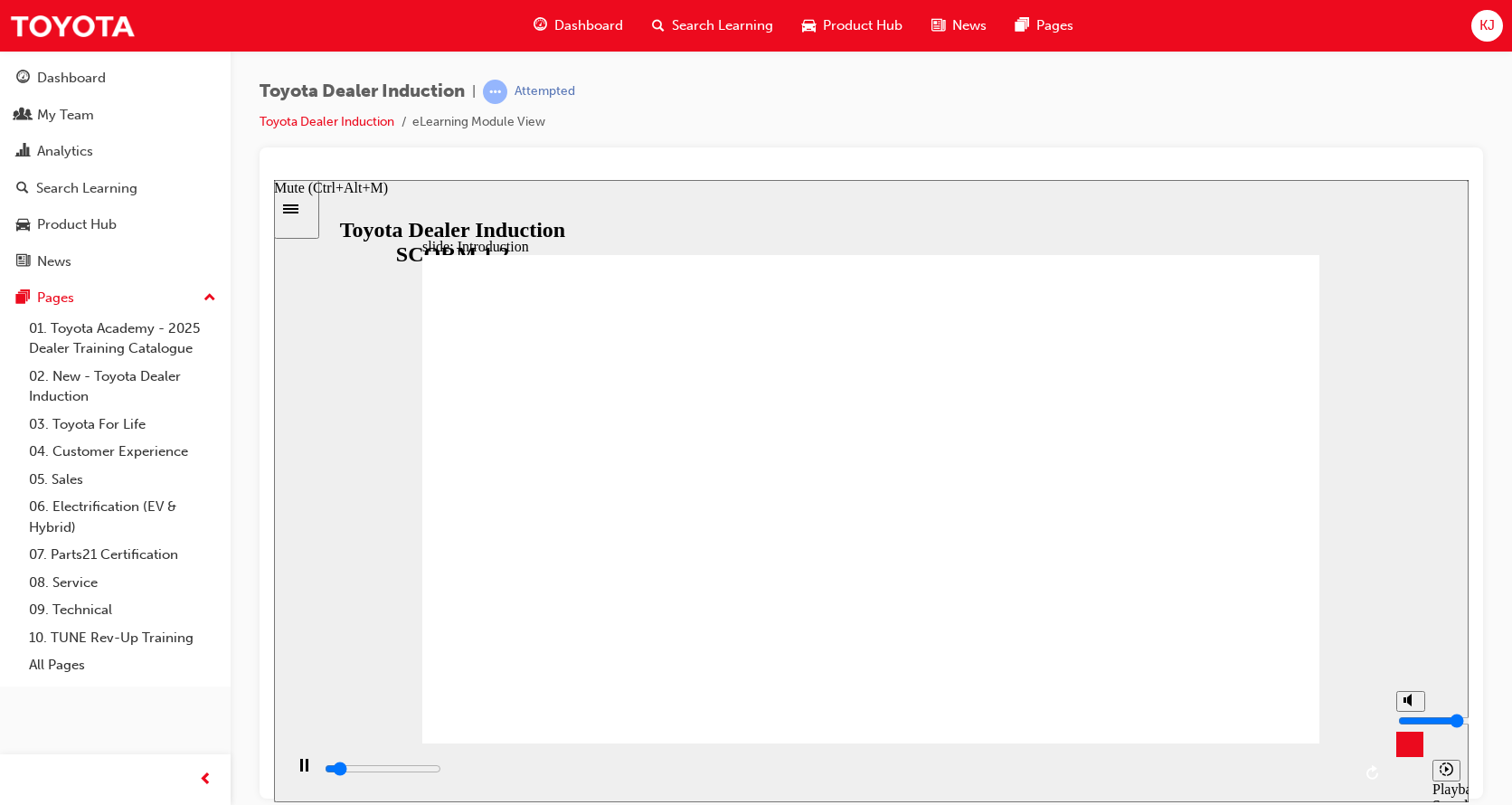 type on "4500" 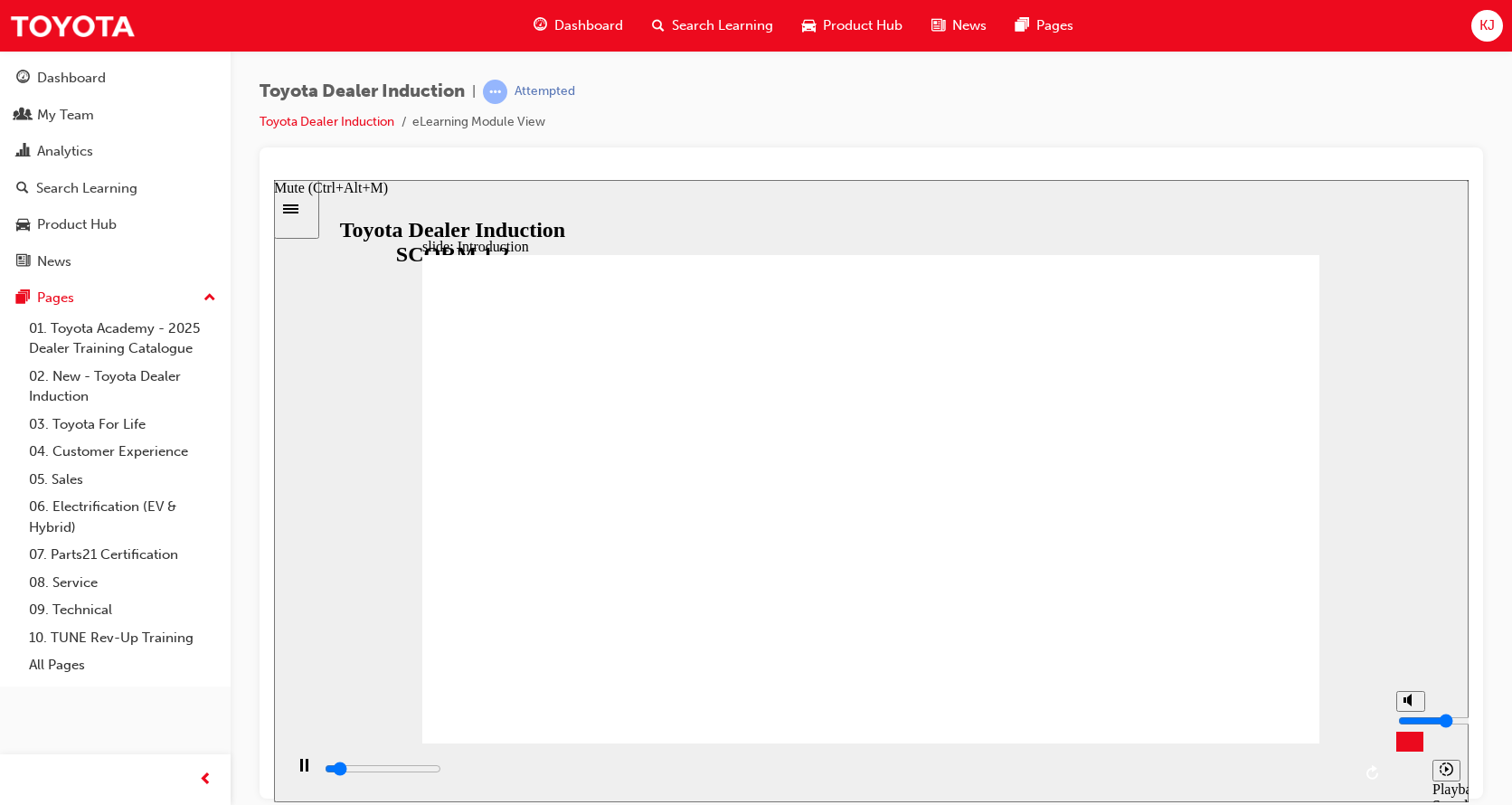 type on "4800" 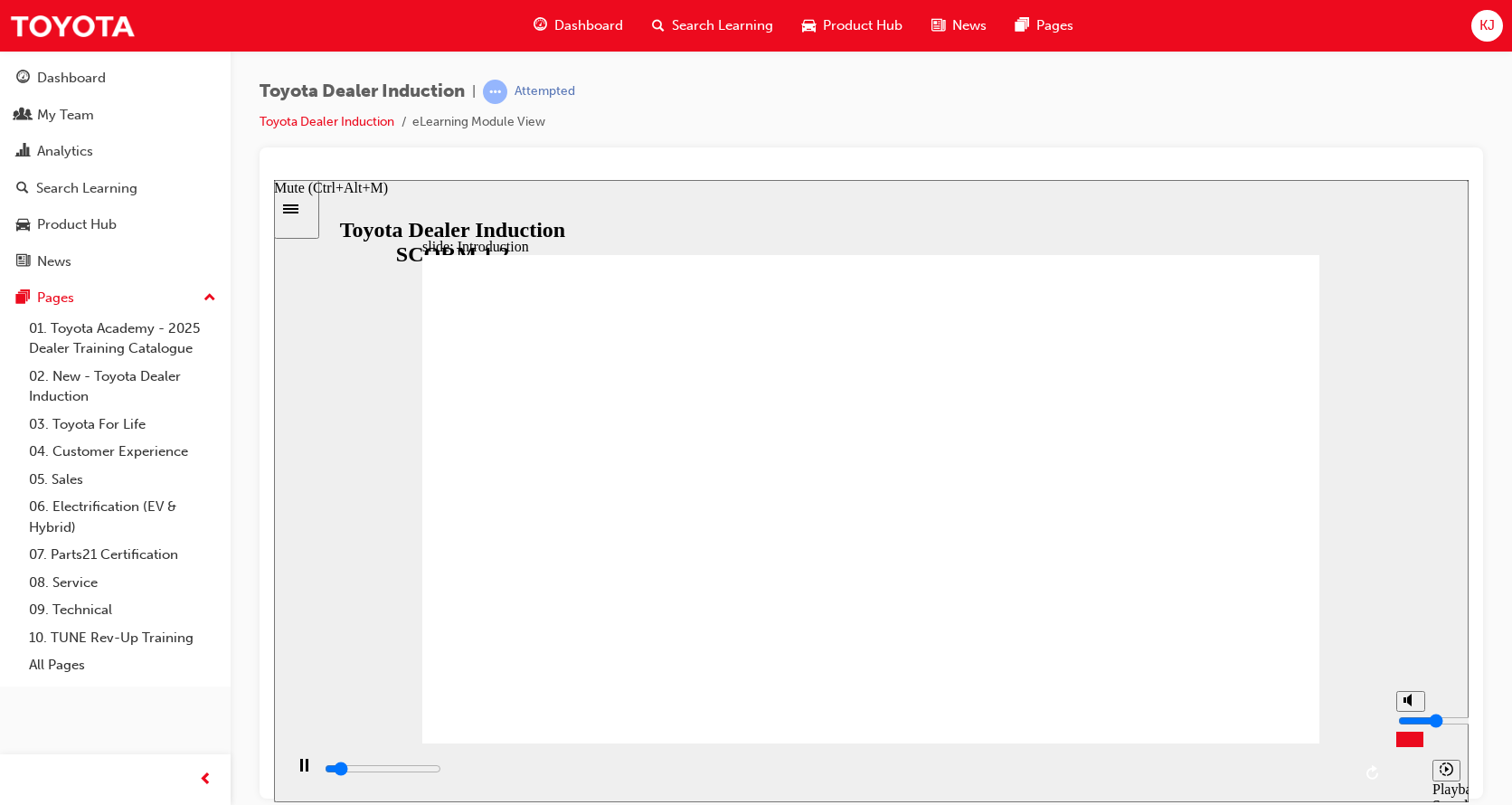 type on "5400" 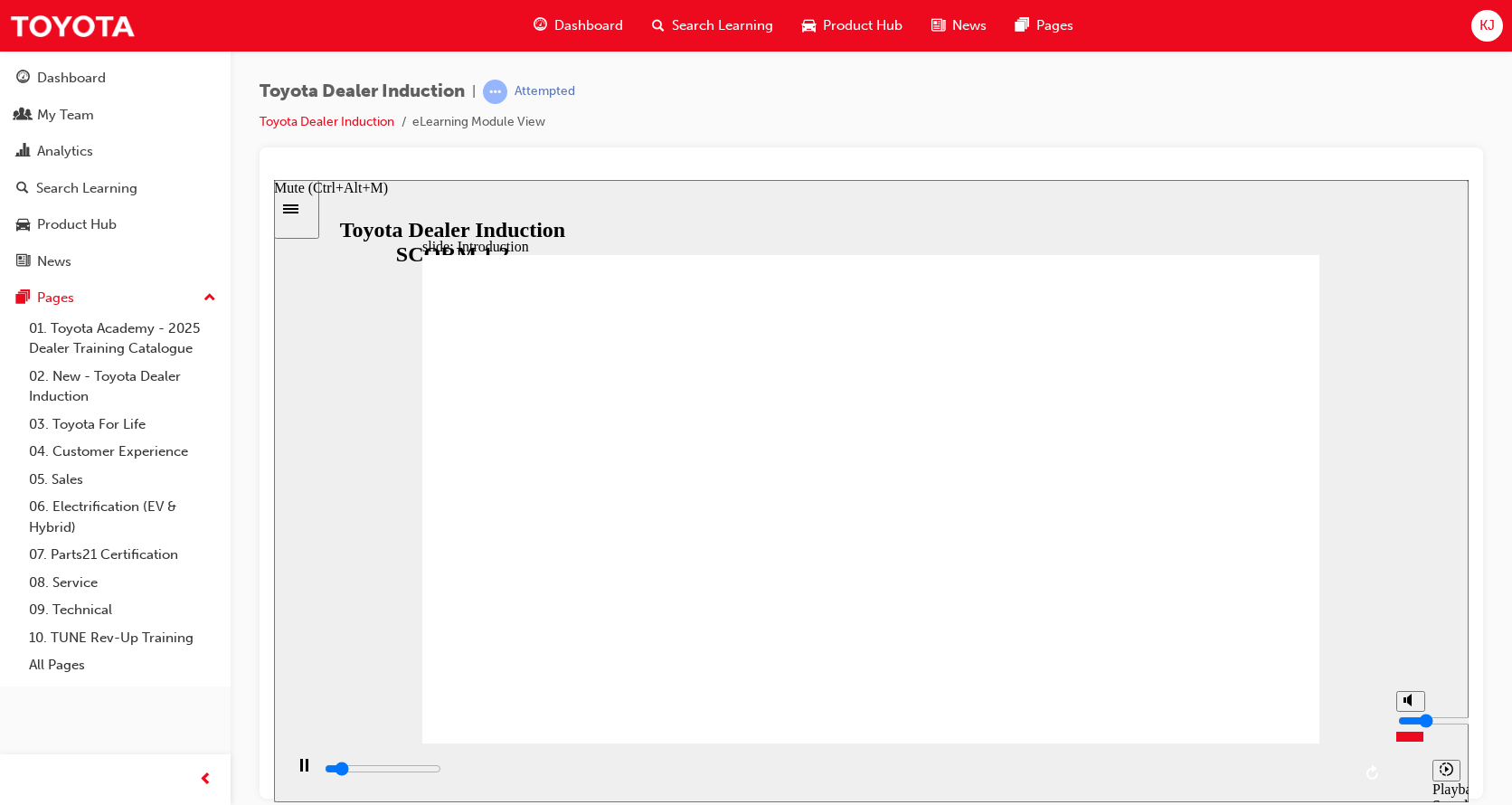 type on "5800" 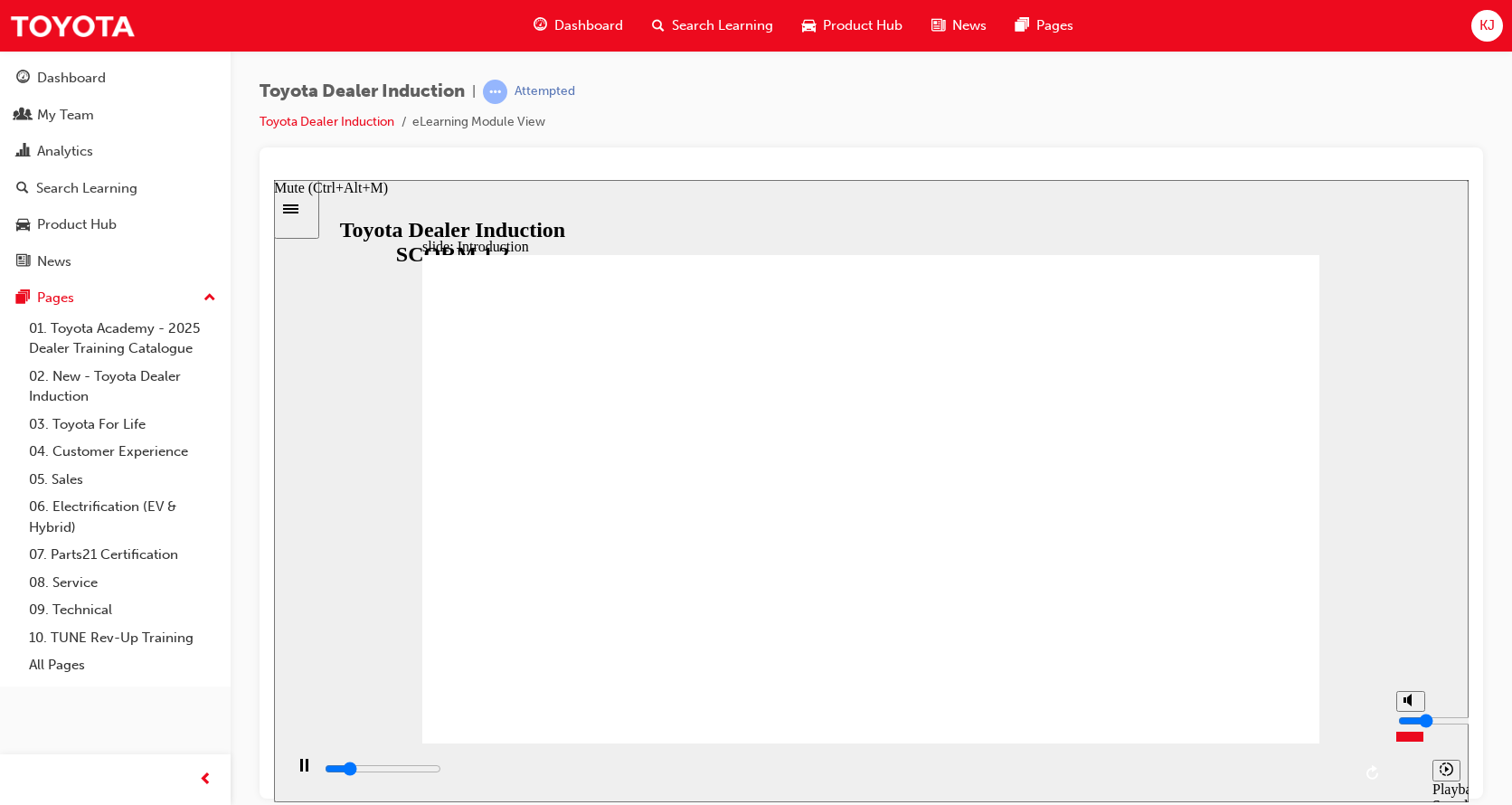 type on "10500" 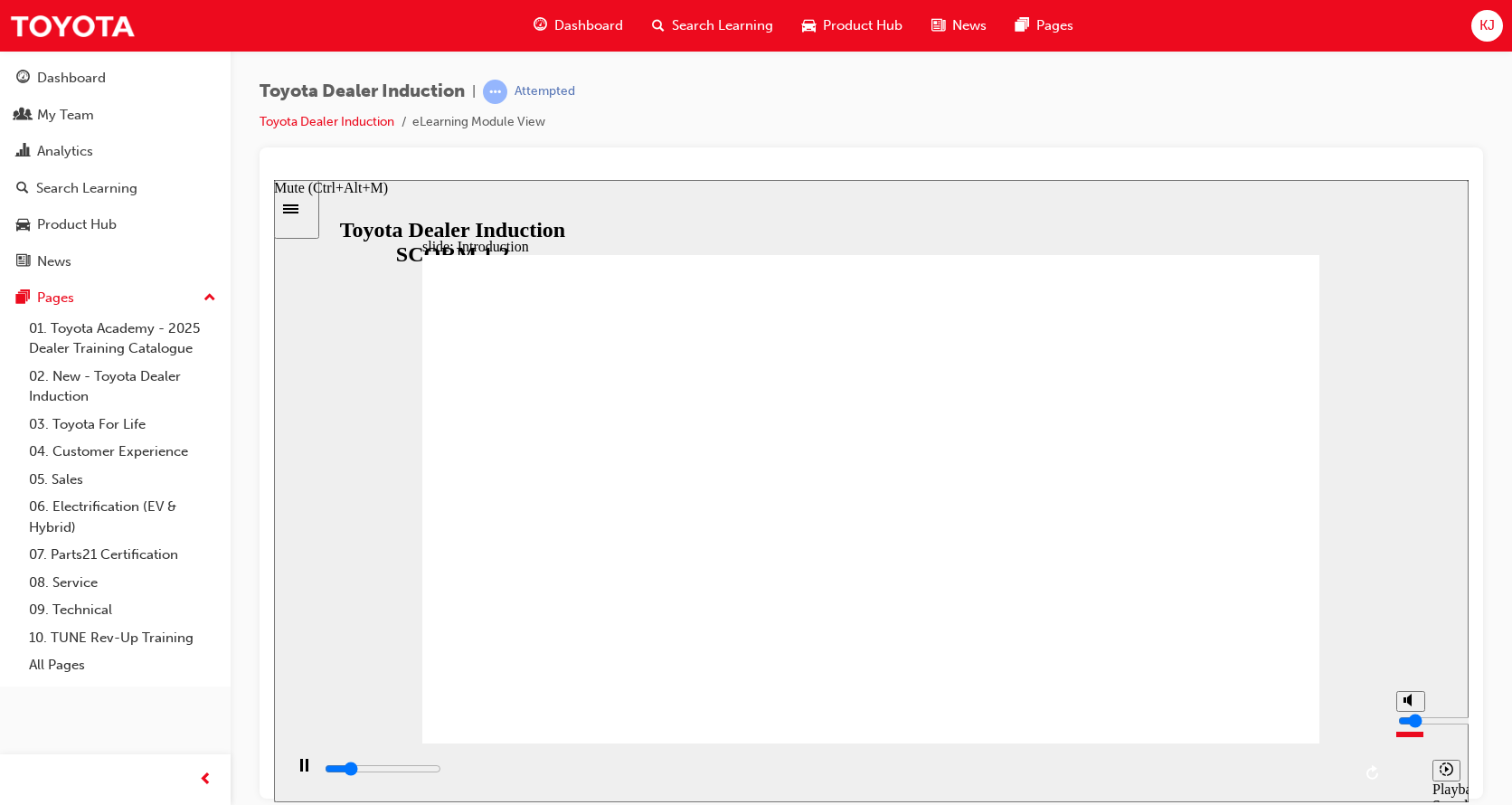 type on "10900" 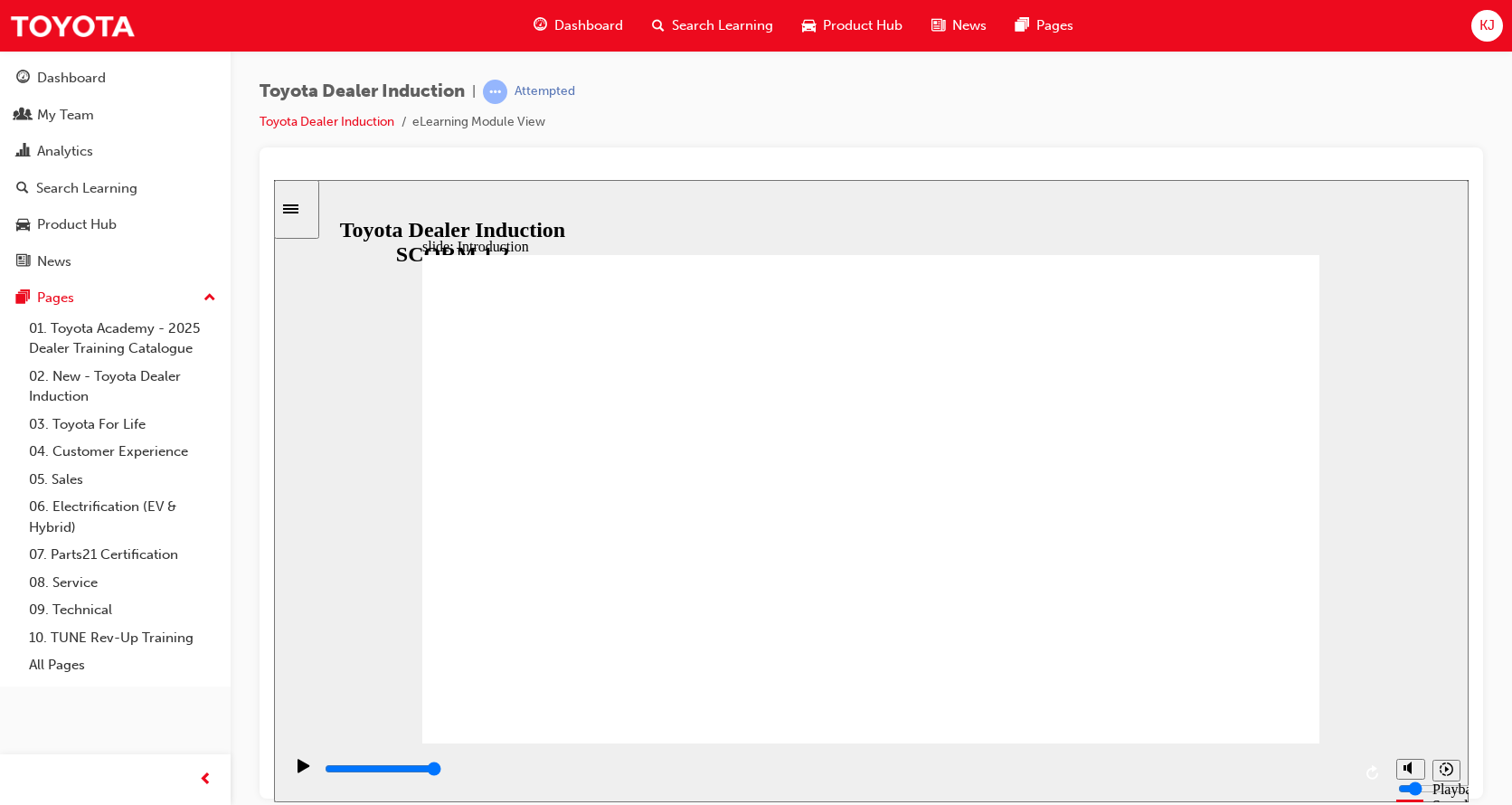 click 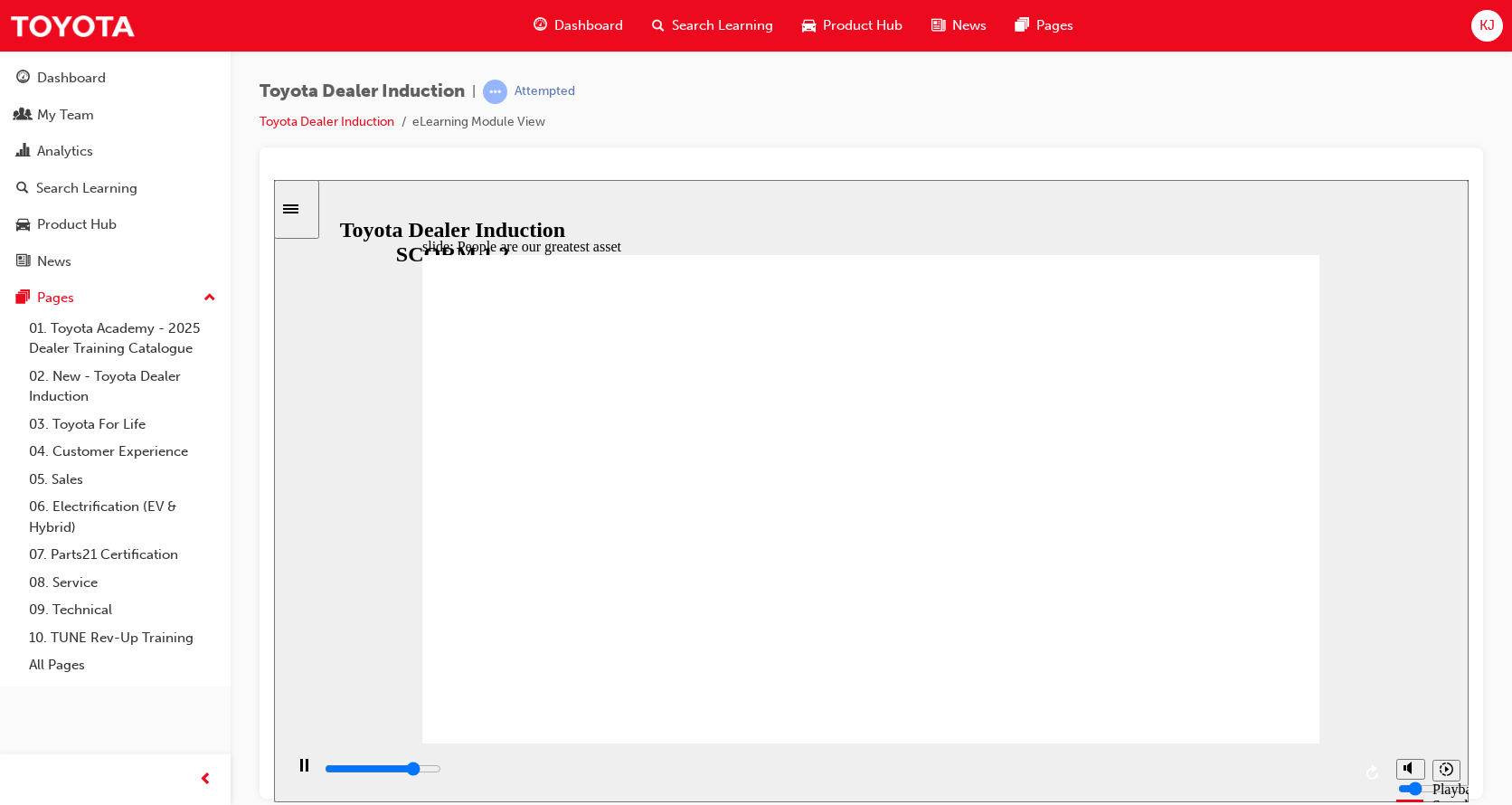 click 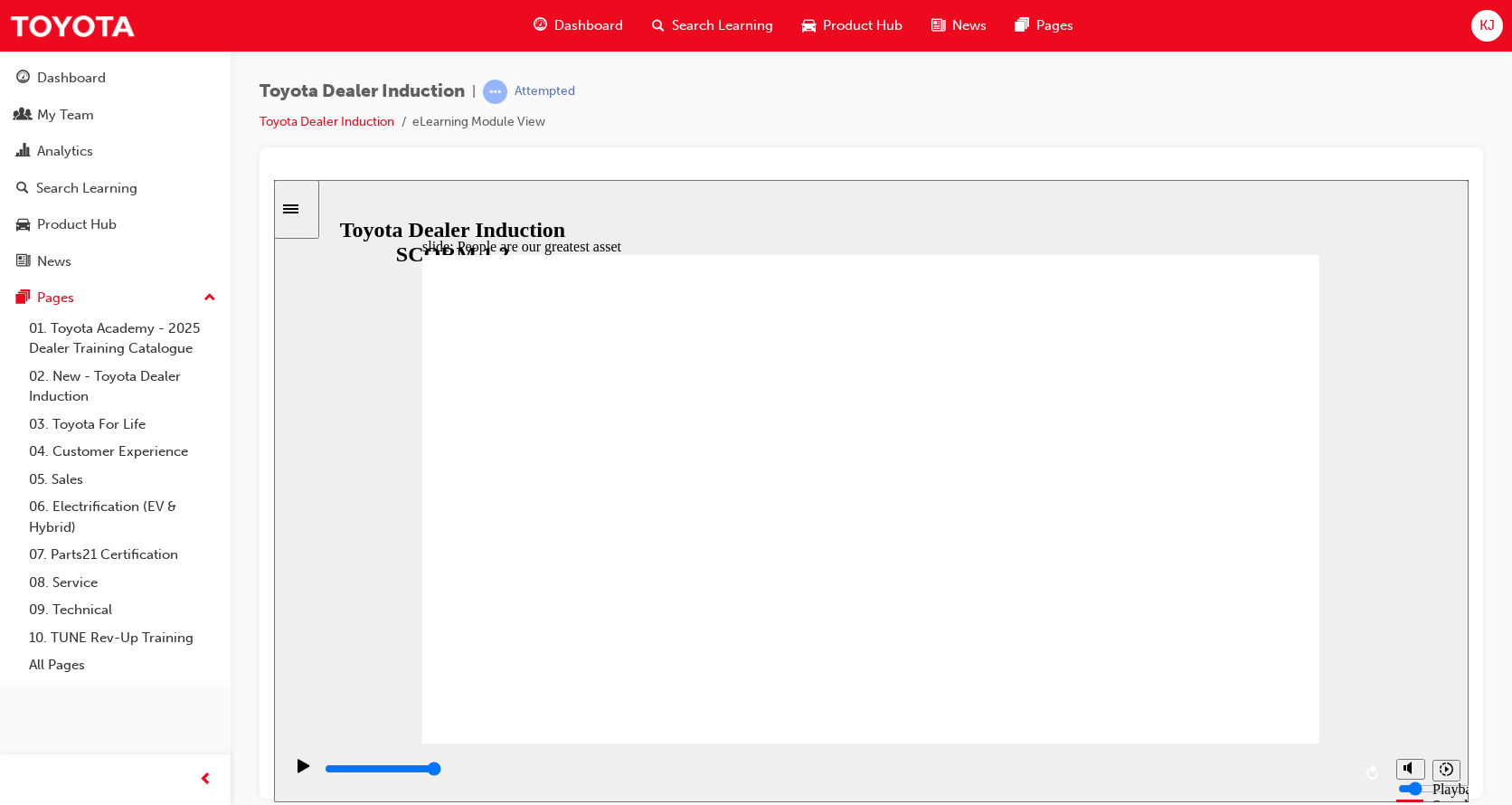 click on "NEXT NEXT" at bounding box center [1238, 2317] 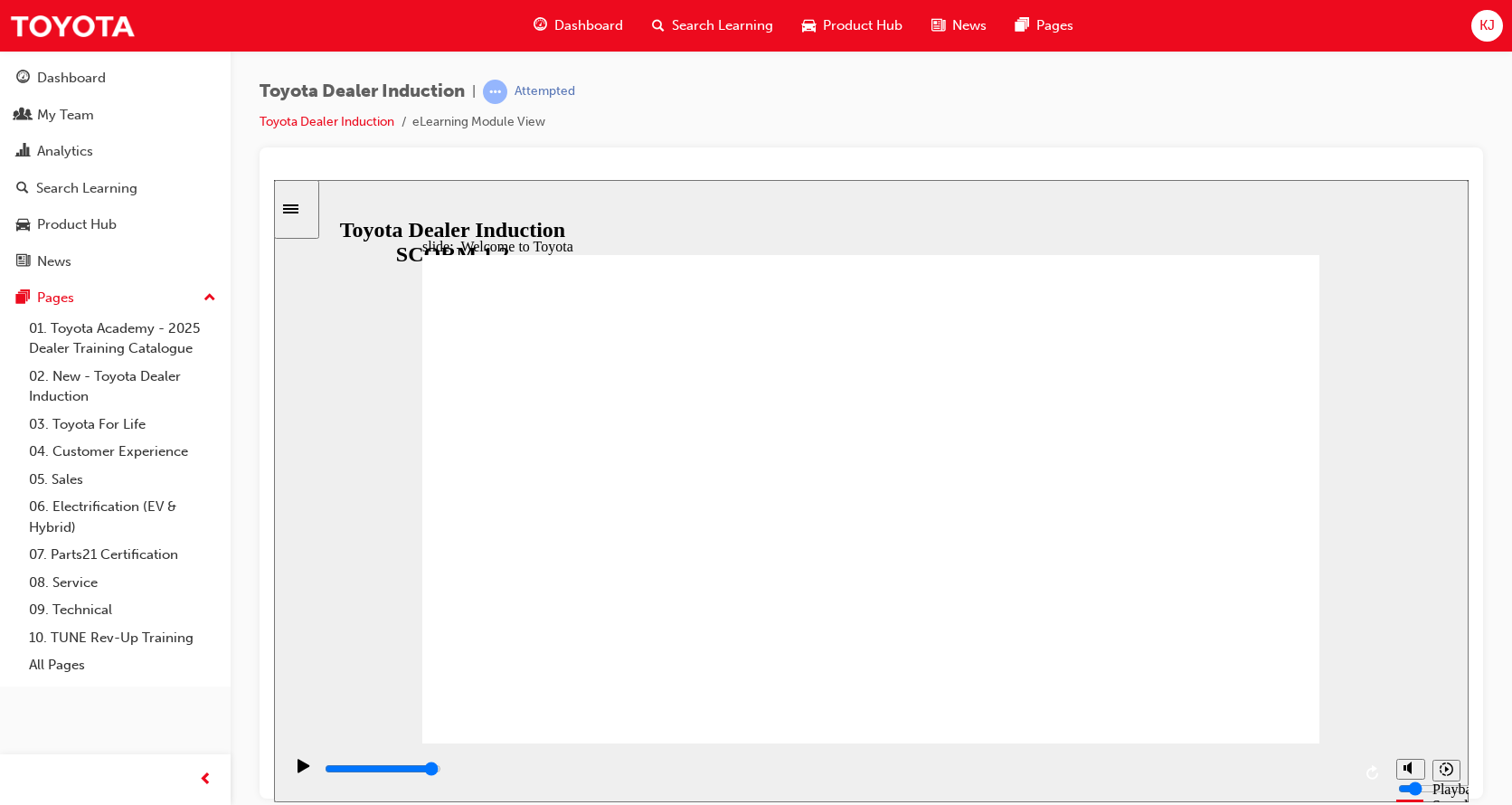 click 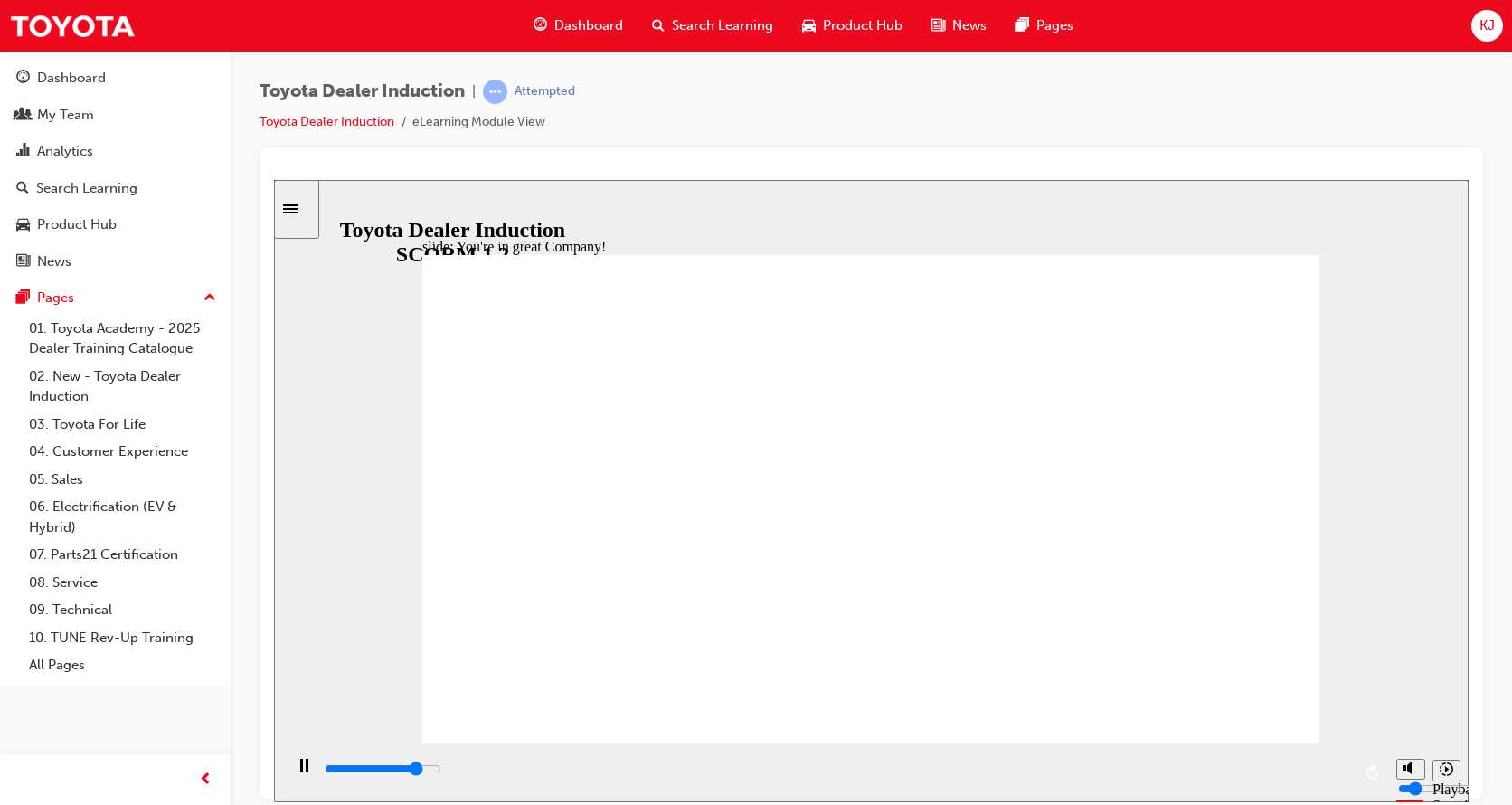 click 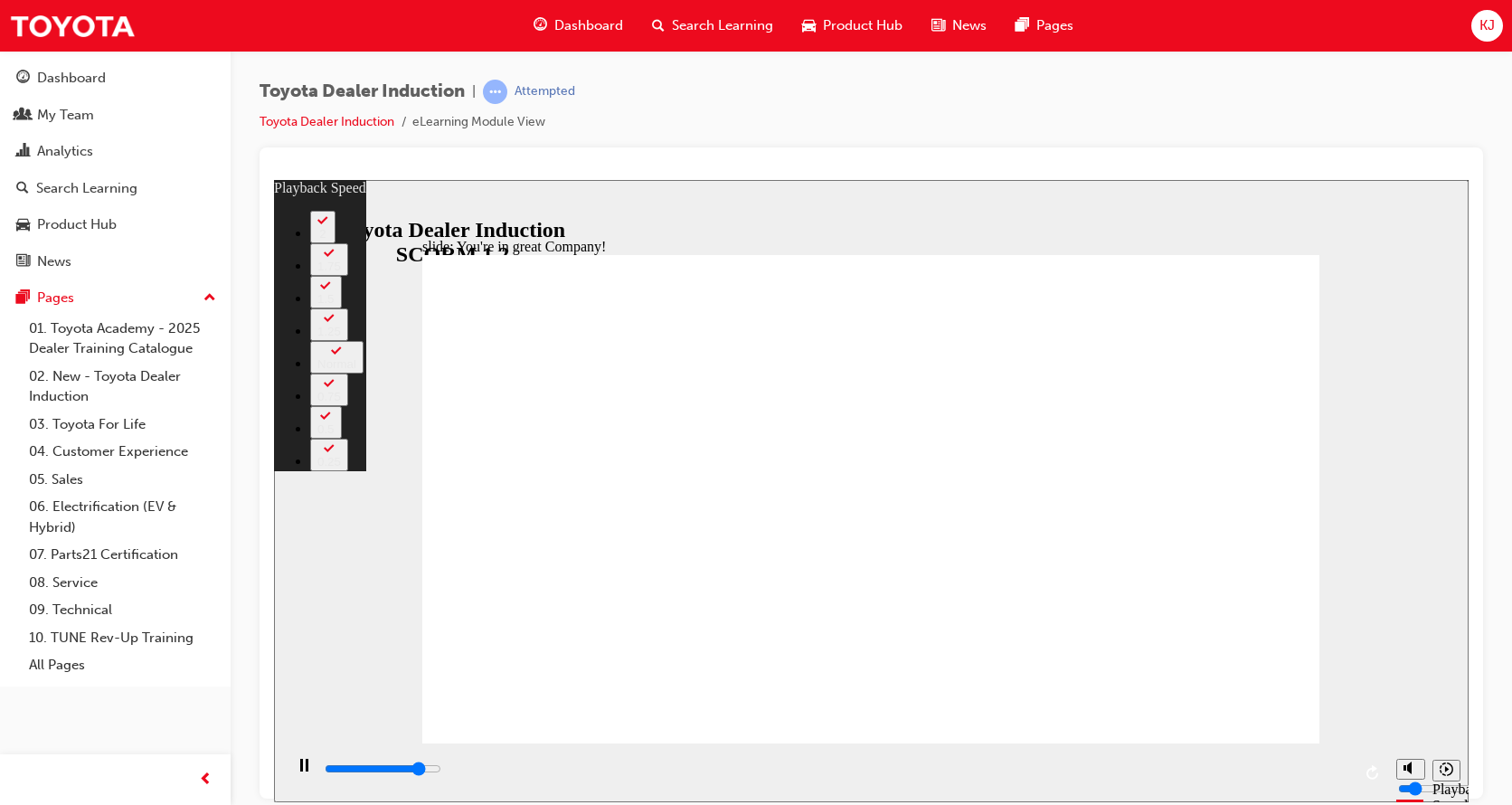 type on "6400" 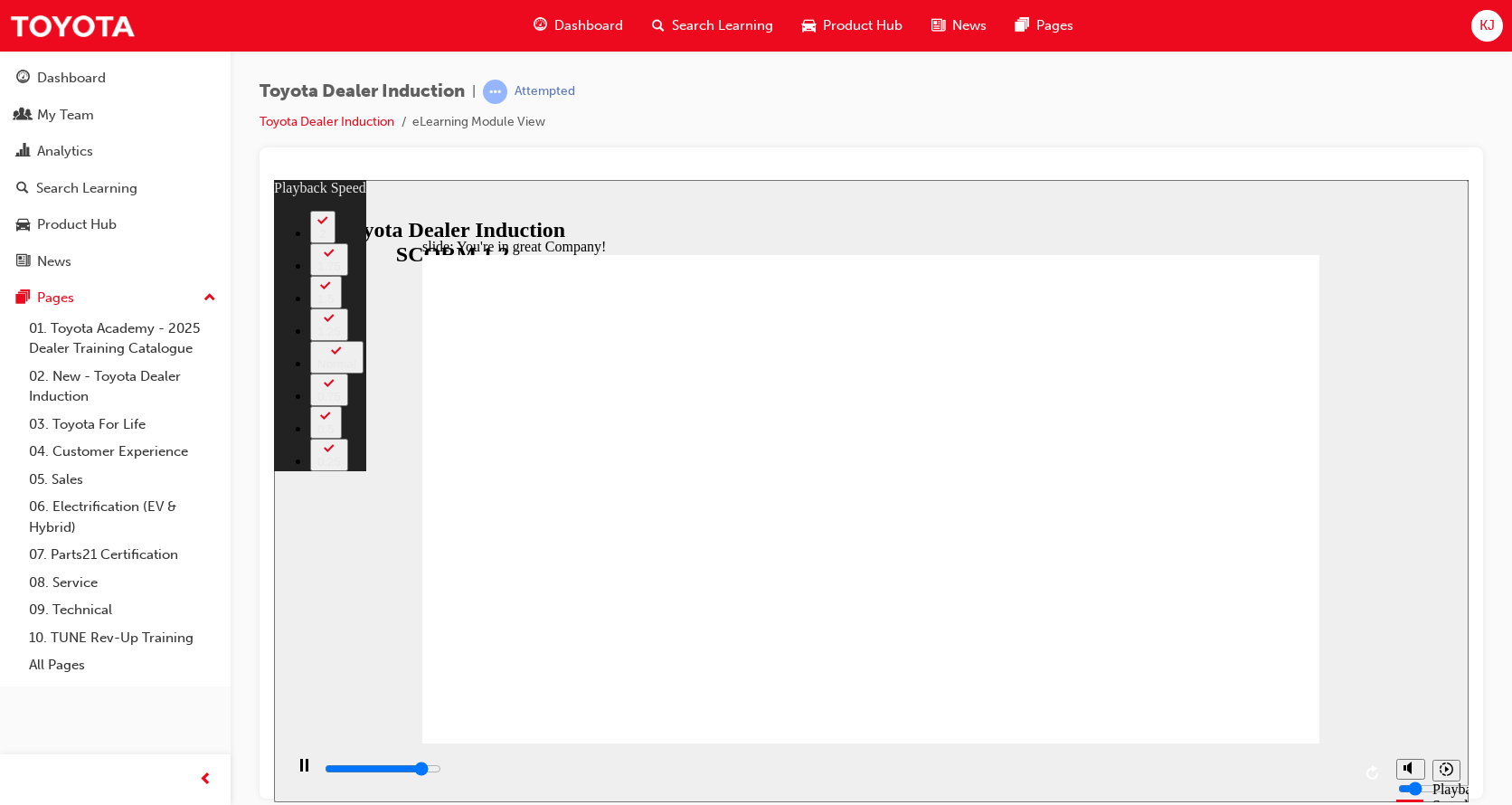 type on "7100" 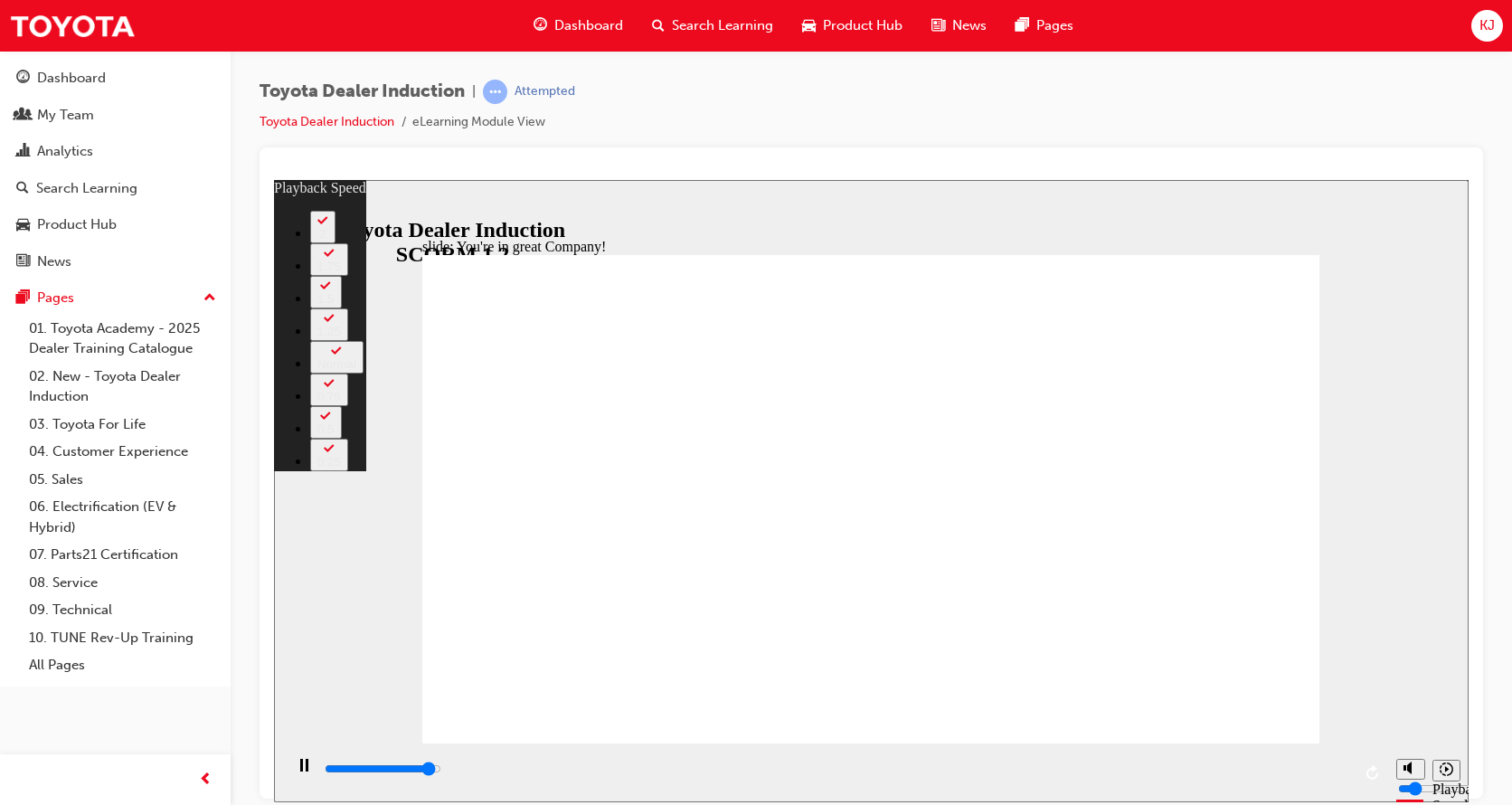 type on "7100" 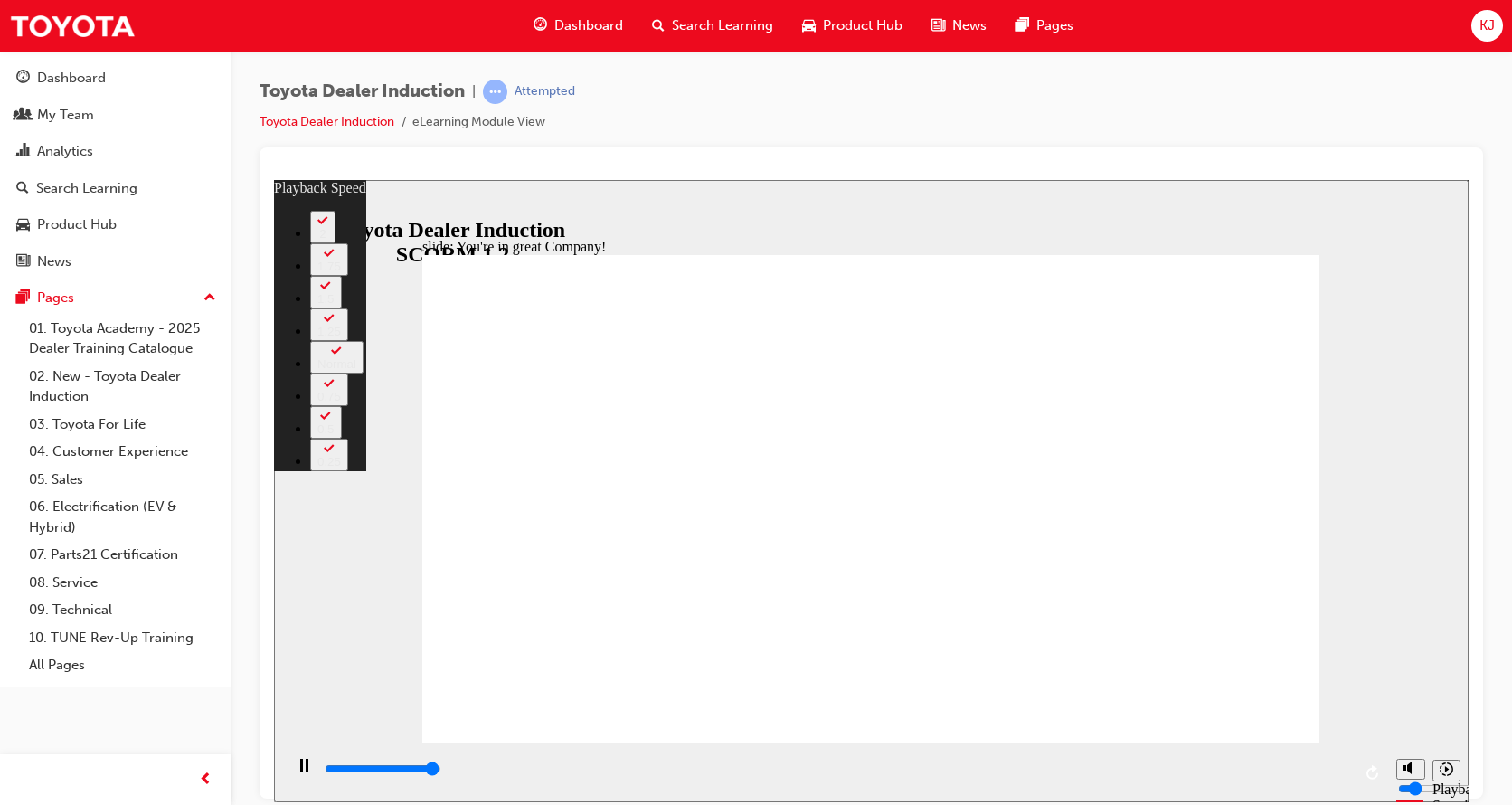 type on "7400" 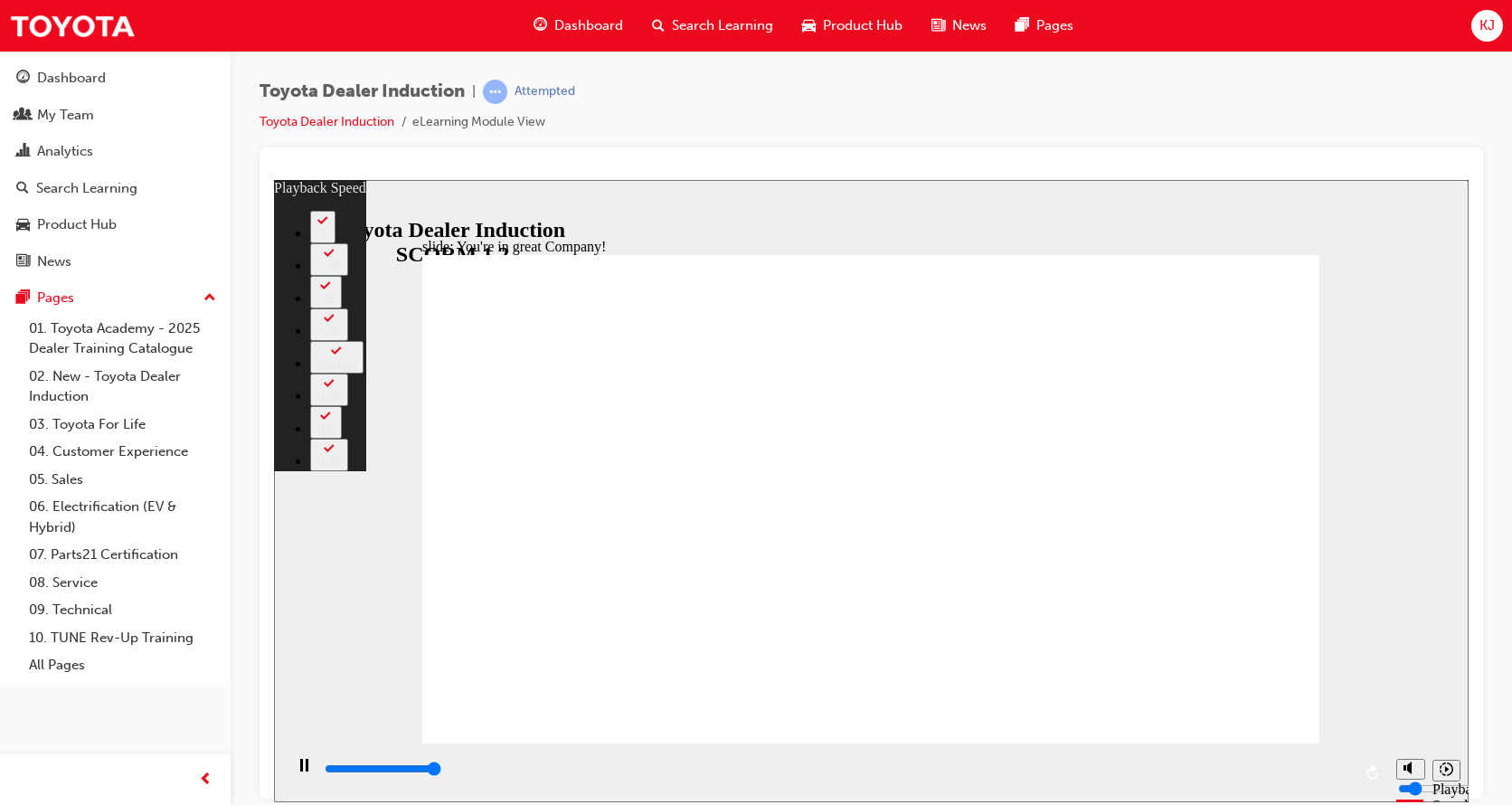 type on "7500" 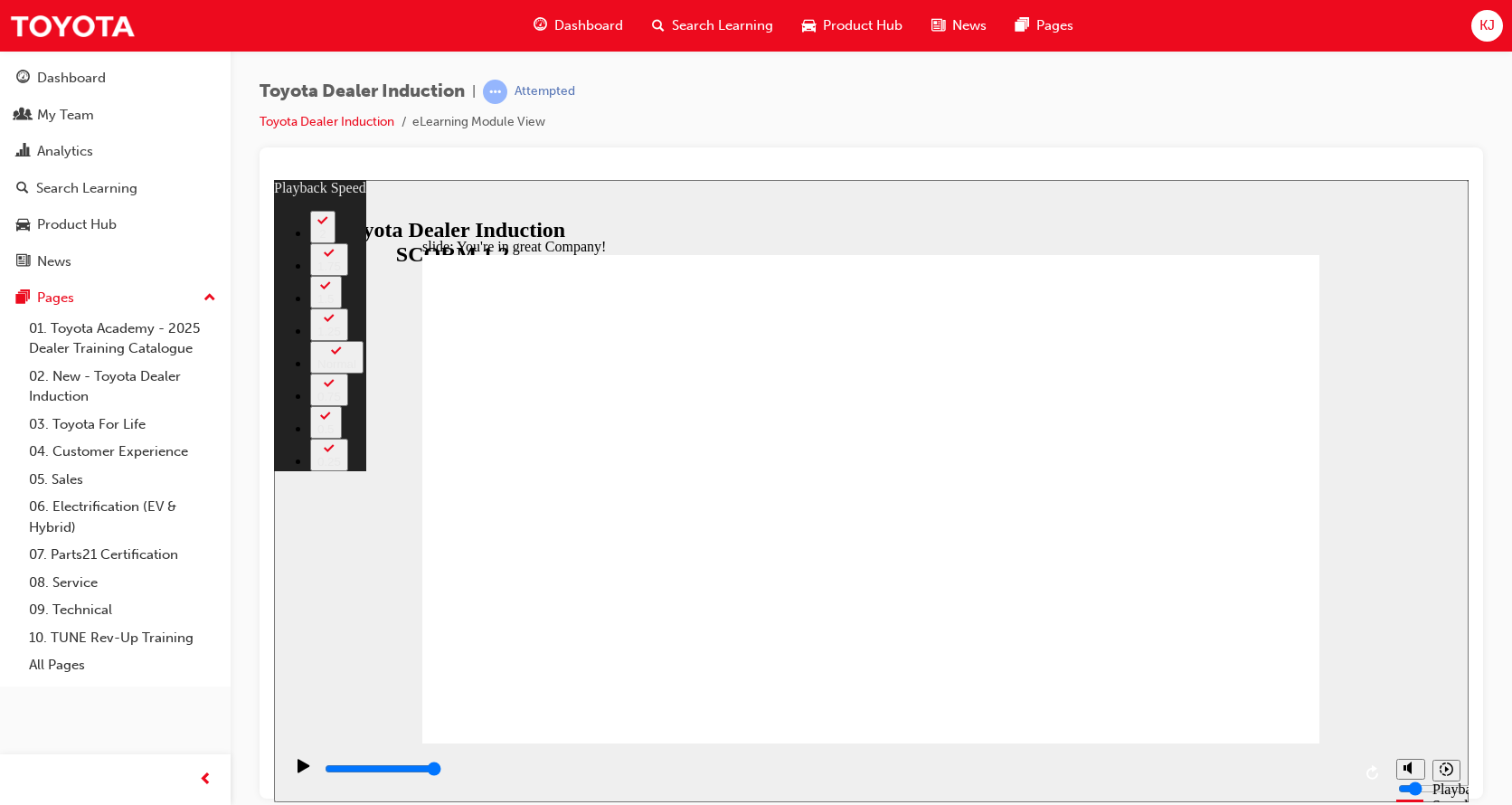 click 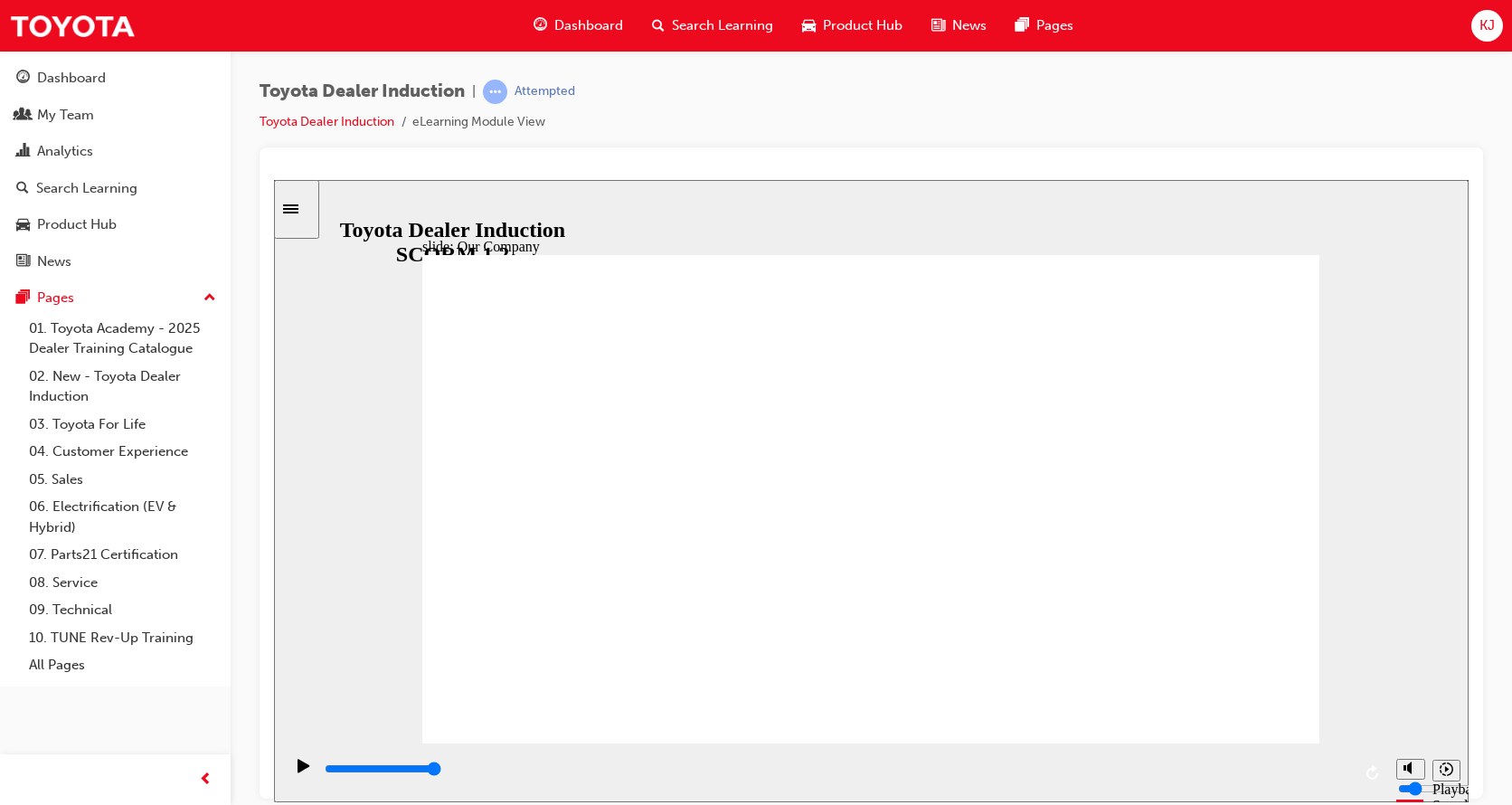 click 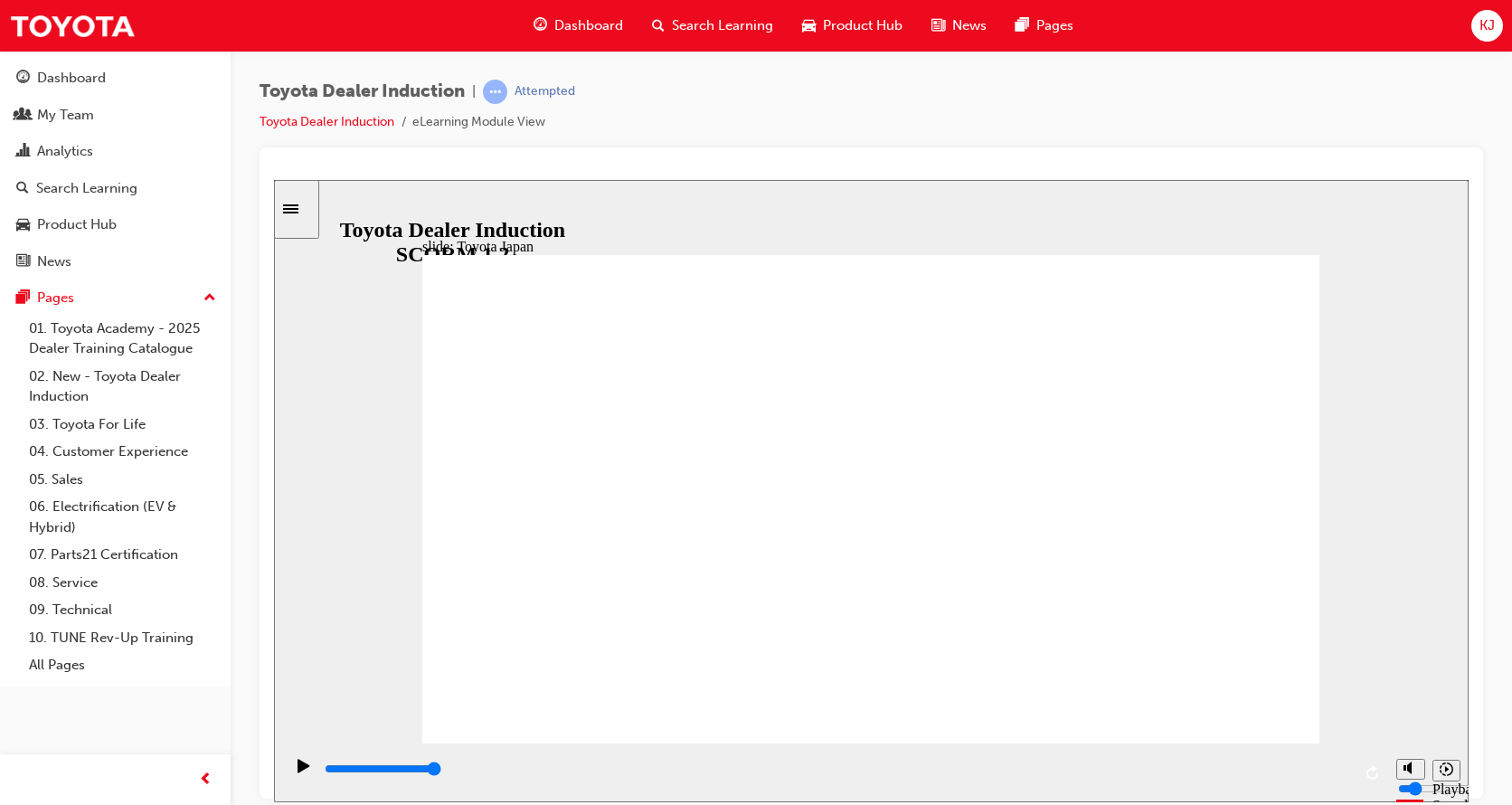 click 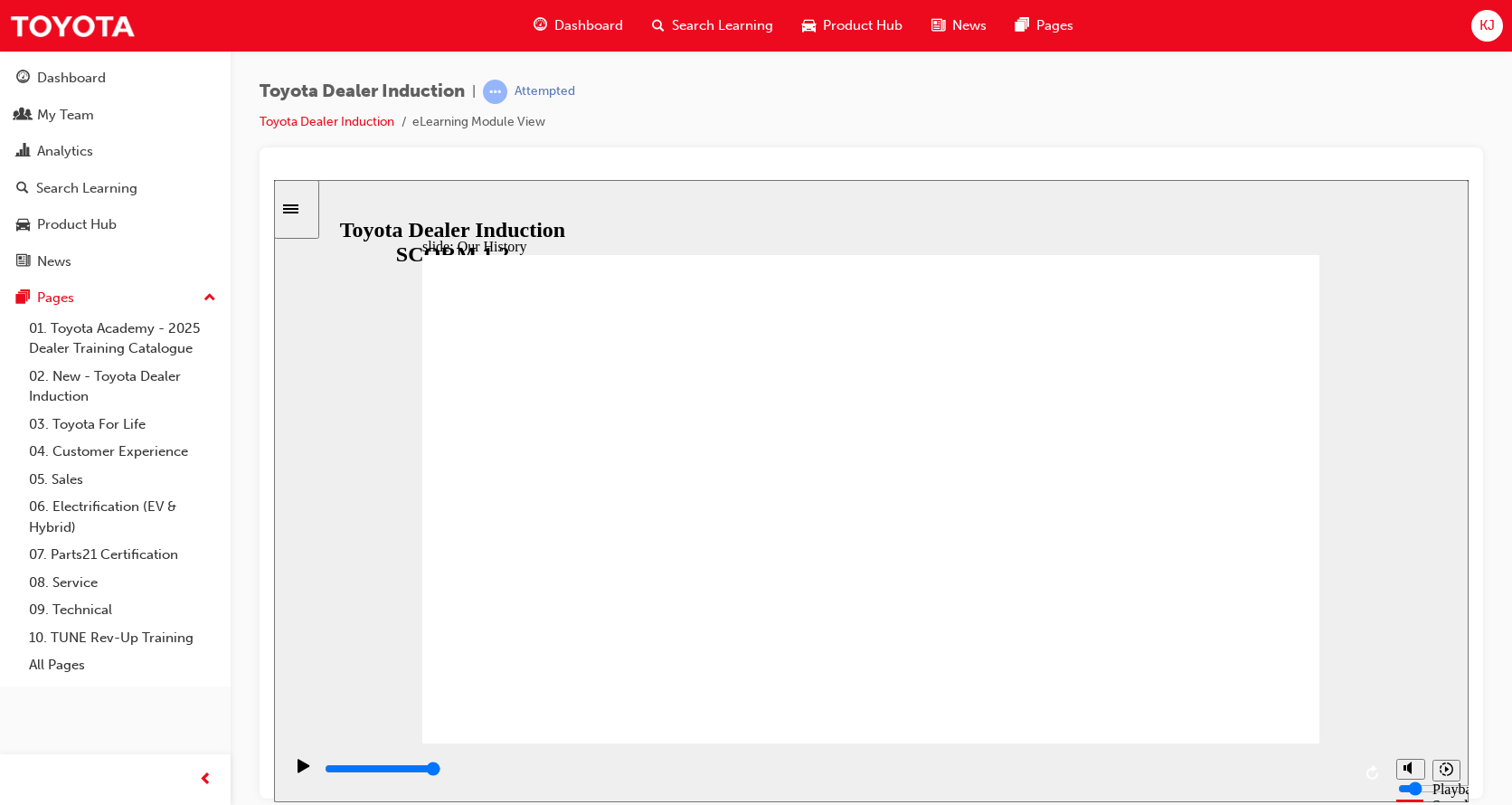 drag, startPoint x: 863, startPoint y: 646, endPoint x: 732, endPoint y: 649, distance: 131.03435 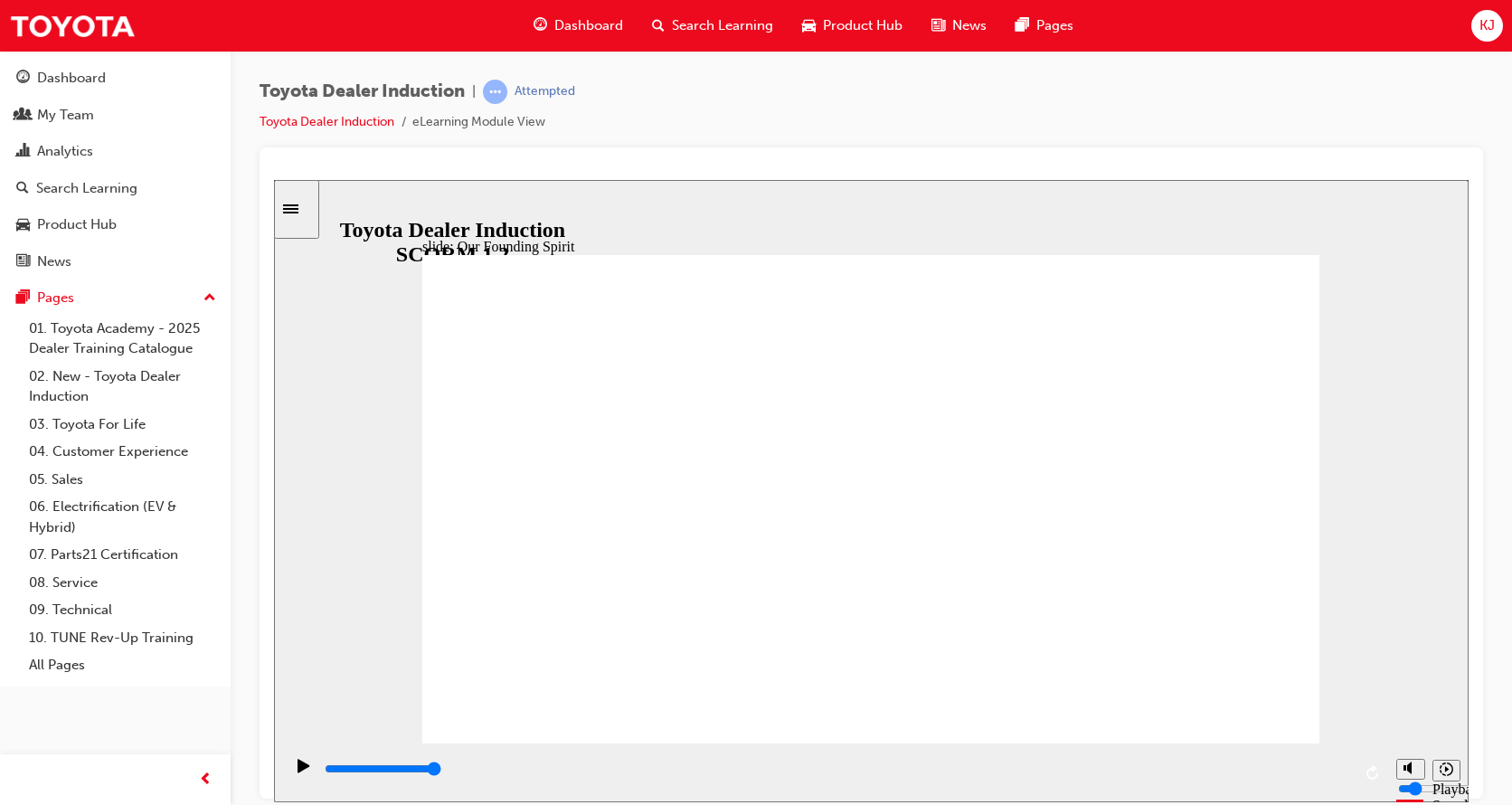 click on "NEXT NEXT" at bounding box center (1238, 3272) 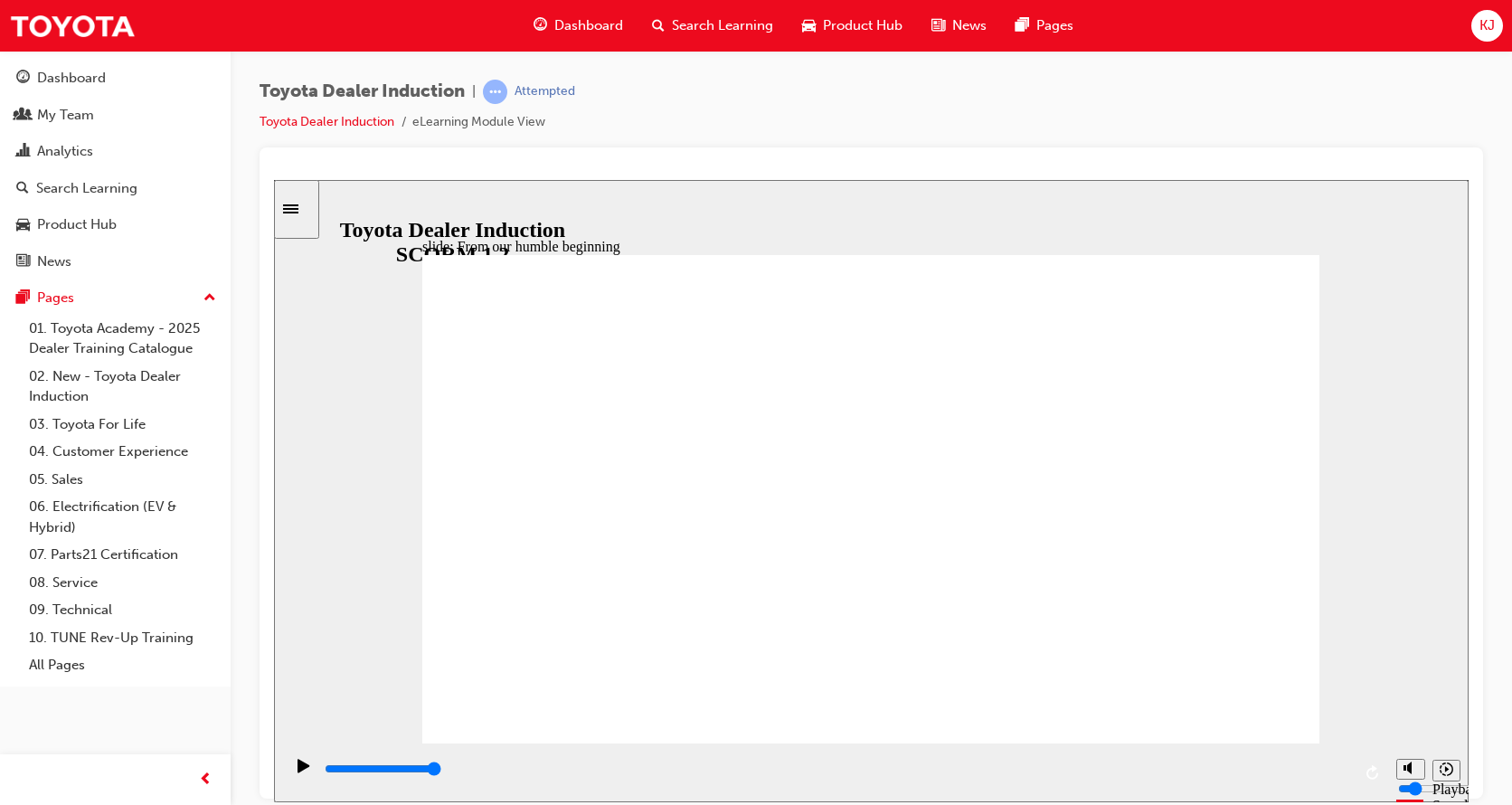 click 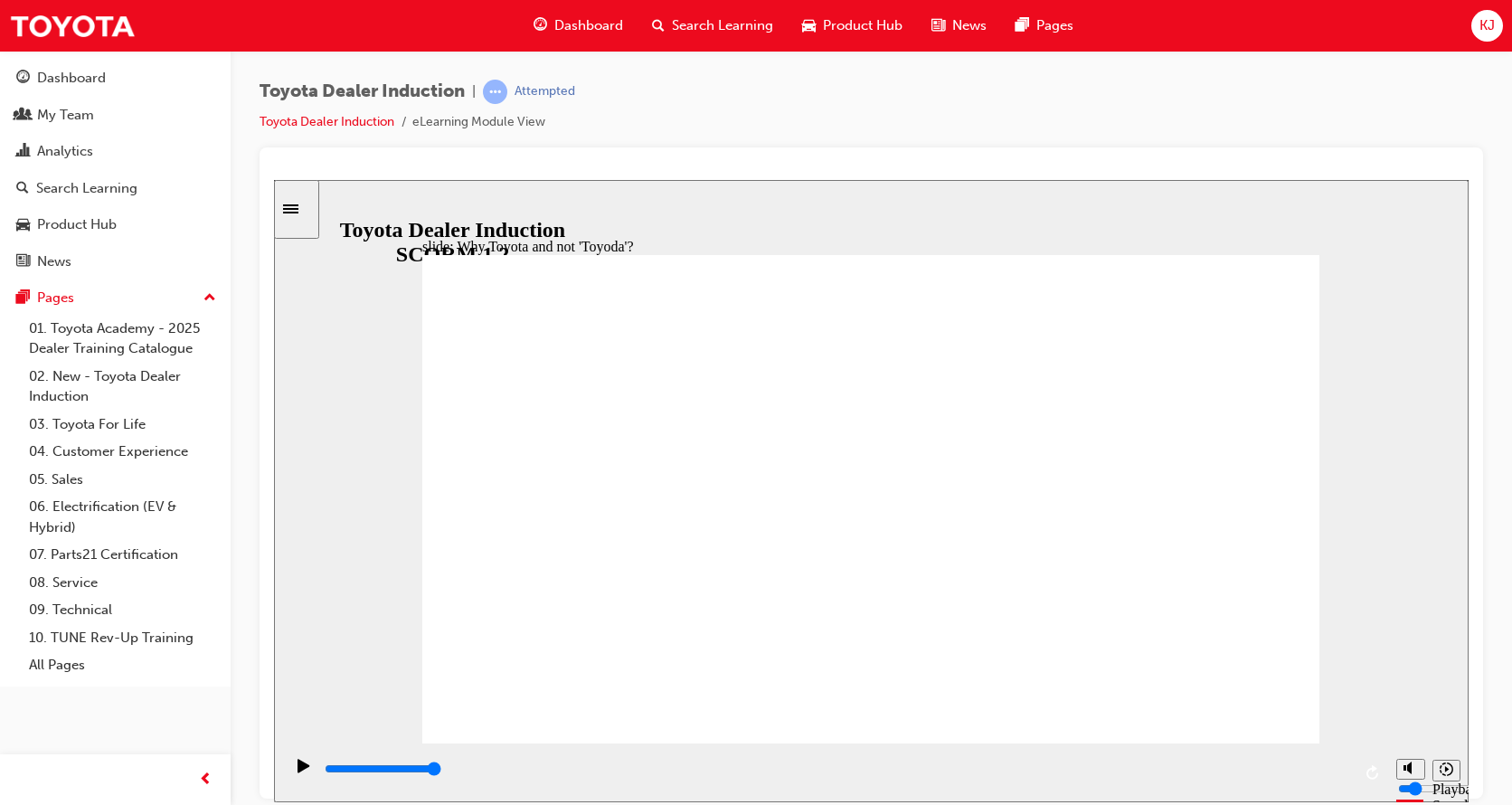 click 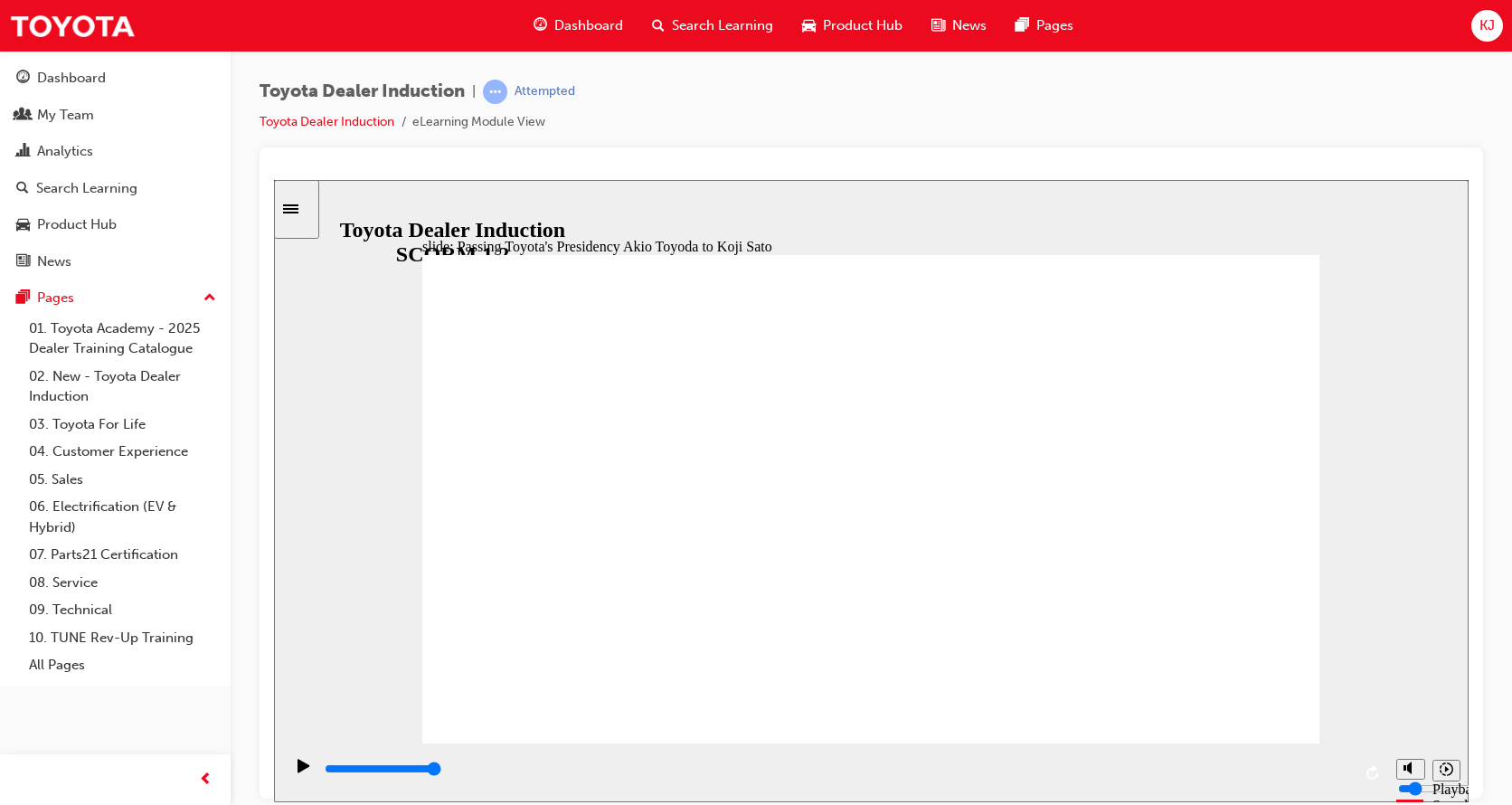 click 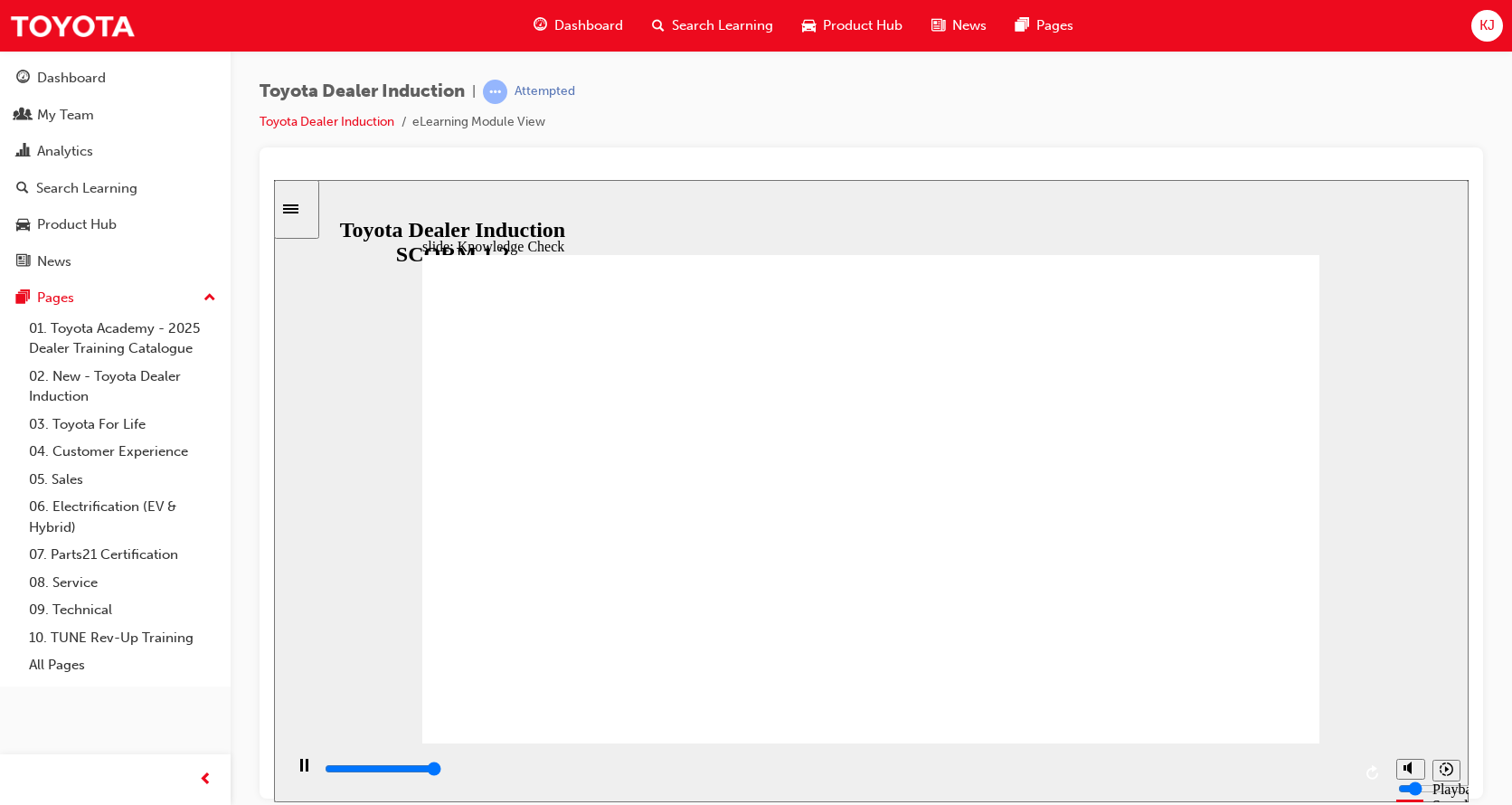 type on "5000" 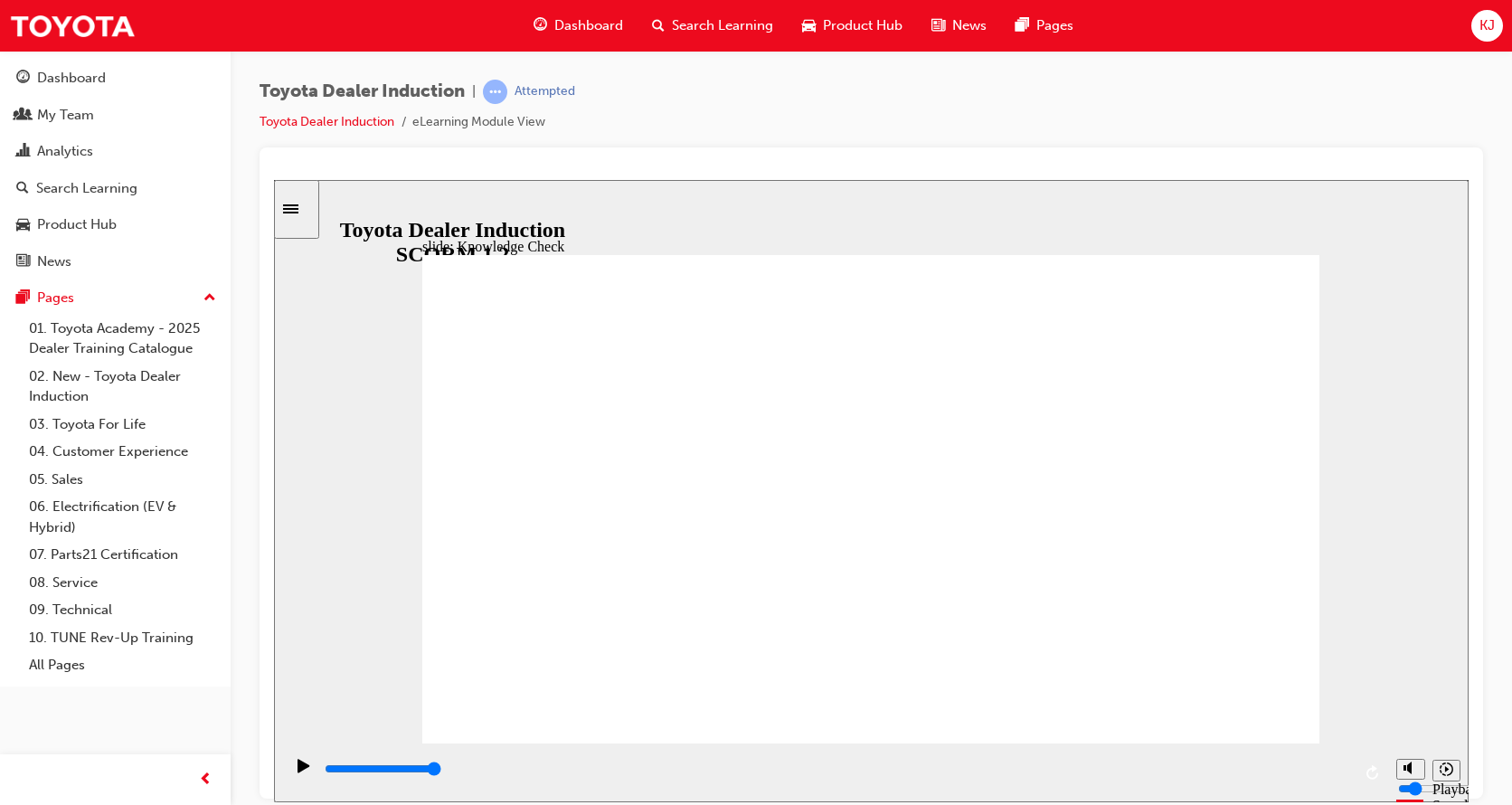 radio on "true" 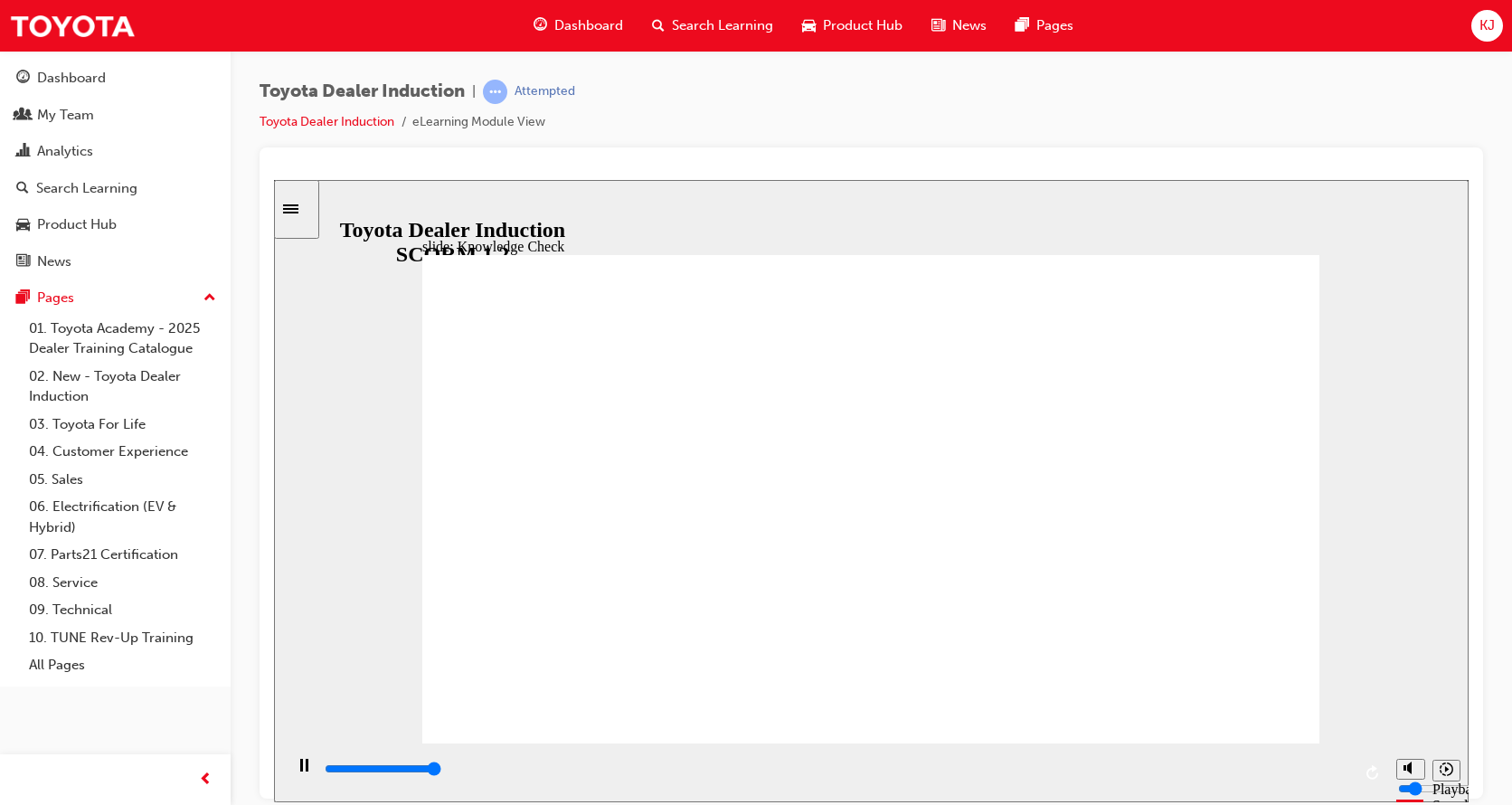 type on "5000" 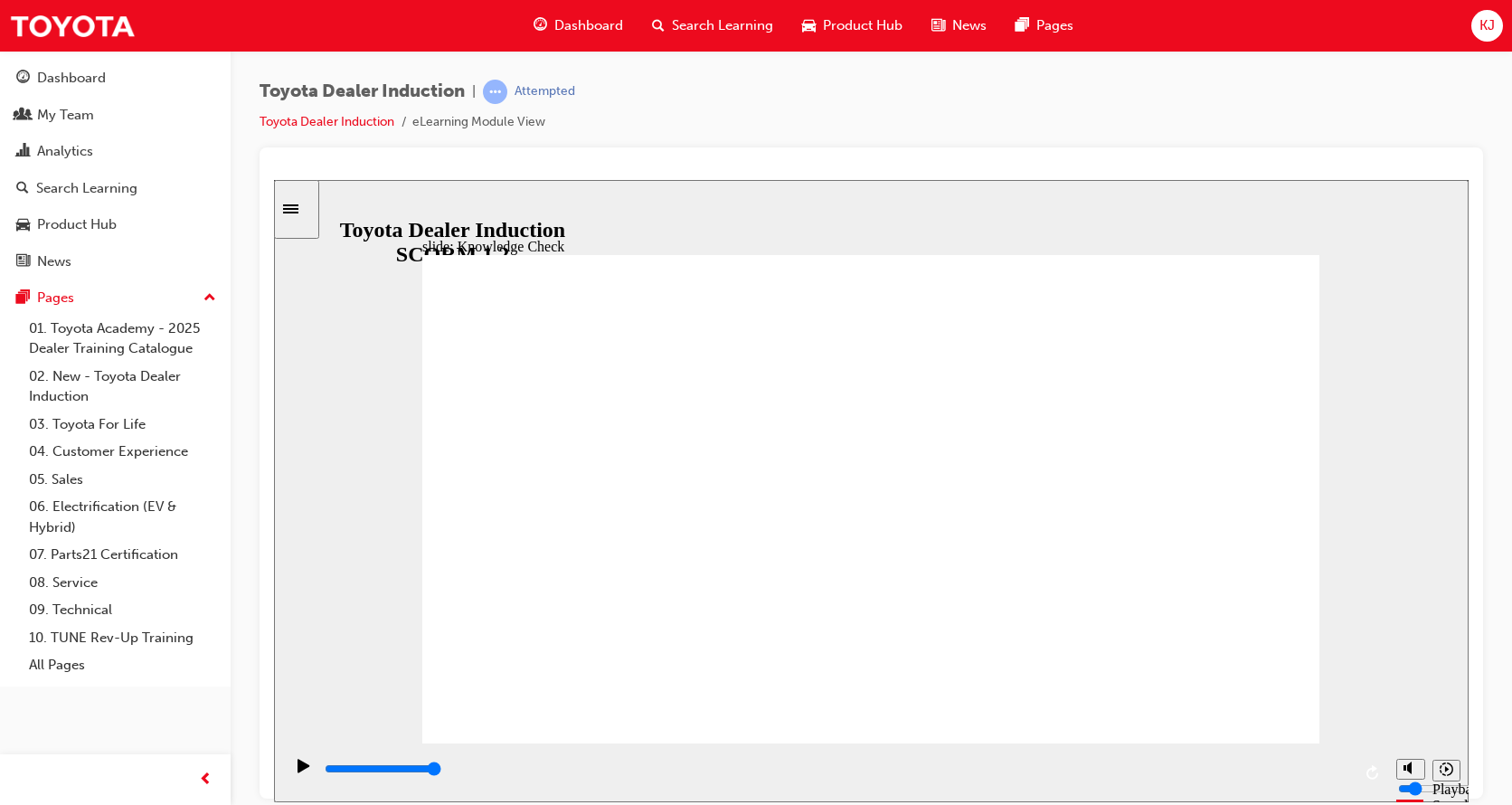 radio on "true" 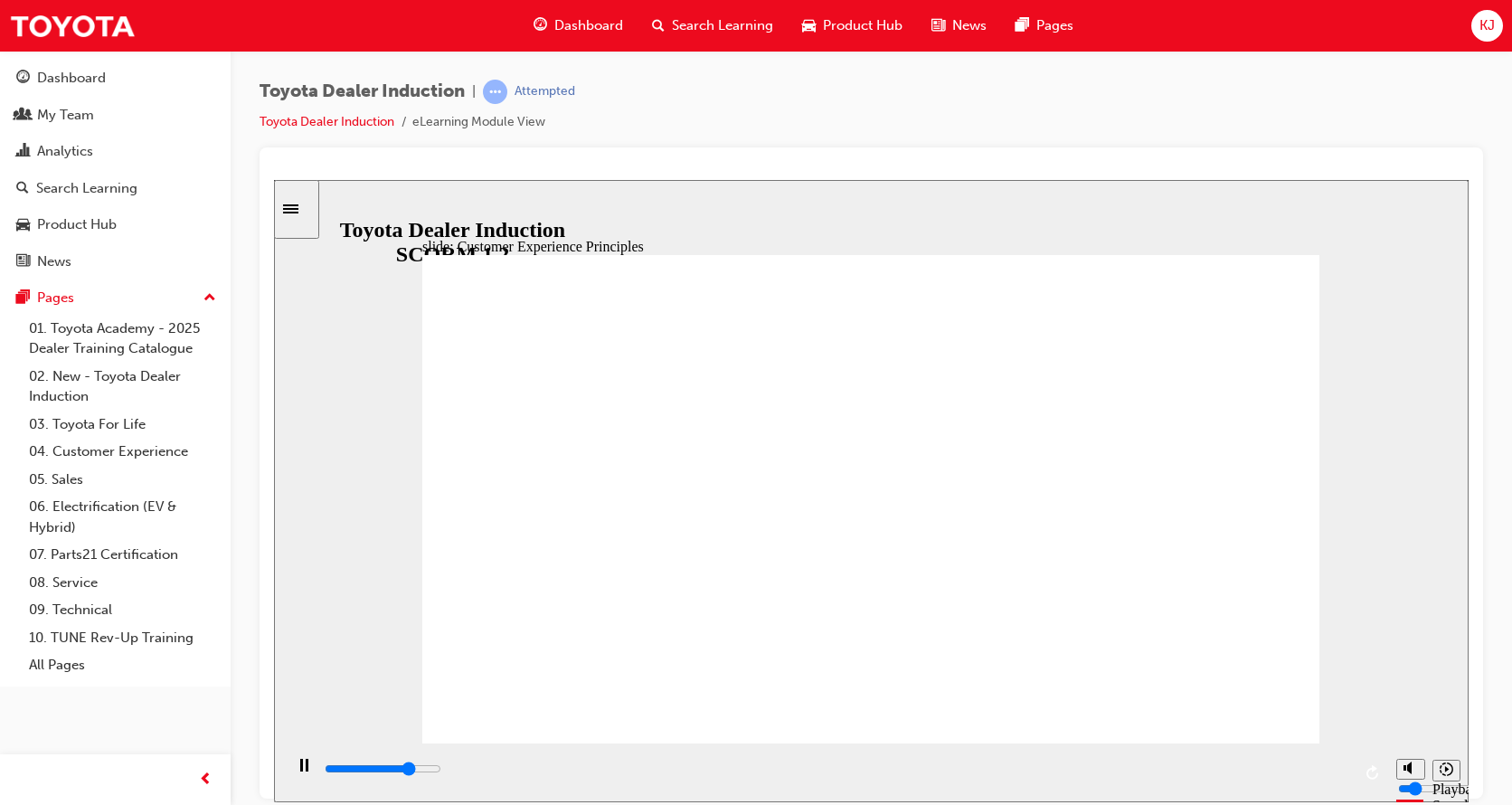 click 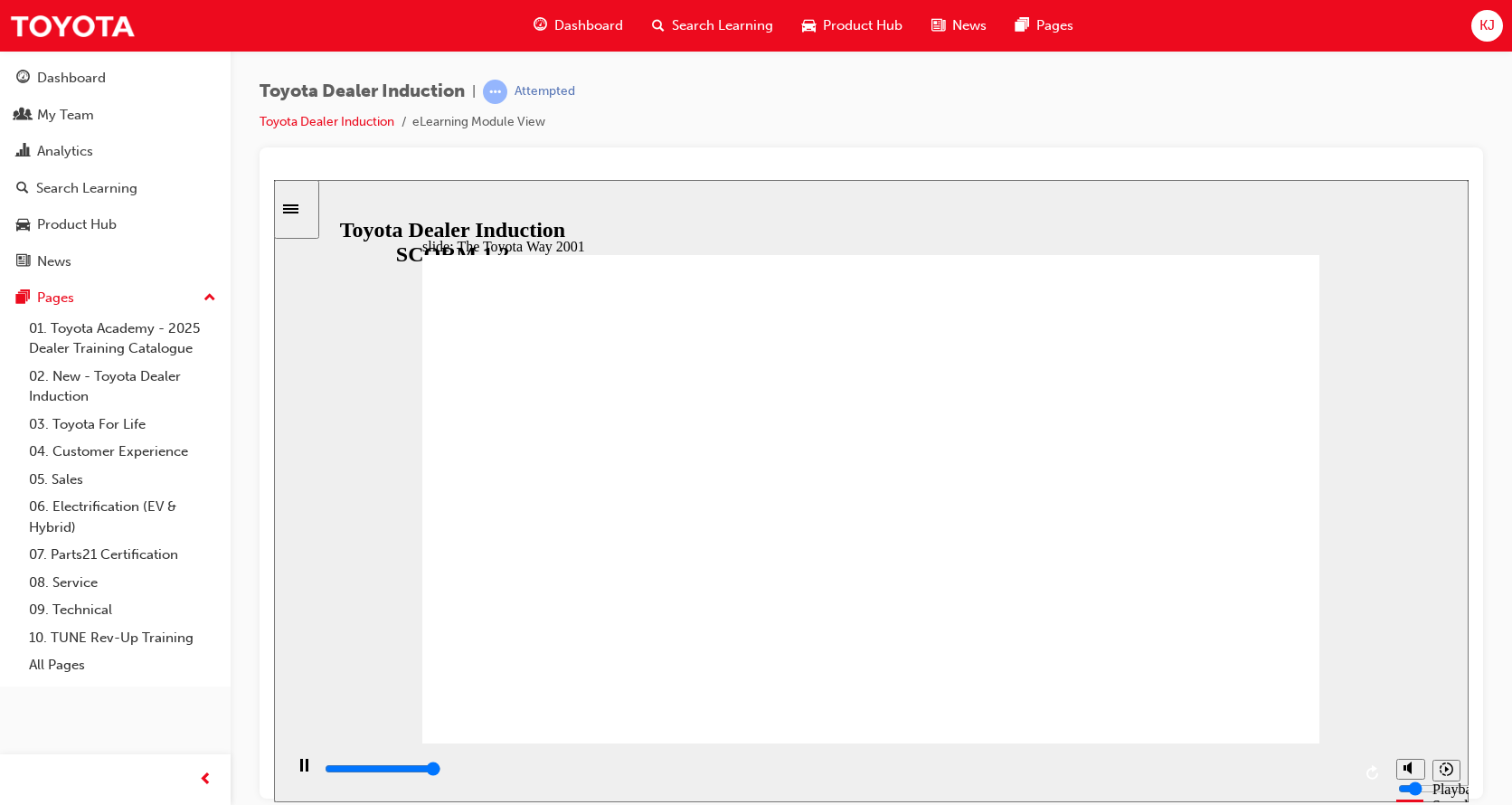 click 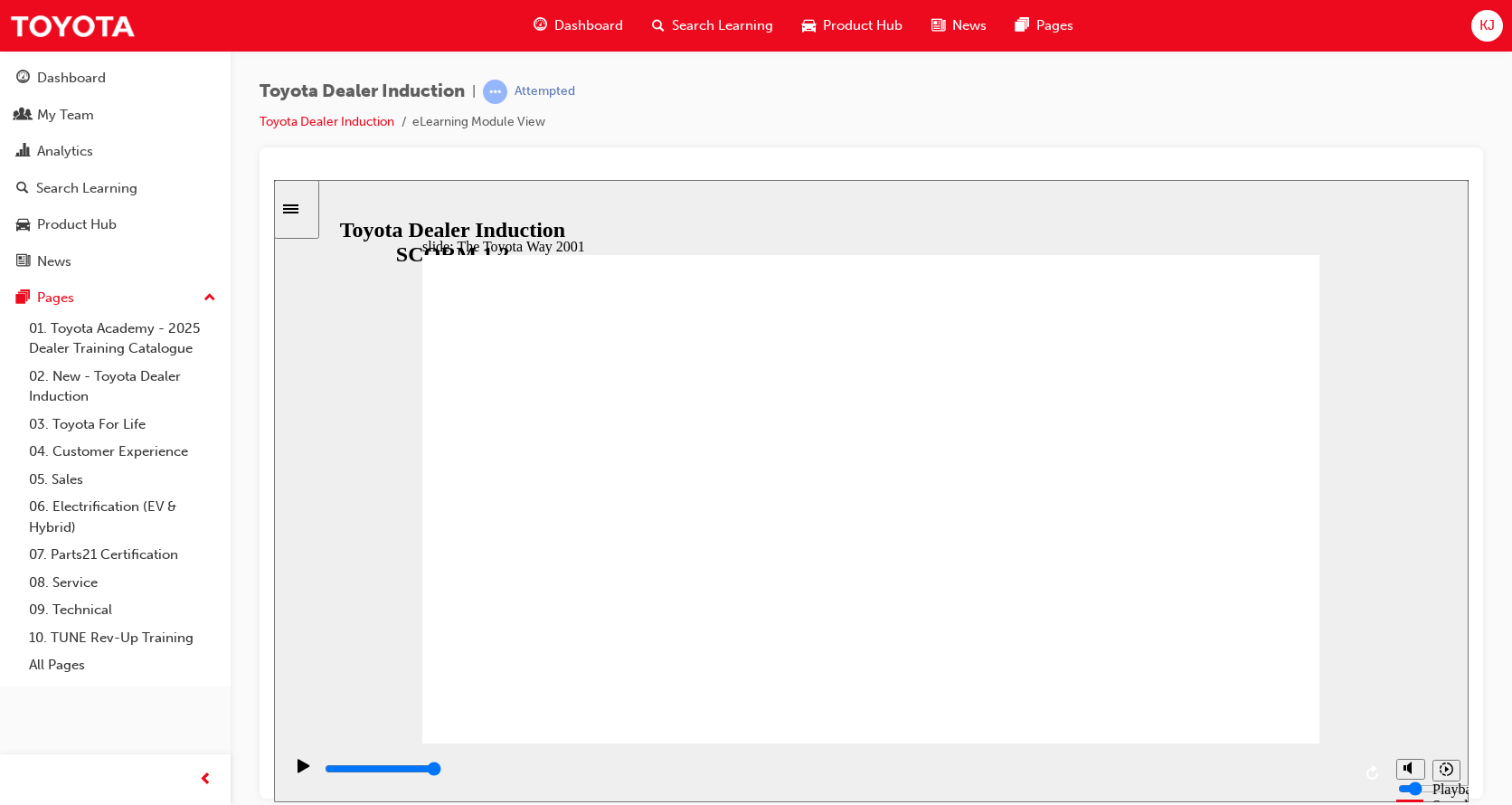 click 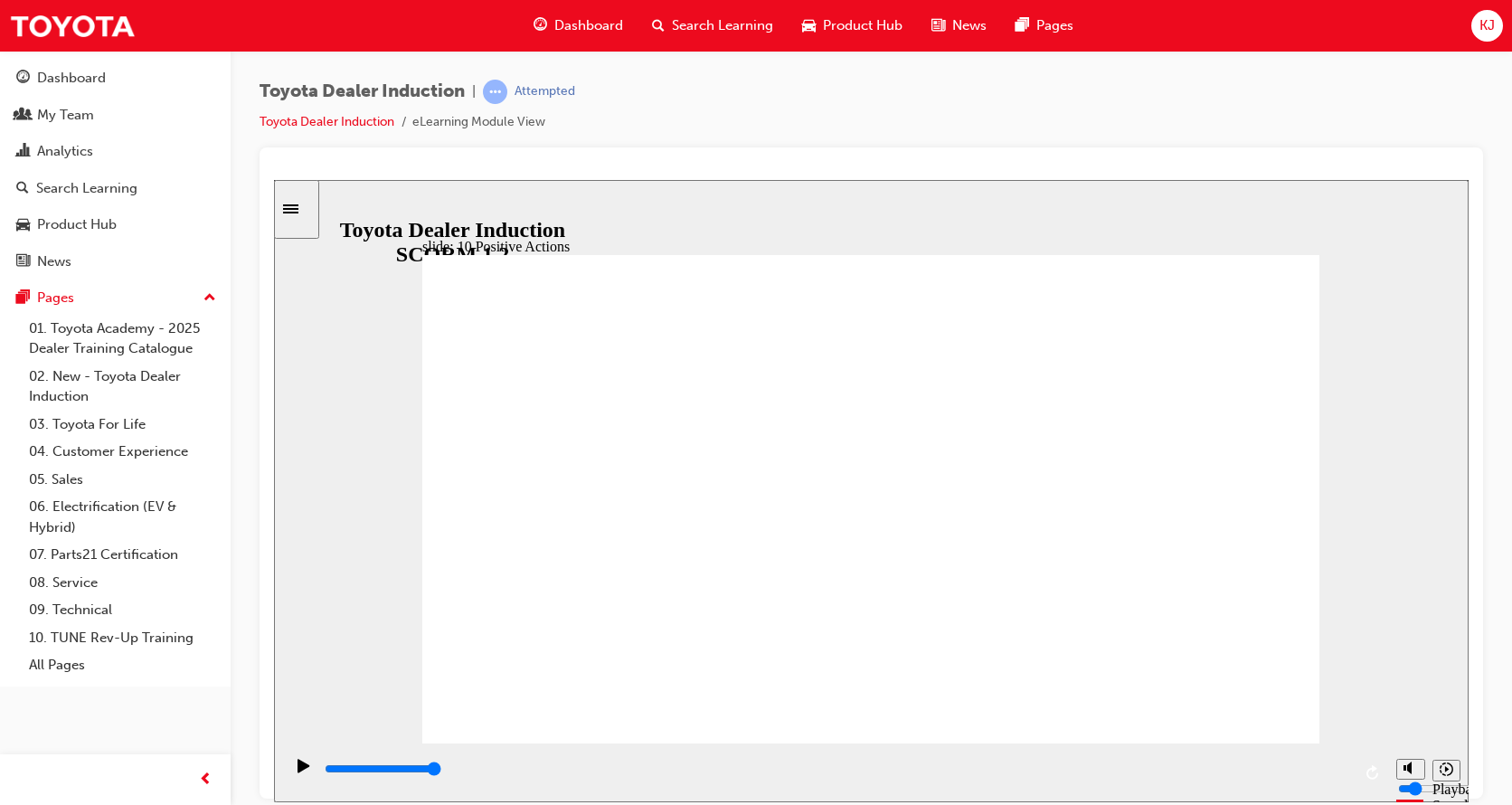 click 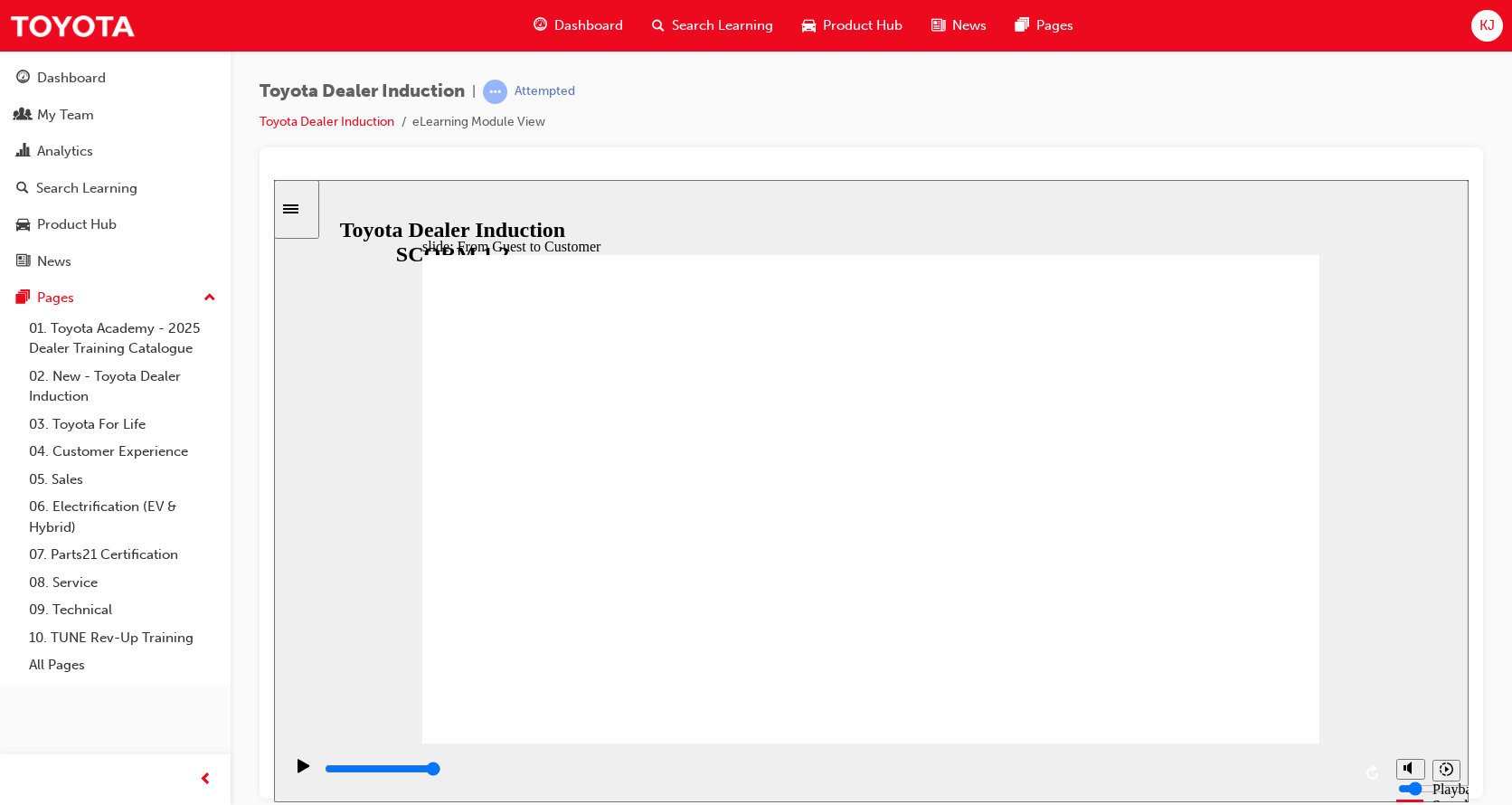click 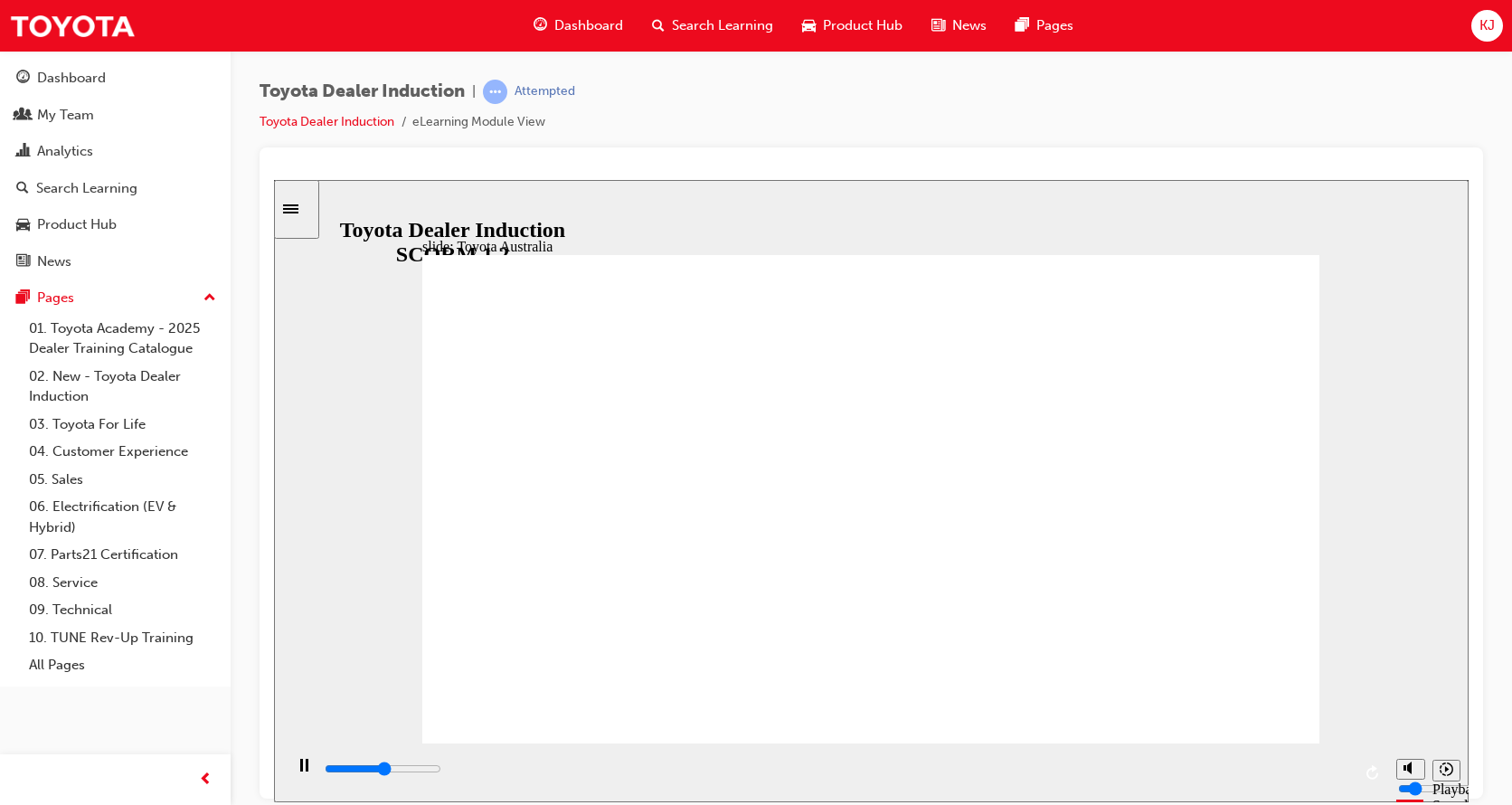 click 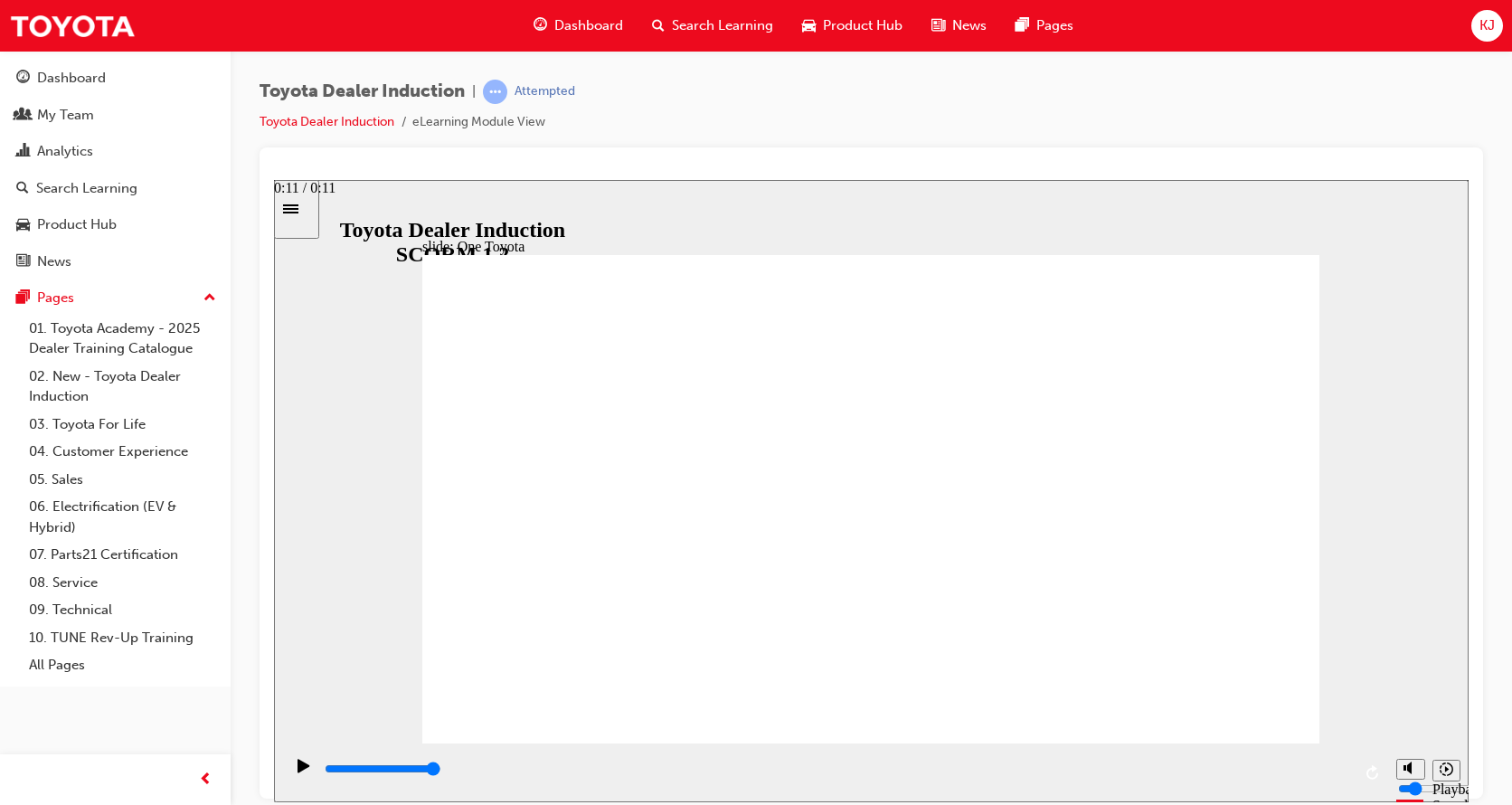 click 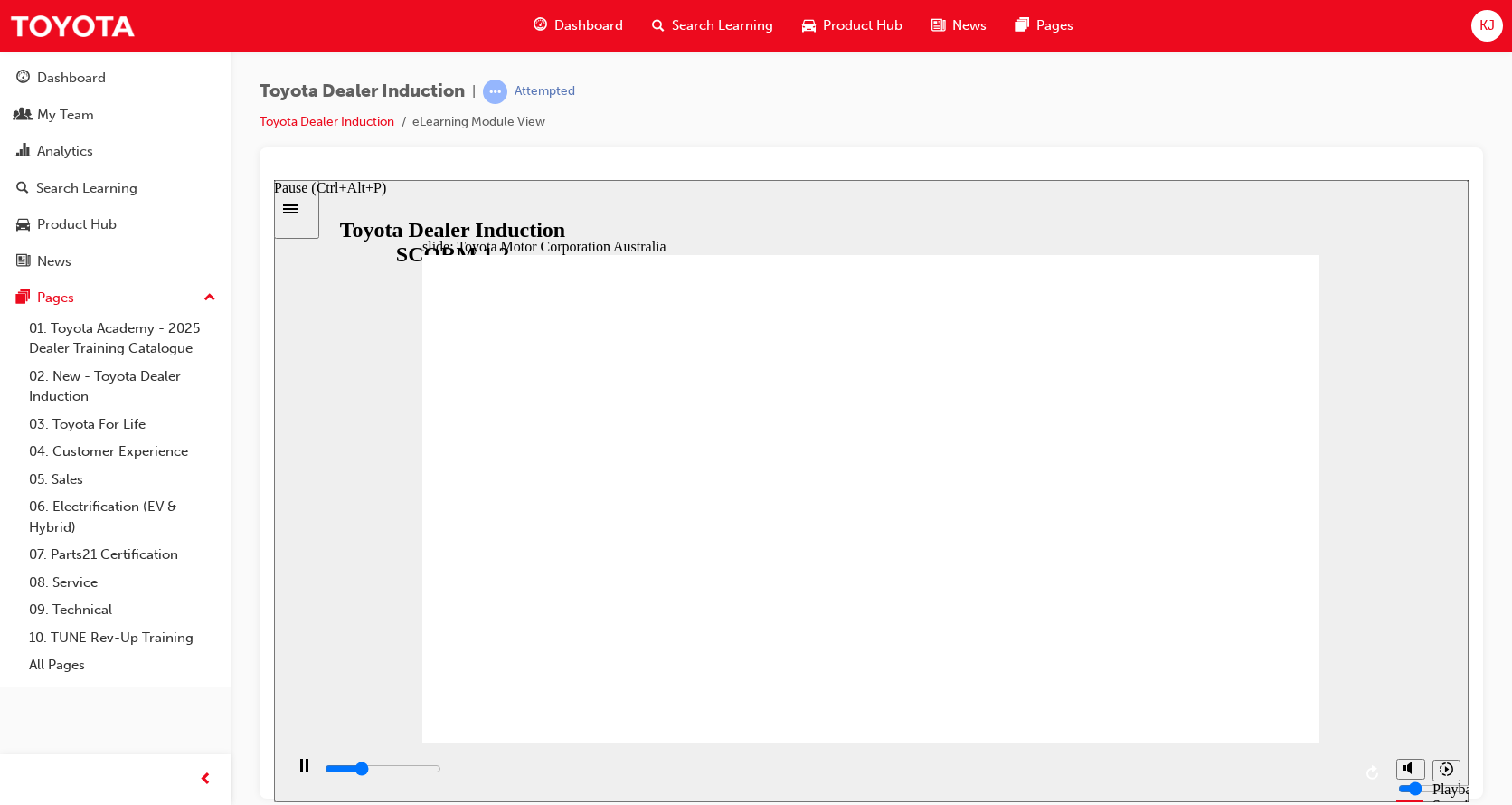 click at bounding box center [304, 773] 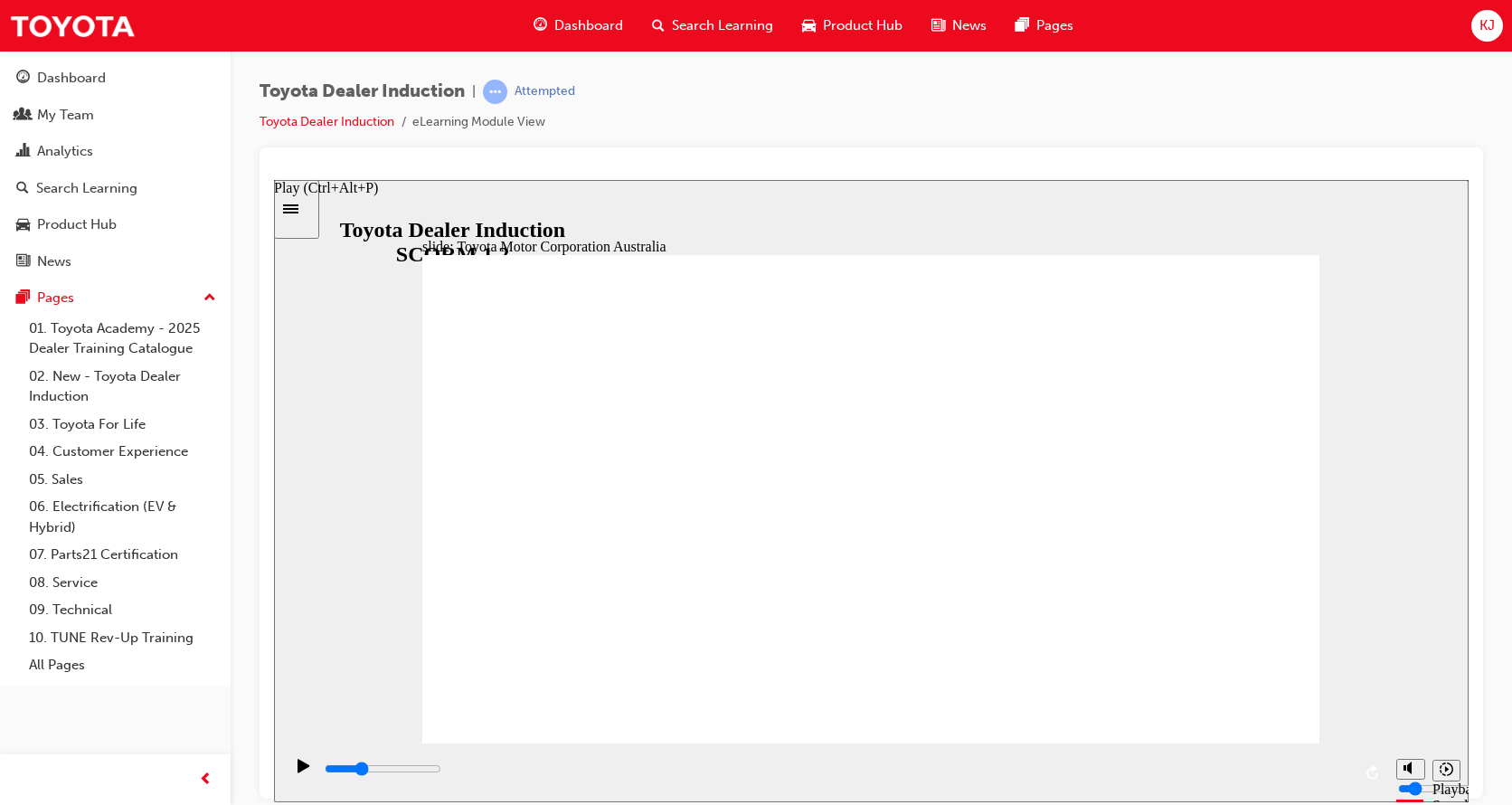 click at bounding box center [304, 773] 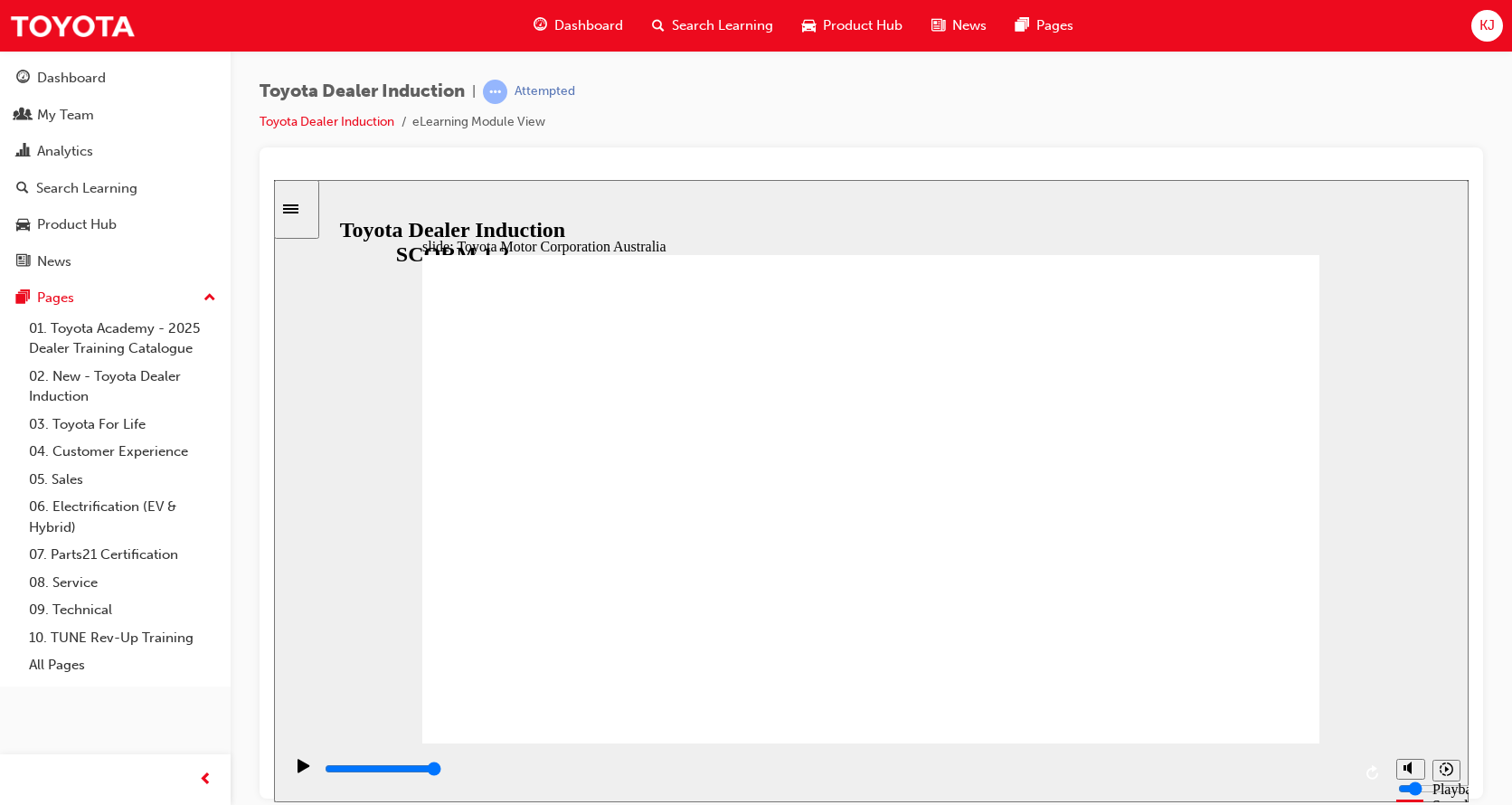 click 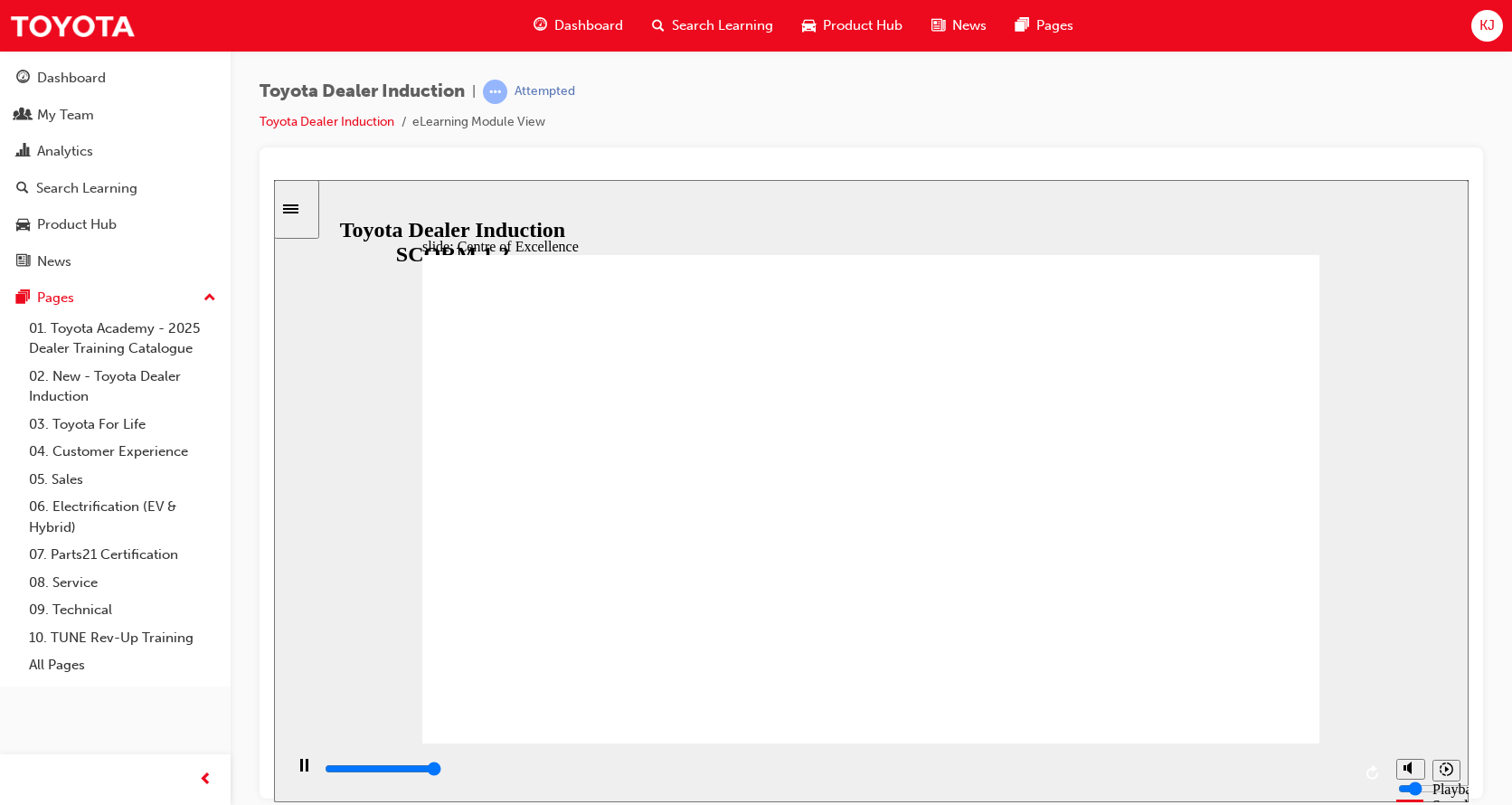 type on "15300" 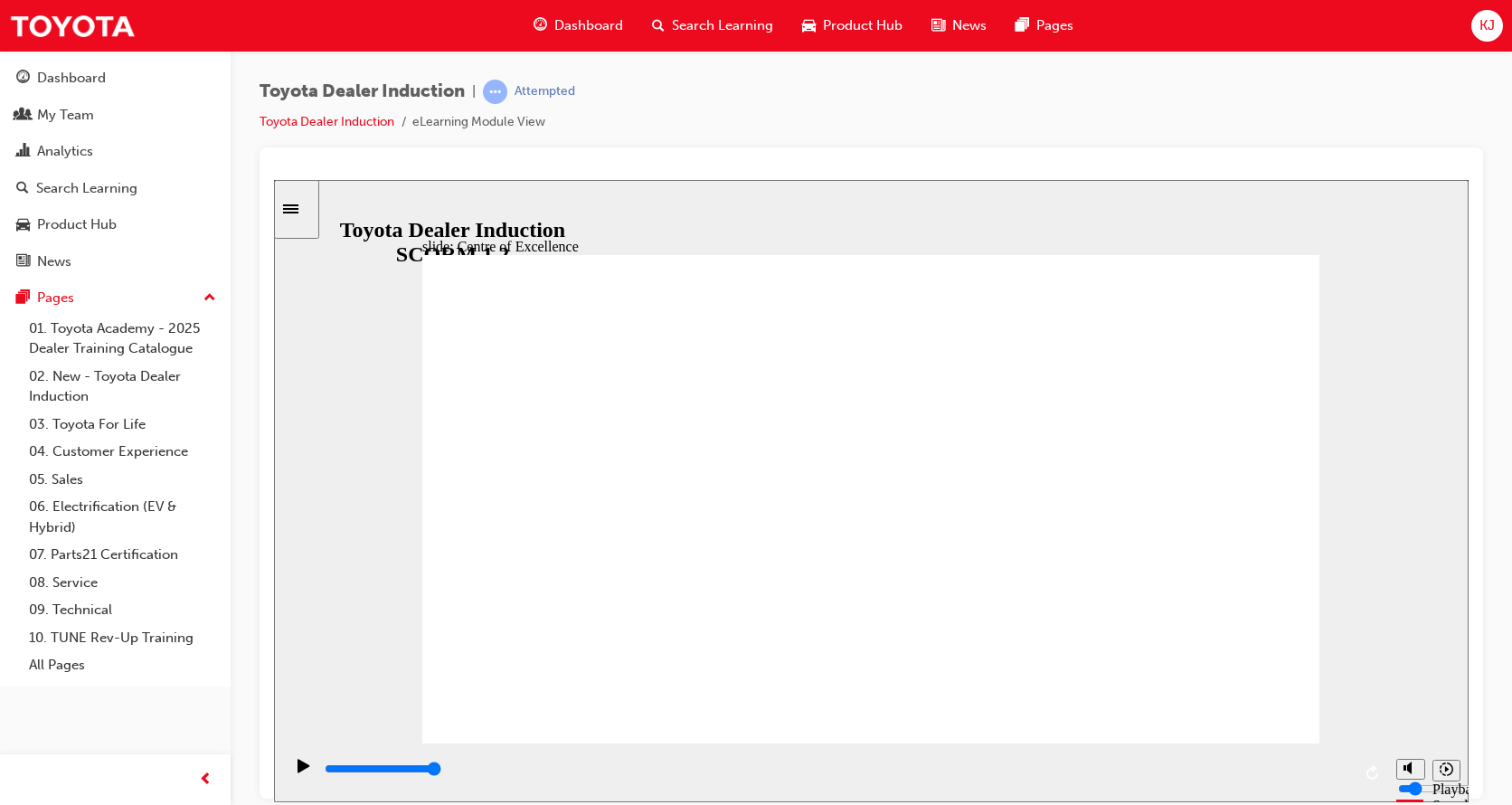 click 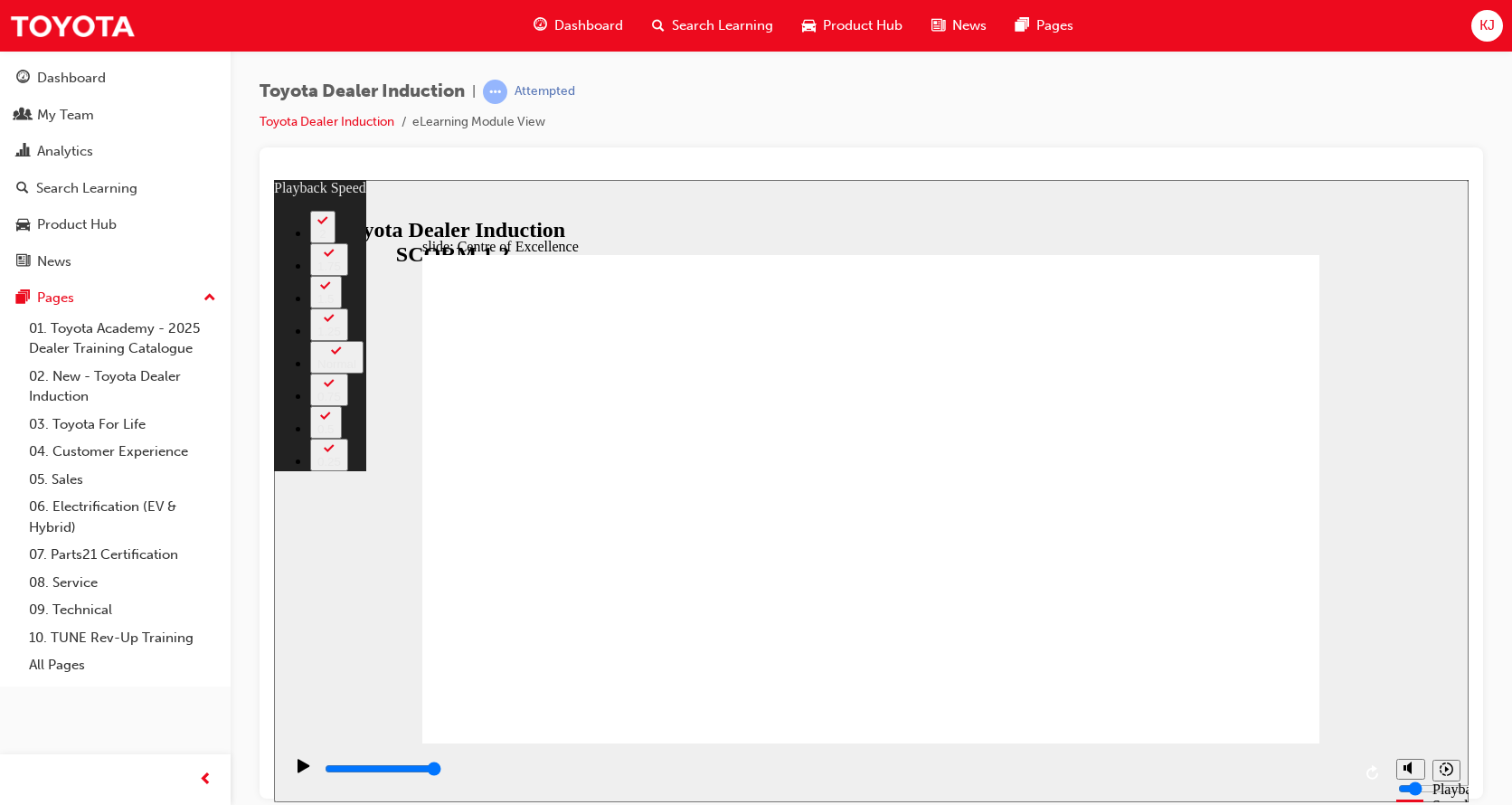 click 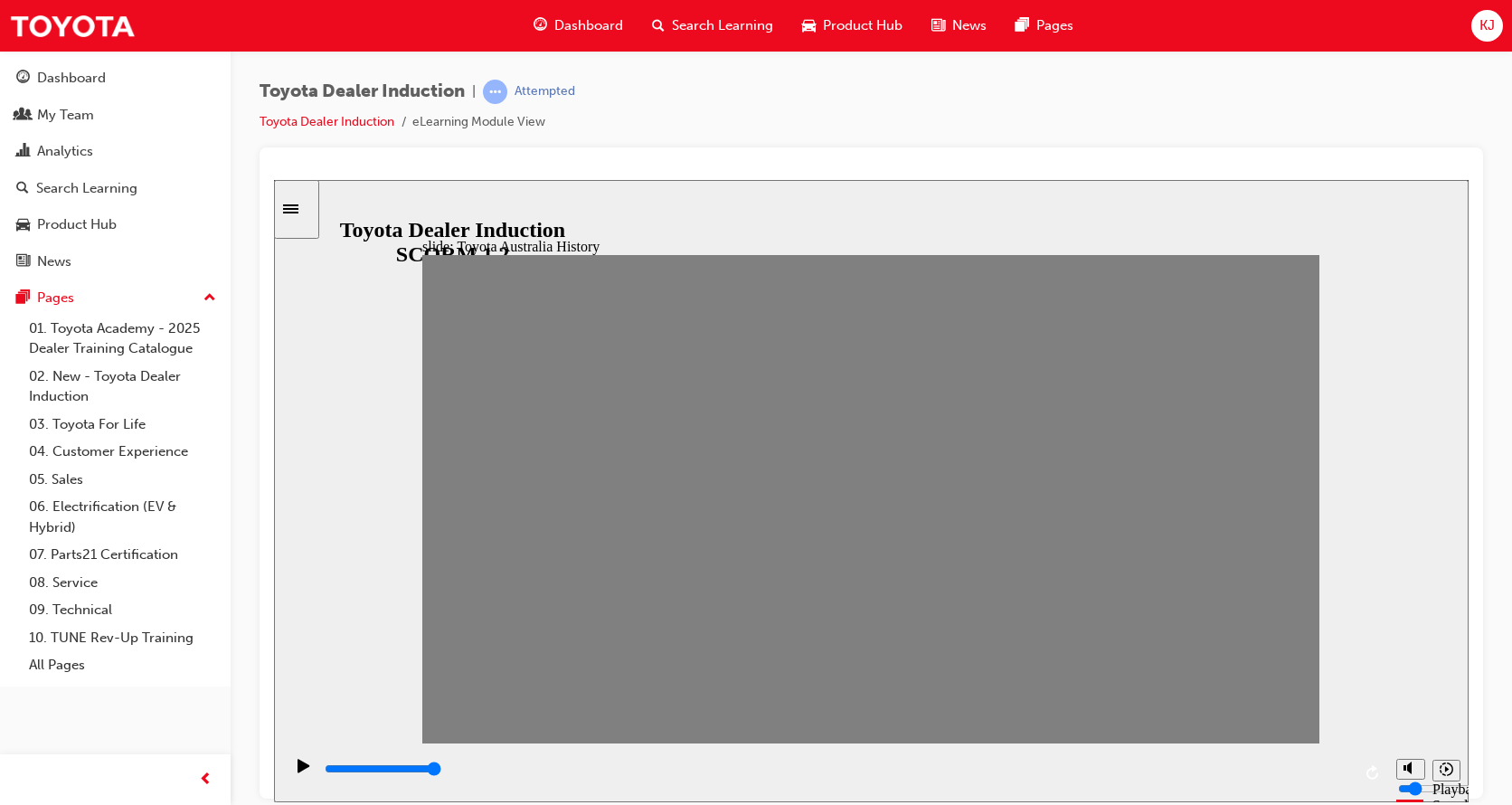 click 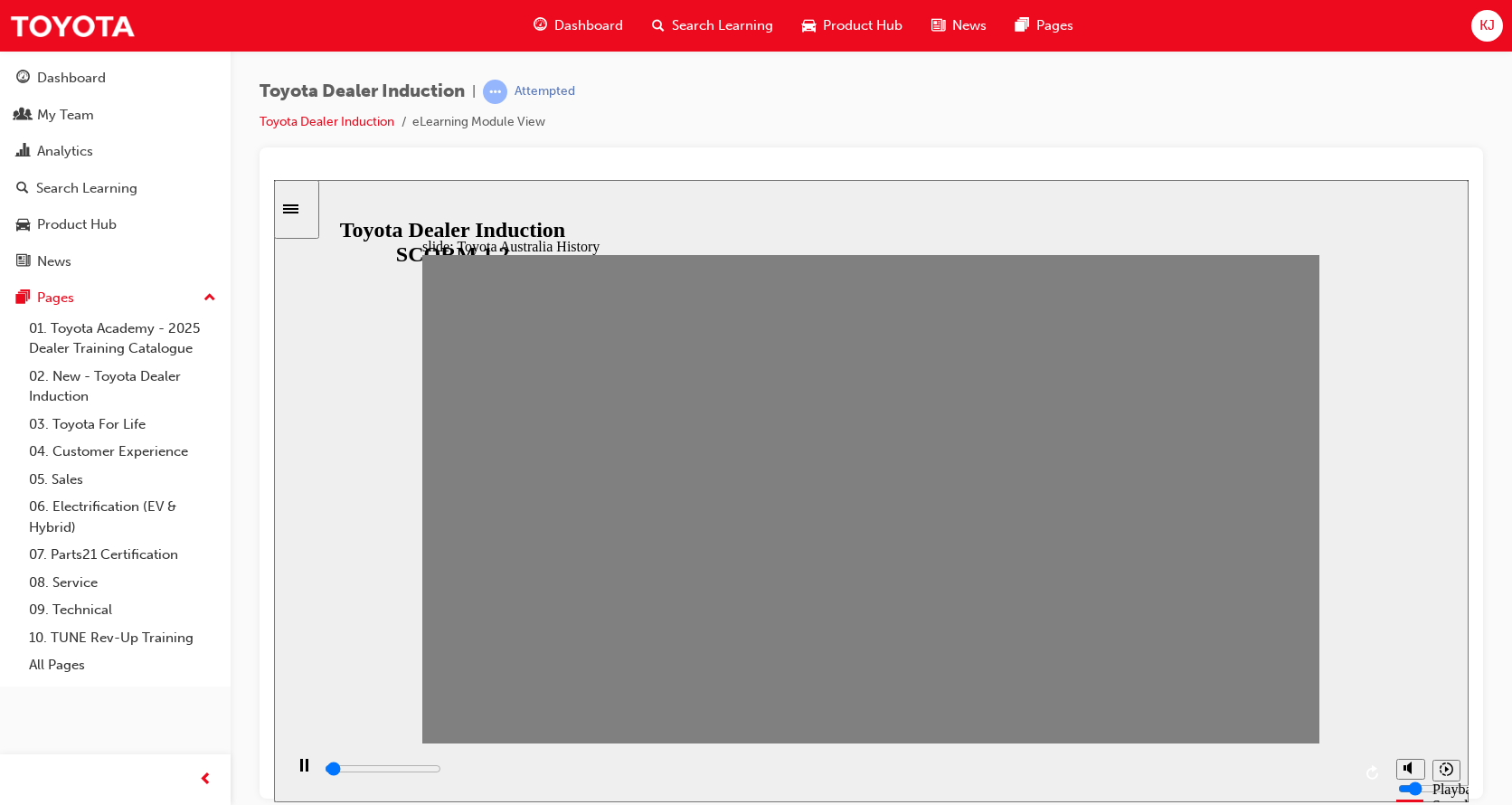 drag, startPoint x: 442, startPoint y: 507, endPoint x: 495, endPoint y: 507, distance: 53 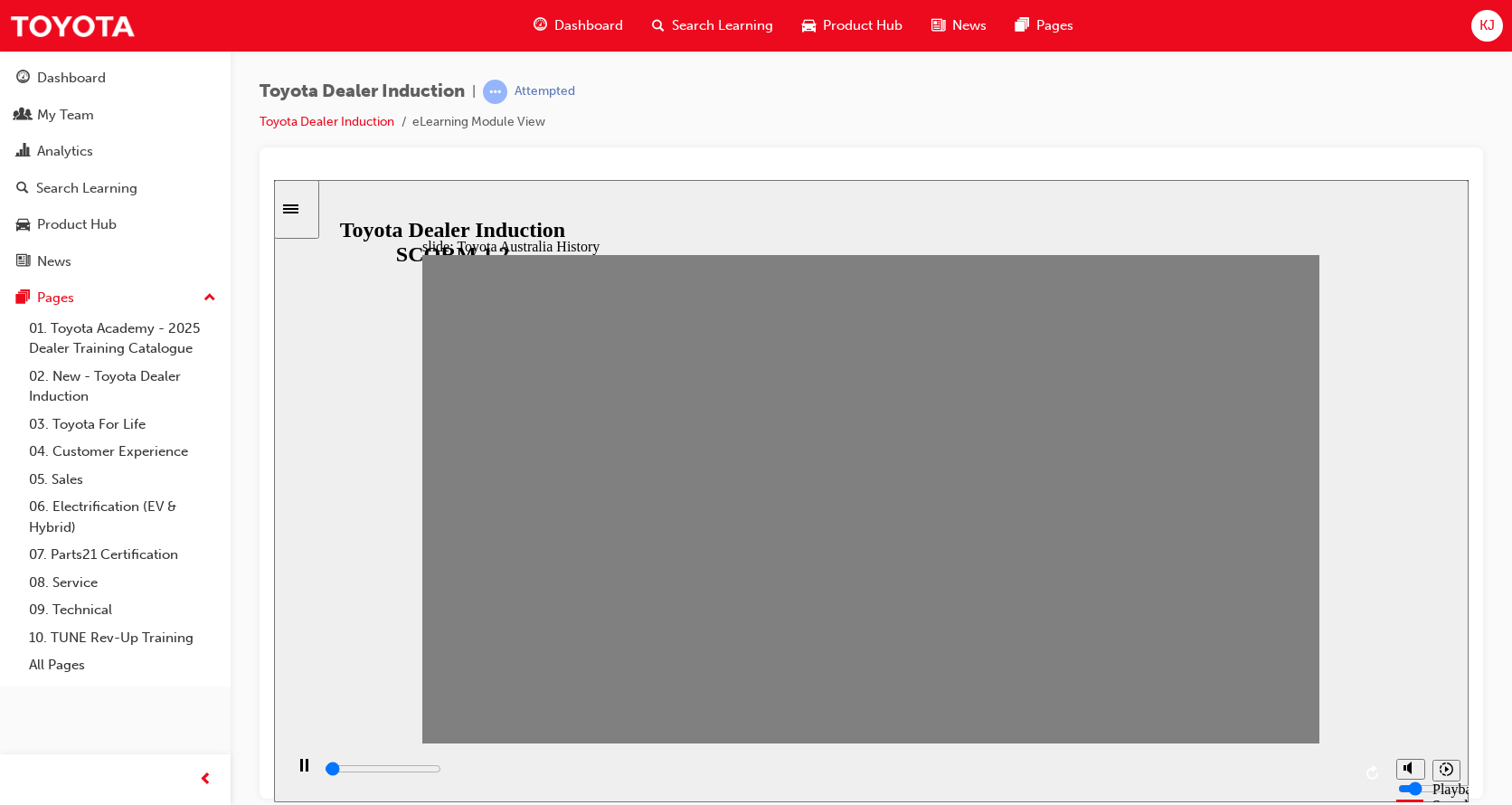 drag, startPoint x: 507, startPoint y: 509, endPoint x: 531, endPoint y: 510, distance: 24.020824 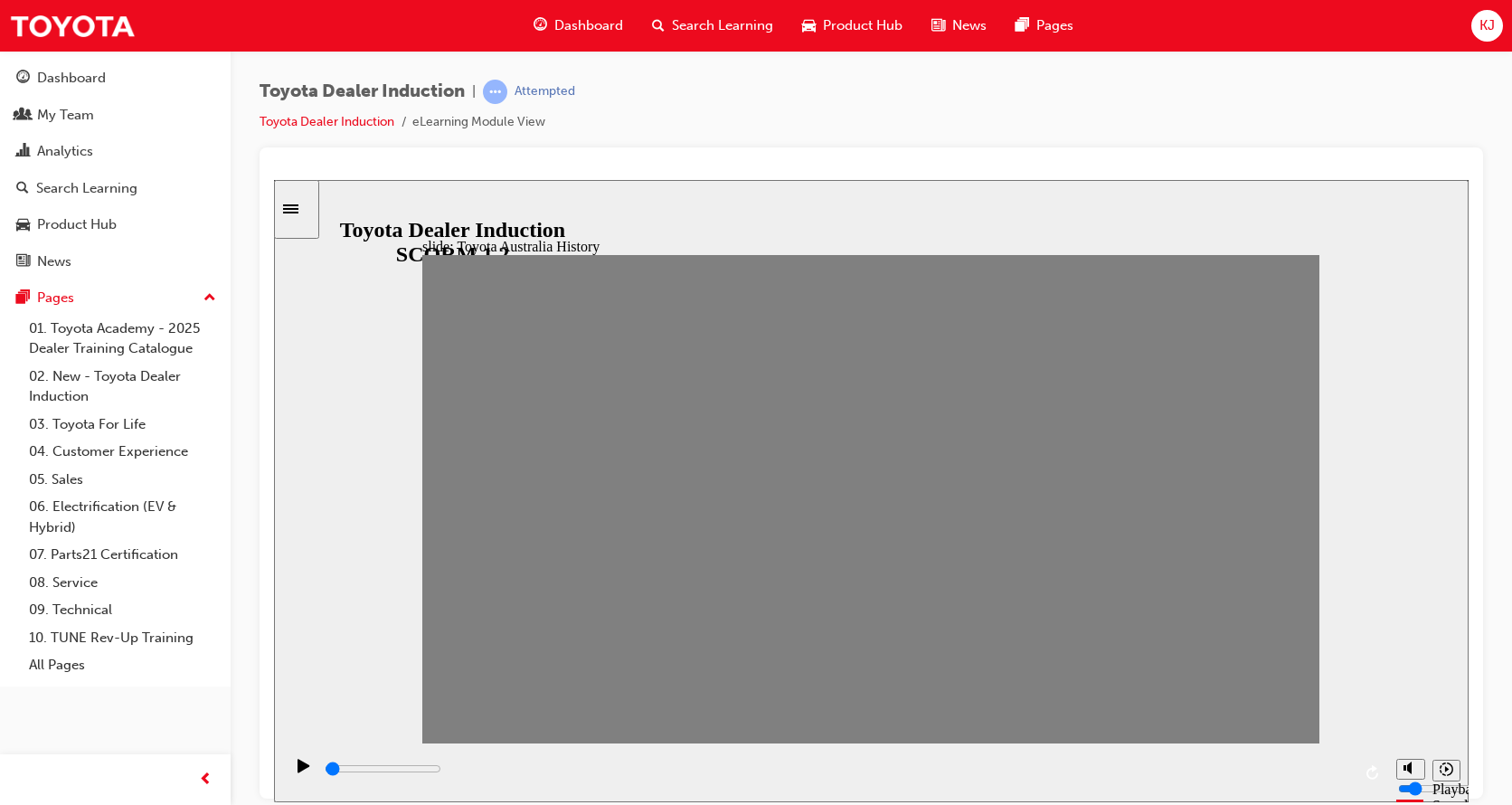 click at bounding box center [864, 2228] 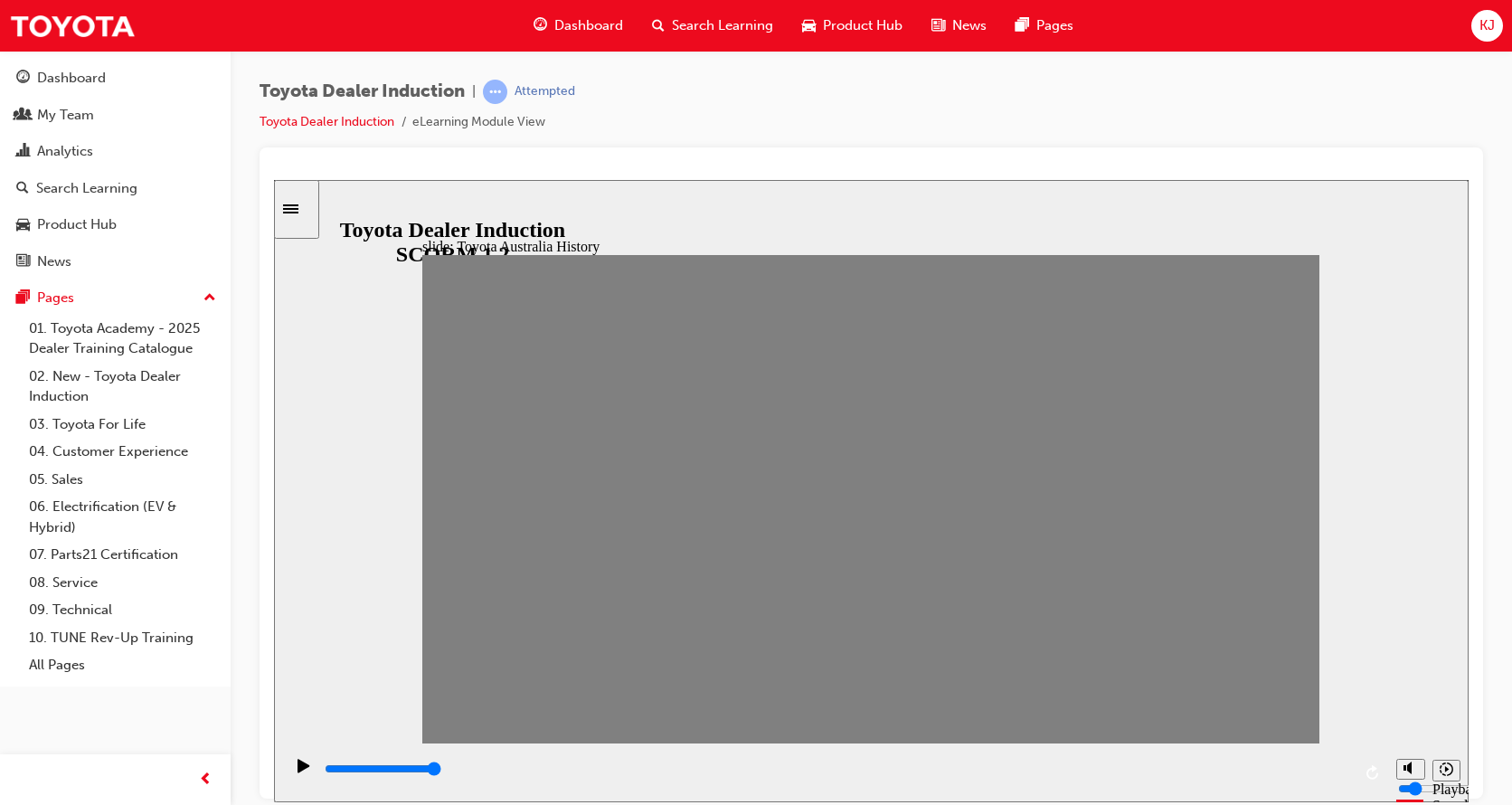 click at bounding box center [864, 2228] 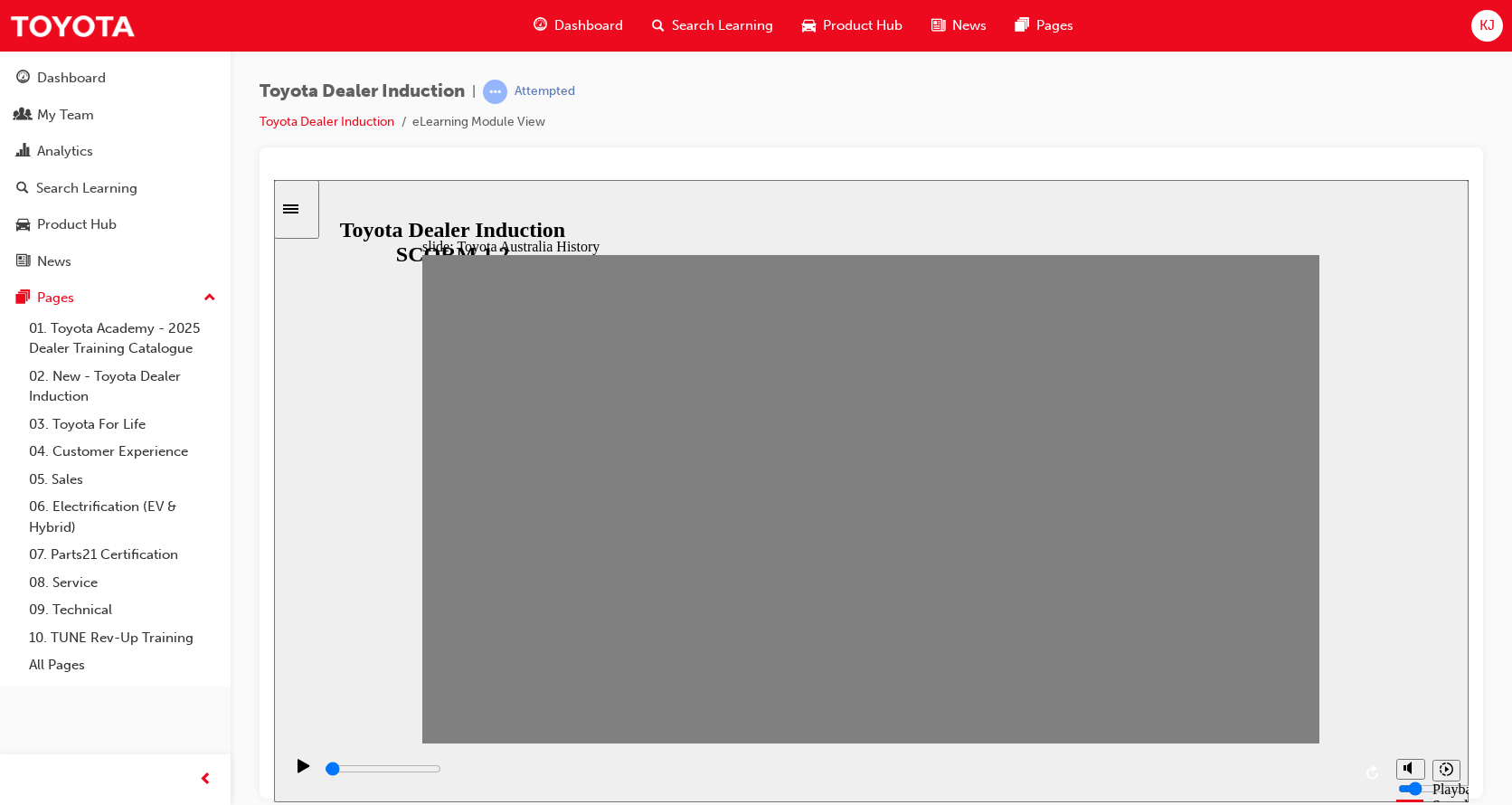 drag, startPoint x: 642, startPoint y: 511, endPoint x: 670, endPoint y: 511, distance: 28 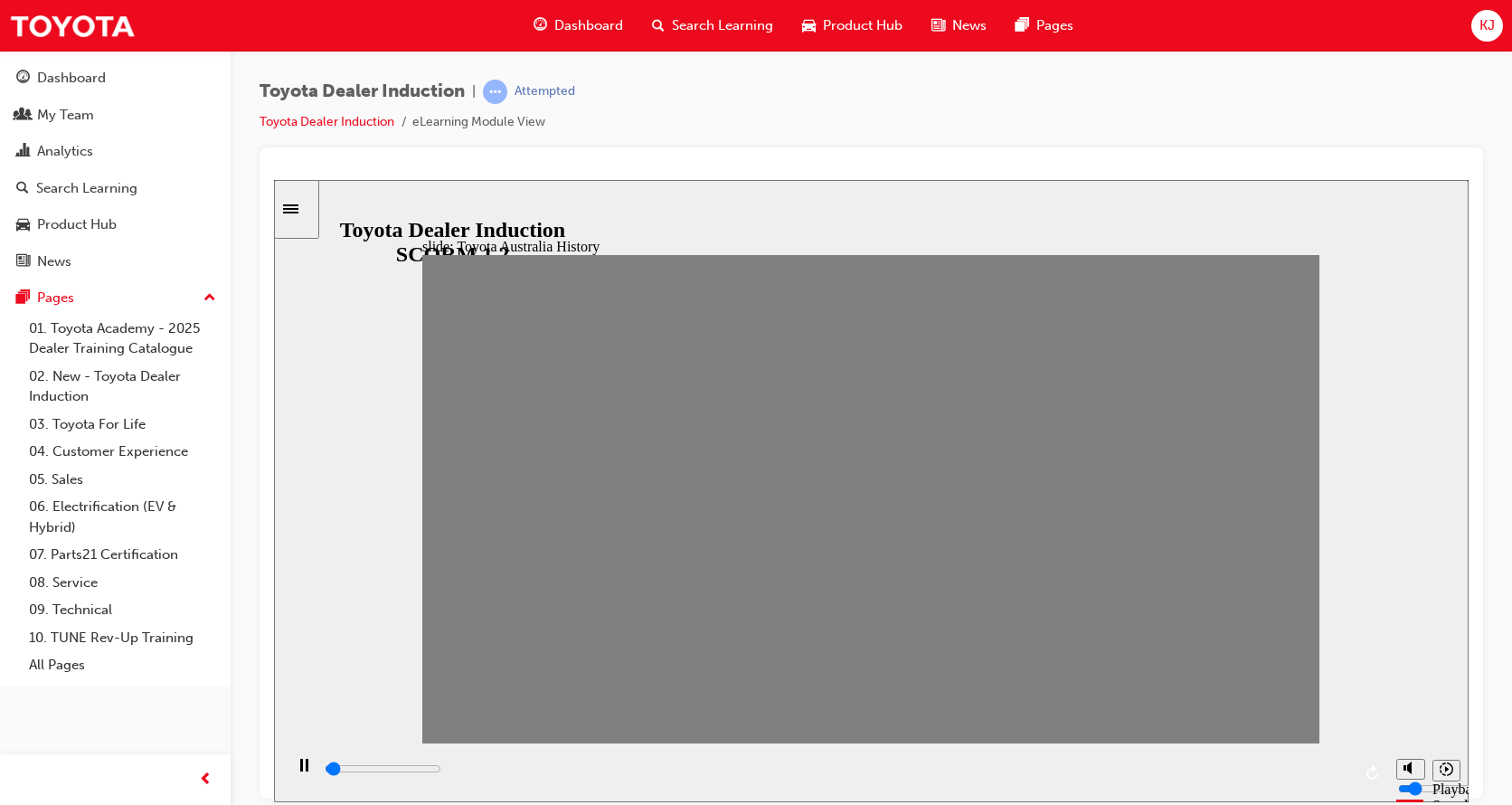 drag, startPoint x: 658, startPoint y: 511, endPoint x: 705, endPoint y: 514, distance: 47.095647 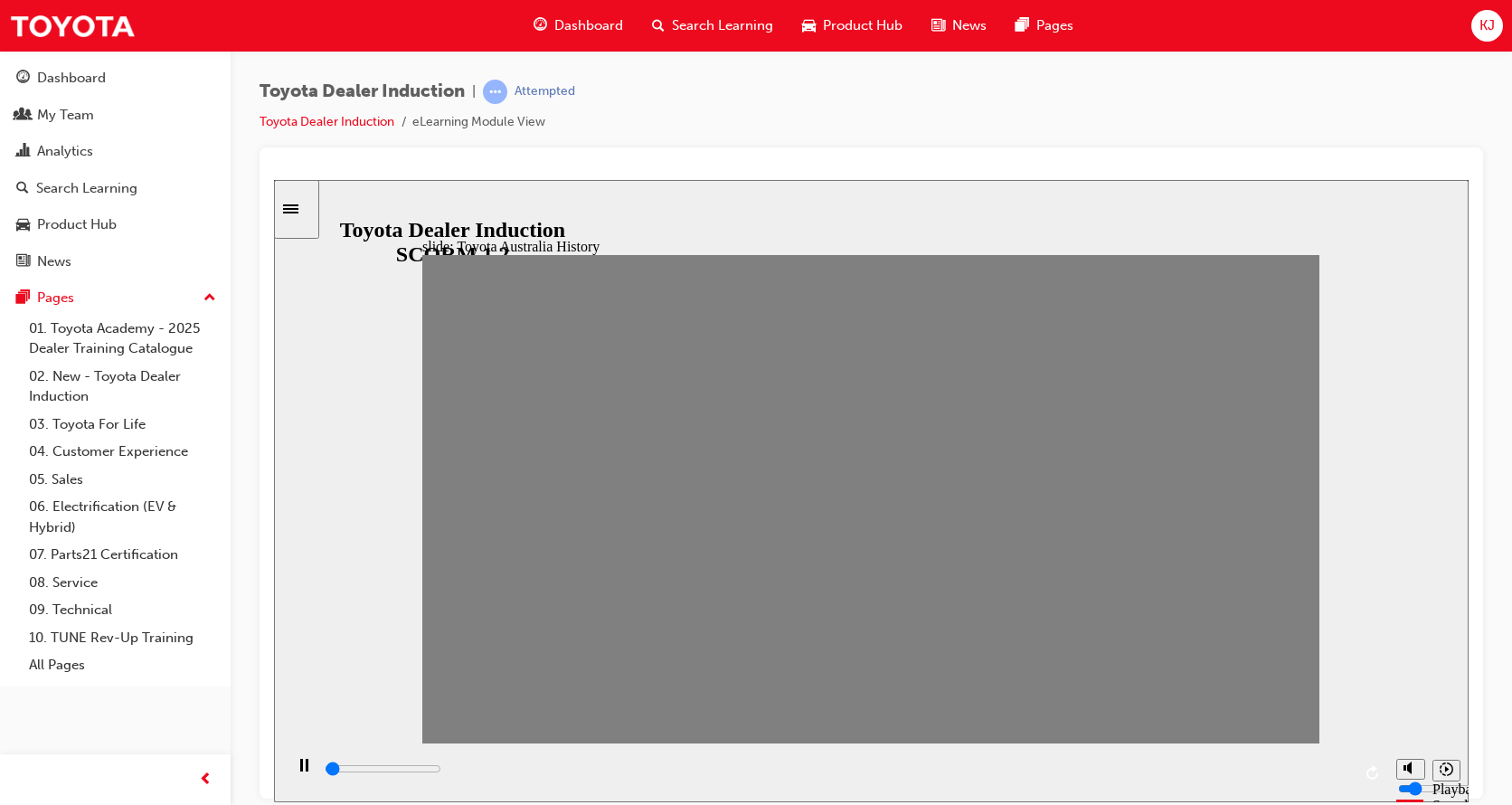 drag, startPoint x: 704, startPoint y: 506, endPoint x: 737, endPoint y: 514, distance: 33.955854 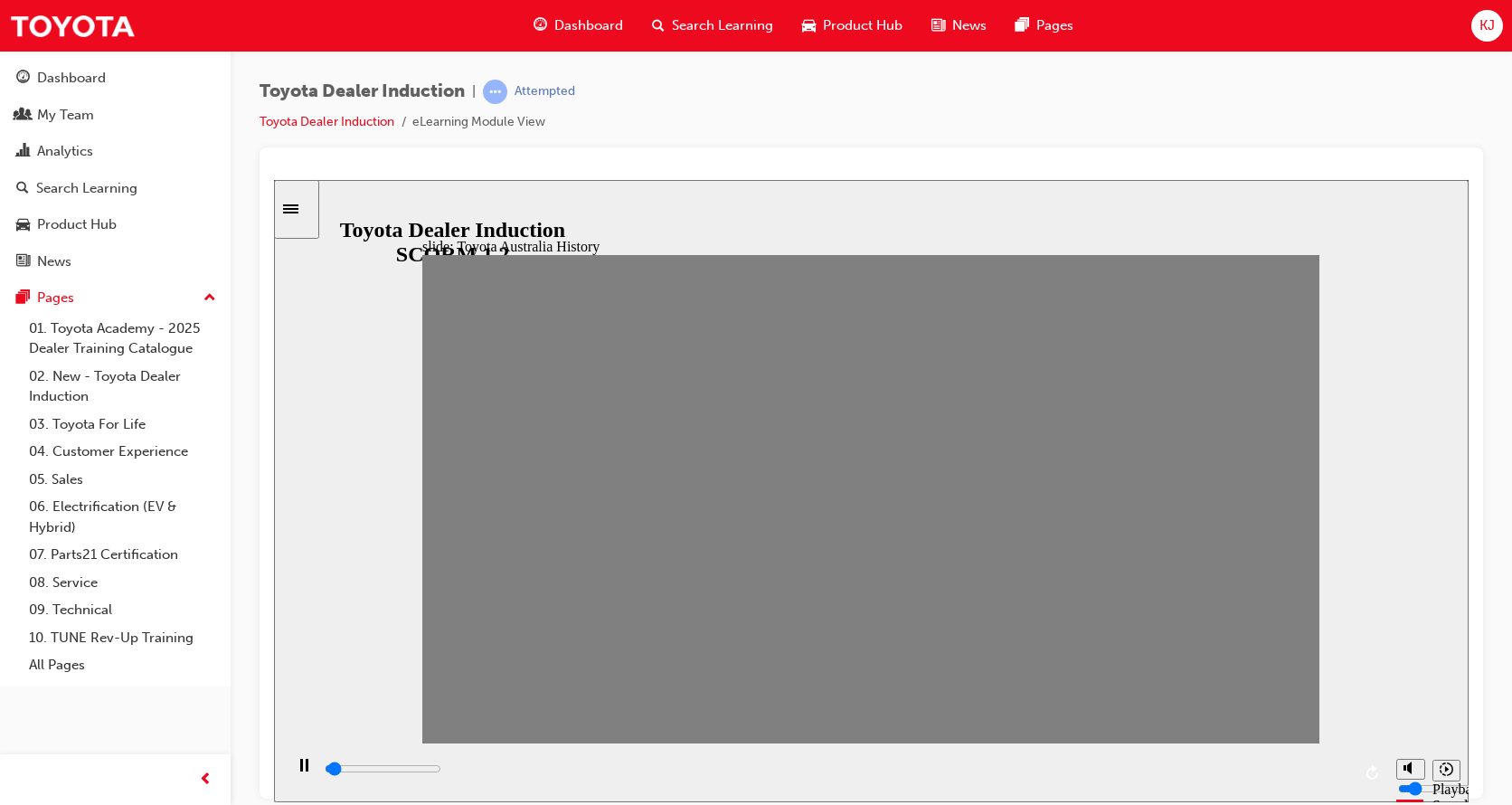 drag, startPoint x: 743, startPoint y: 512, endPoint x: 782, endPoint y: 516, distance: 39.204592 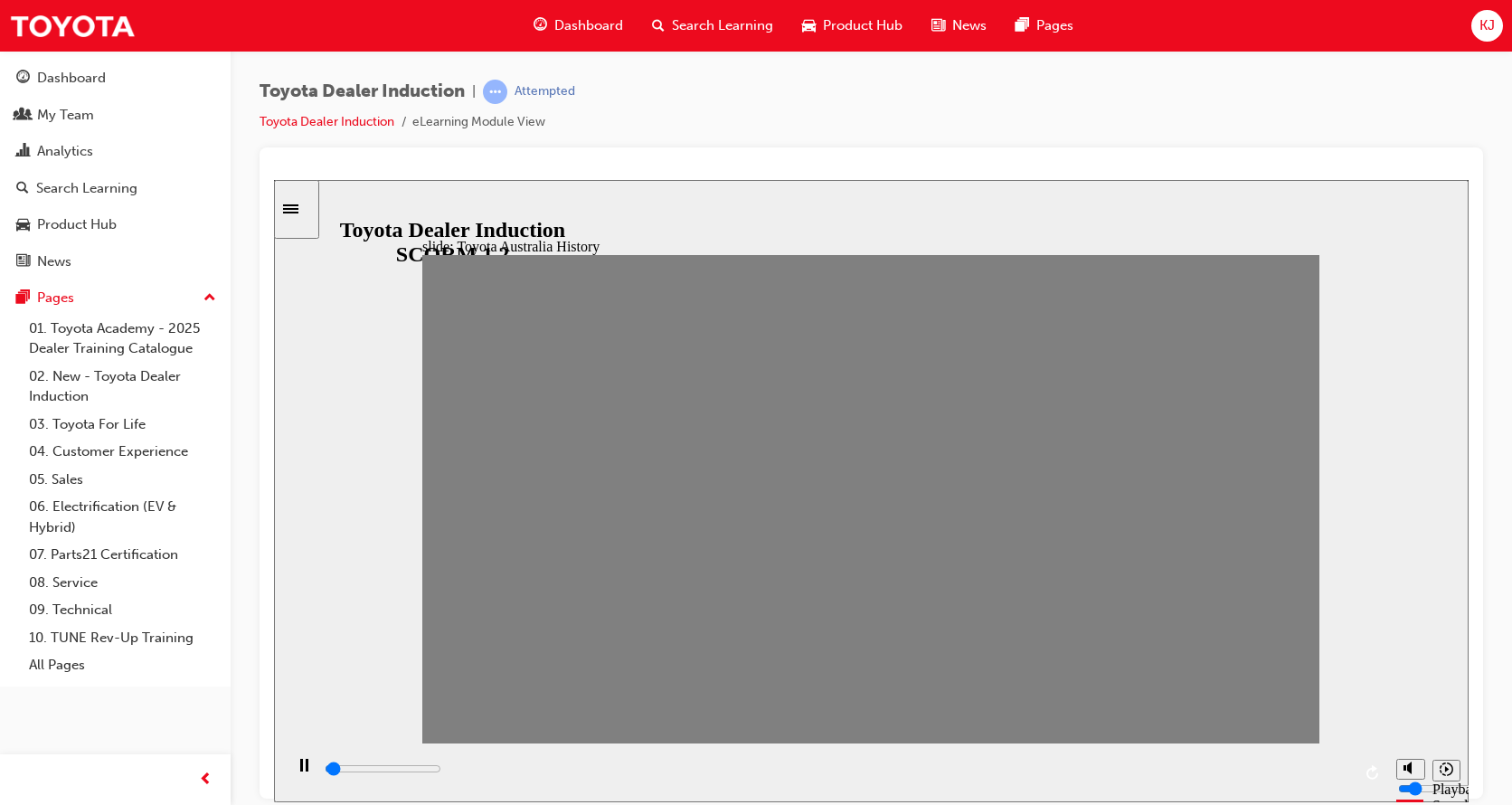 drag, startPoint x: 789, startPoint y: 513, endPoint x: 833, endPoint y: 511, distance: 44.0454 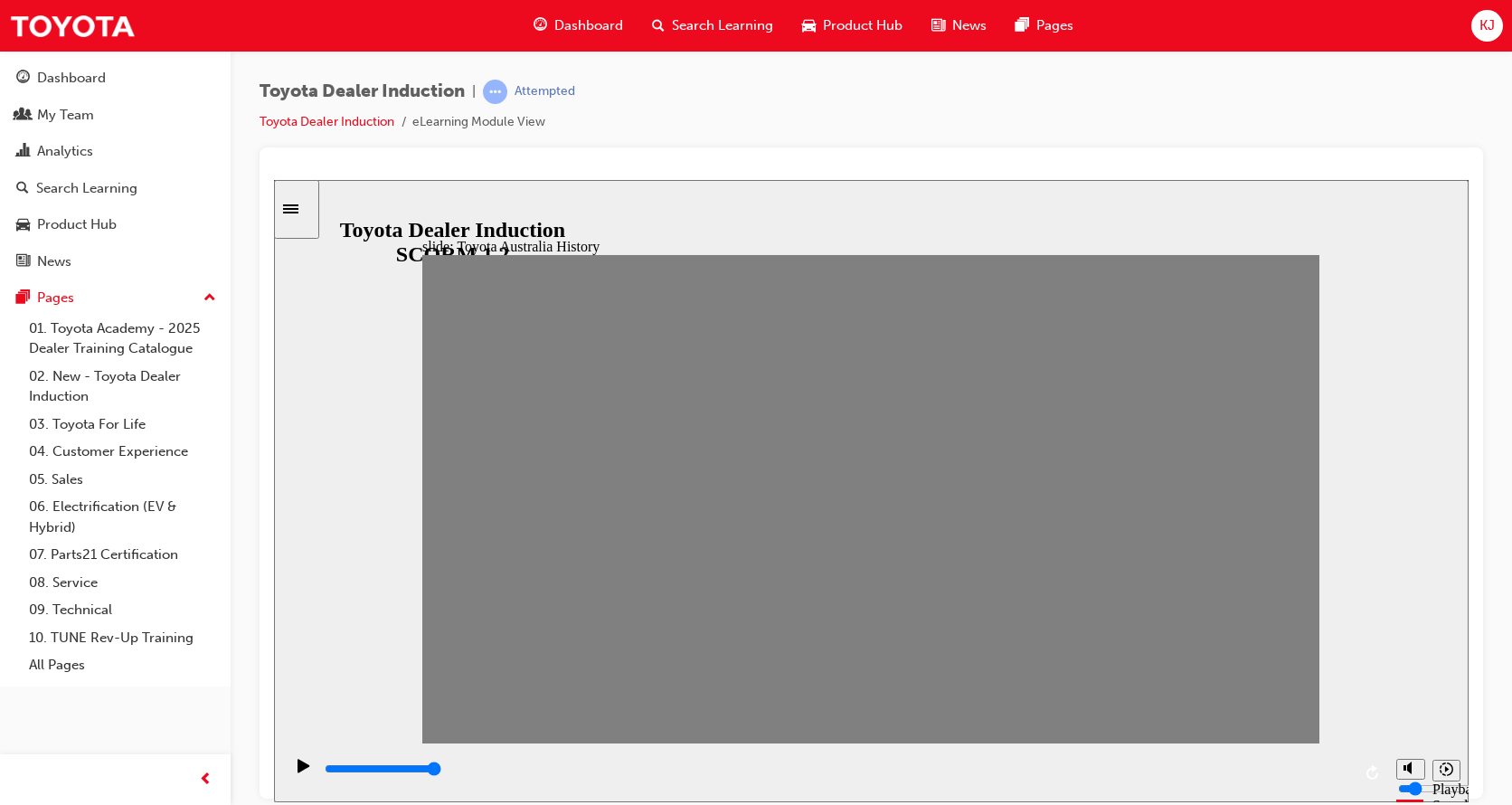 drag, startPoint x: 838, startPoint y: 510, endPoint x: 865, endPoint y: 507, distance: 27.166155 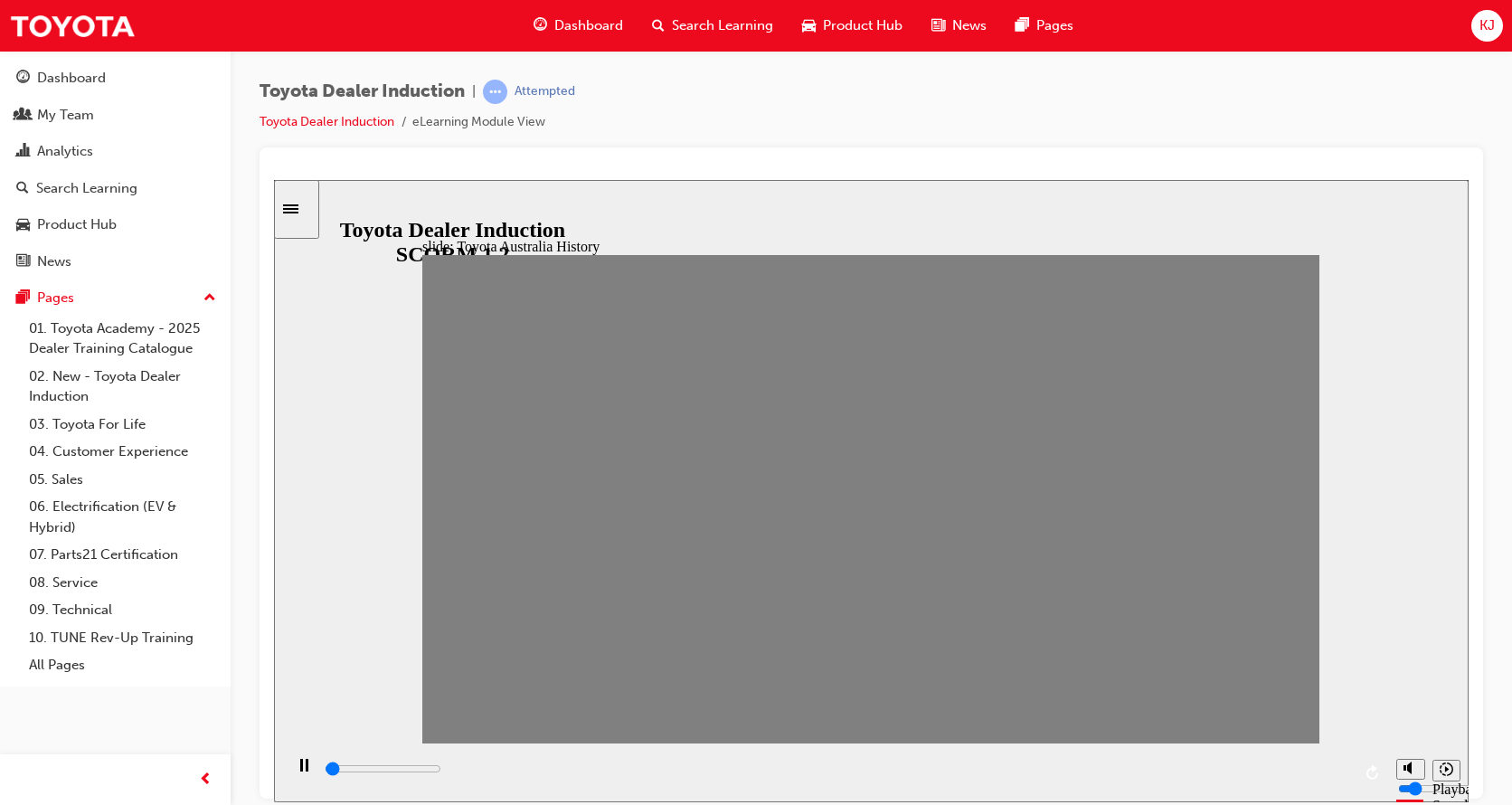 drag, startPoint x: 865, startPoint y: 524, endPoint x: 895, endPoint y: 526, distance: 30.066593 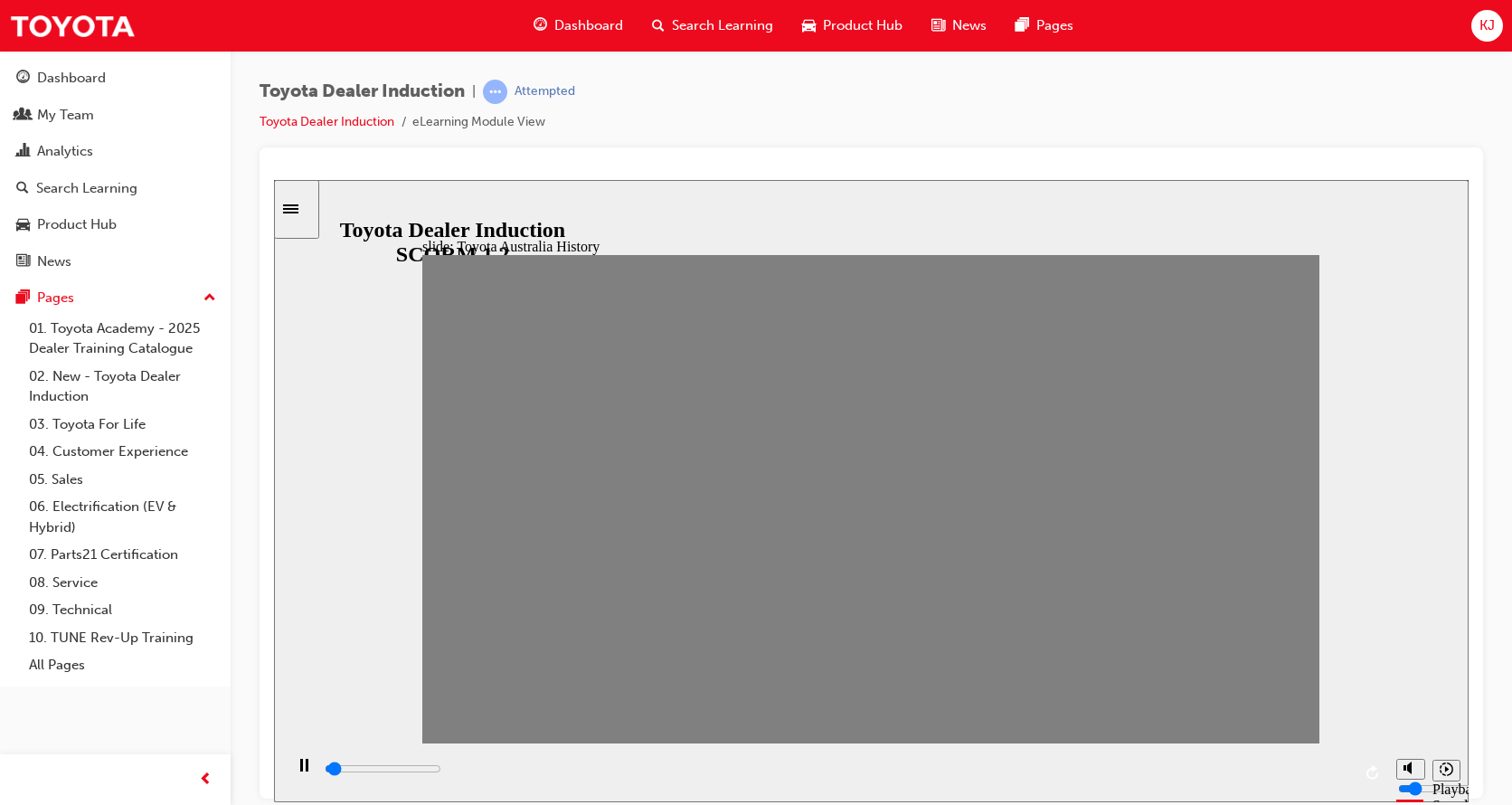 drag, startPoint x: 902, startPoint y: 515, endPoint x: 933, endPoint y: 516, distance: 31.0161 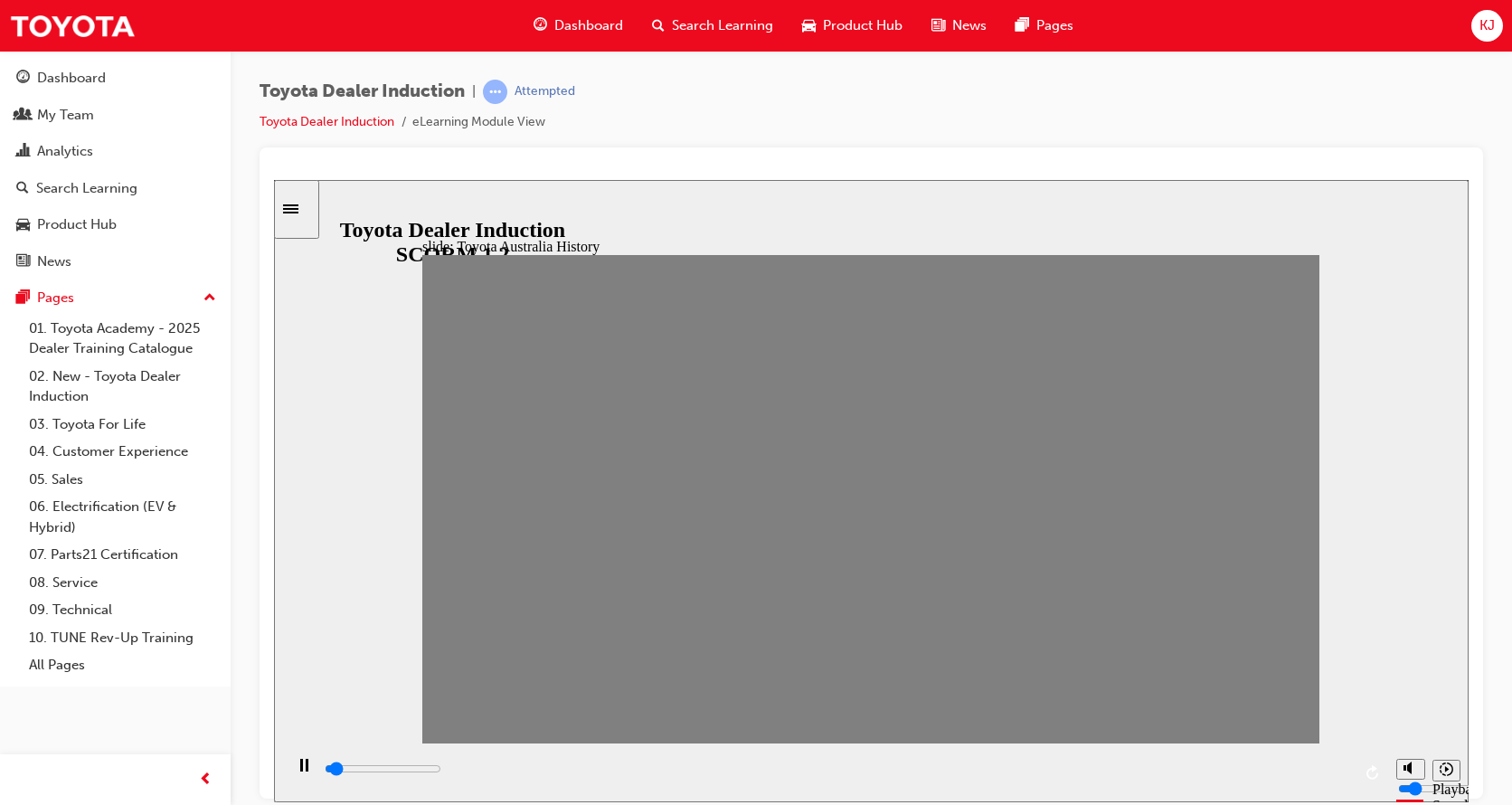 drag, startPoint x: 949, startPoint y: 523, endPoint x: 1010, endPoint y: 516, distance: 61.400326 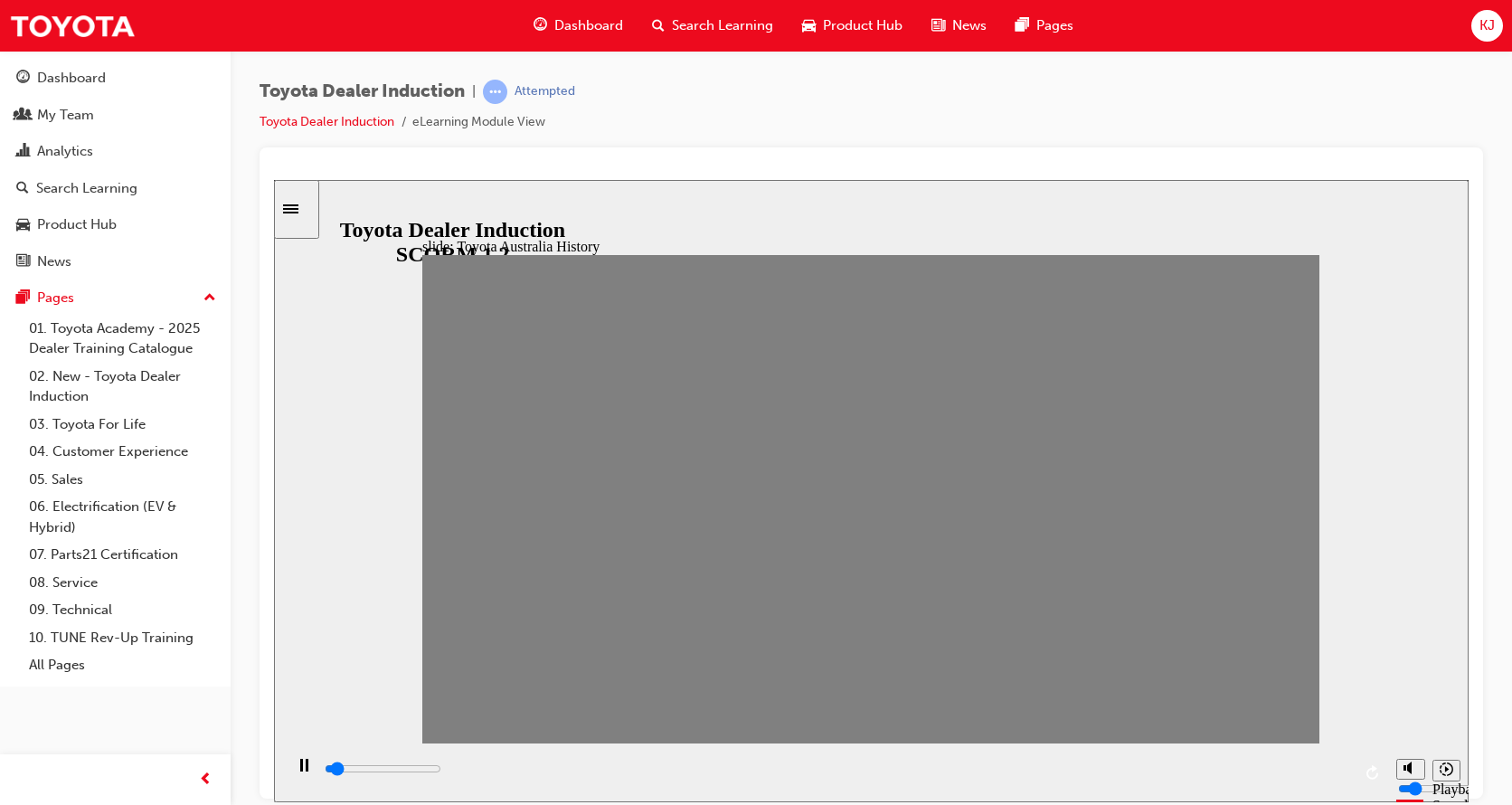 drag, startPoint x: 1003, startPoint y: 515, endPoint x: 1035, endPoint y: 519, distance: 32.249031 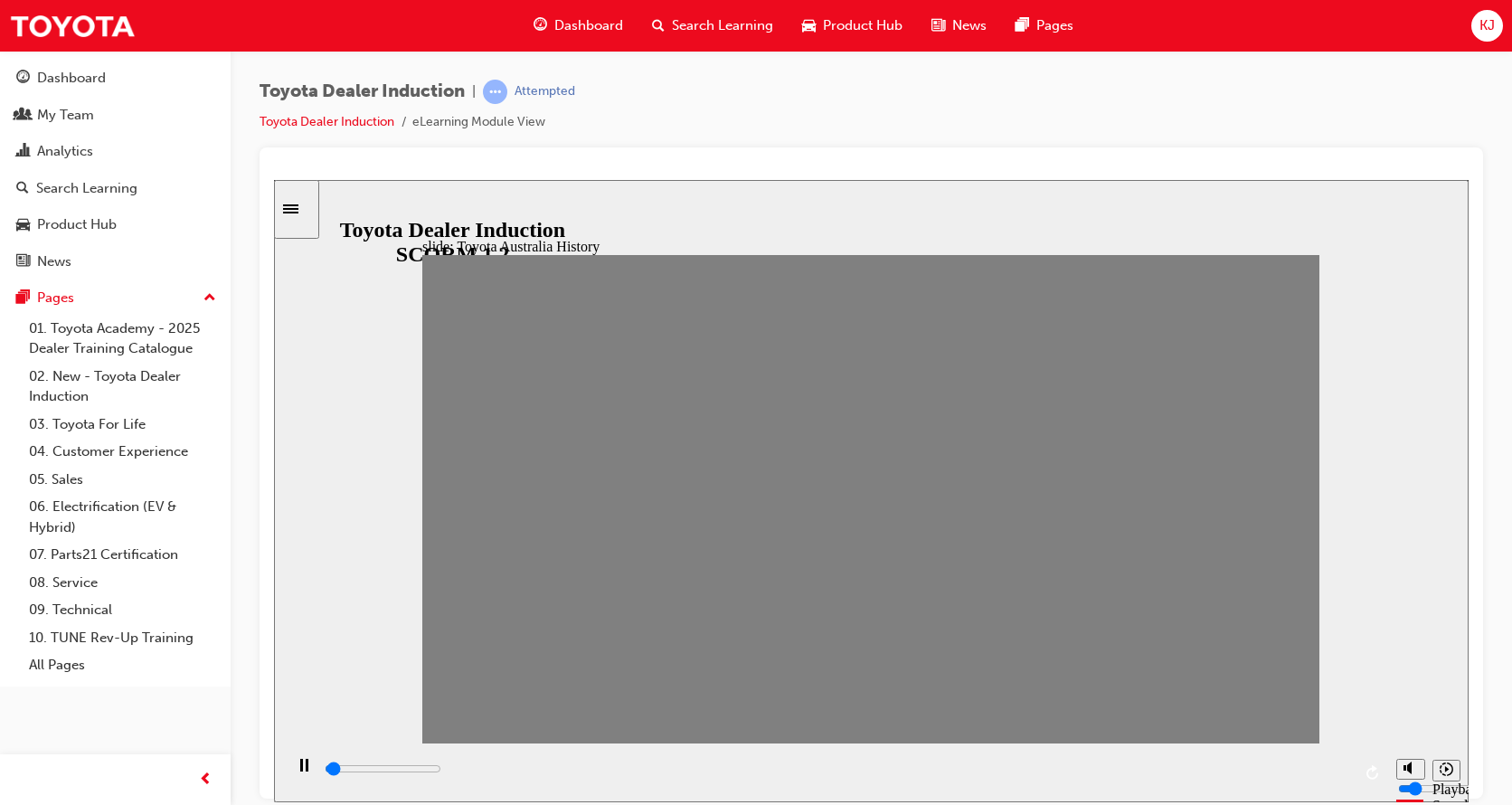 drag, startPoint x: 1085, startPoint y: 502, endPoint x: 1102, endPoint y: 507, distance: 17.720045 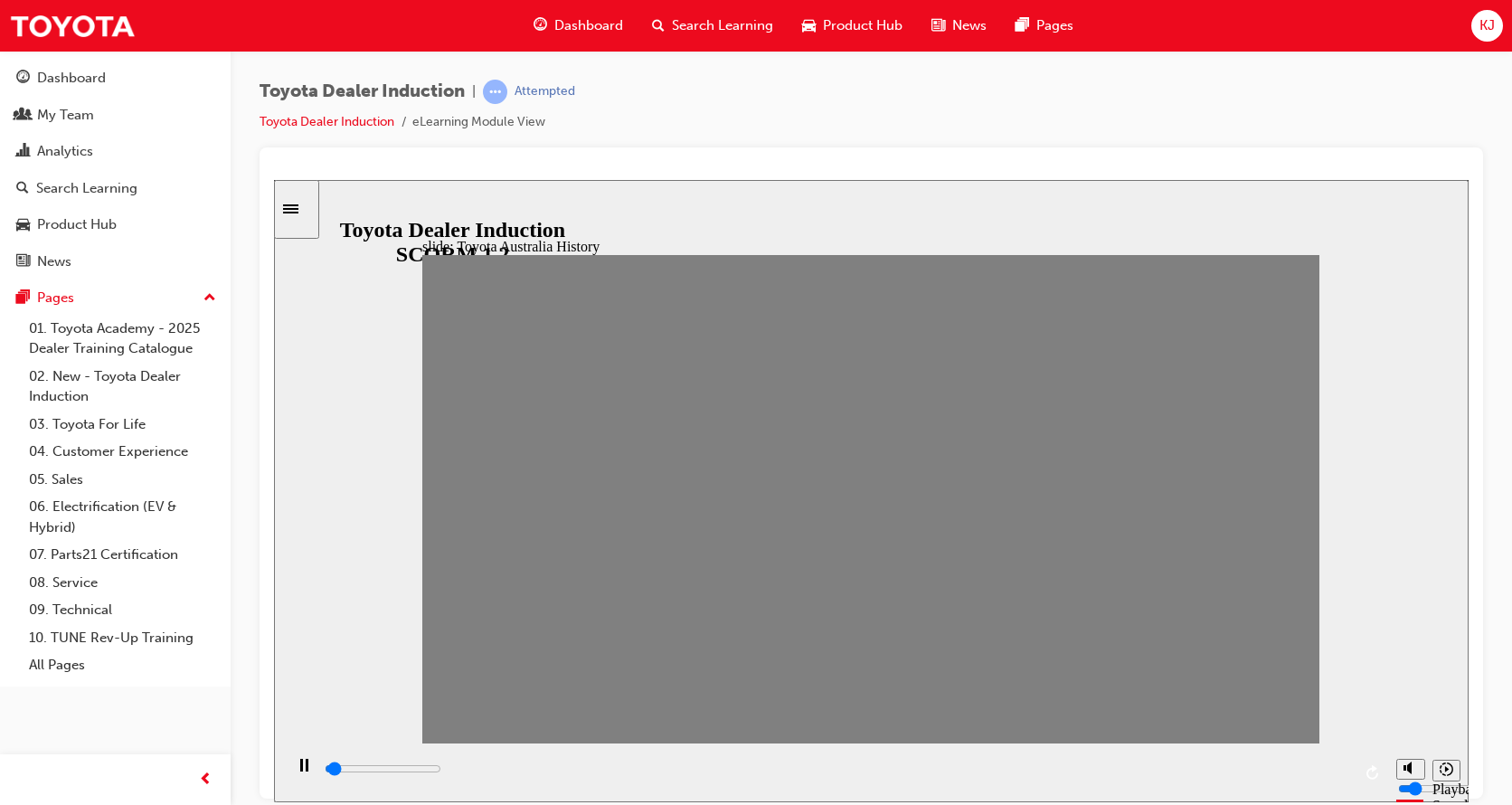 drag, startPoint x: 1157, startPoint y: 508, endPoint x: 1187, endPoint y: 511, distance: 30.149627 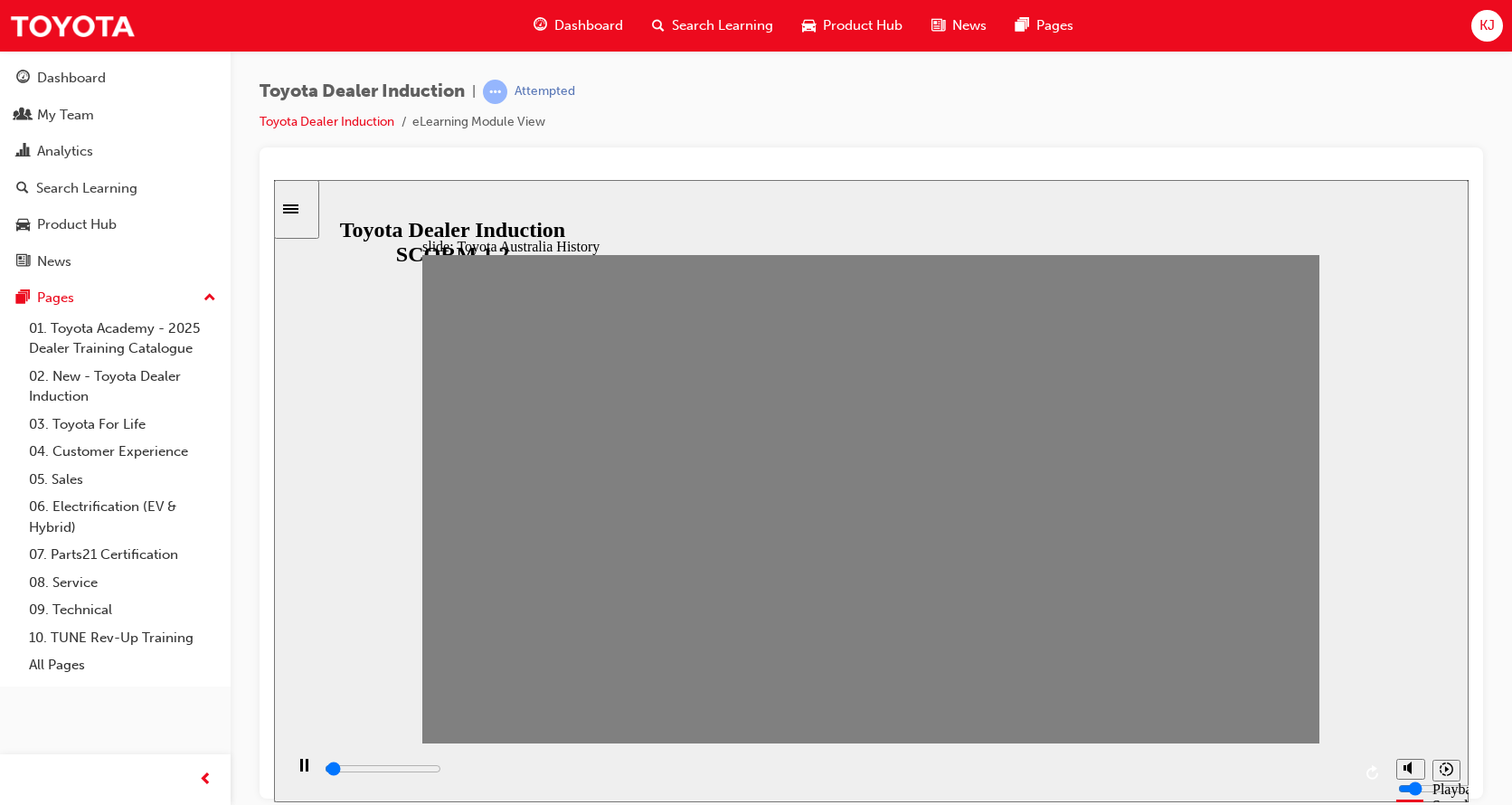 drag, startPoint x: 1201, startPoint y: 519, endPoint x: 1234, endPoint y: 510, distance: 34.205263 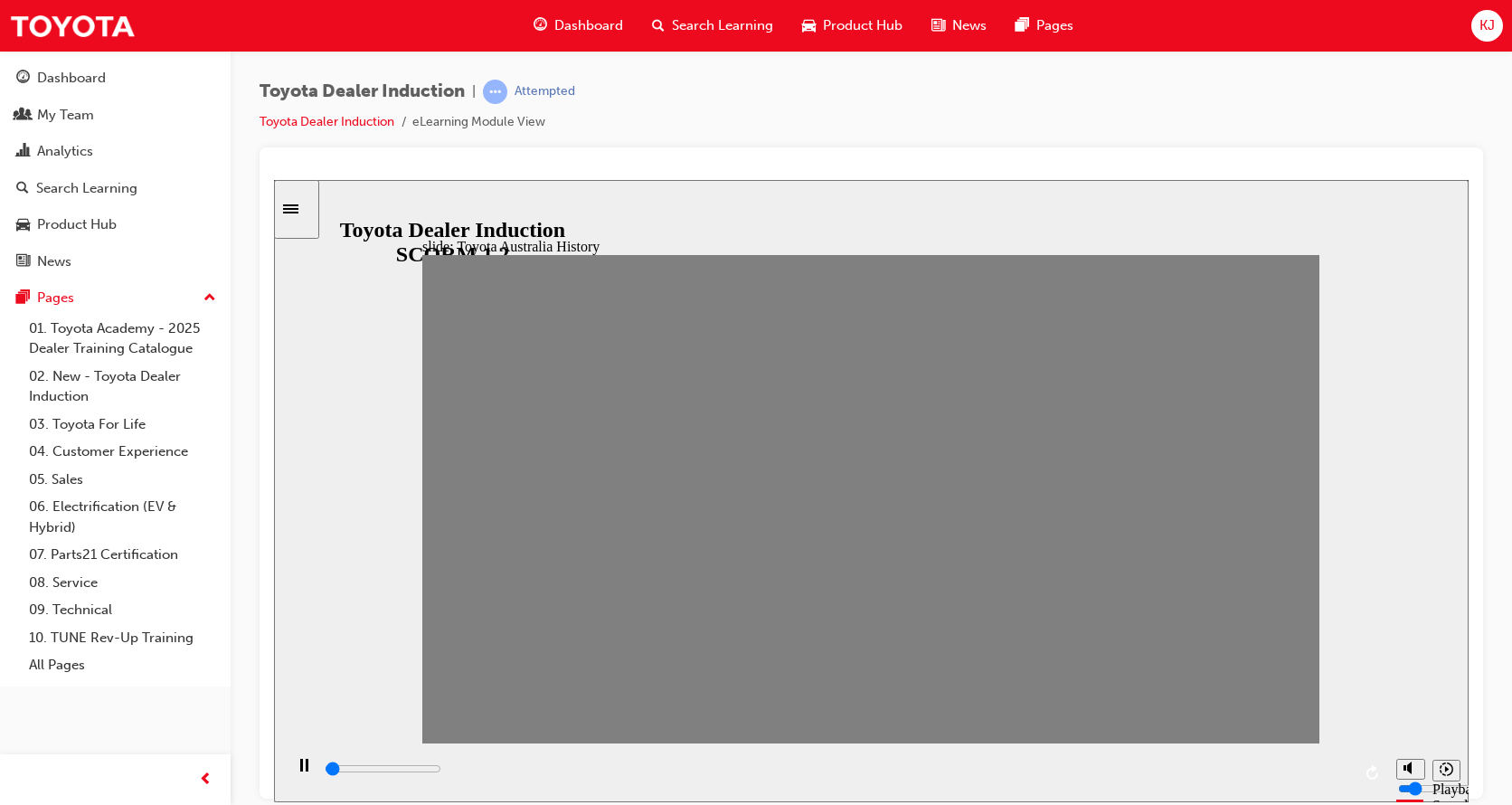 drag, startPoint x: 1238, startPoint y: 514, endPoint x: 1265, endPoint y: 519, distance: 27.45906 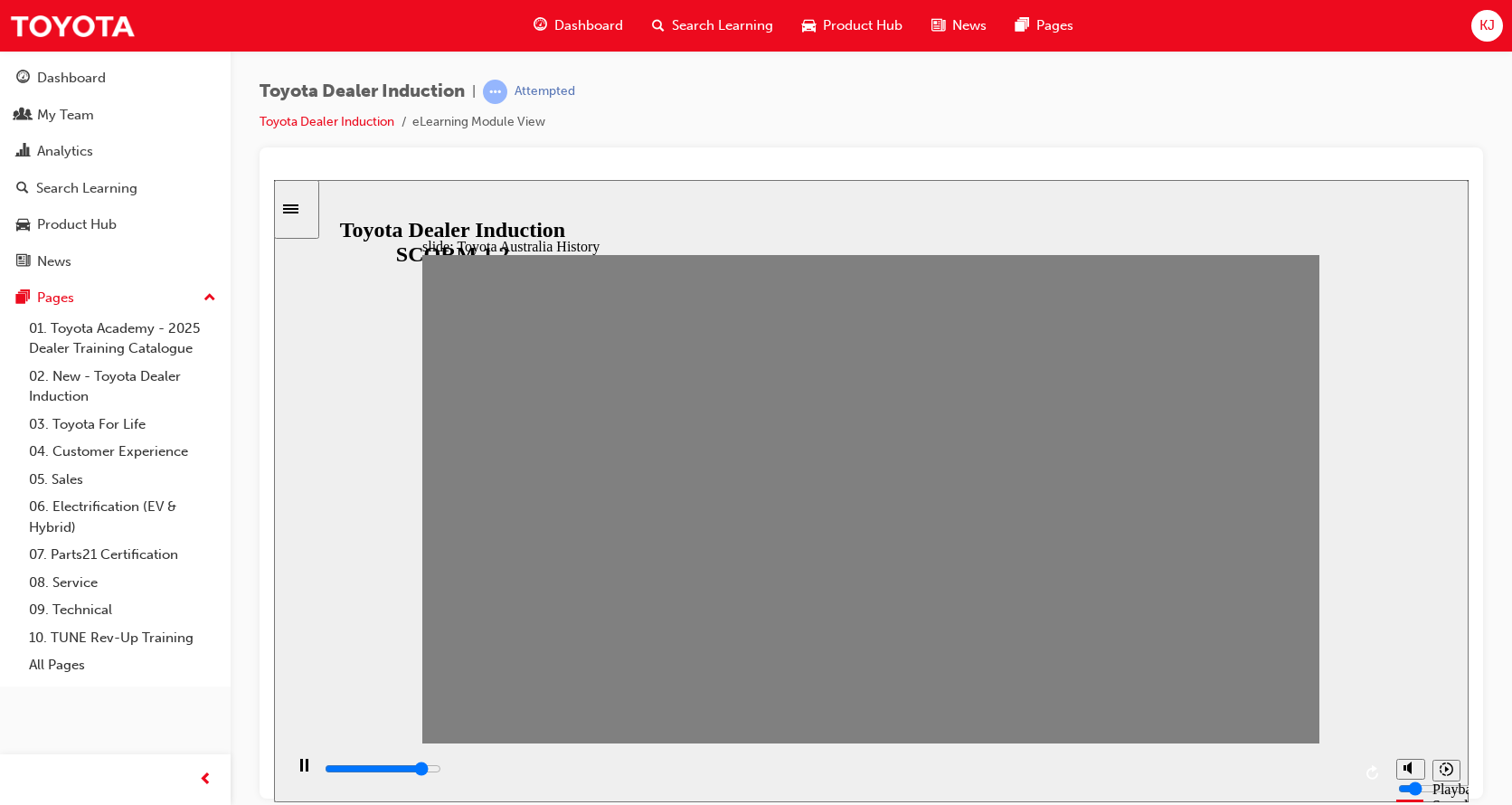 click 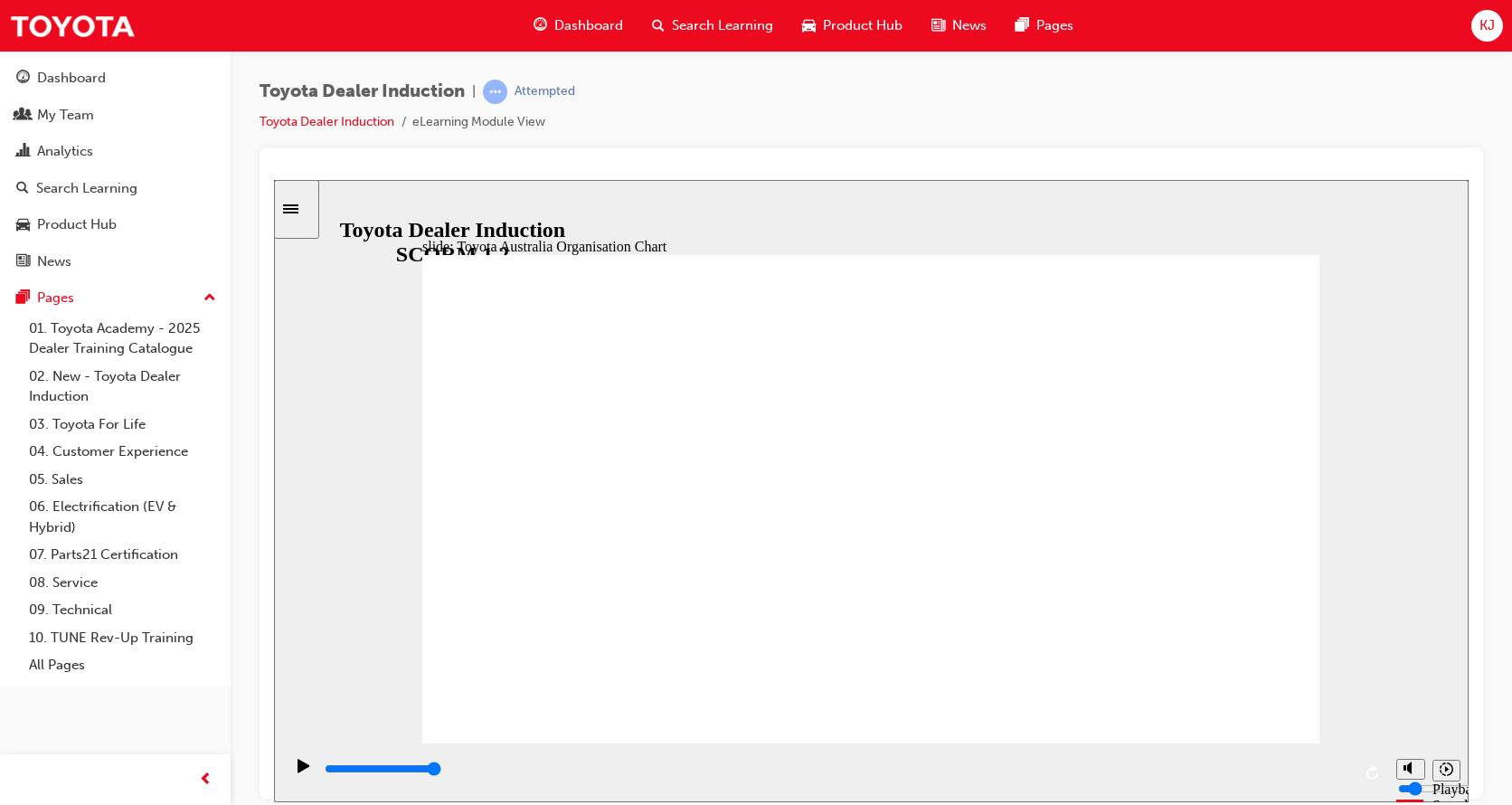 click 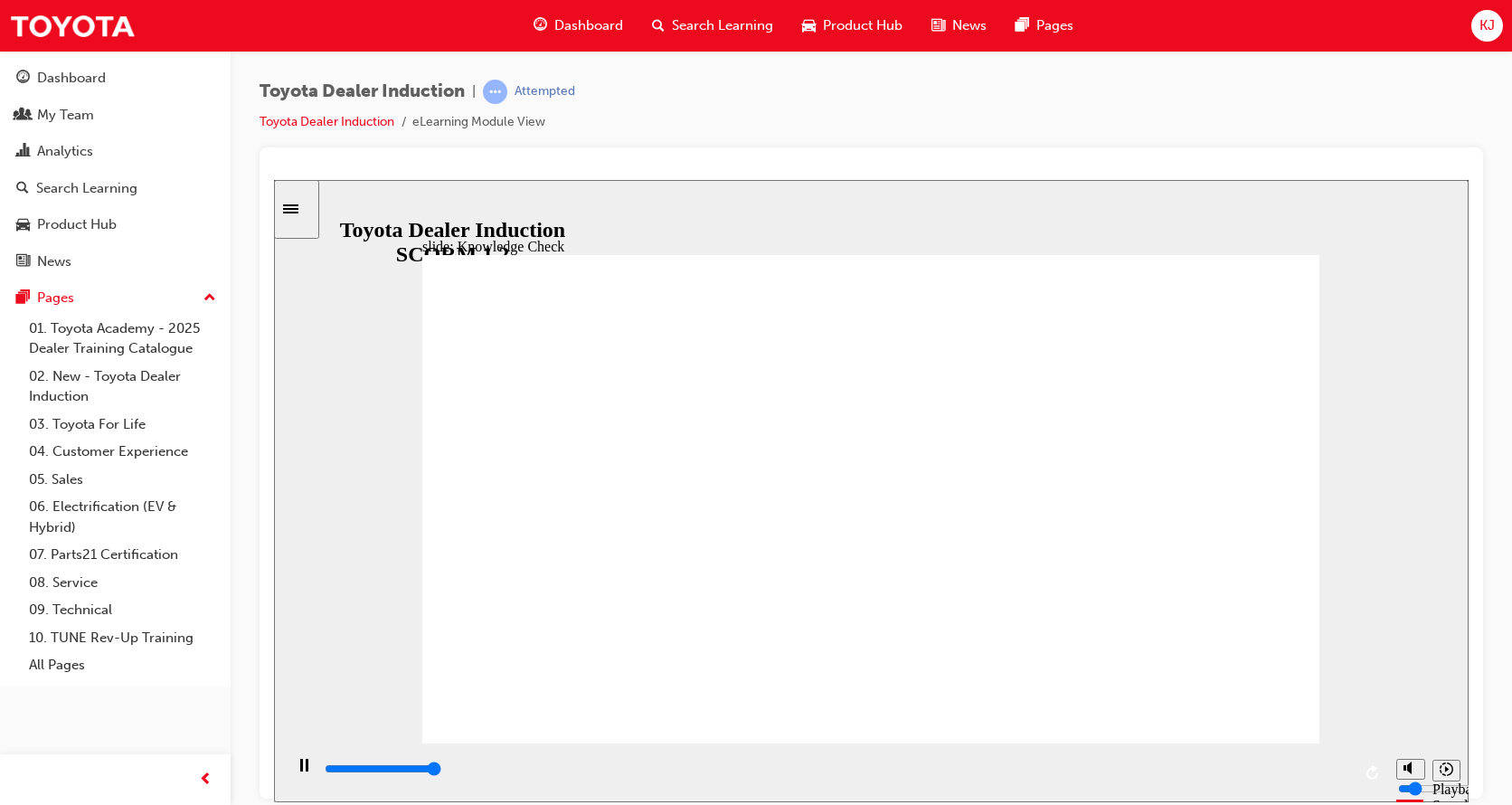 type on "5000" 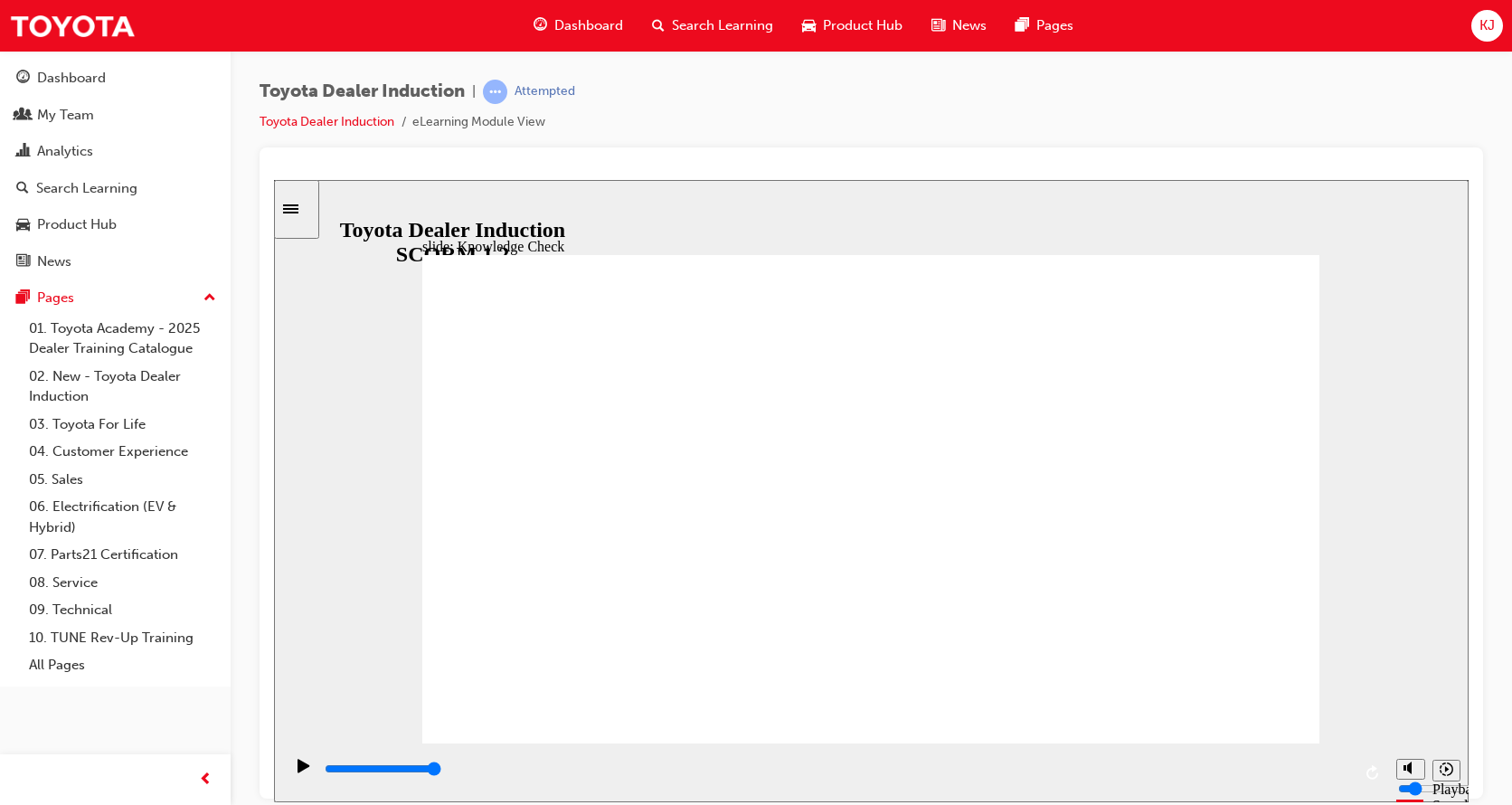 radio on "true" 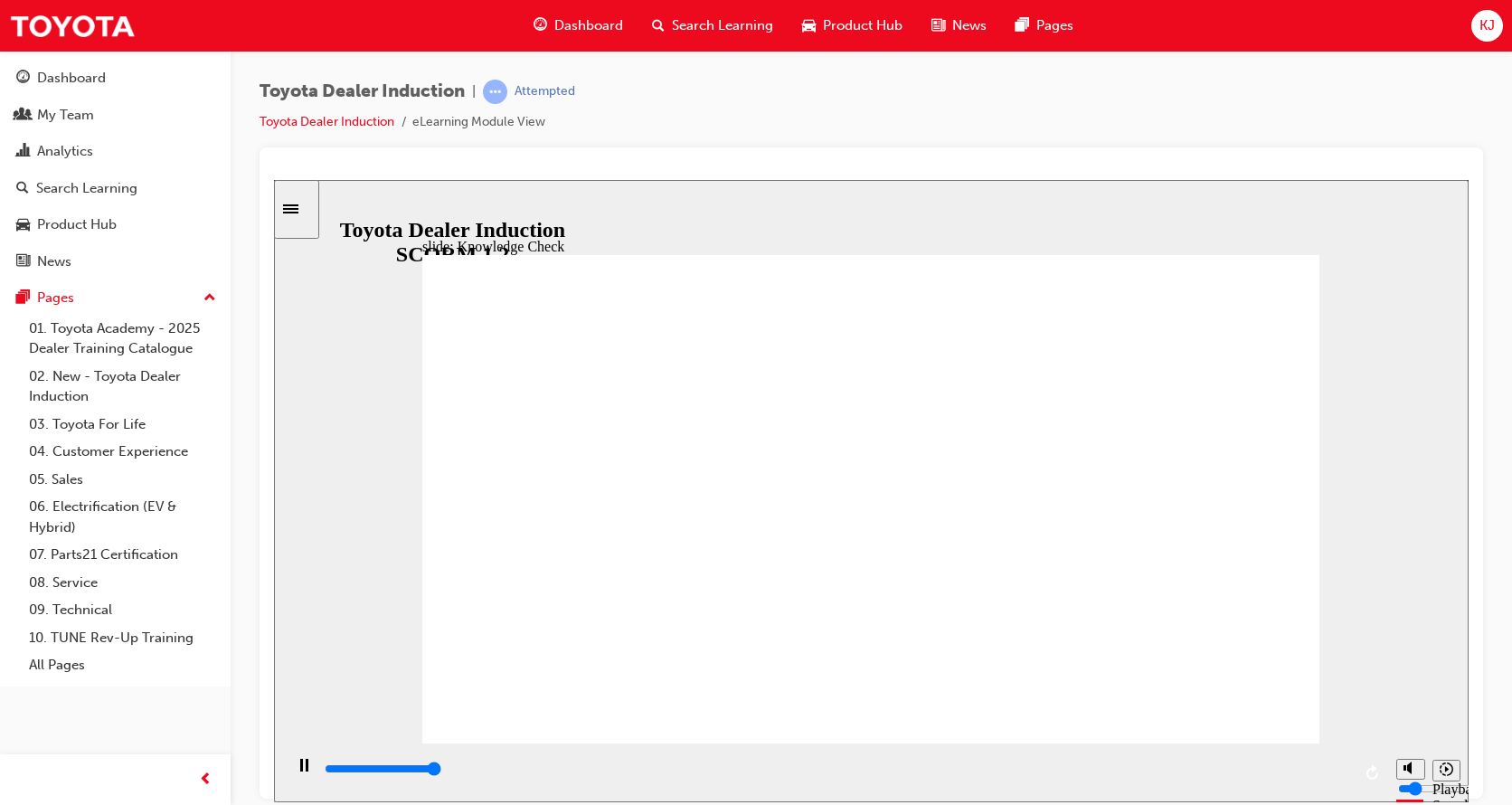 type on "5000" 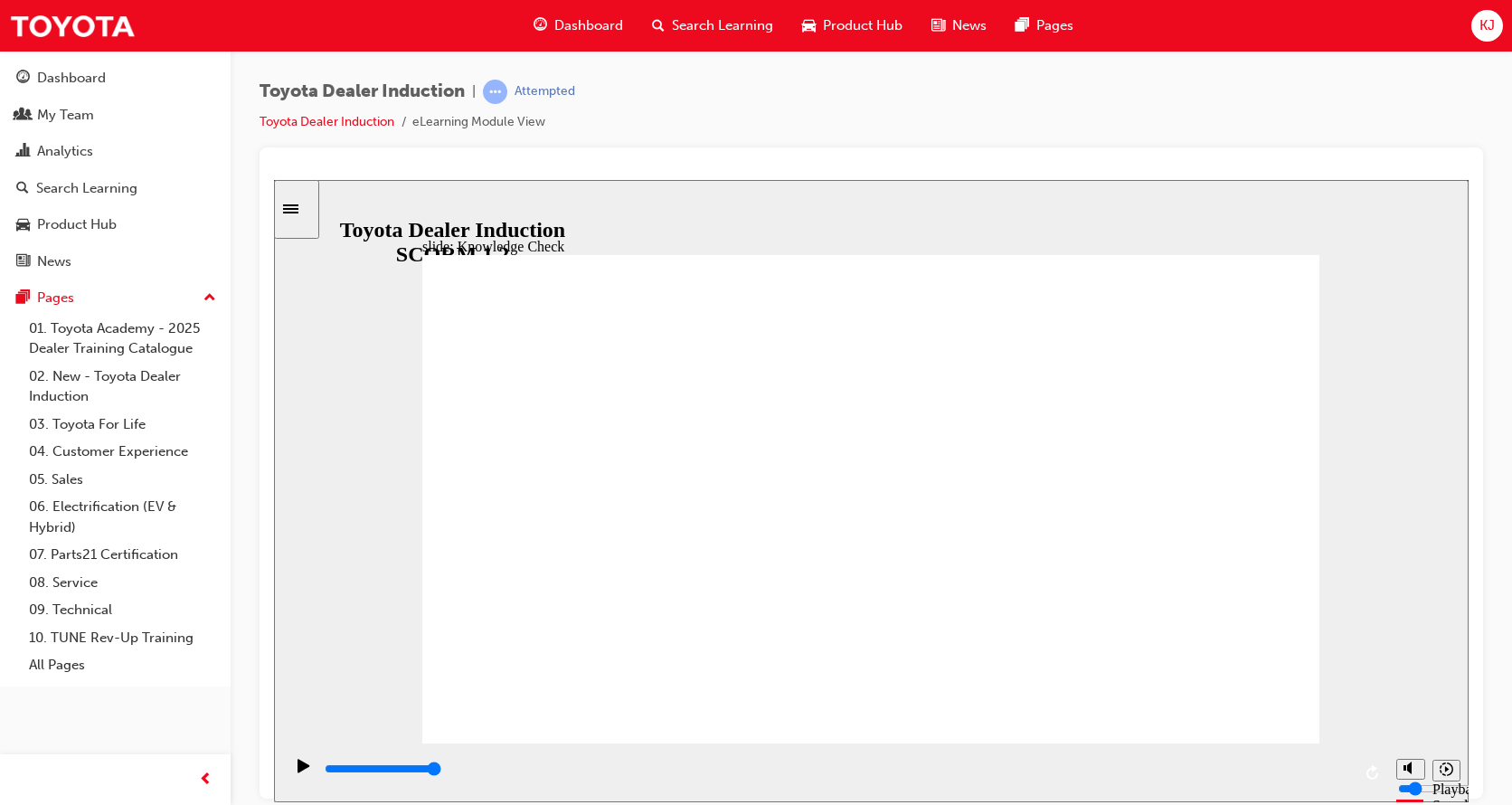 radio on "true" 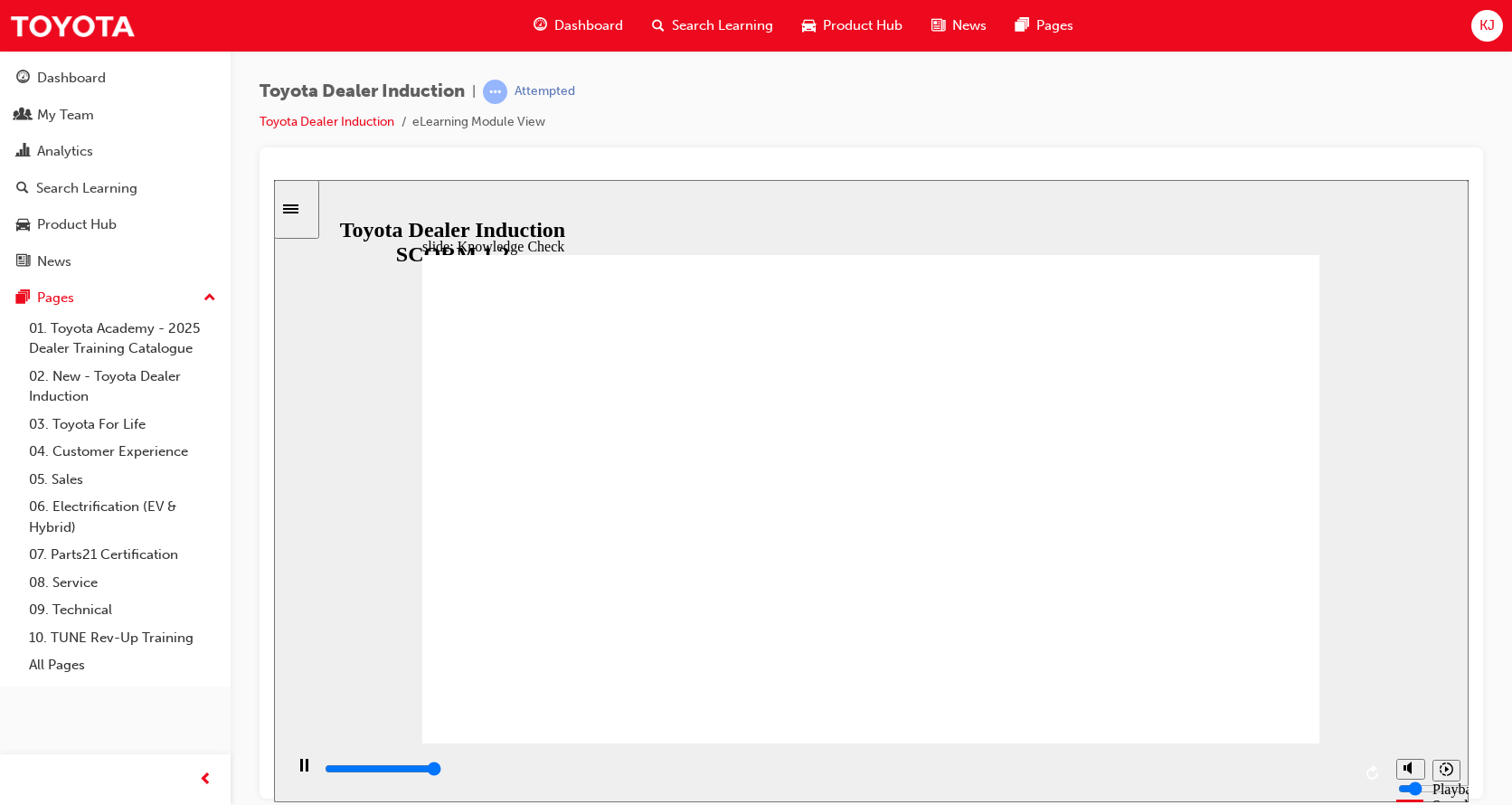 type on "5000" 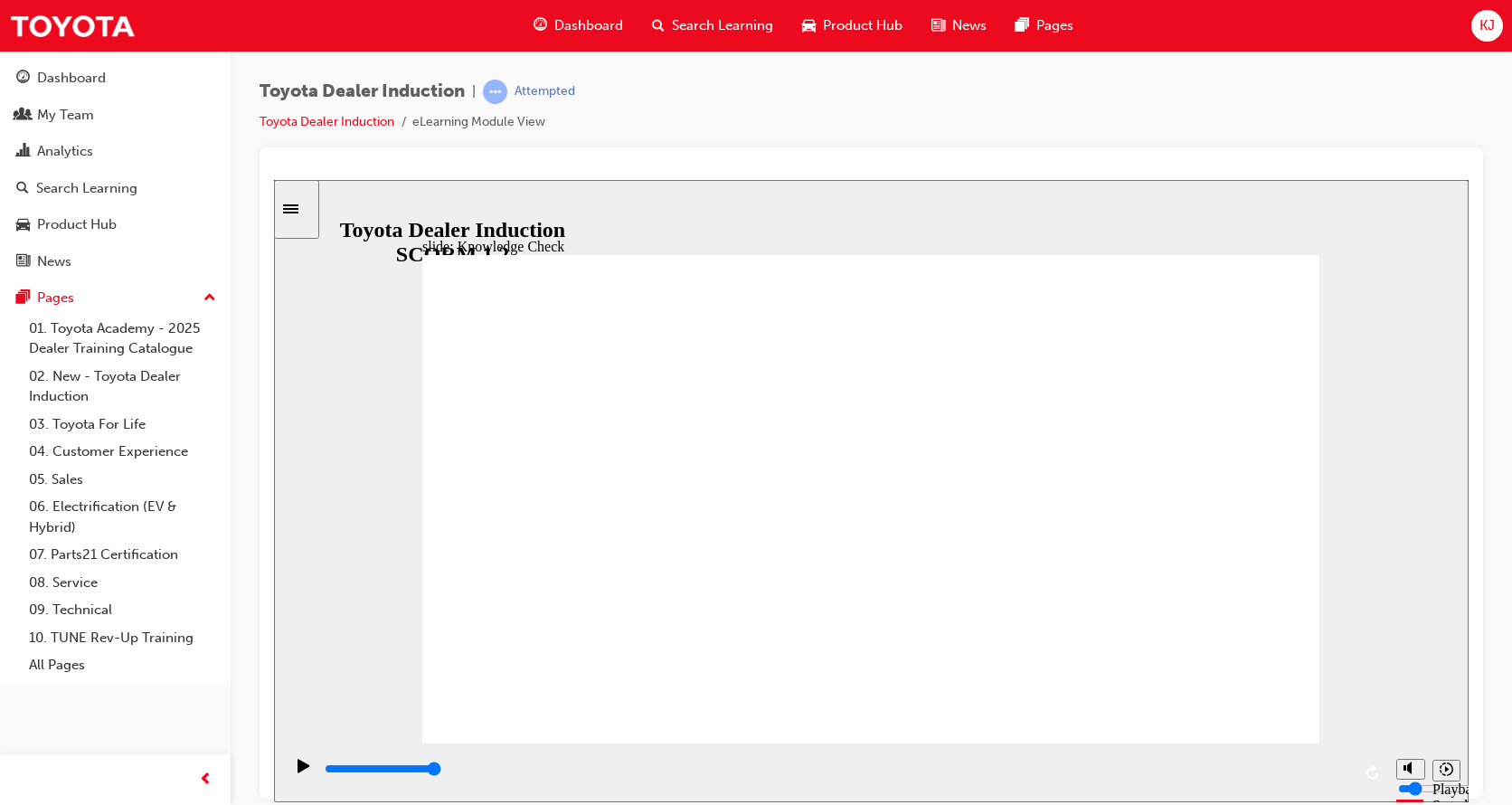 radio on "true" 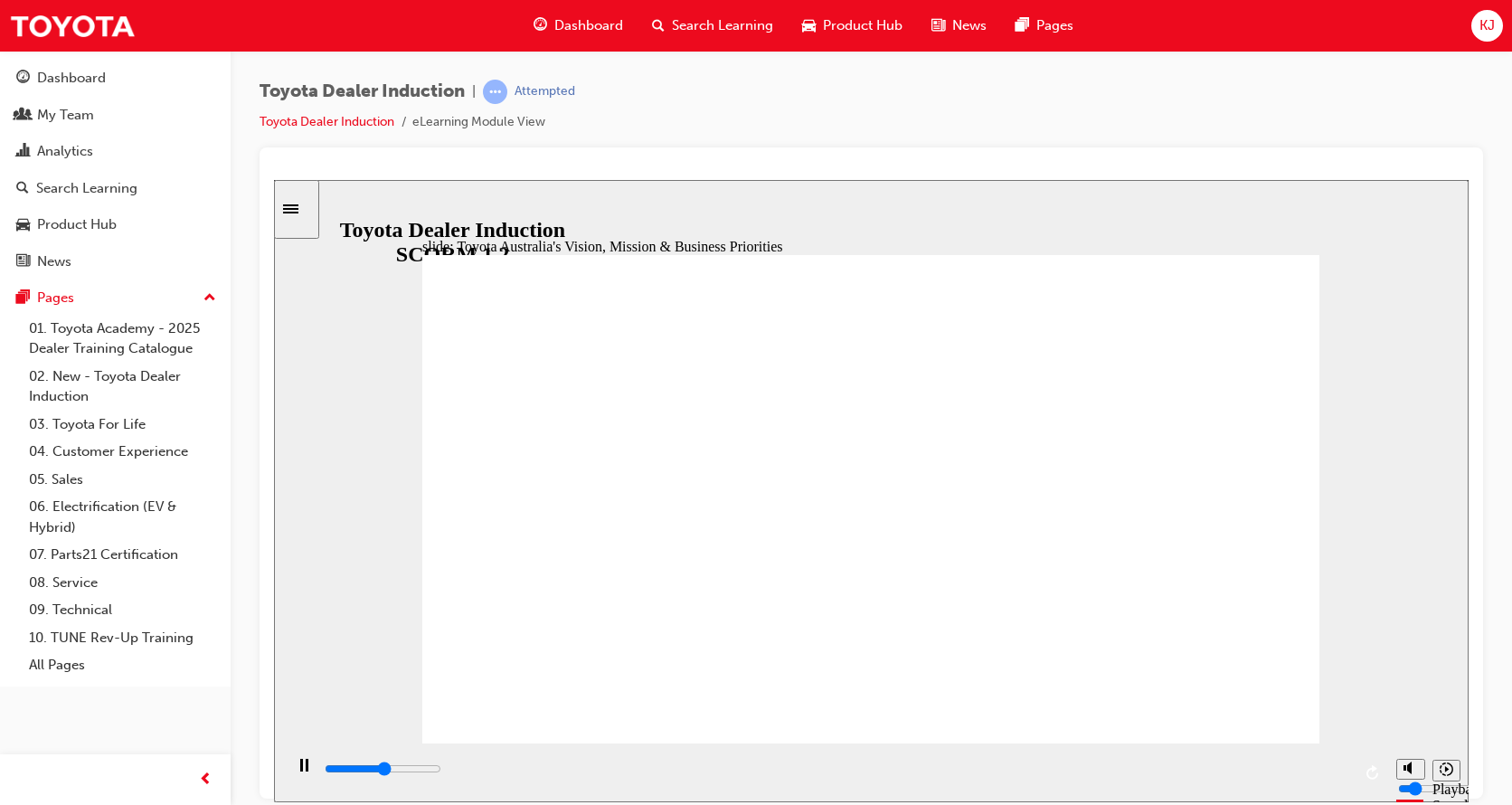 click 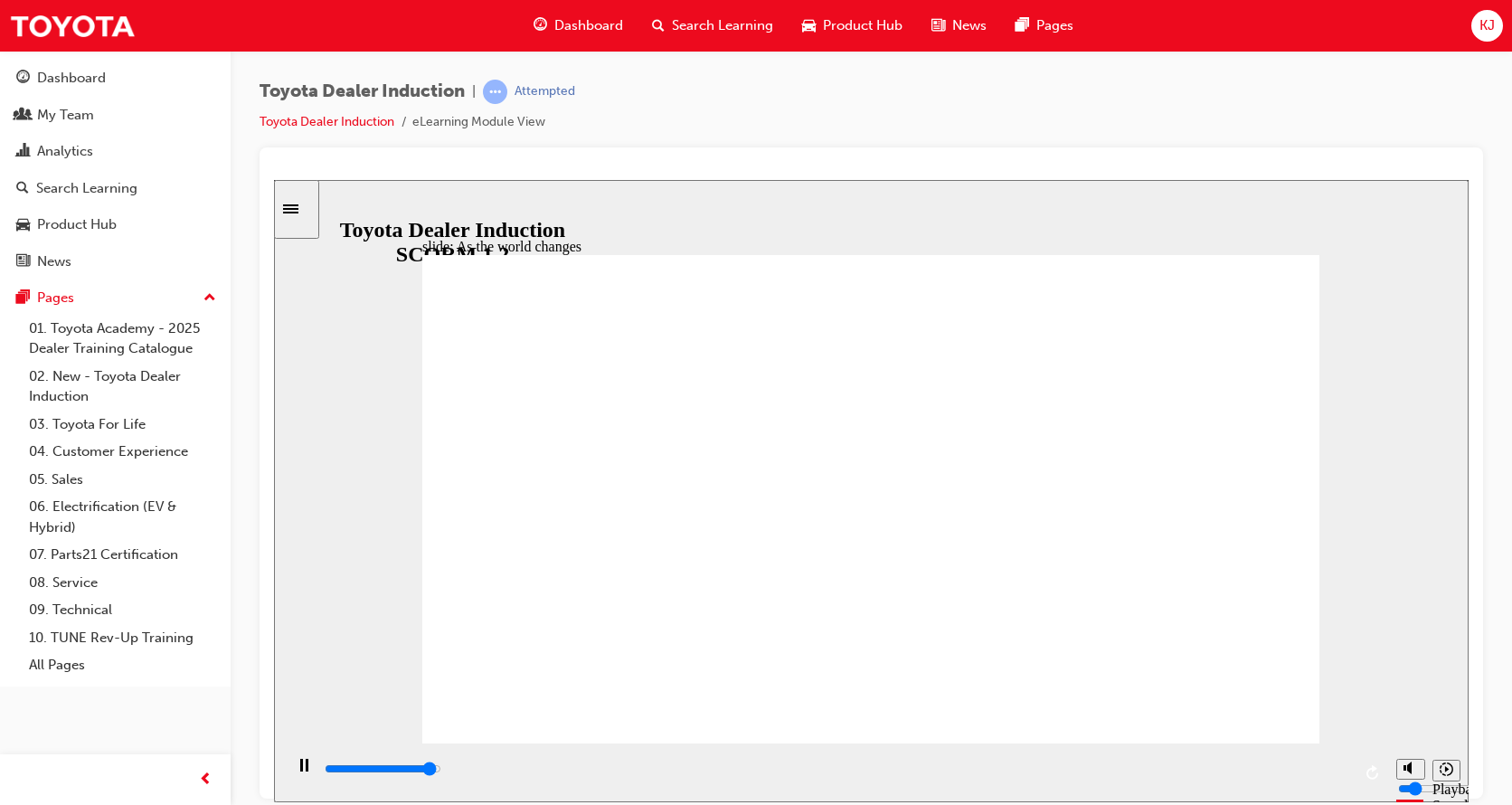 click 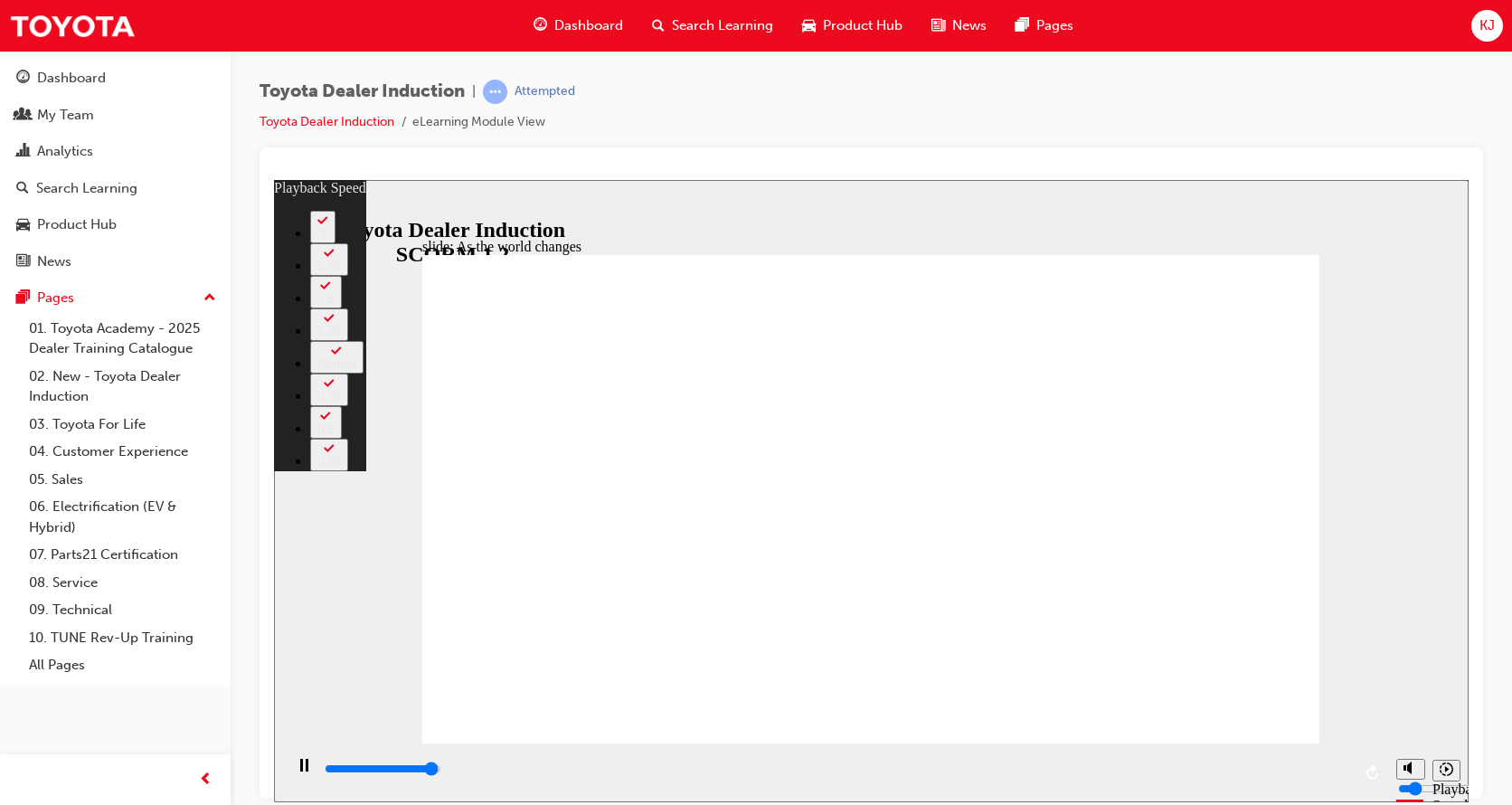 type on "9000" 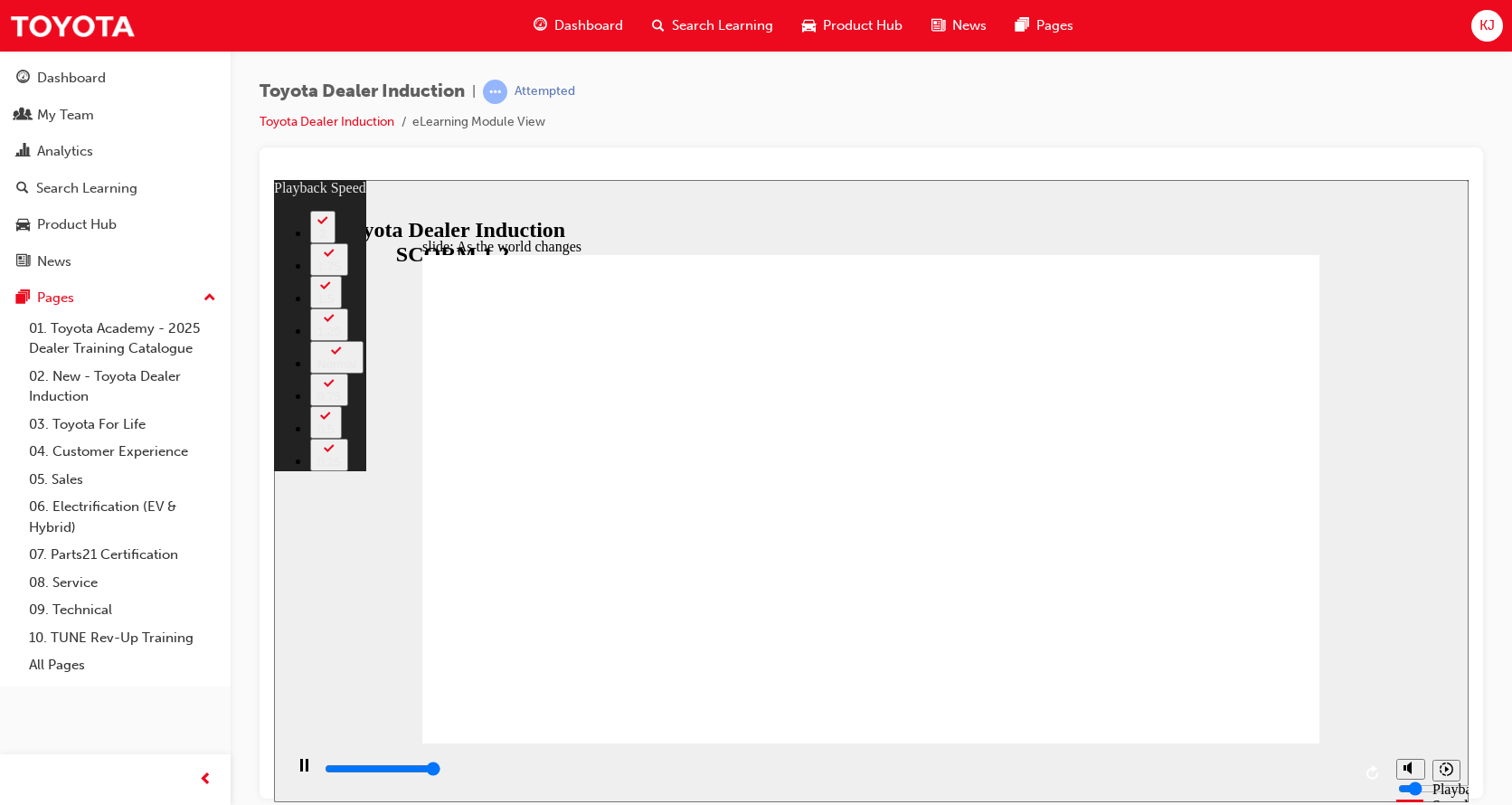 type on "9200" 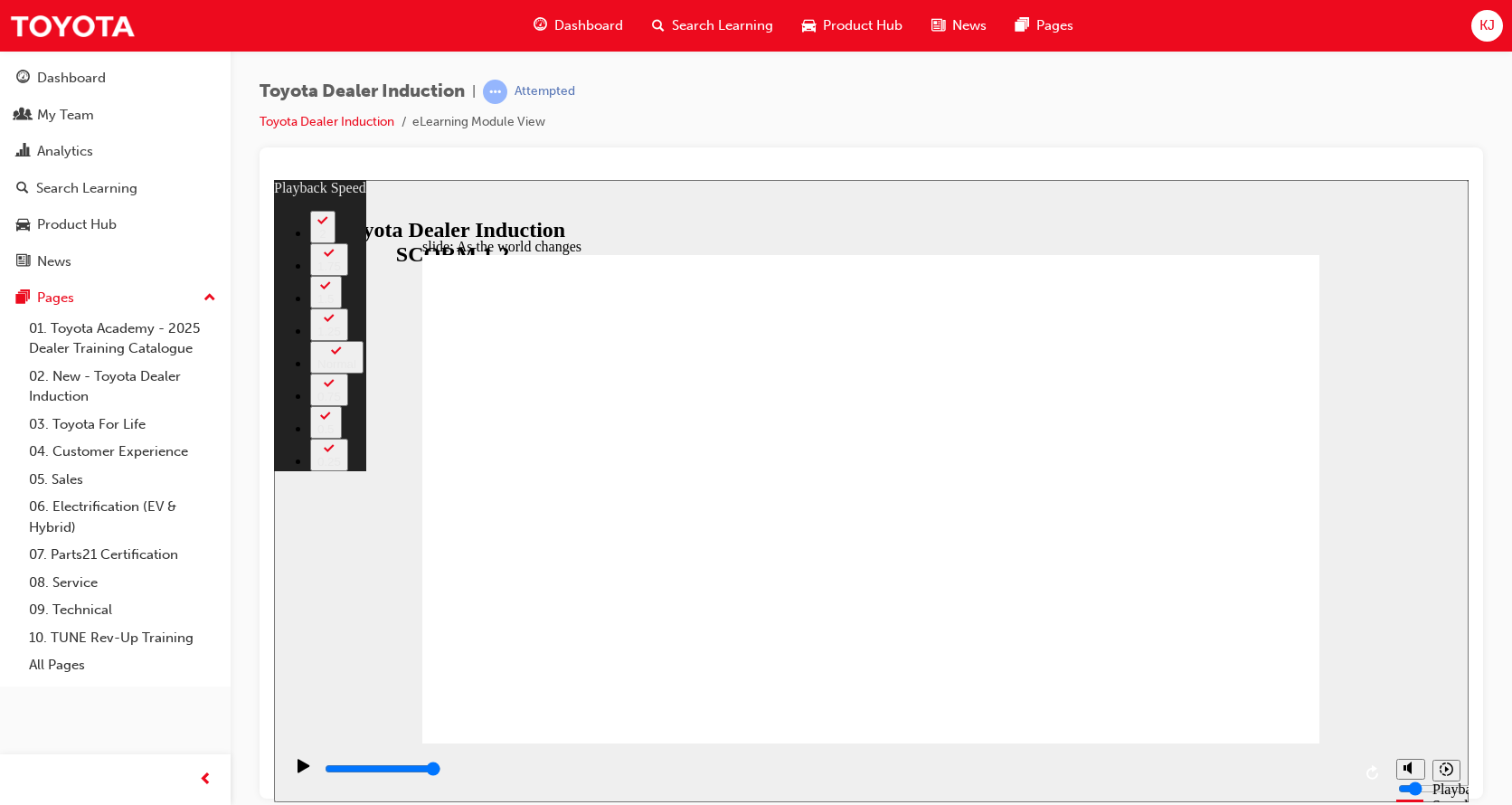click 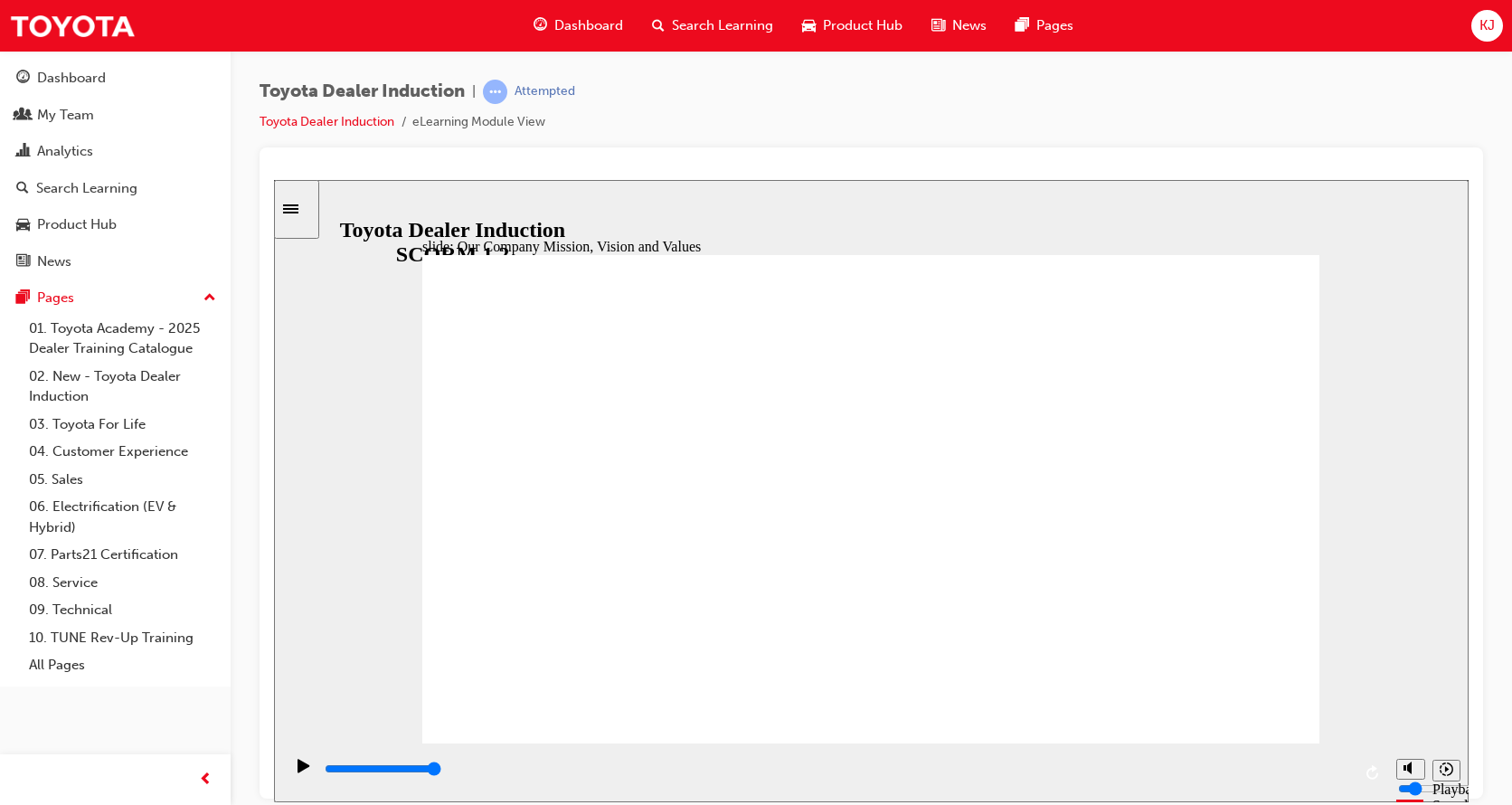 click 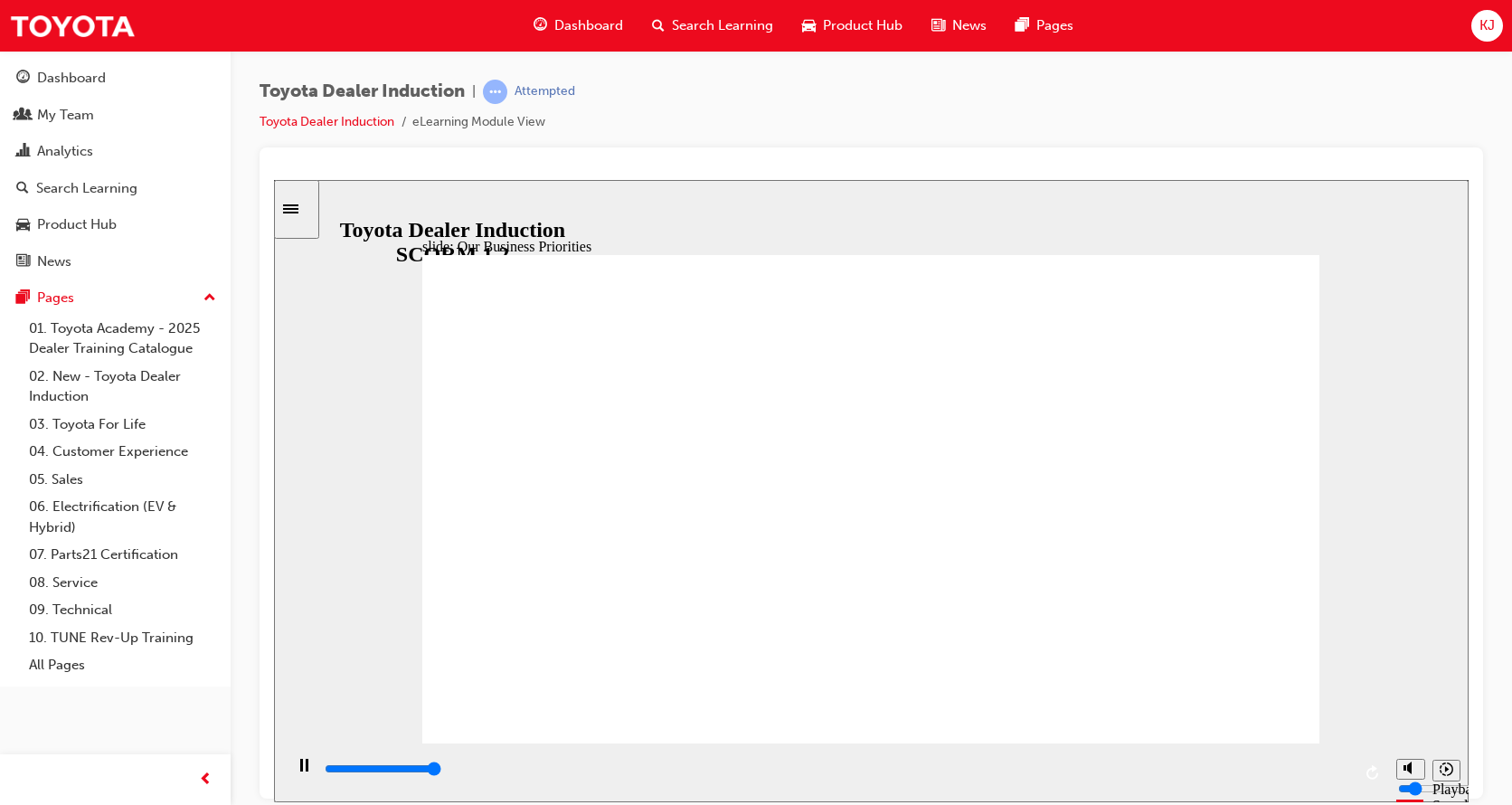 type on "35600" 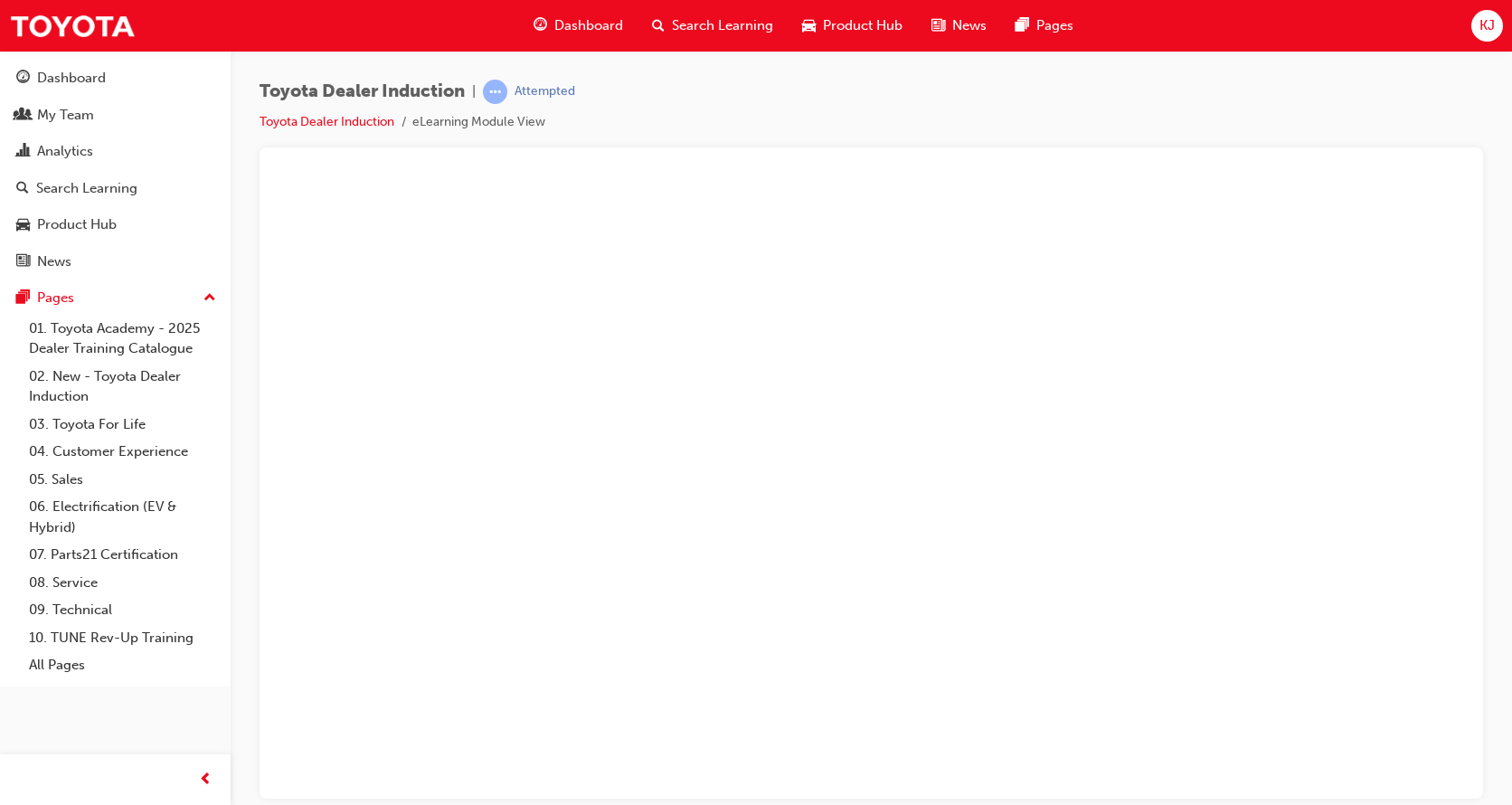scroll, scrollTop: 0, scrollLeft: 0, axis: both 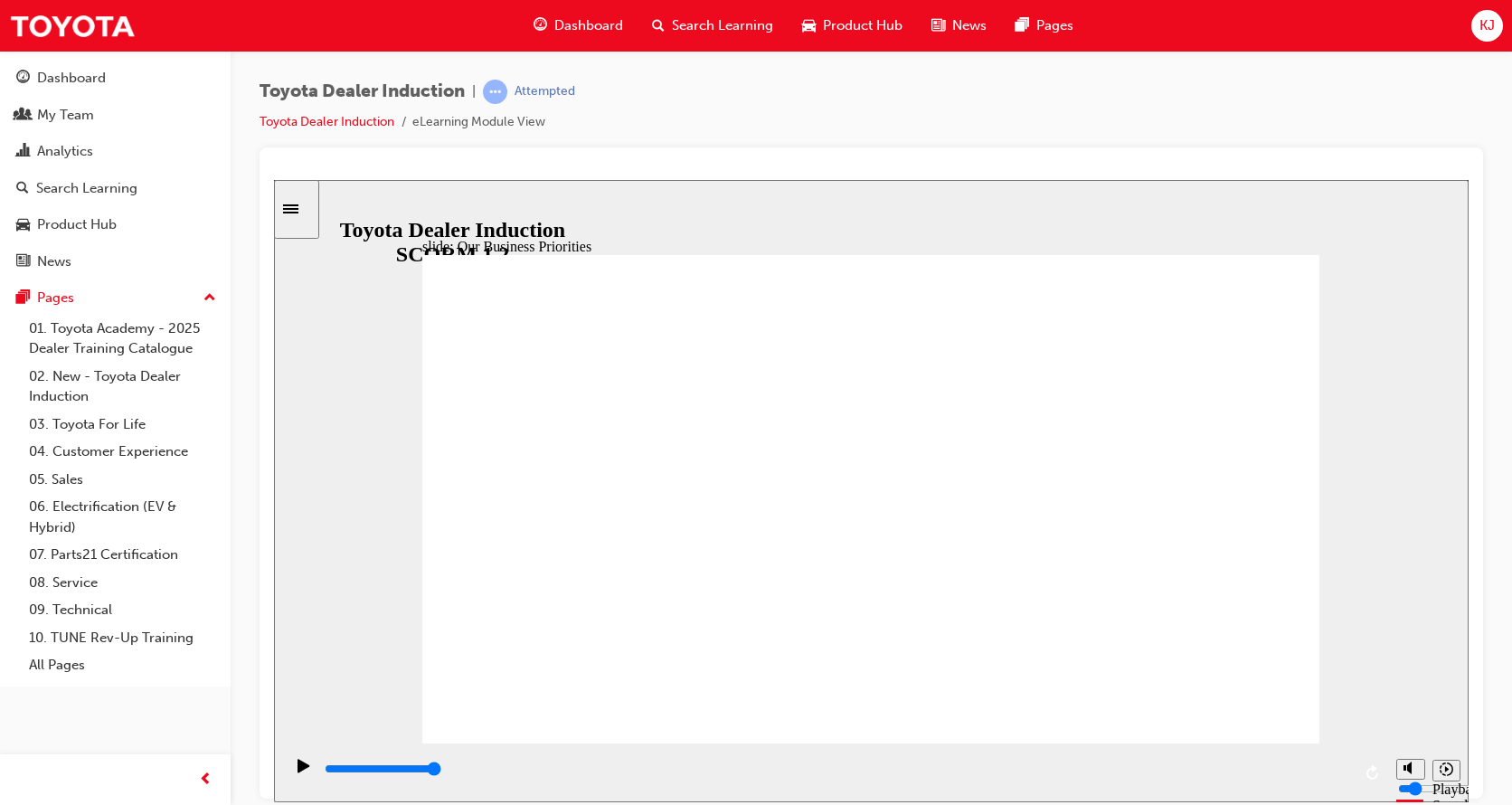 click 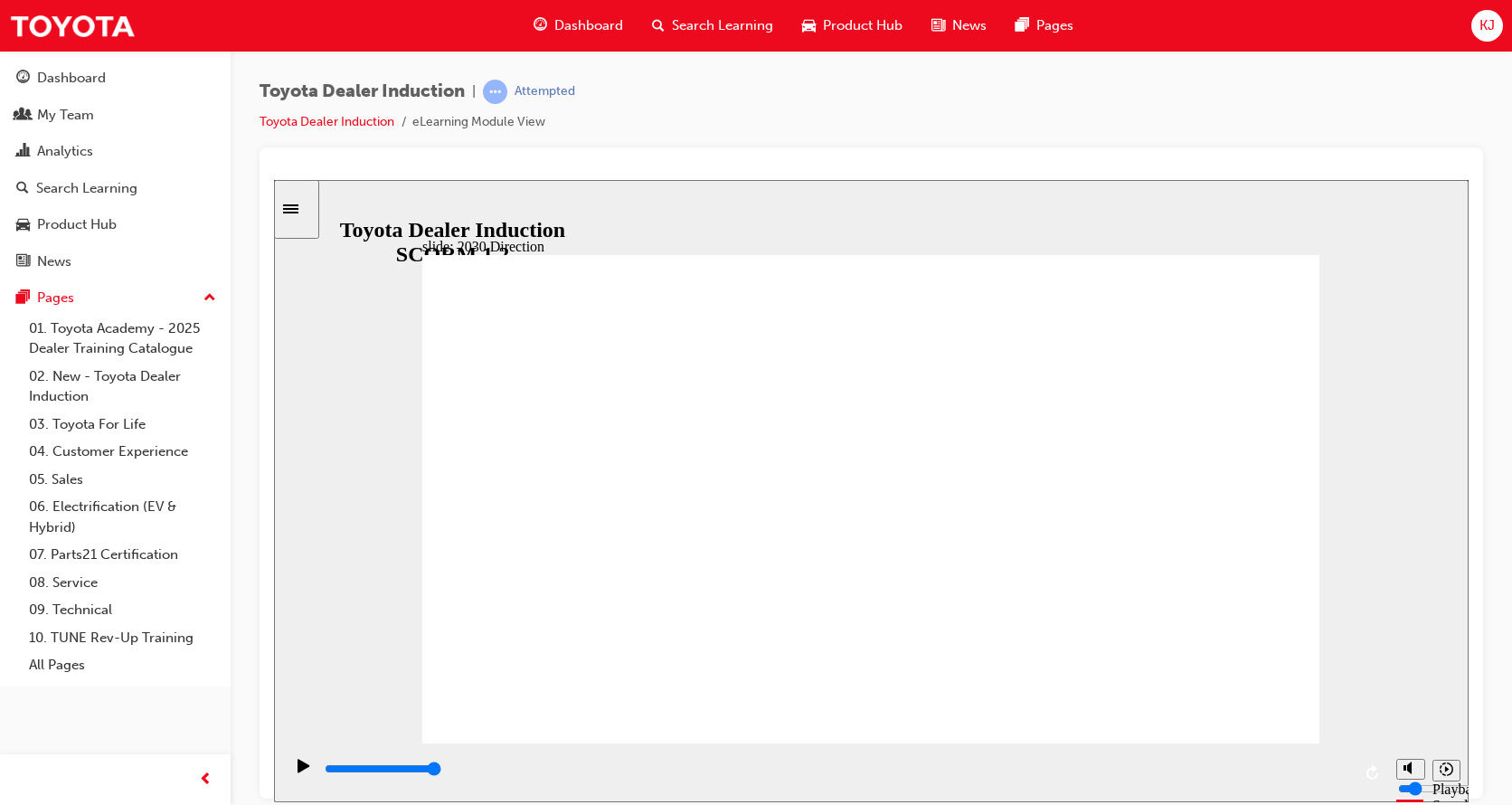 click 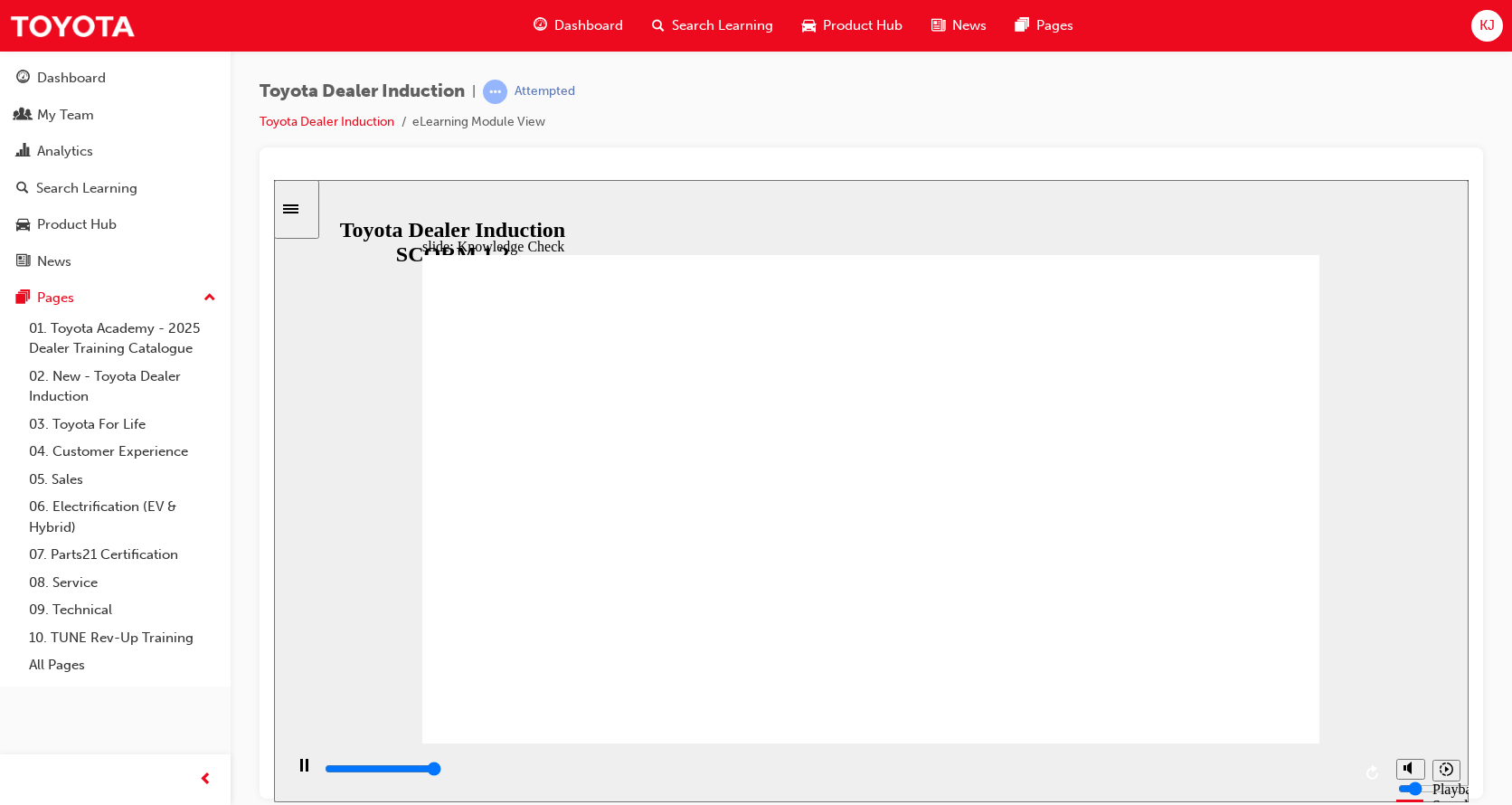 type on "5000" 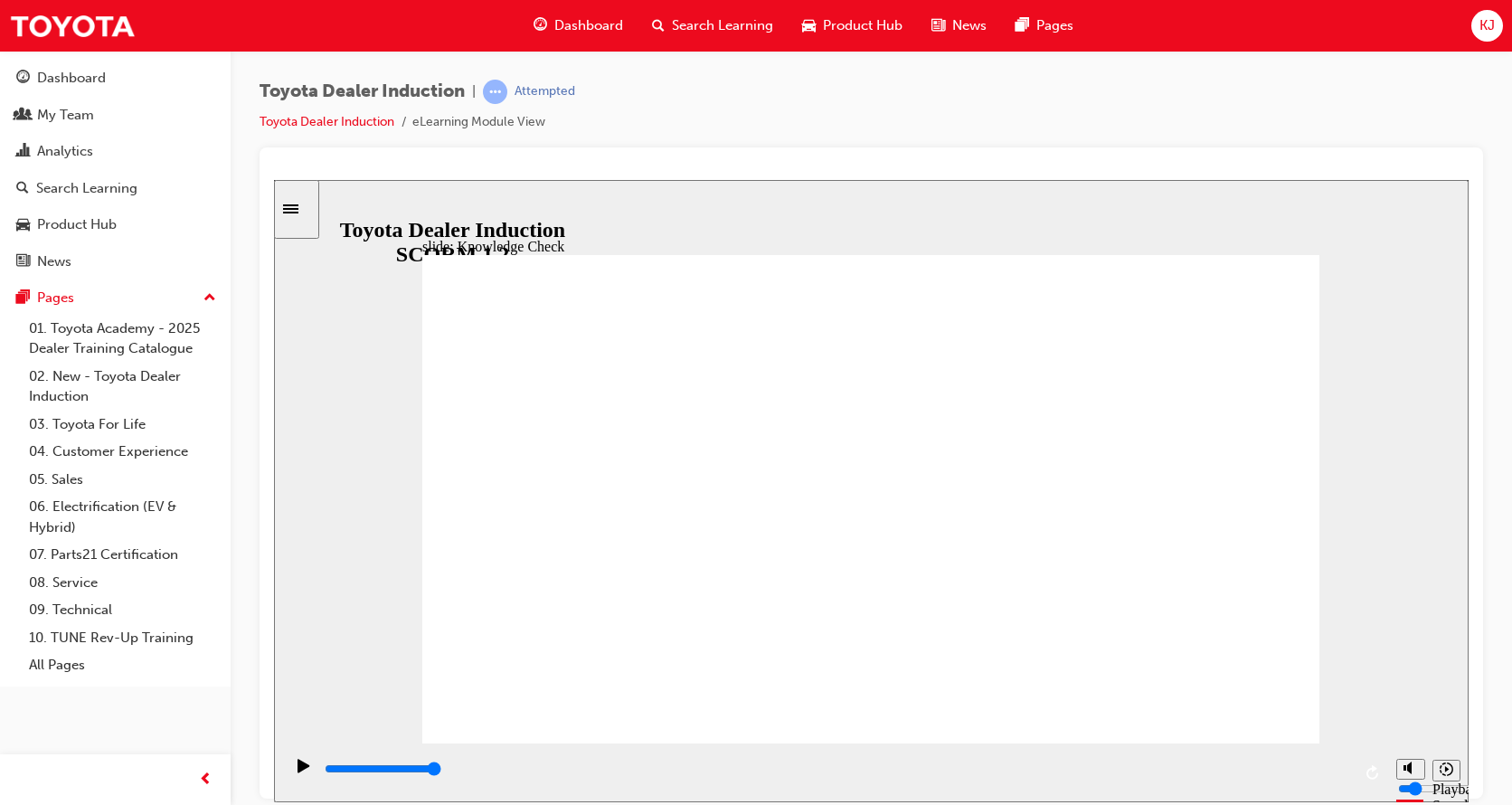 click at bounding box center [639, 1828] 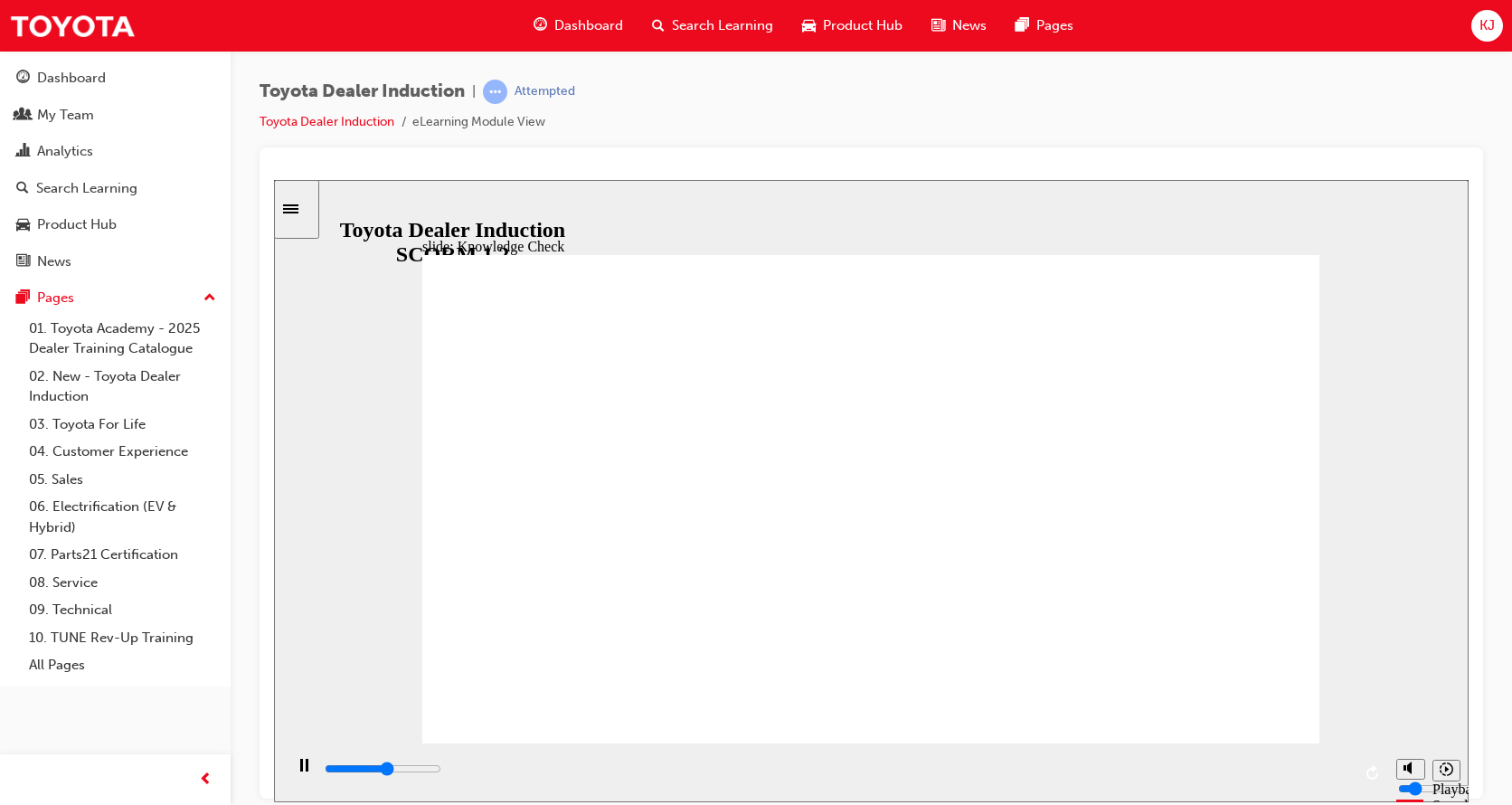 click at bounding box center (639, 1828) 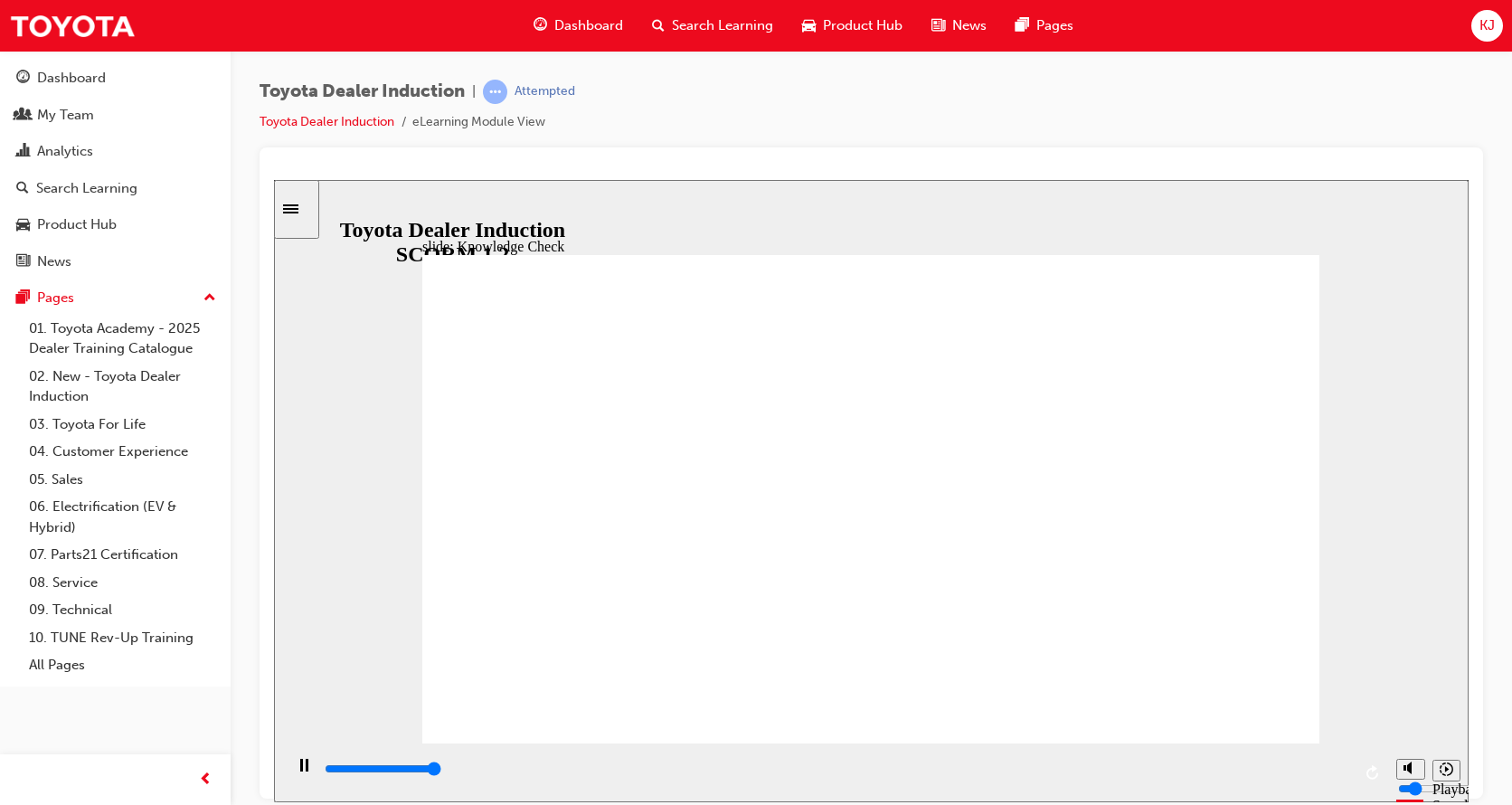 type on "5000" 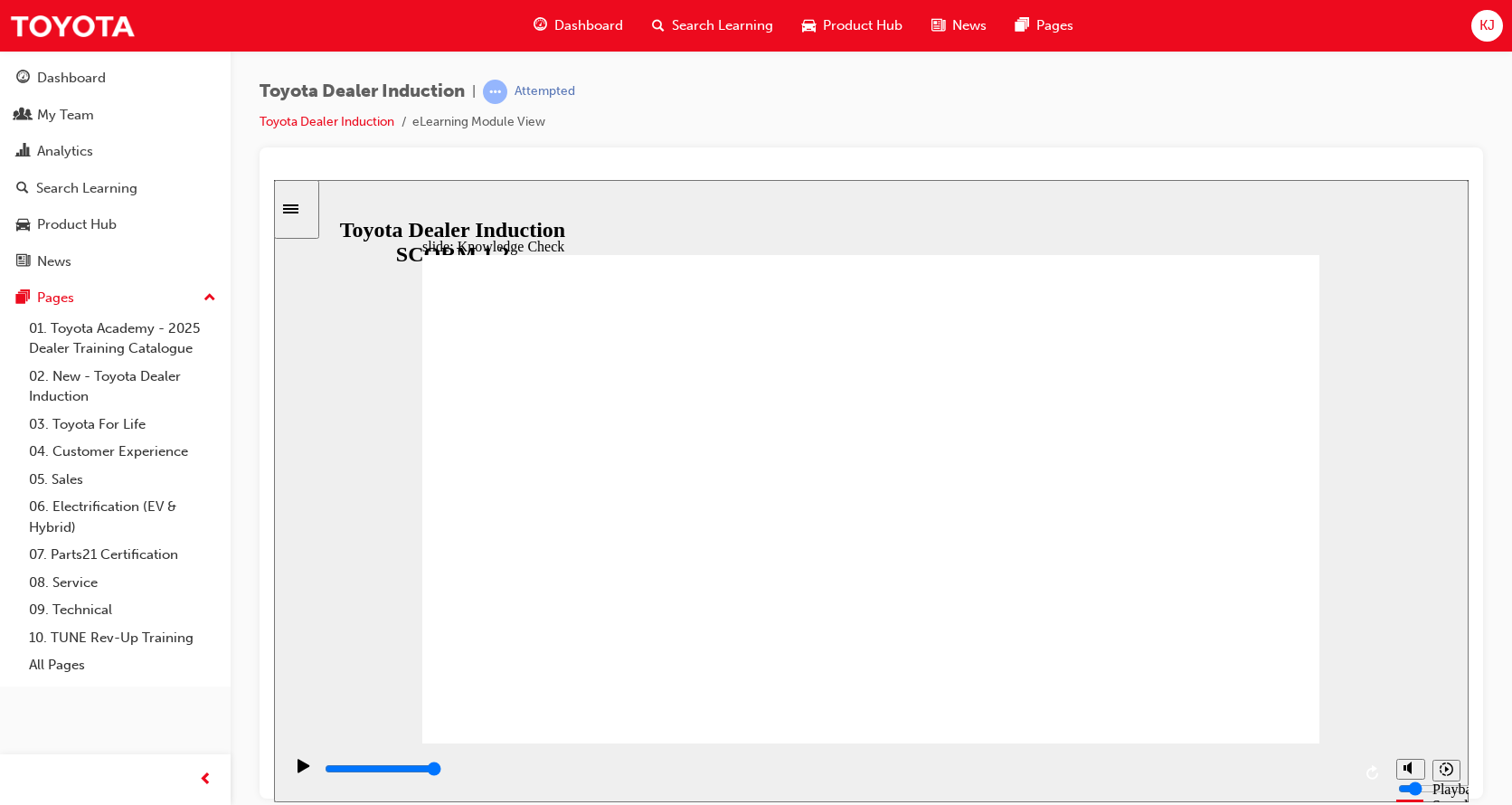type on "h" 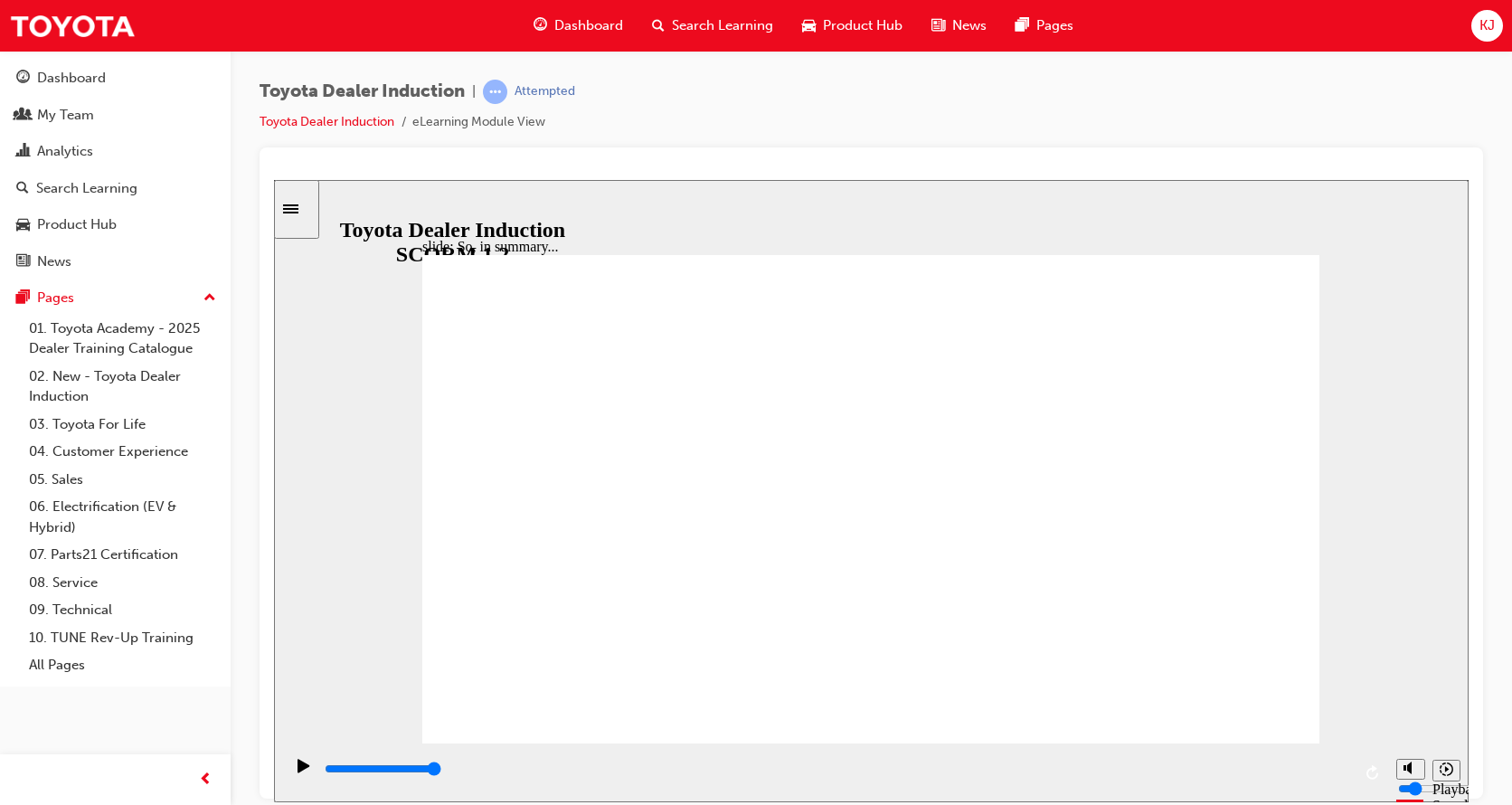 type on "happy" 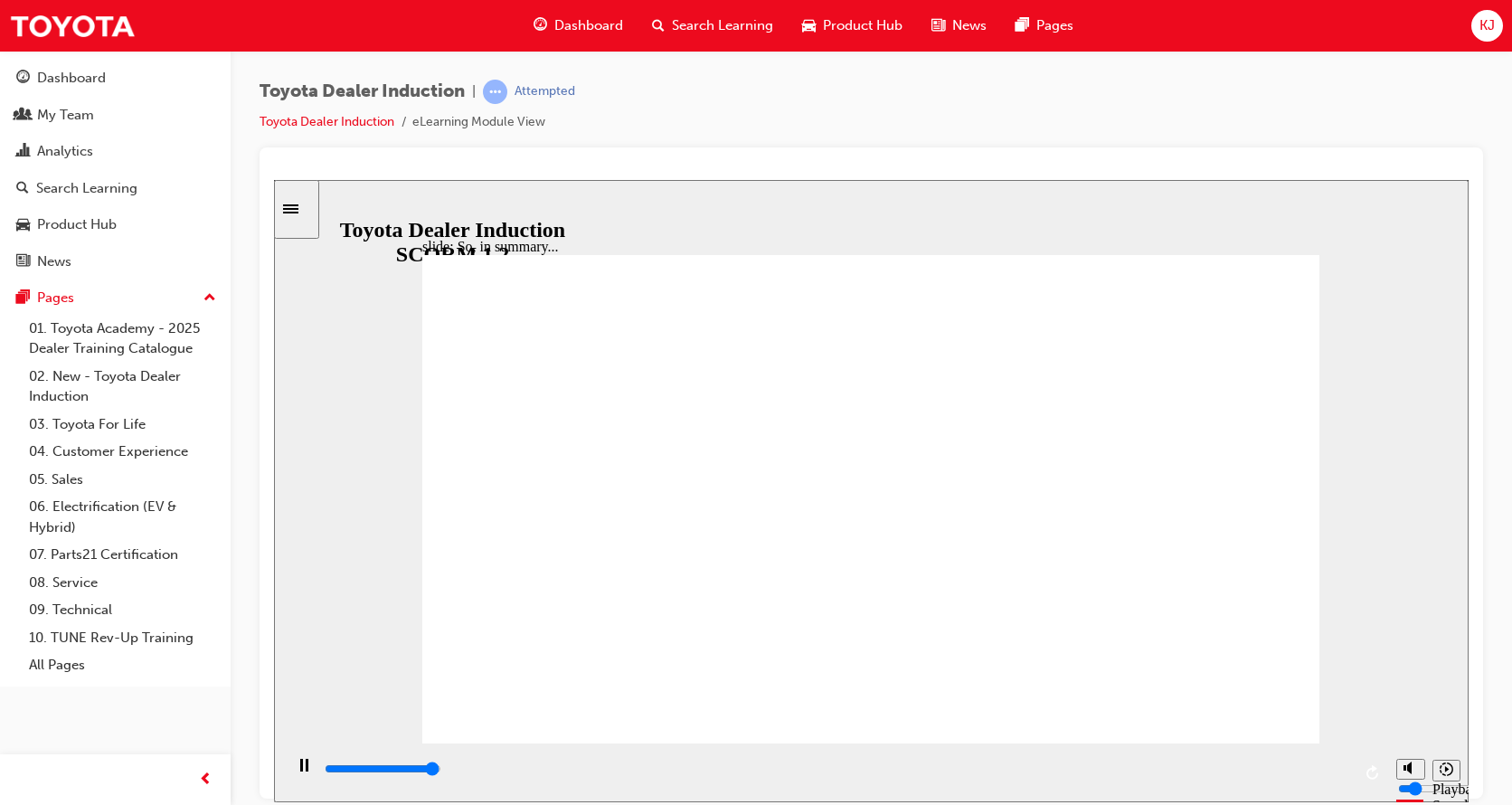 type on "6500" 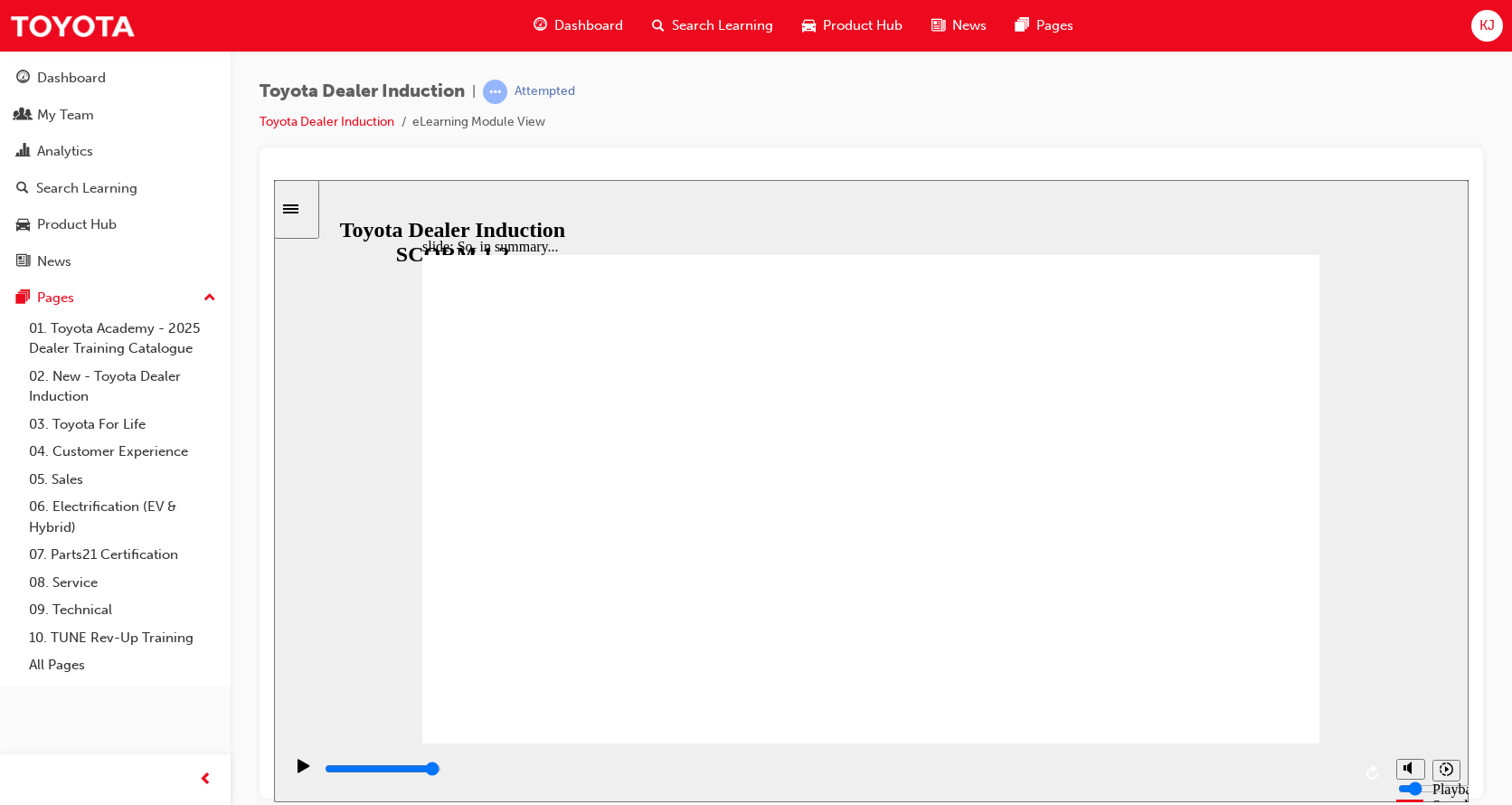 click 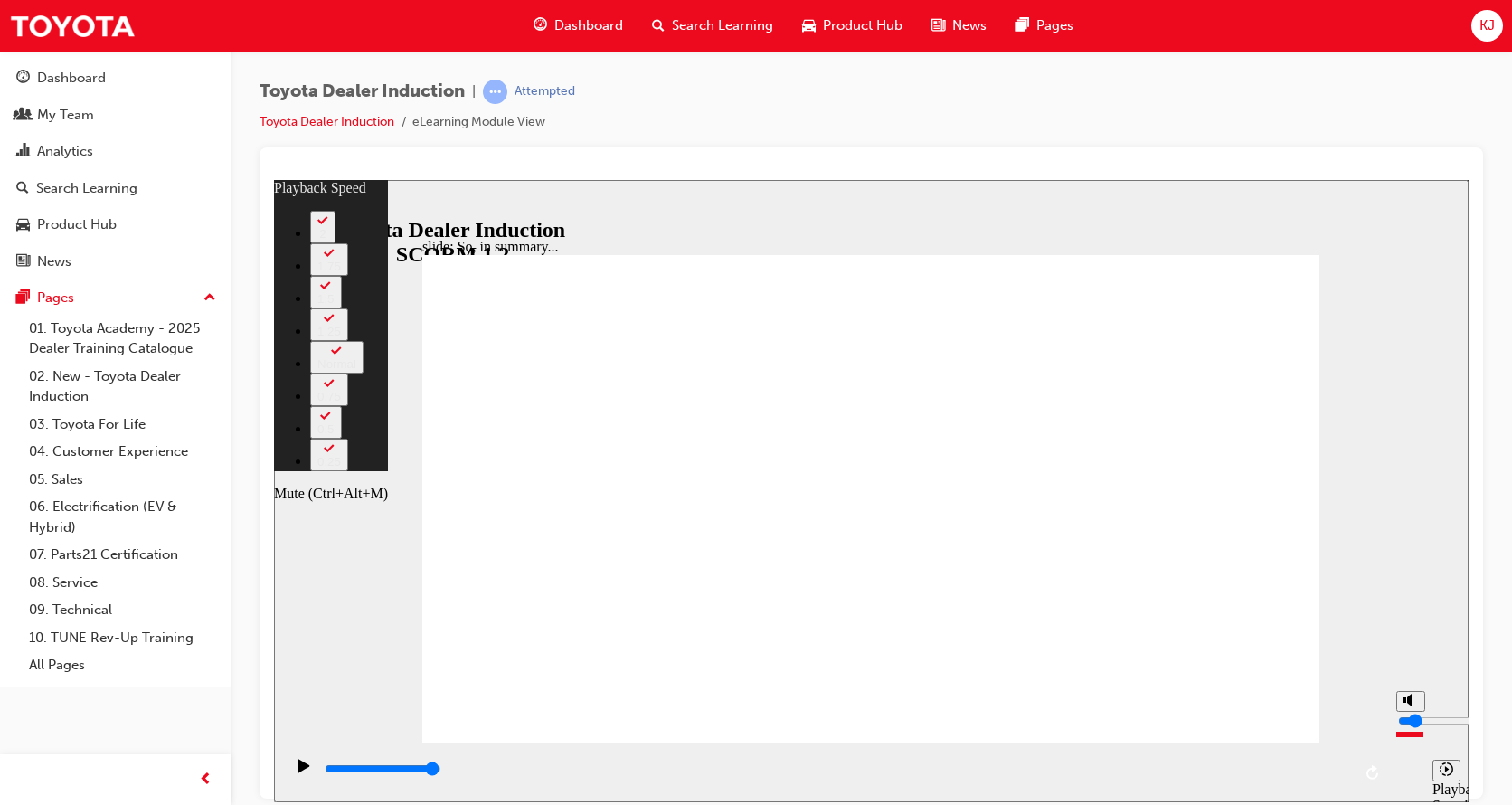 type on "7" 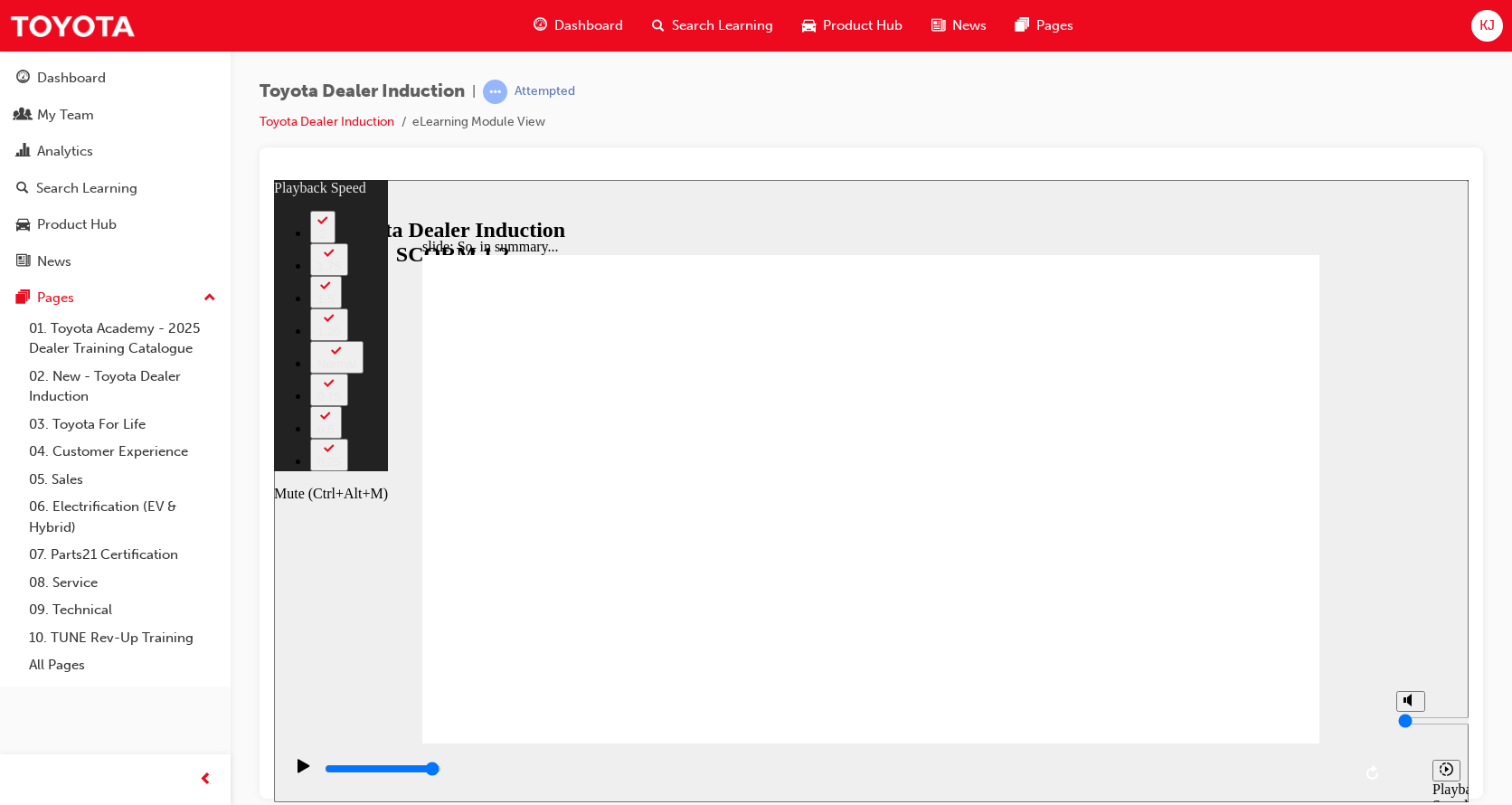 type on "7" 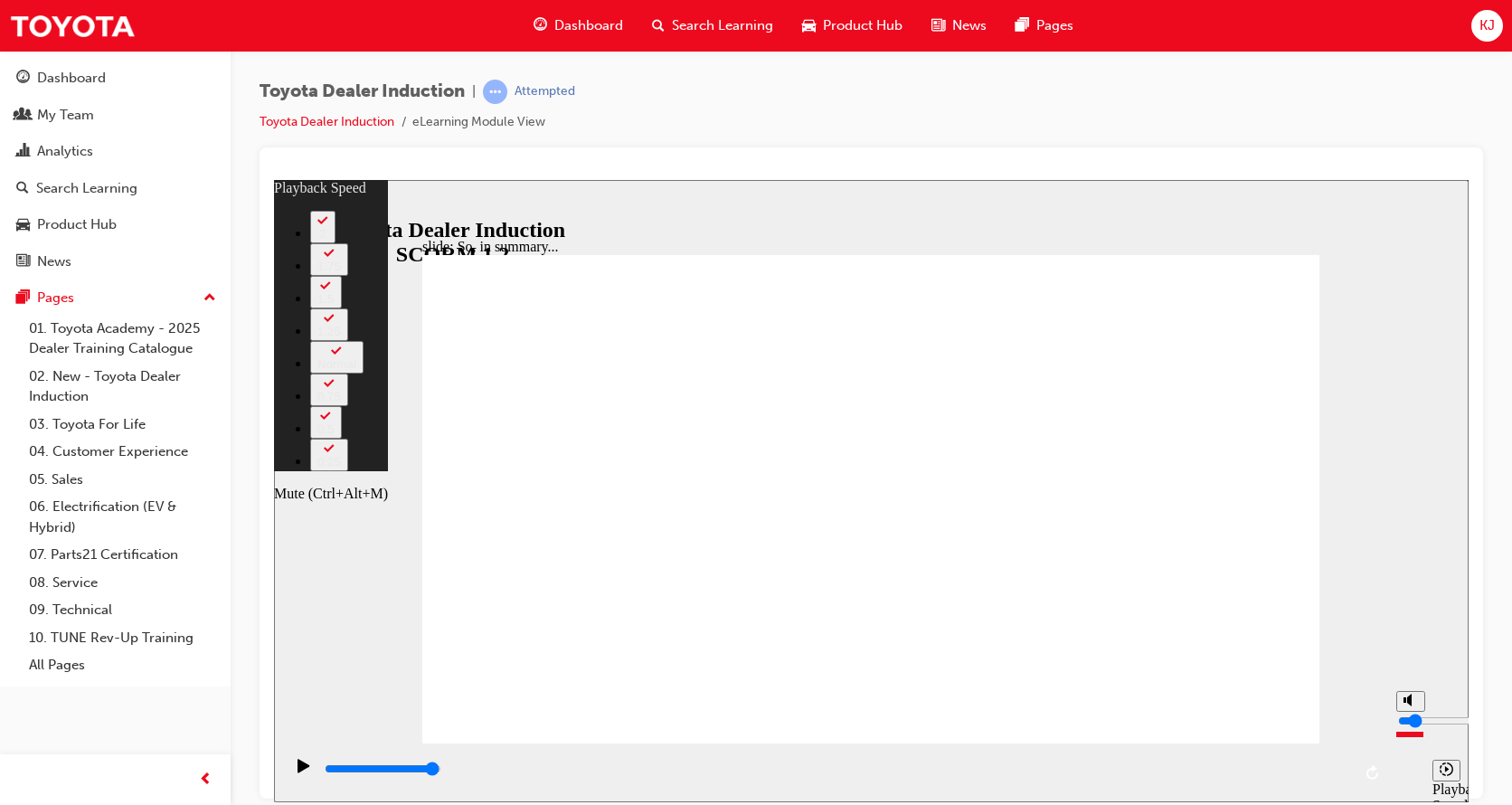 type on "10" 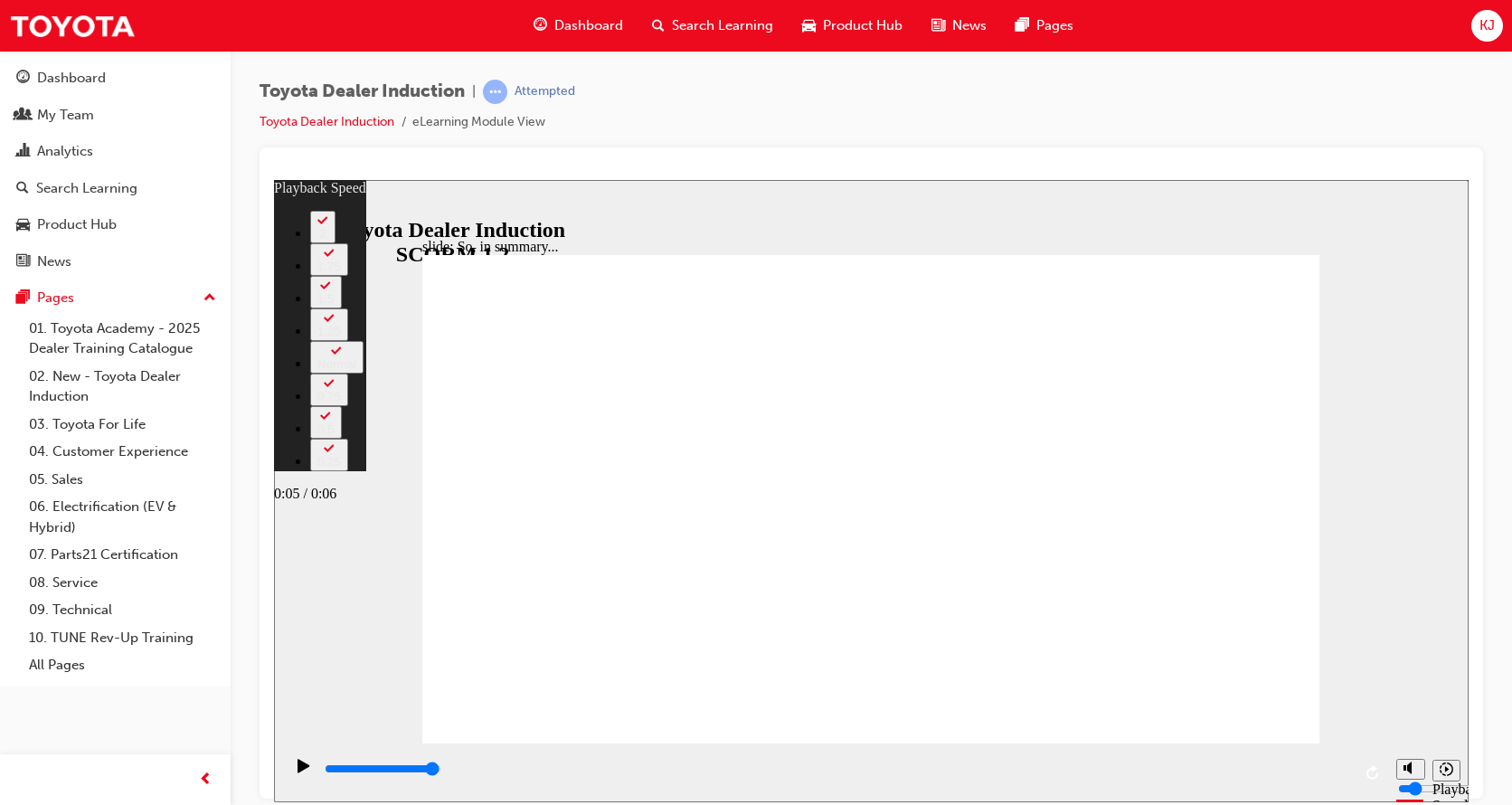 click on "Toyota Dealer Induction | Attempted Toyota Dealer Induction eLearning Module View" at bounding box center [756, 402] 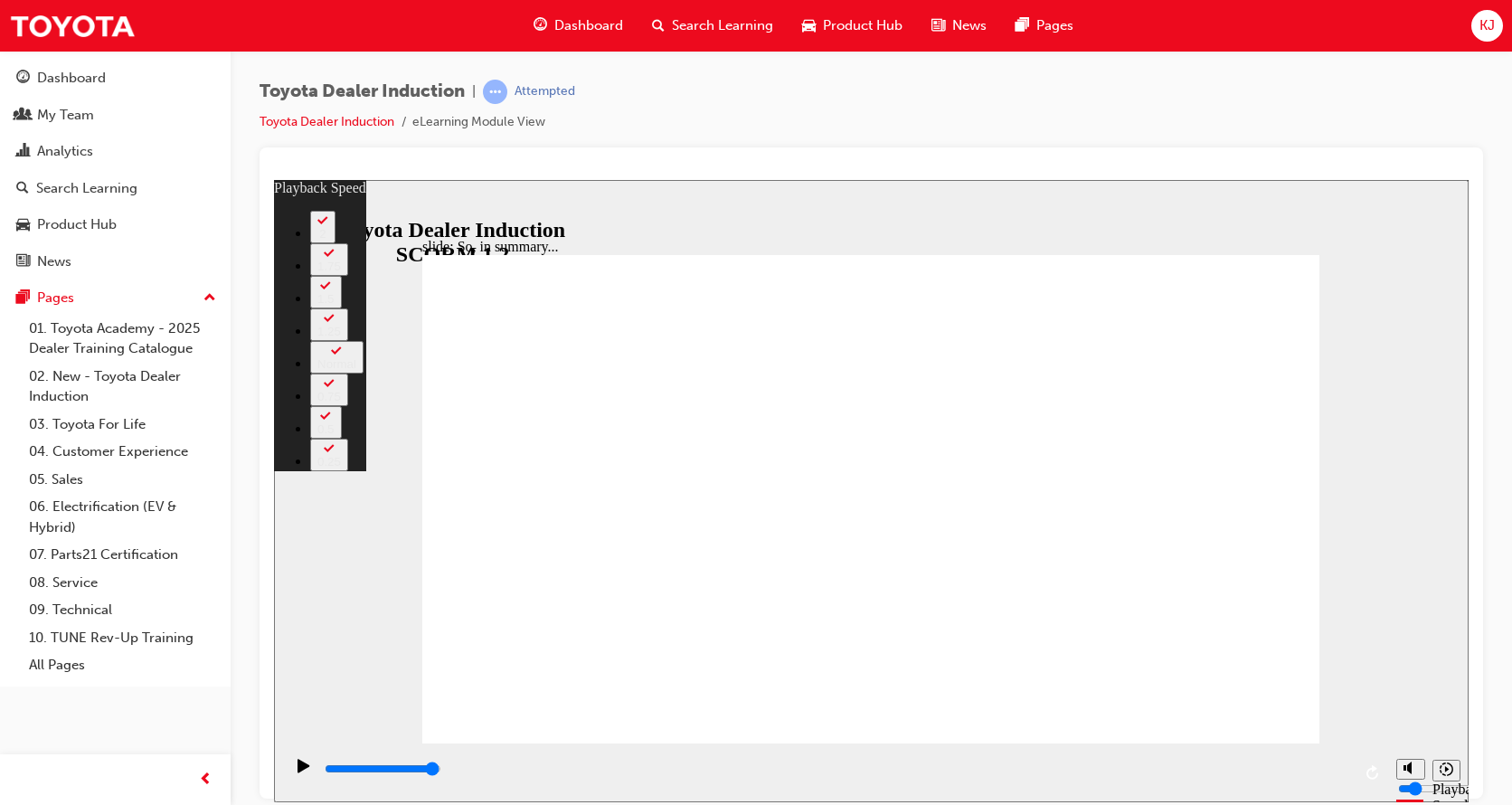 click 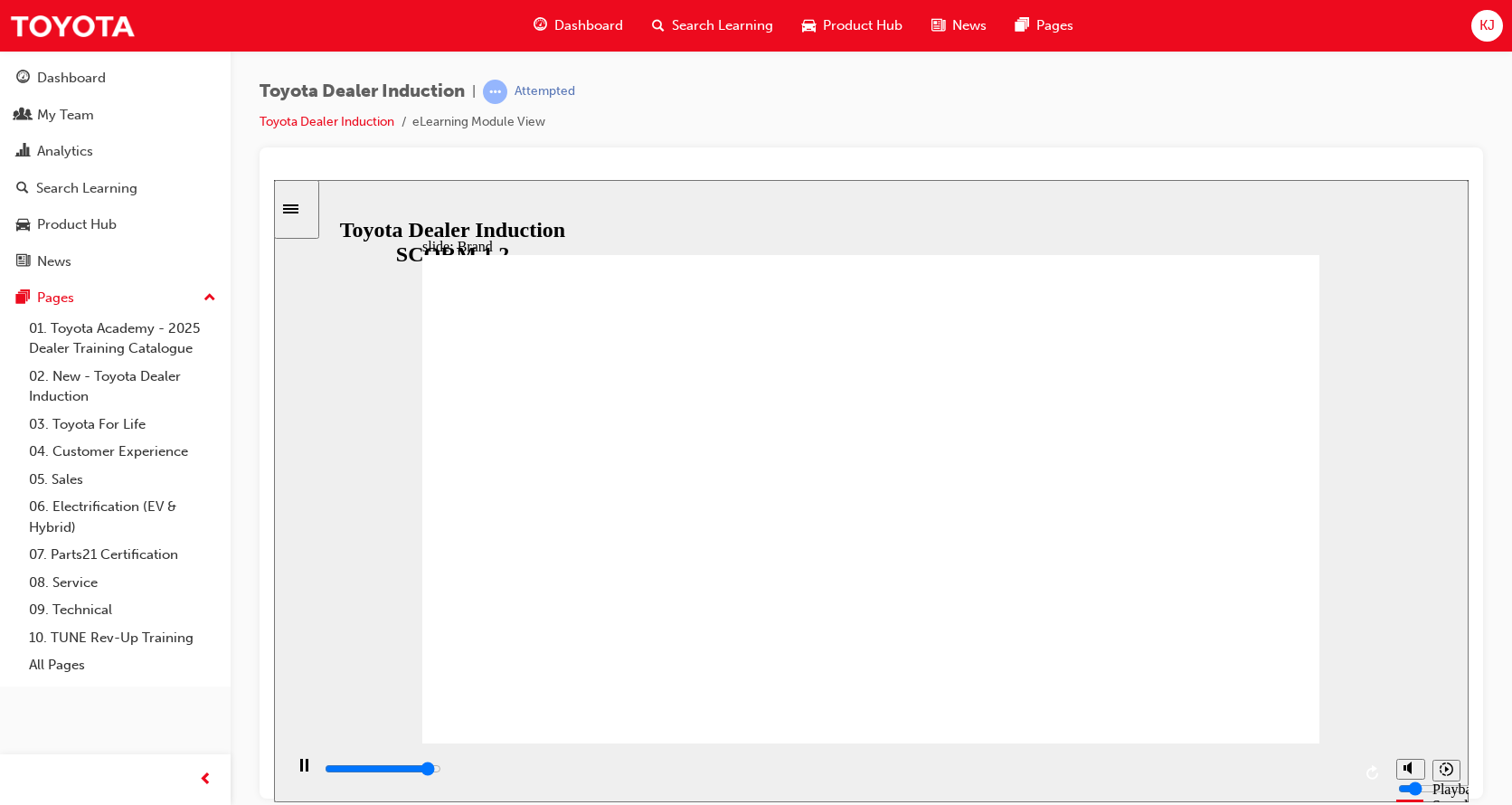 click 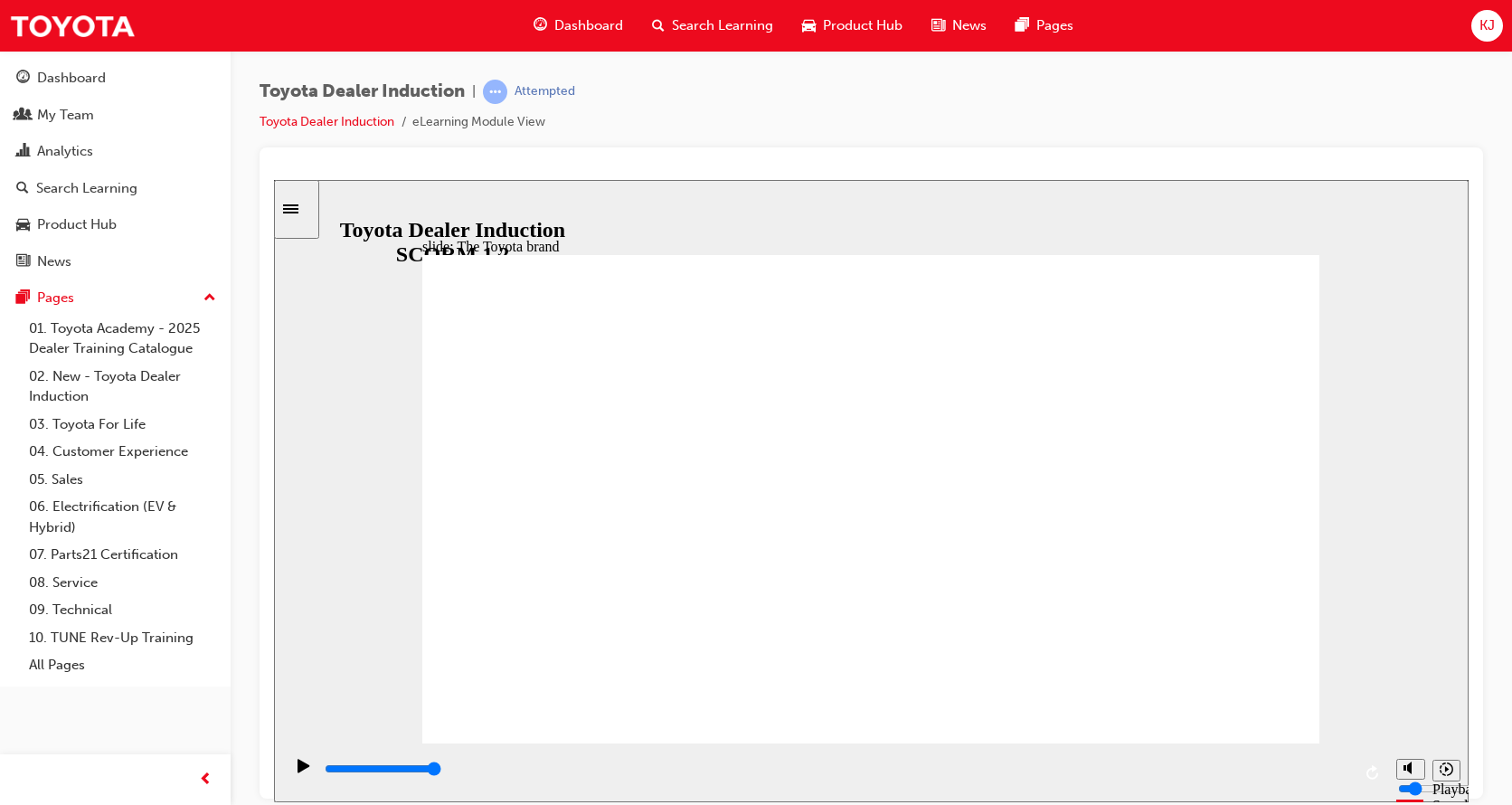 click 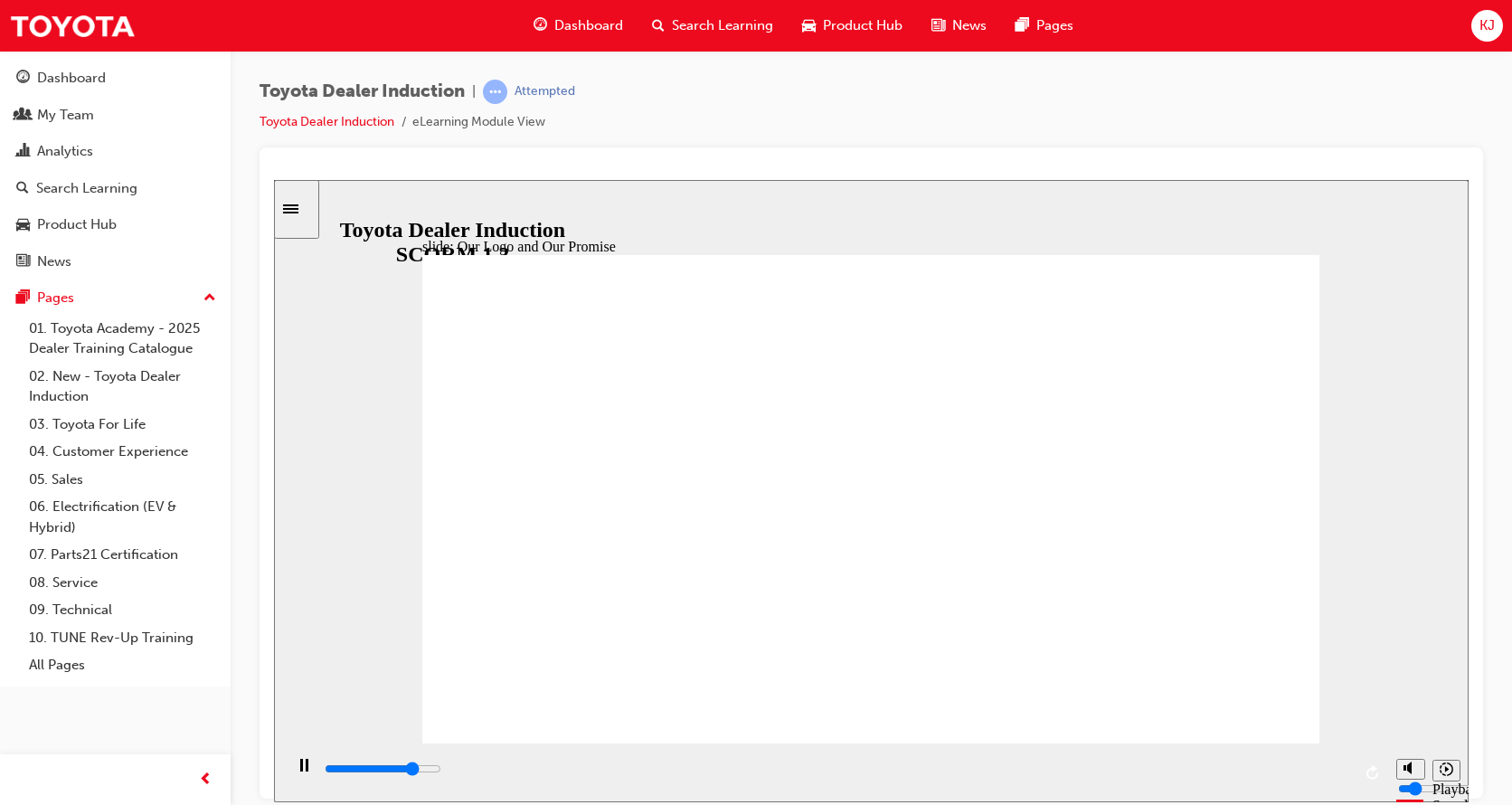 click on "Your version of Internet Explorer is outdated and not supported. Please upgrade to a  modern browser . Dashboard Search Learning Product Hub News Pages KJ Dashboard My Team Analytics Search Learning Product Hub News Pages Pages 01. Toyota Academy - 2025 Dealer Training Catalogue 02. New - Toyota Dealer Induction  03. Toyota For Life 04. Customer Experience 05. Sales 06. Electrification (EV & Hybrid) 07. Parts21 Certification 08. Service 09. Technical  10. TUNE Rev-Up Training All Pages Toyota Dealer Induction | Attempted Toyota Dealer Induction eLearning Module View" at bounding box center (756, 402) 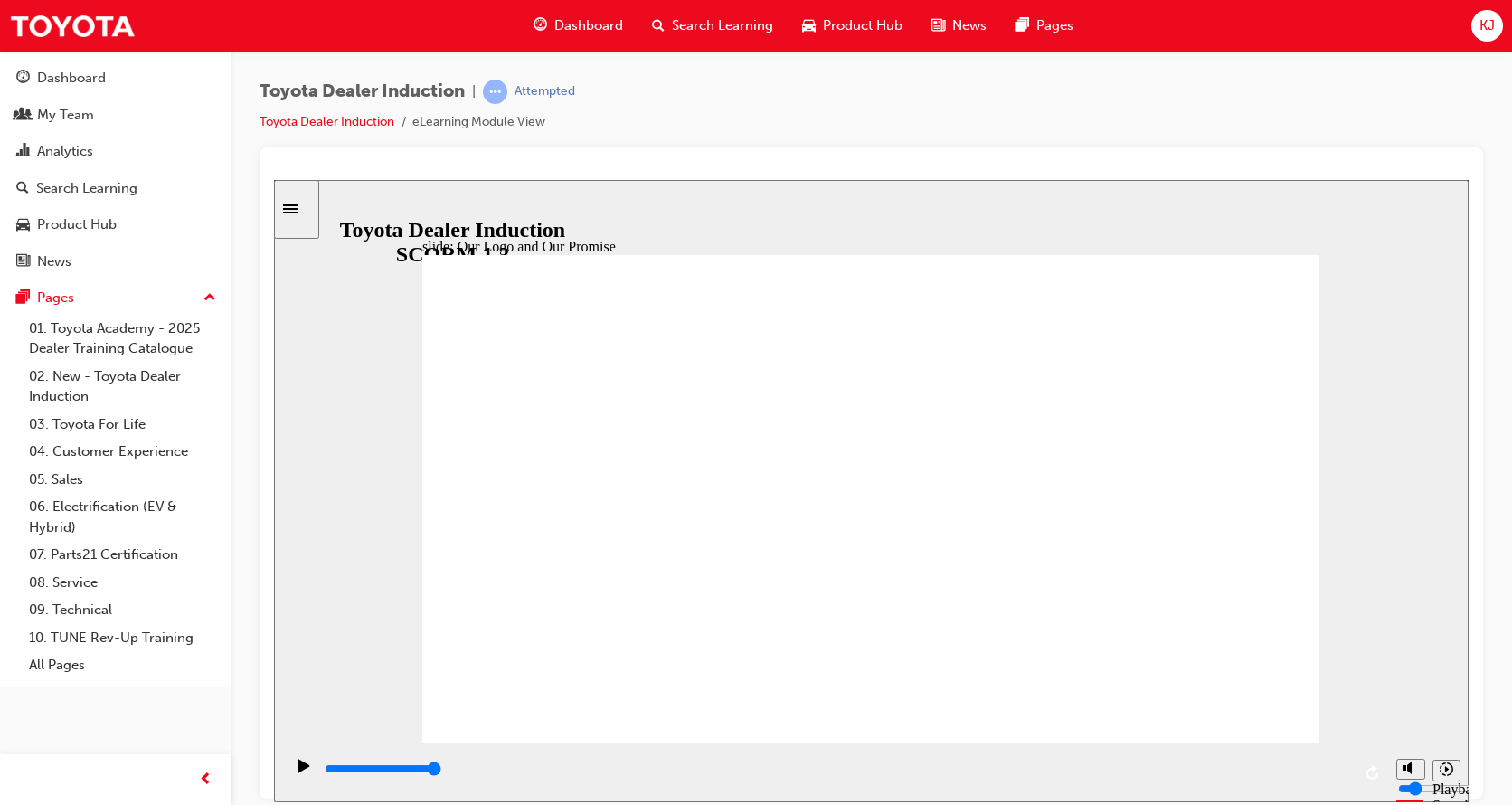 click 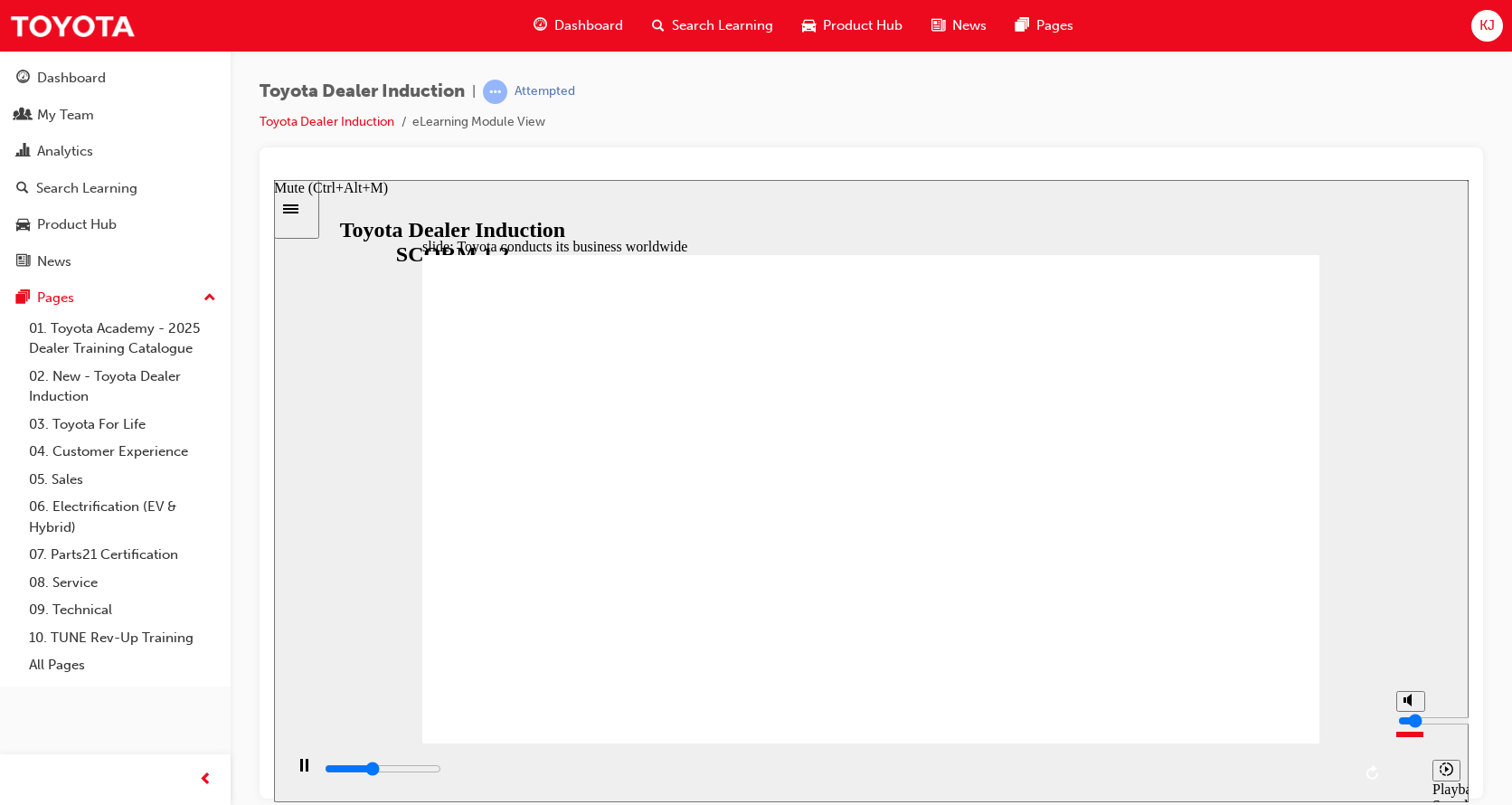 type on "7400" 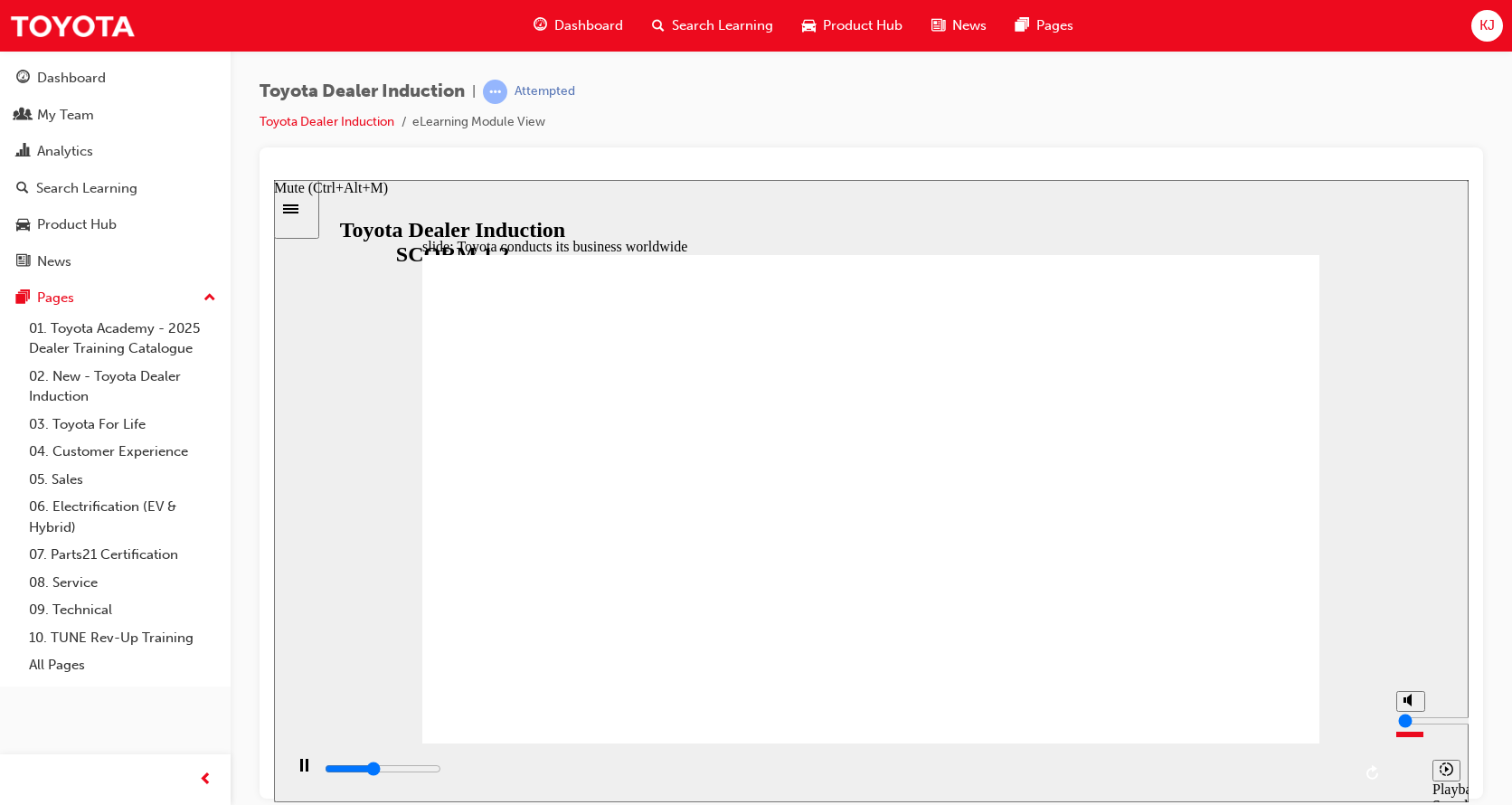 type on "7500" 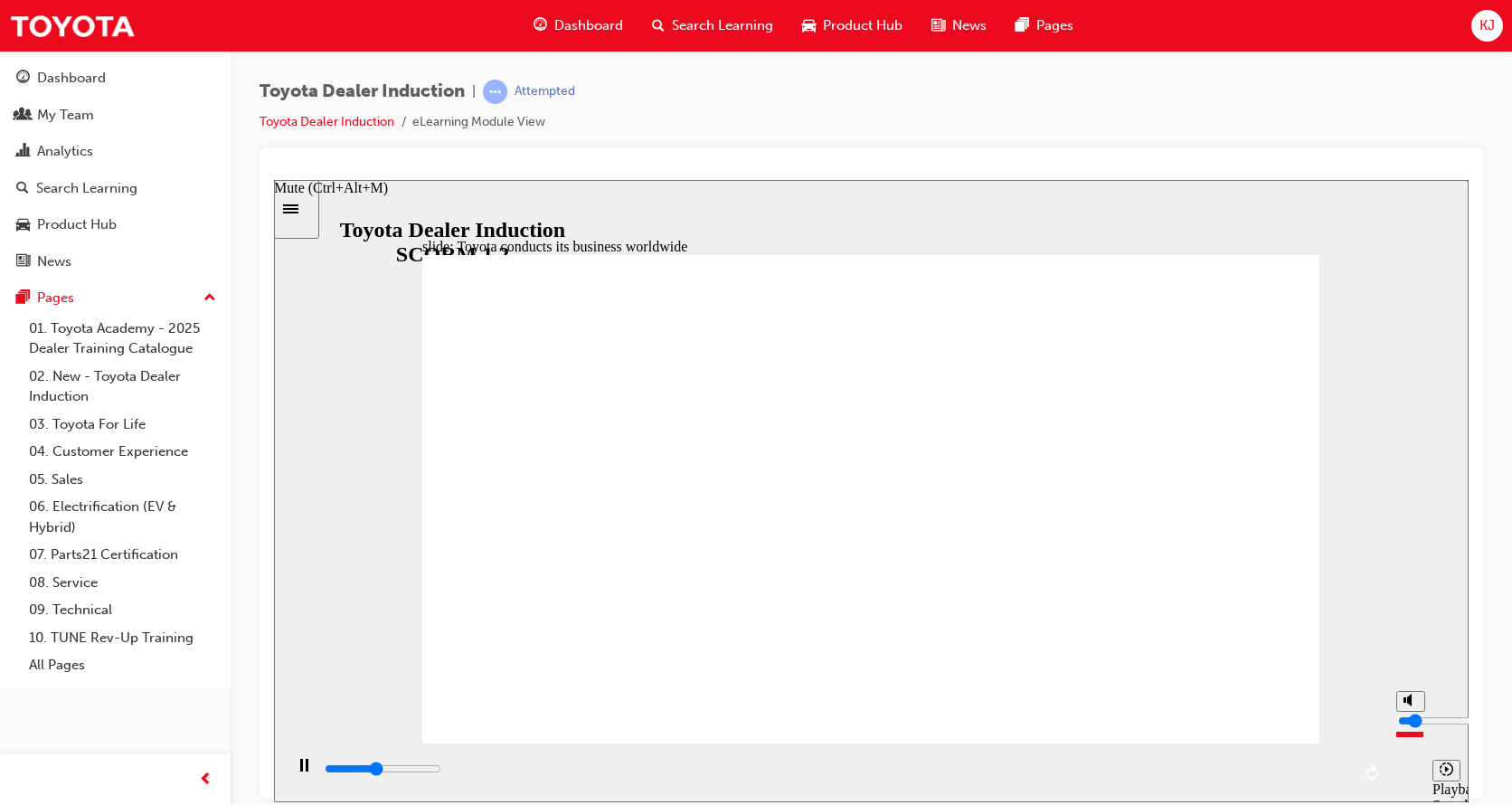click at bounding box center [1456, 720] 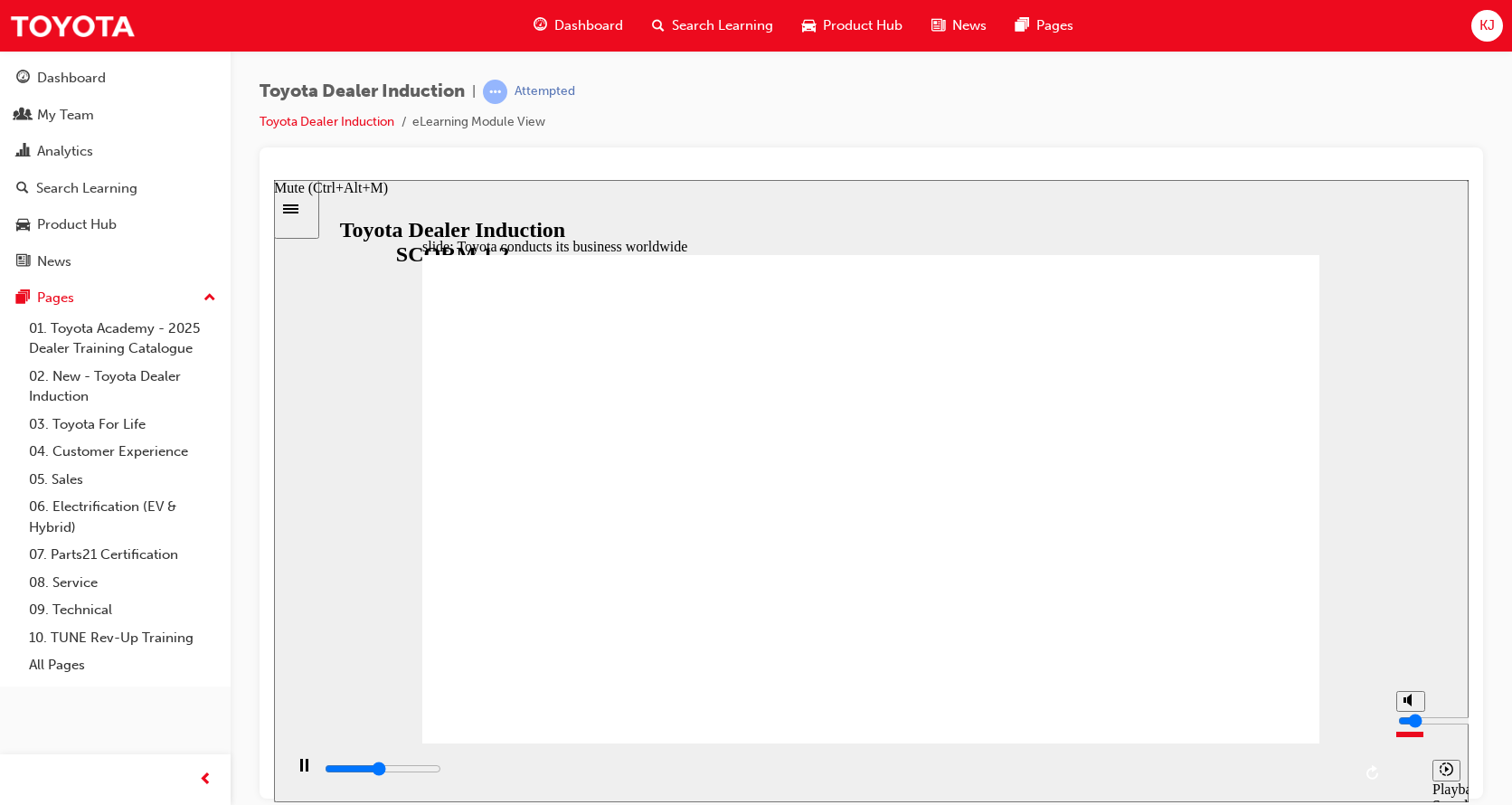click at bounding box center [1456, 720] 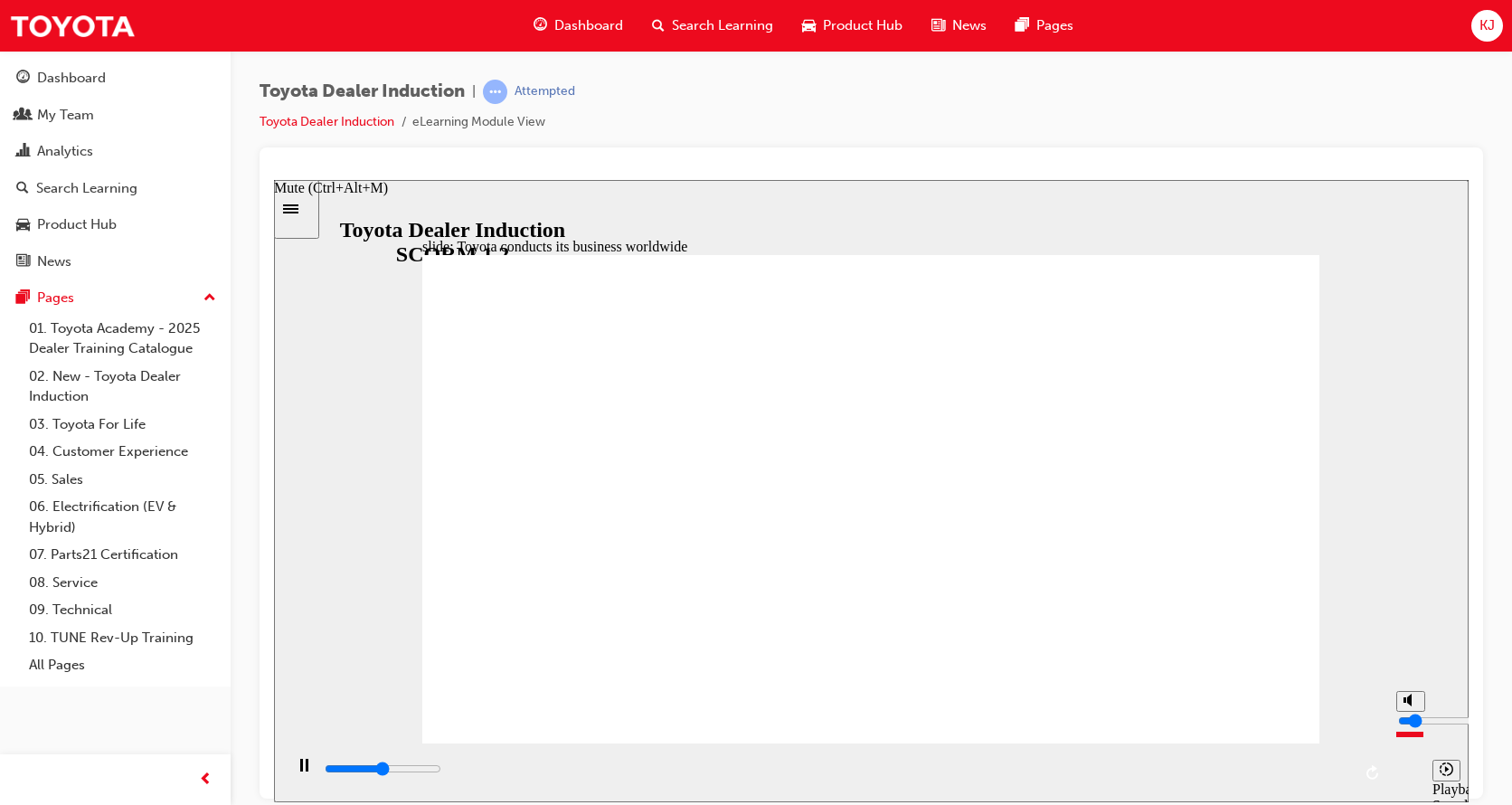 type on "9000" 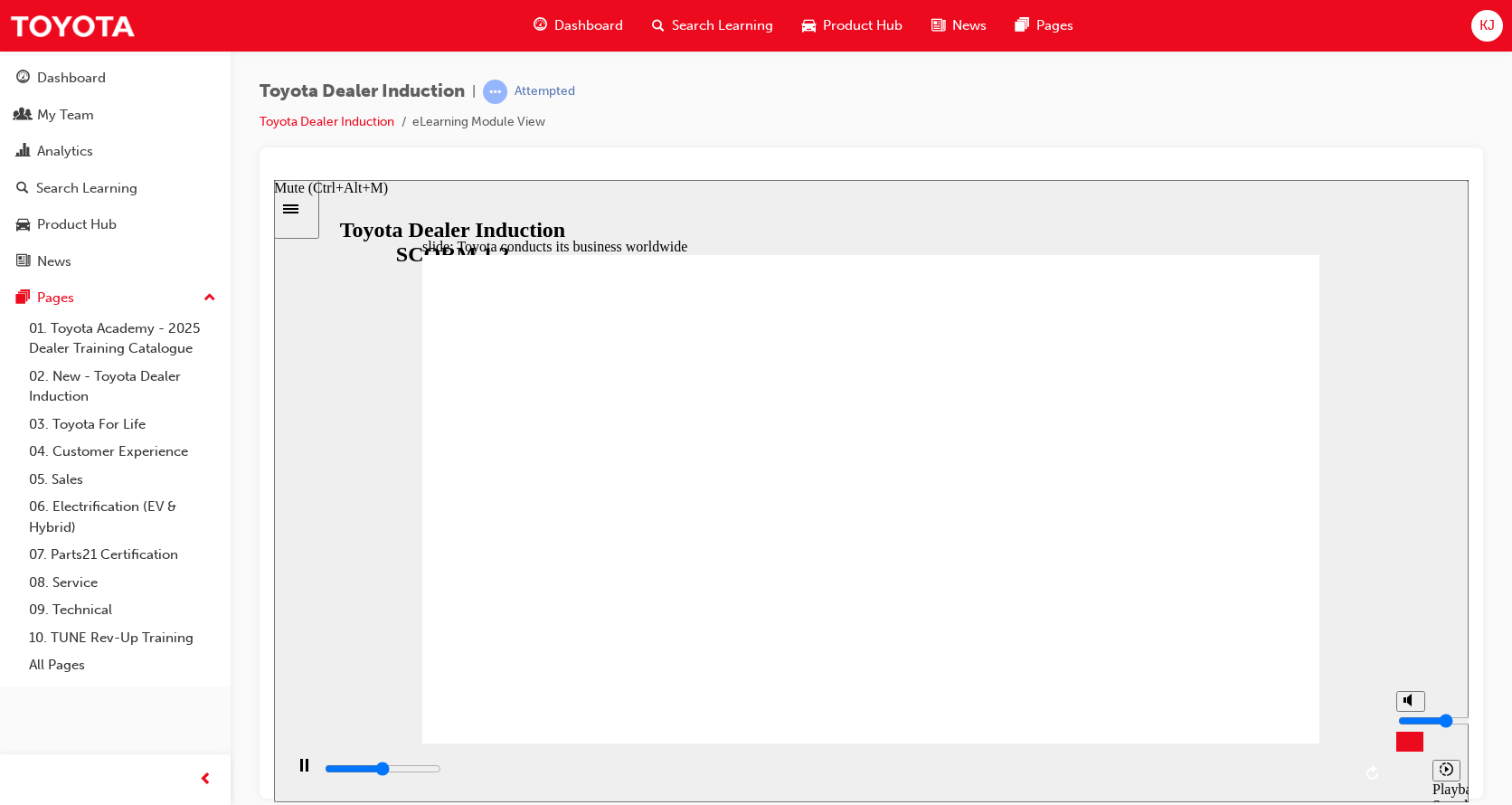 type on "9200" 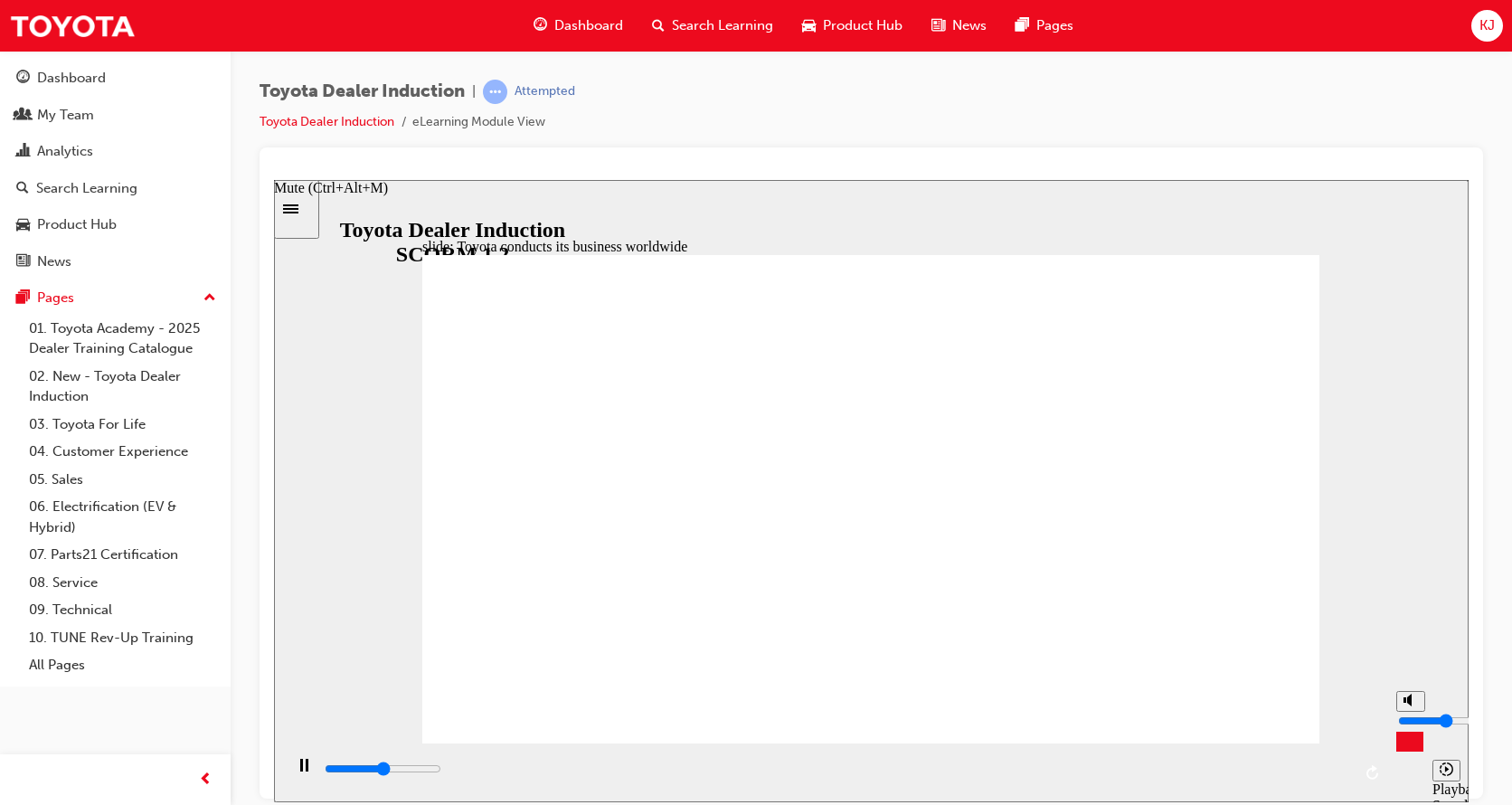 type on "4" 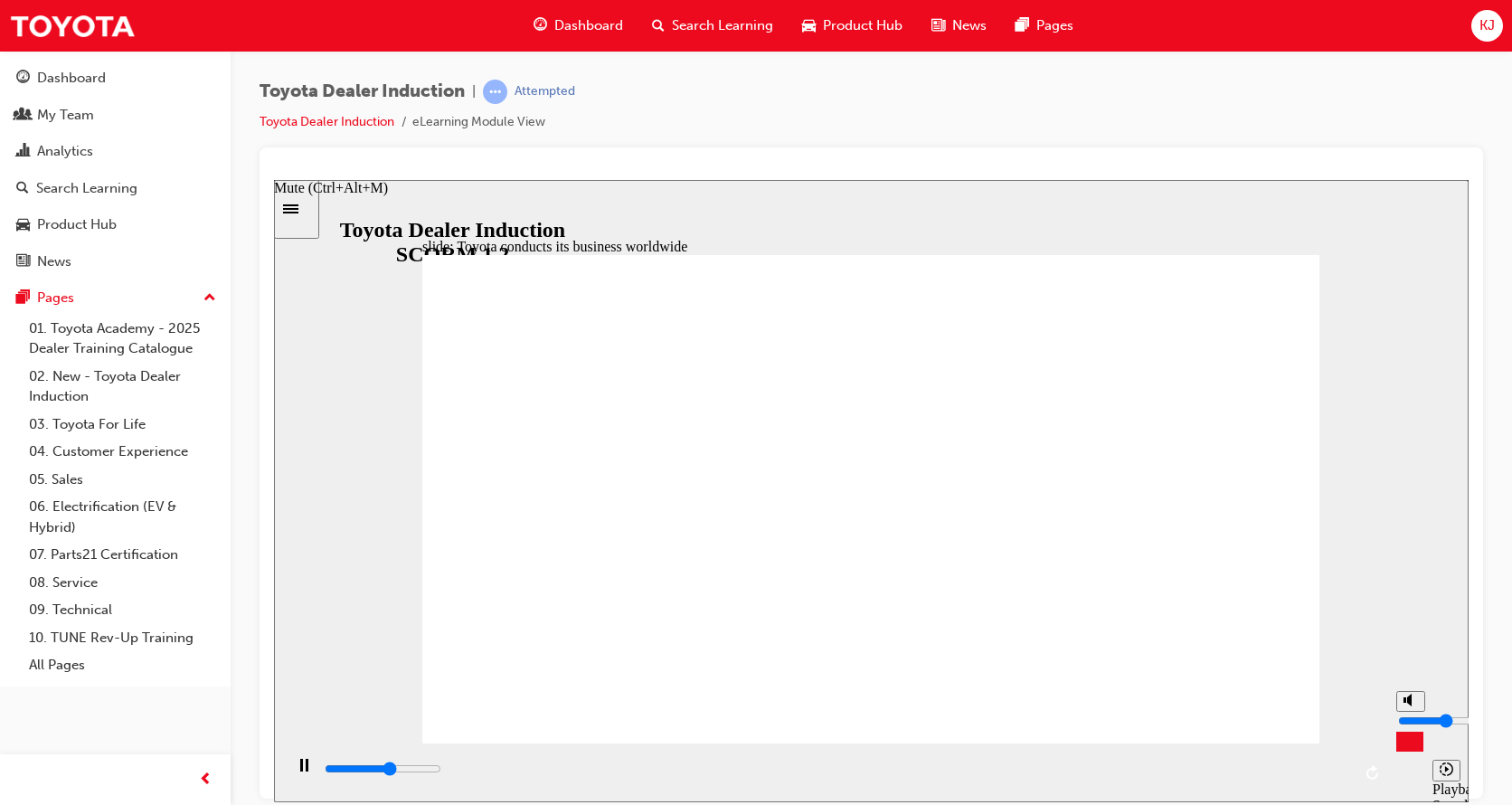type on "10500" 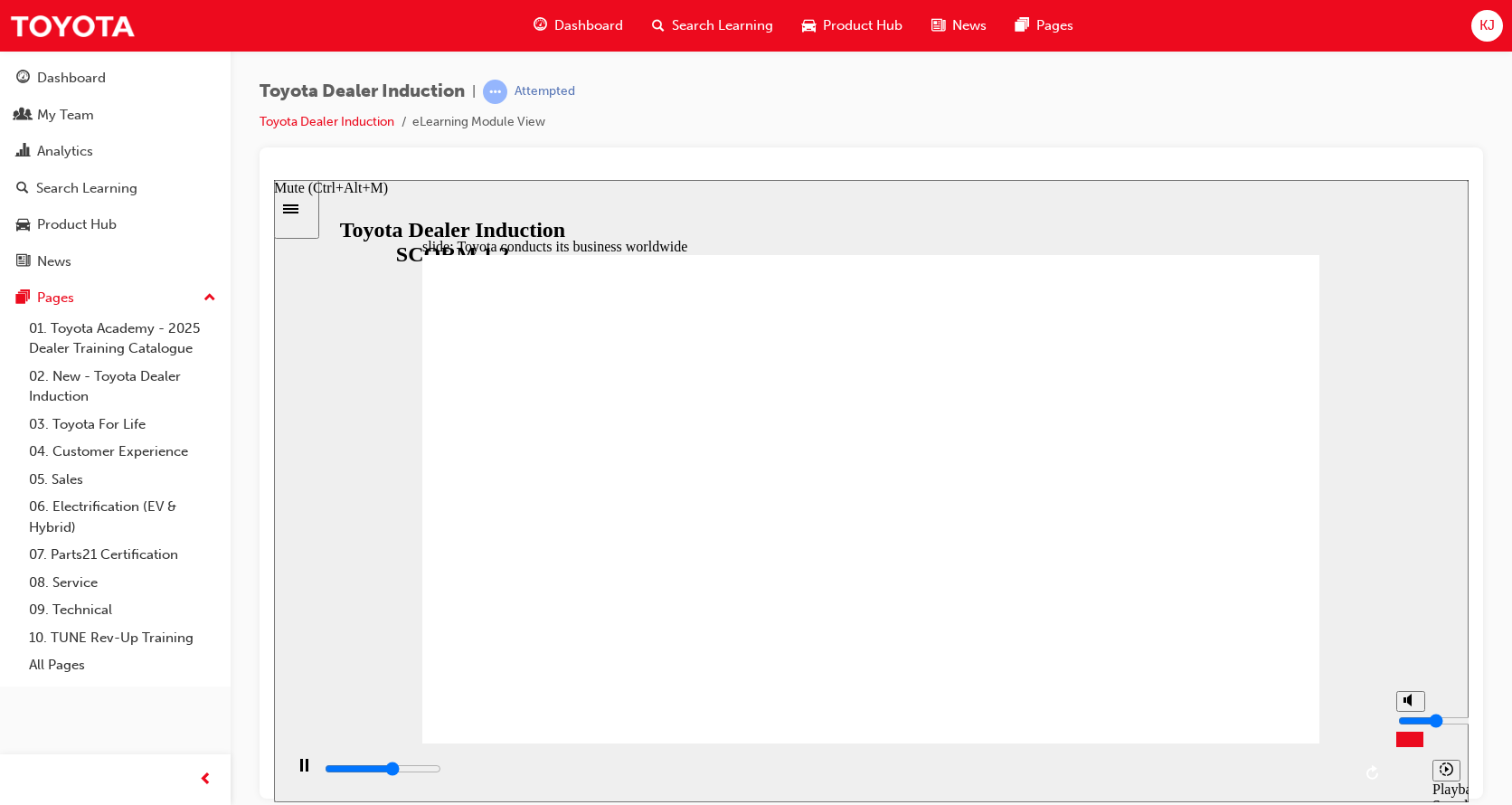 type on "10900" 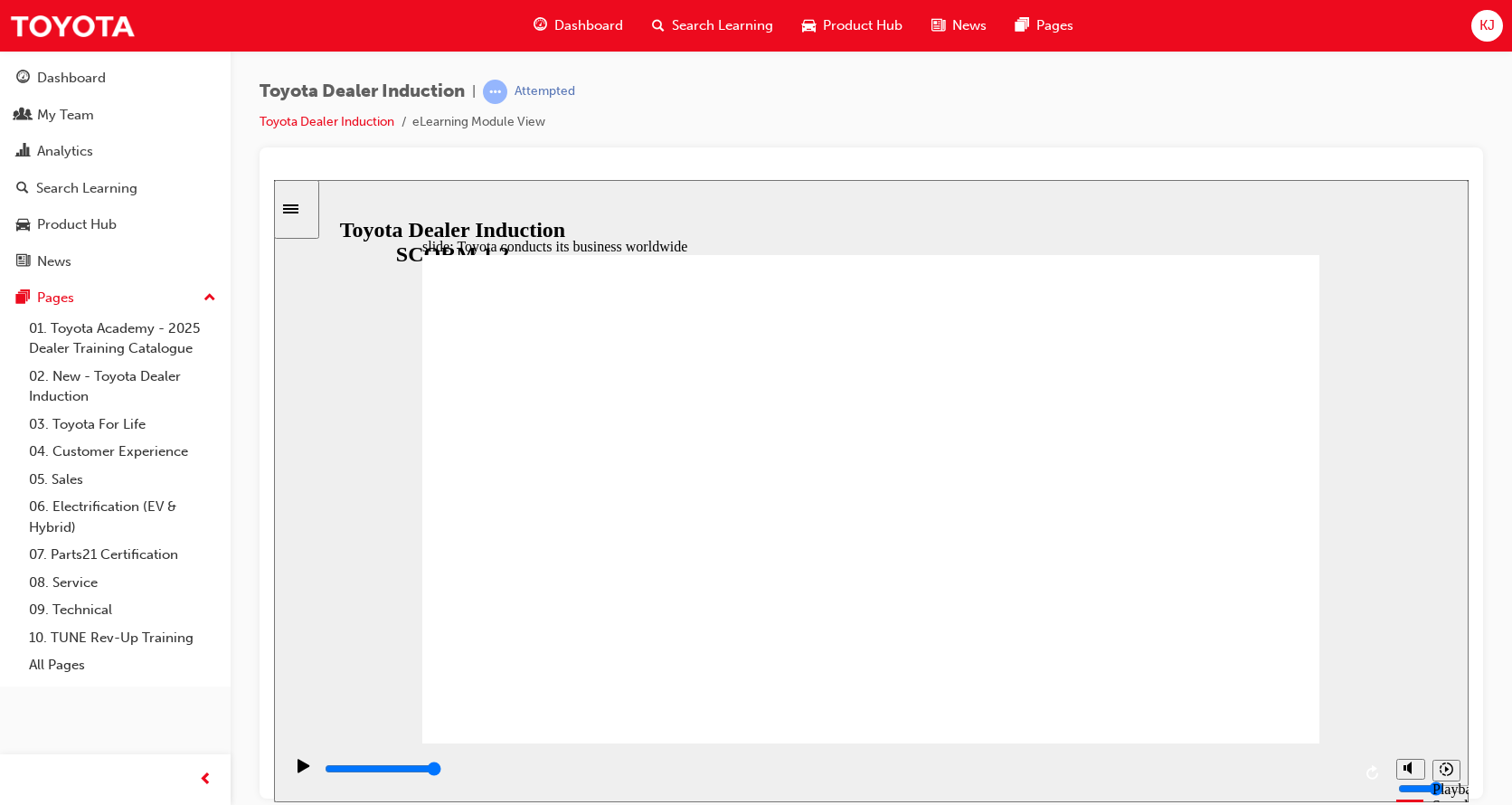 click 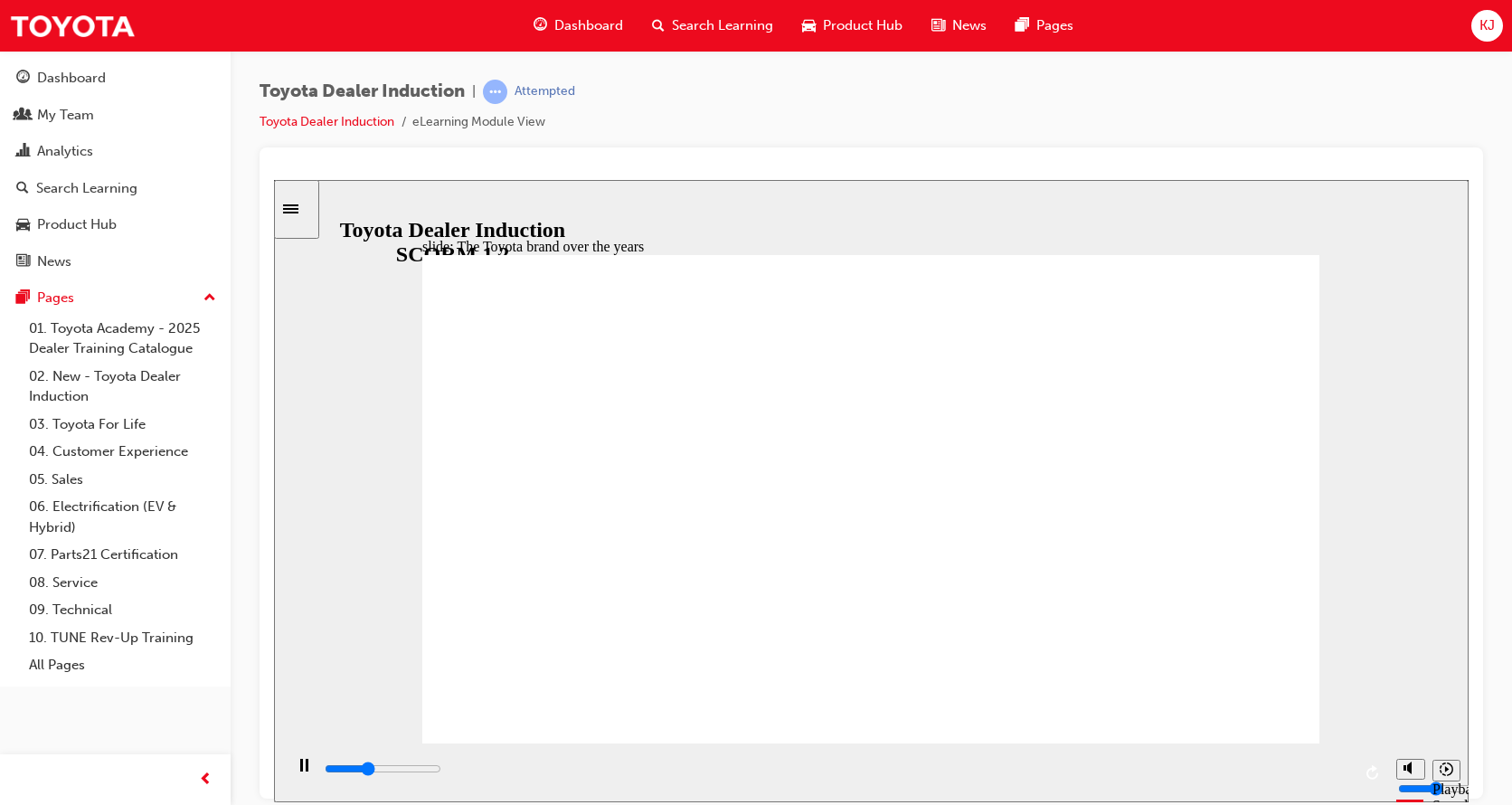 click 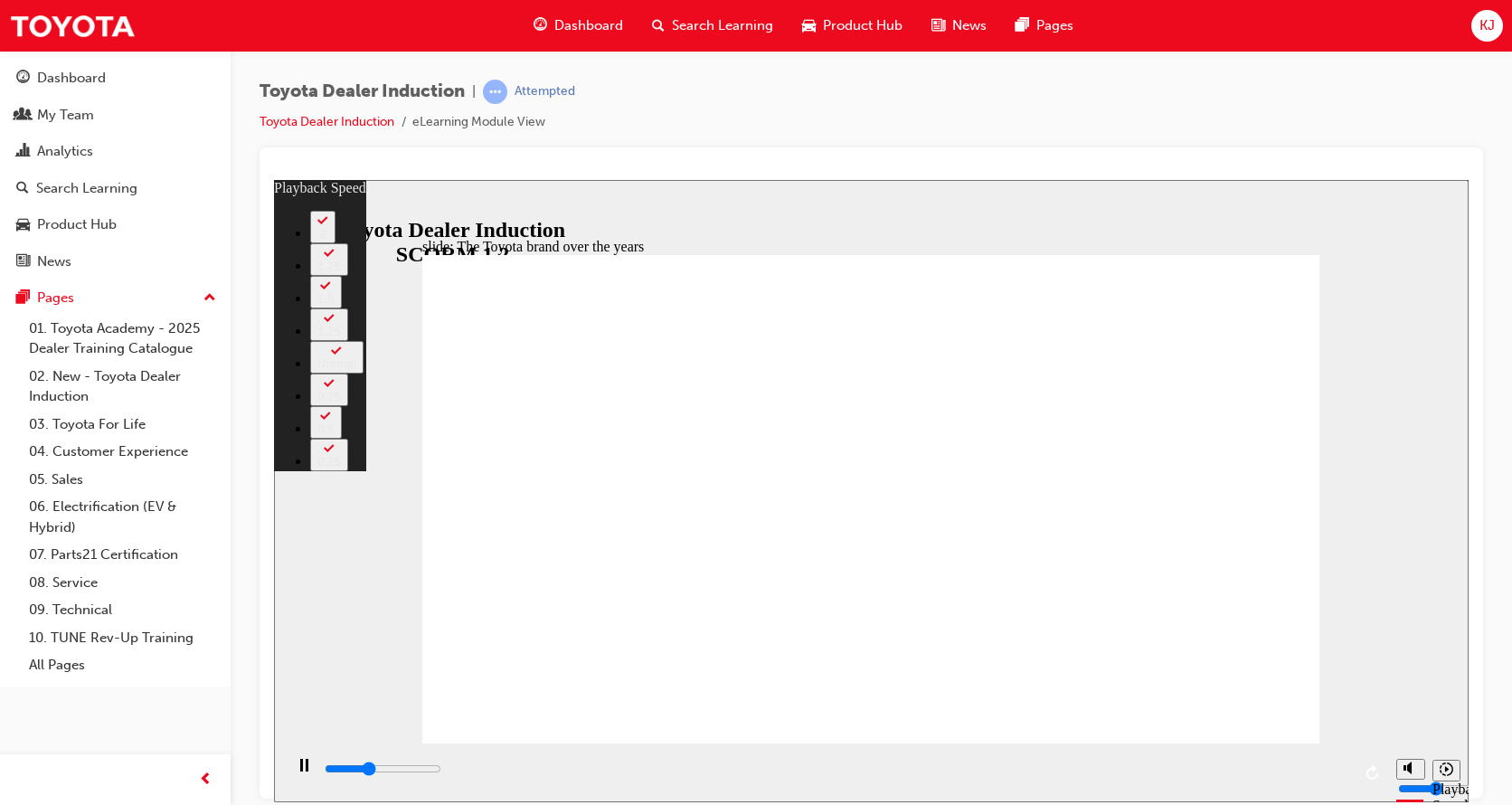 type on "3100" 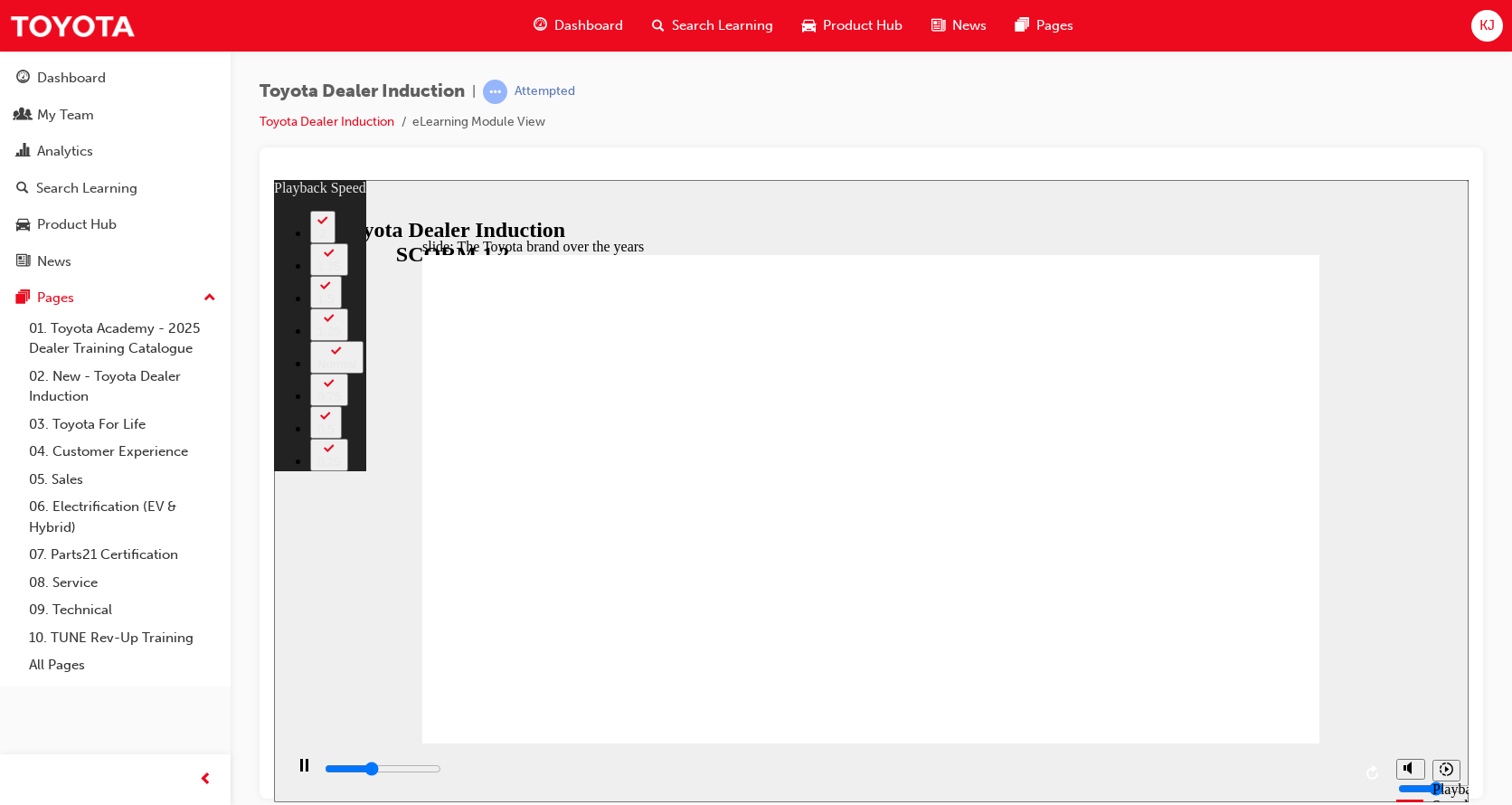 type on "3300" 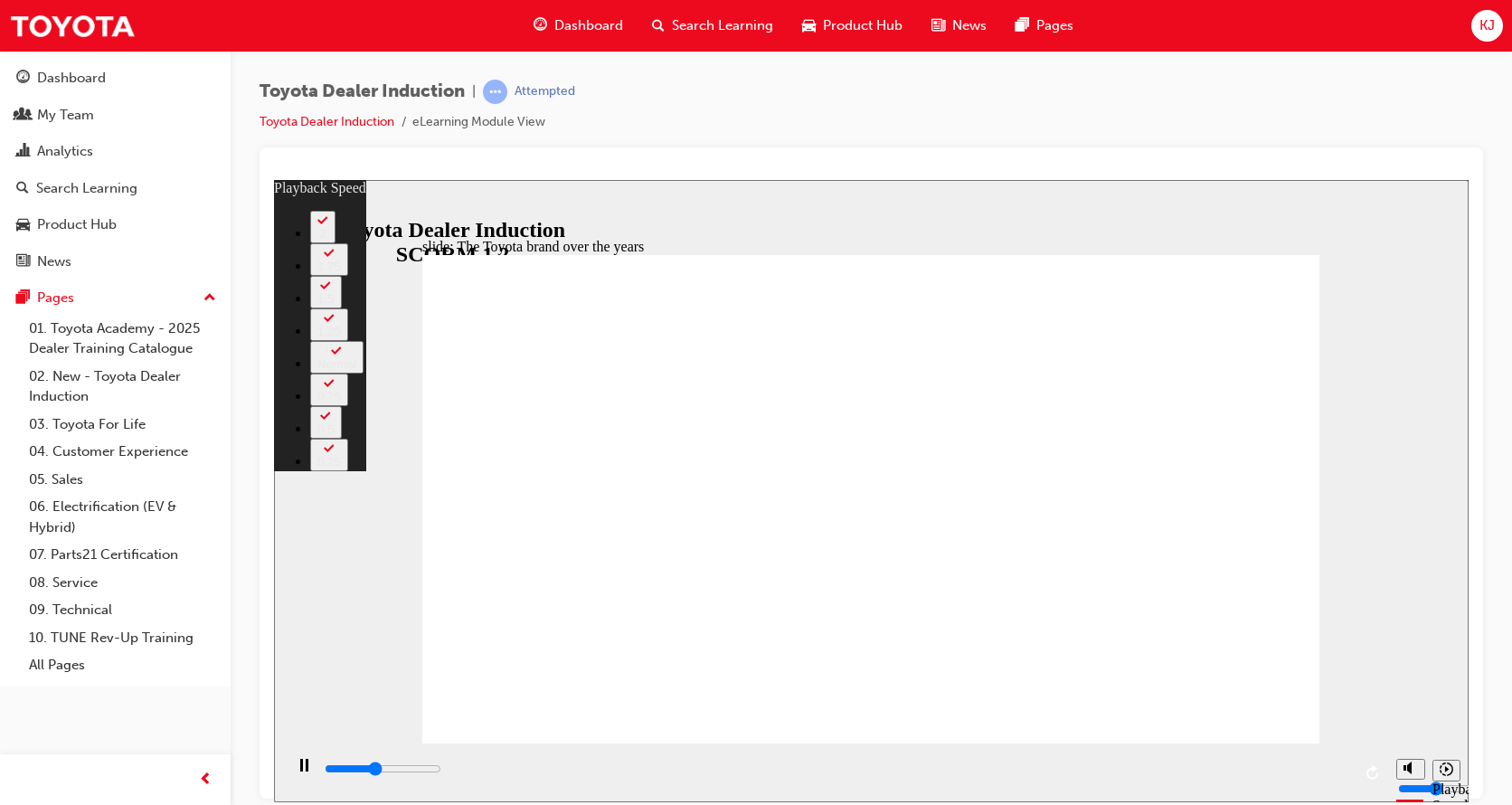 type on "3600" 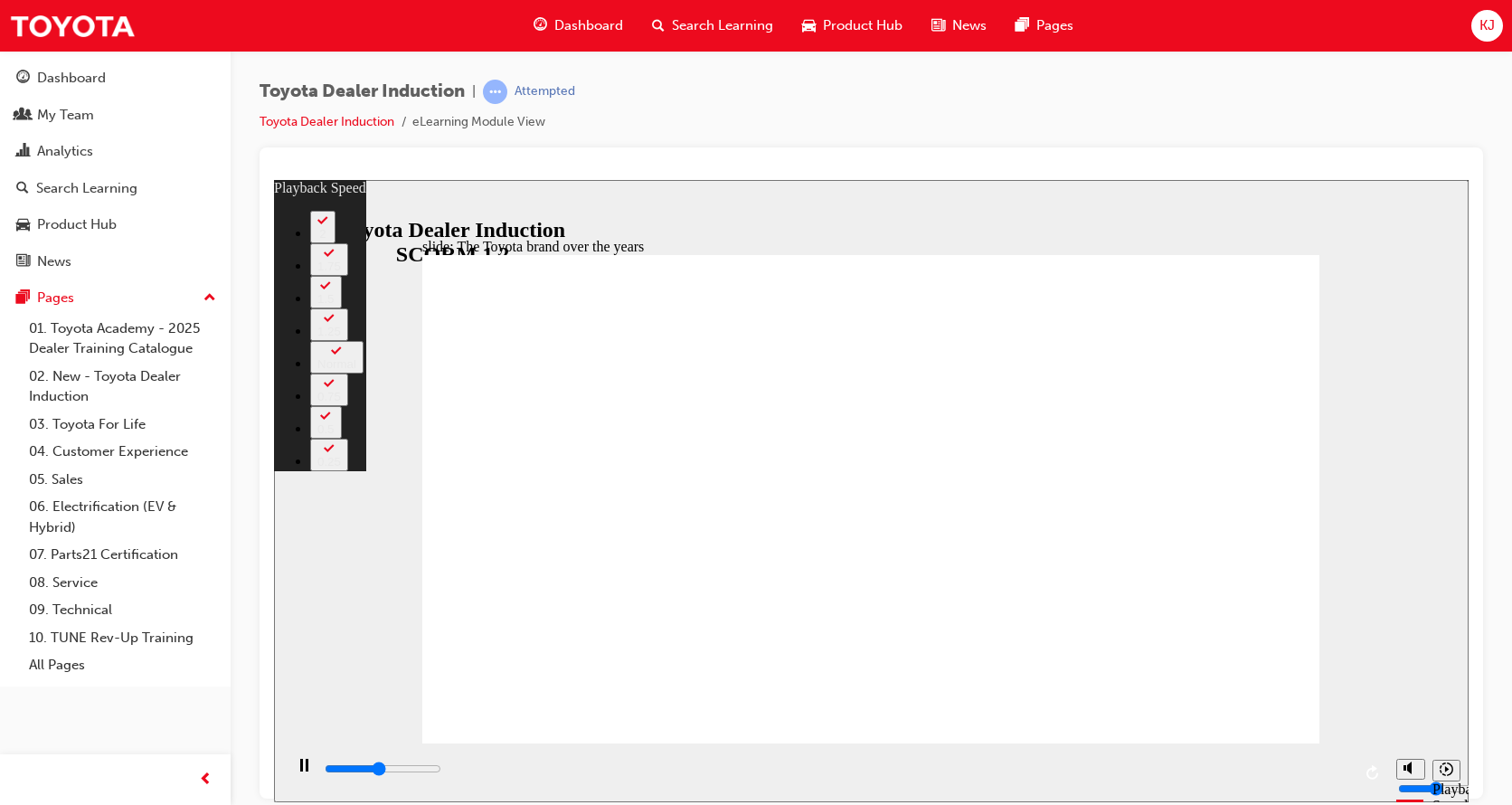 type on "3900" 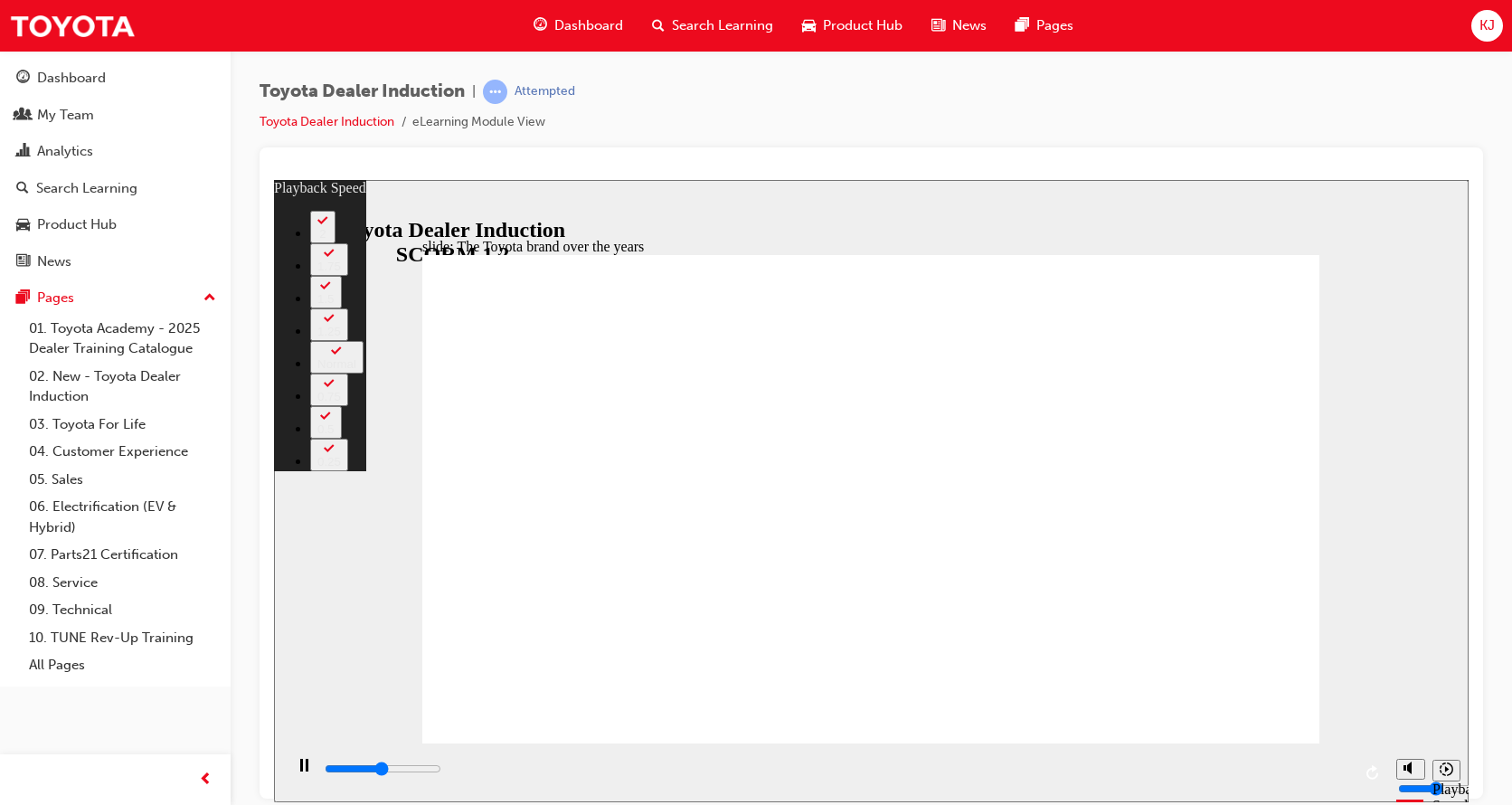 type on "4100" 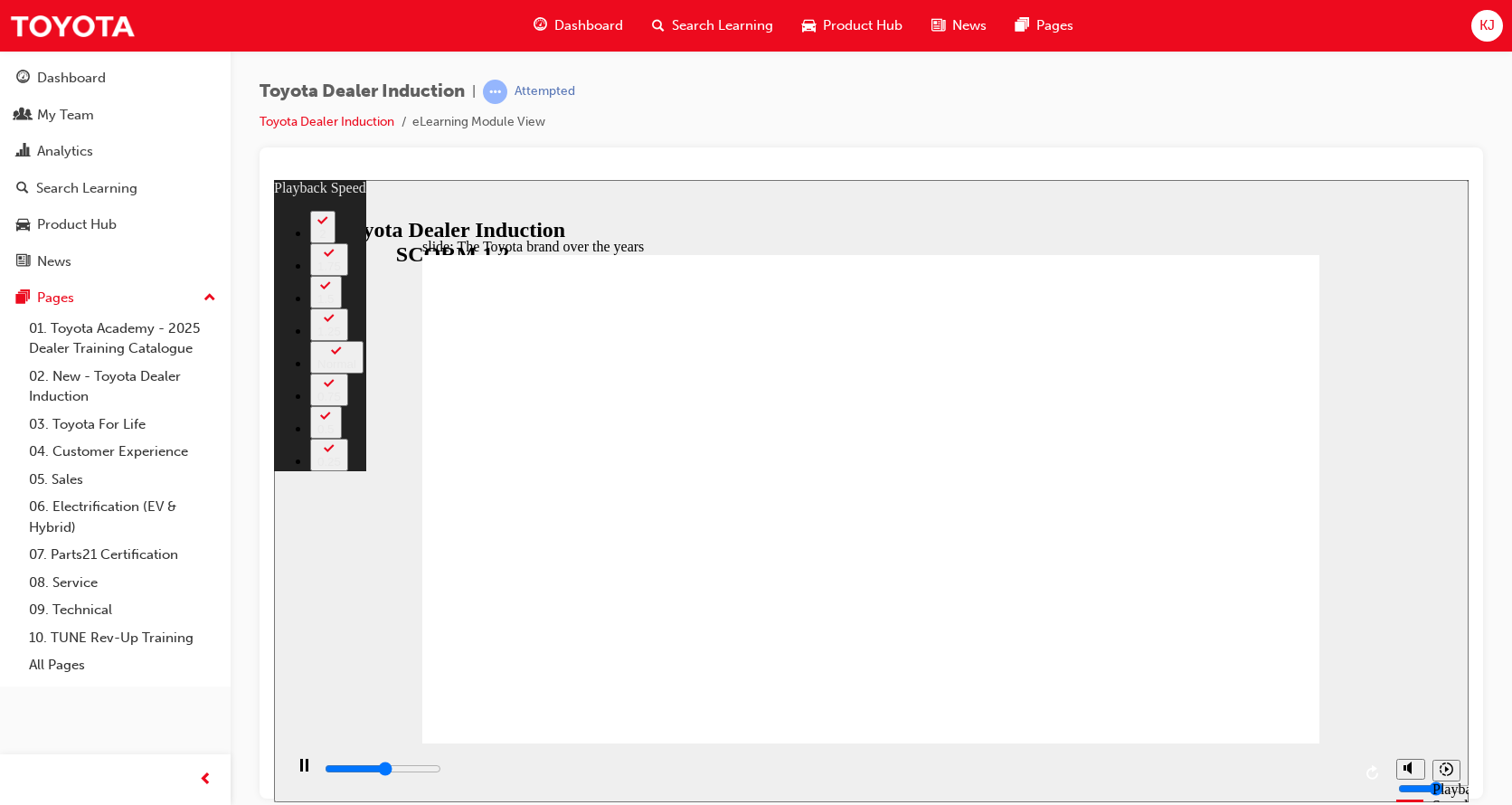 type on "4400" 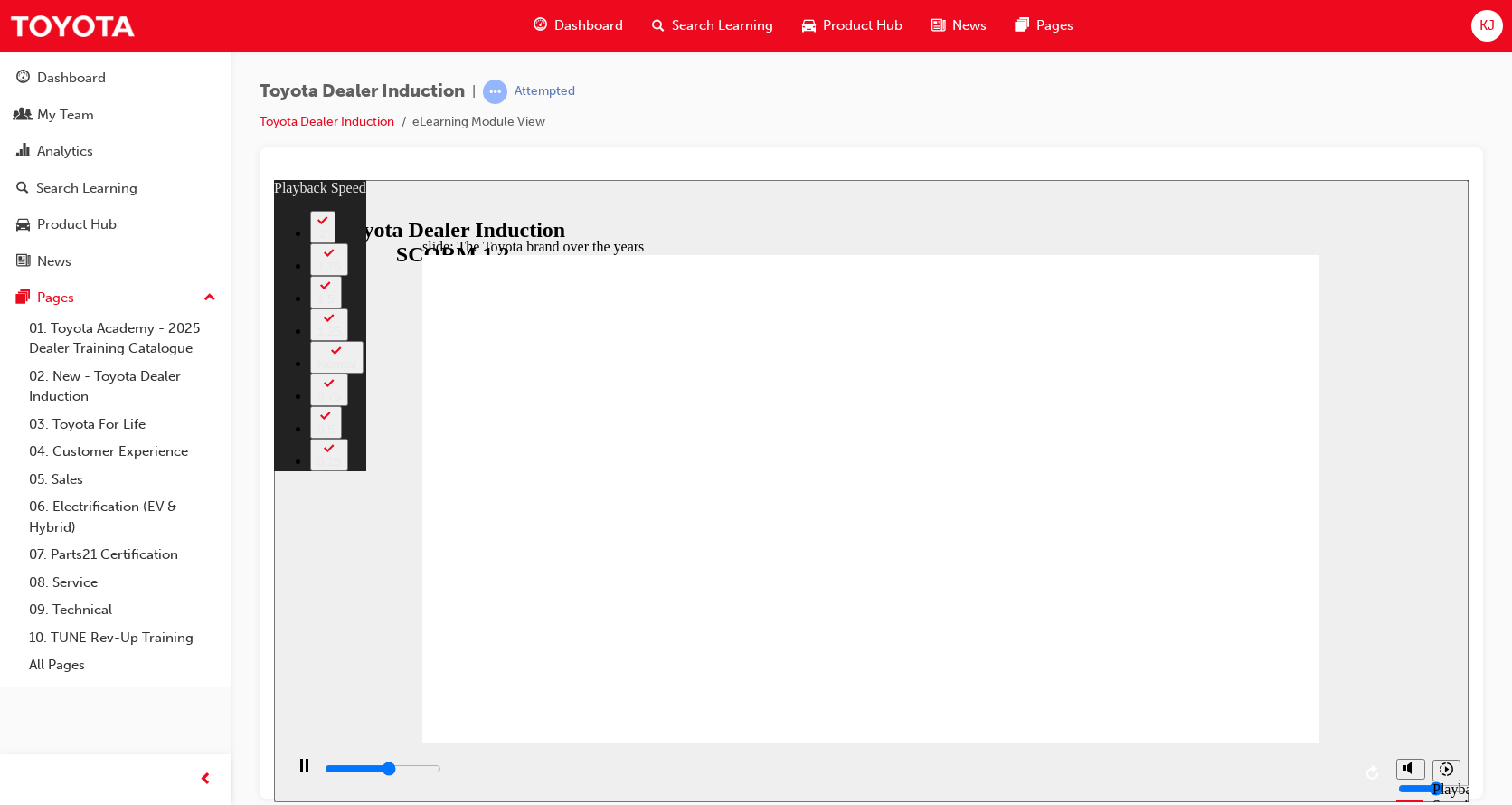 type on "4700" 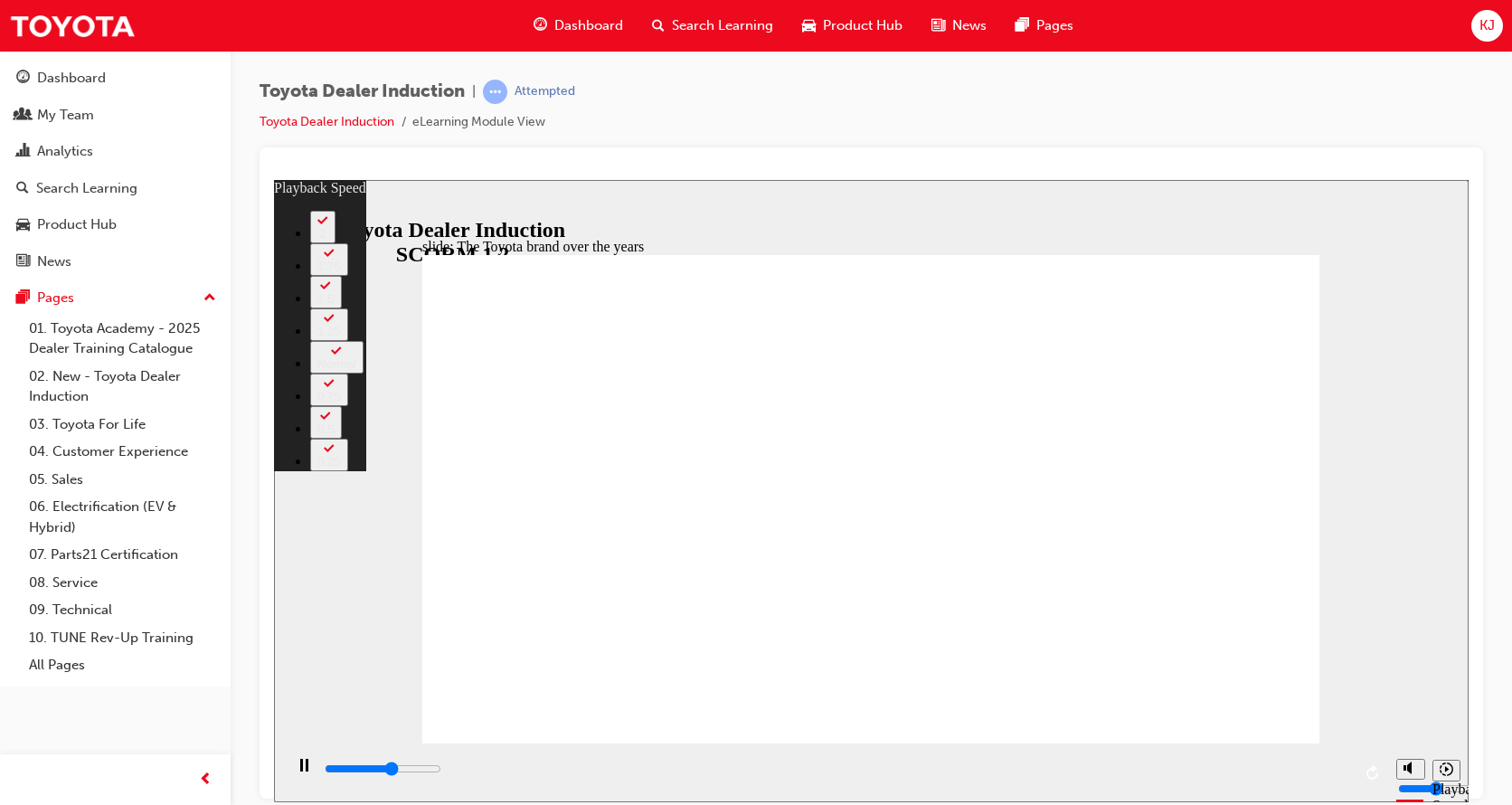 type on "4900" 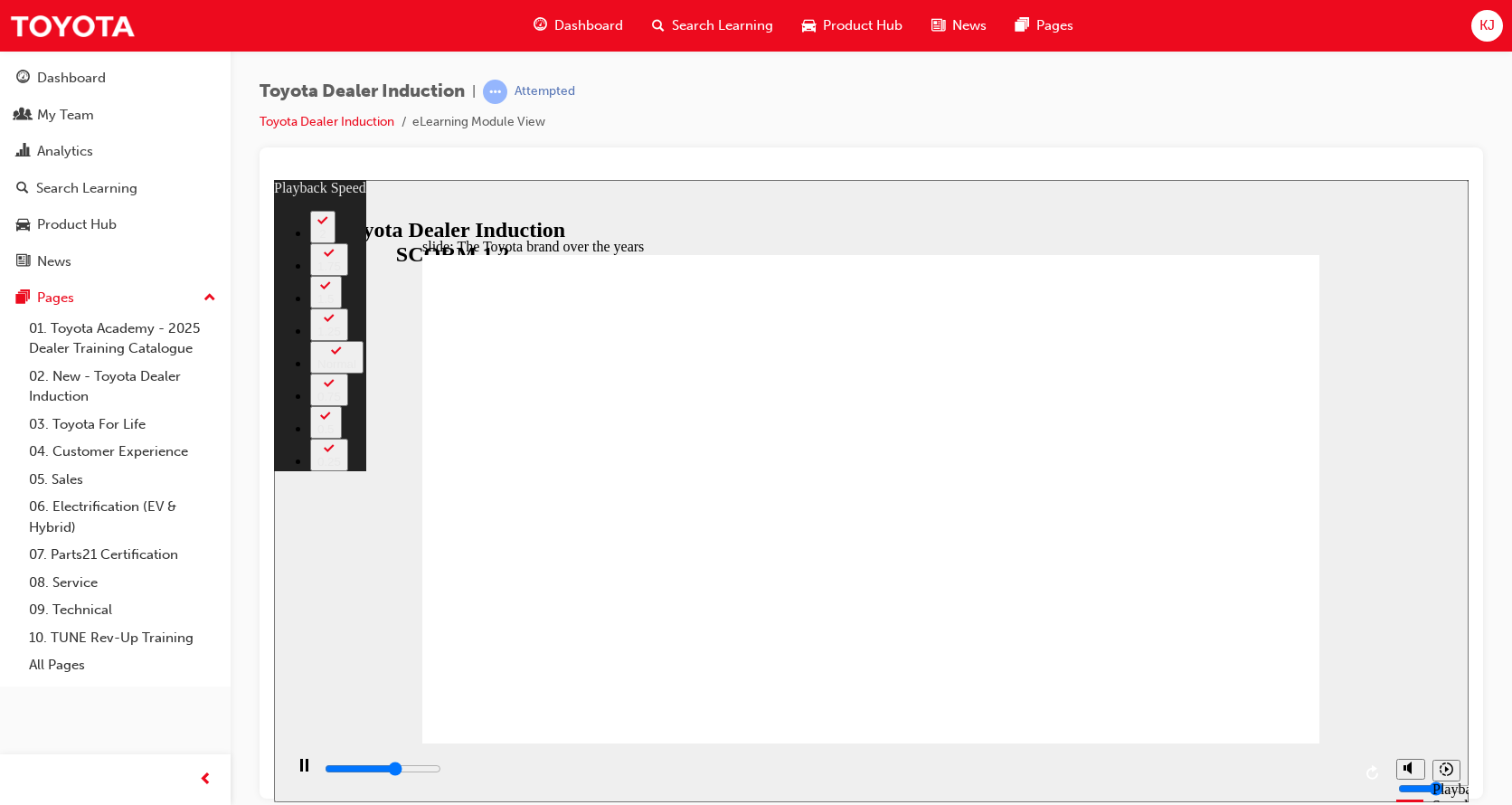 type on "5200" 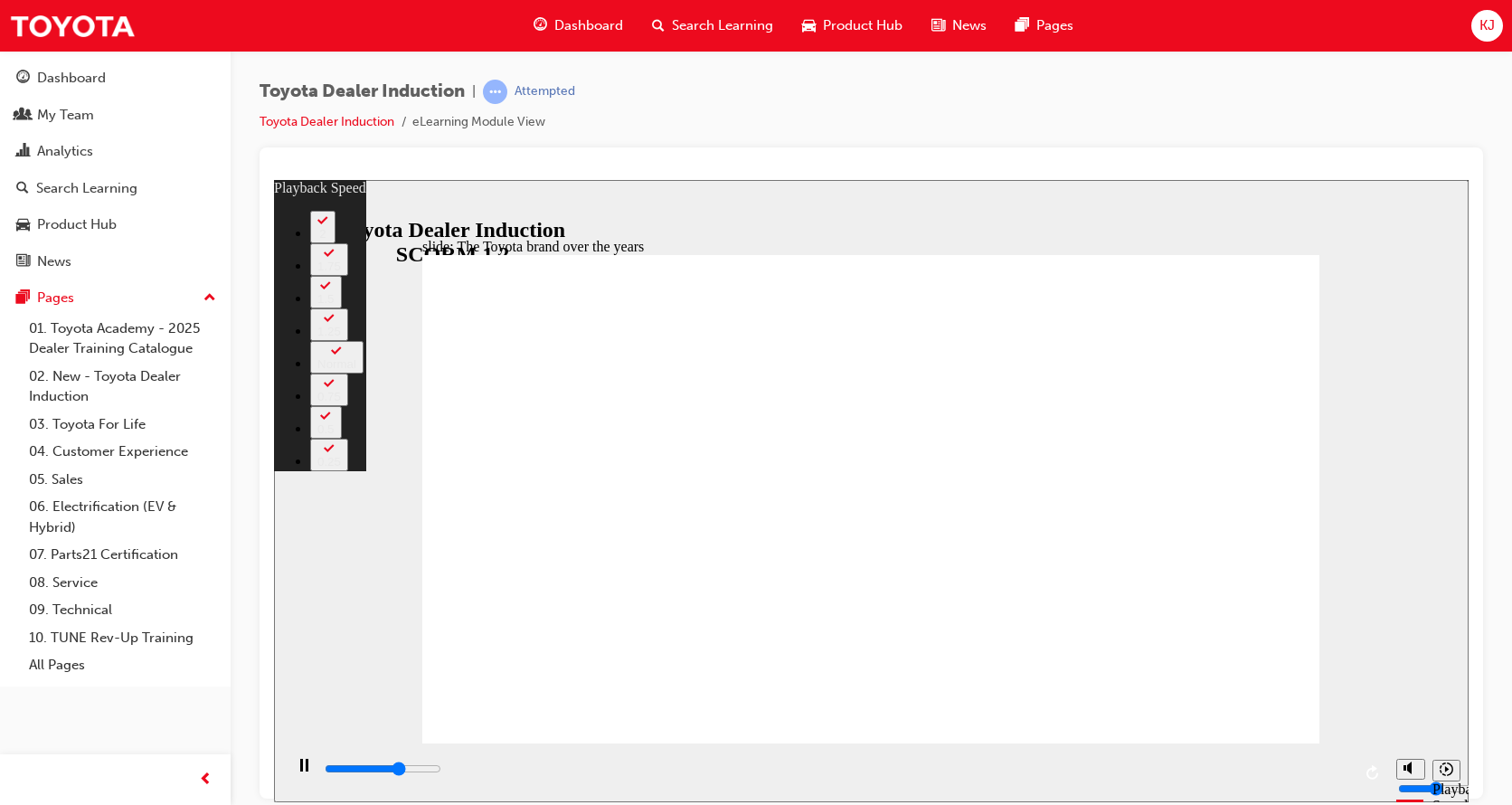 type on "5500" 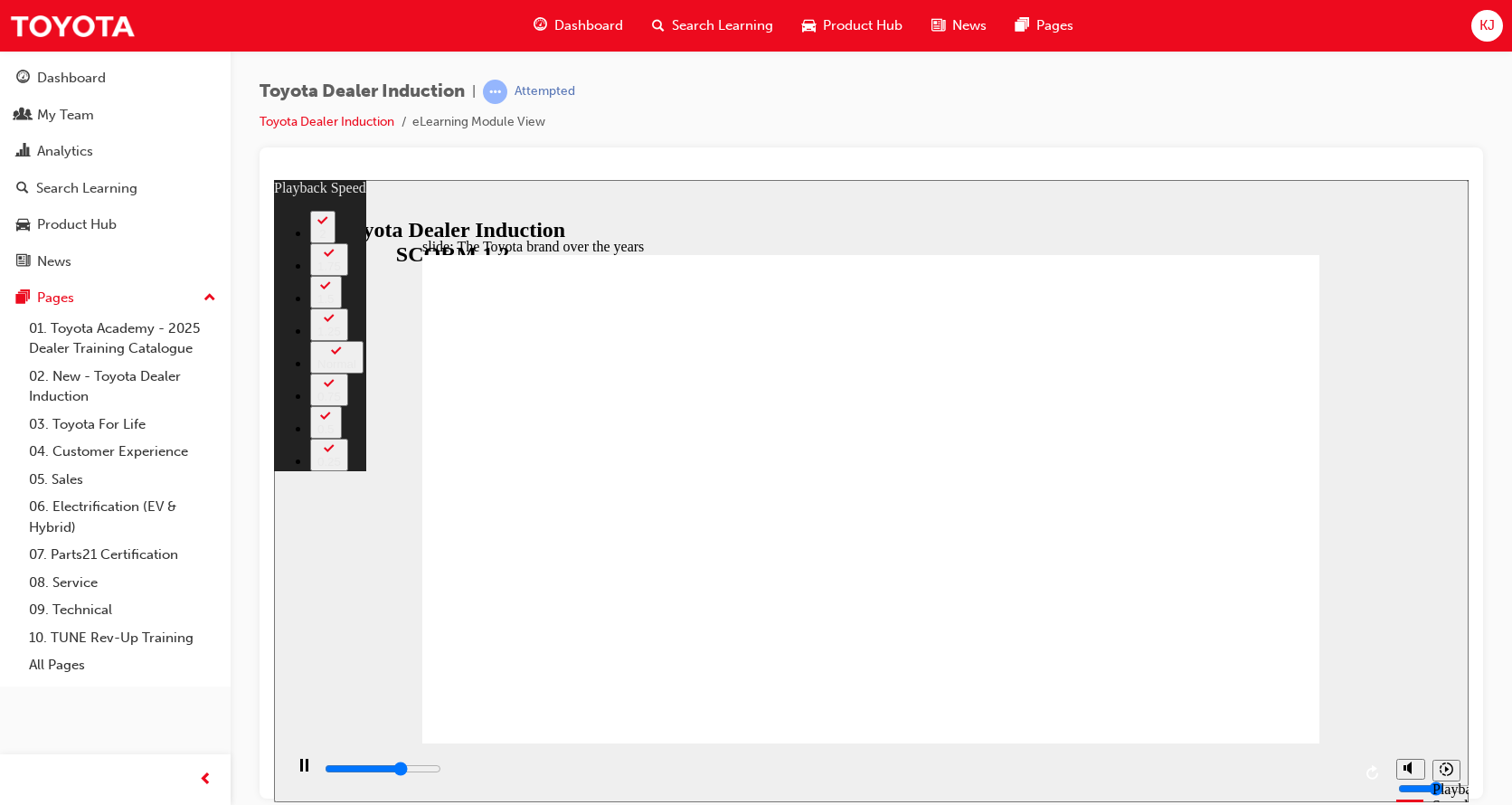 type on "5700" 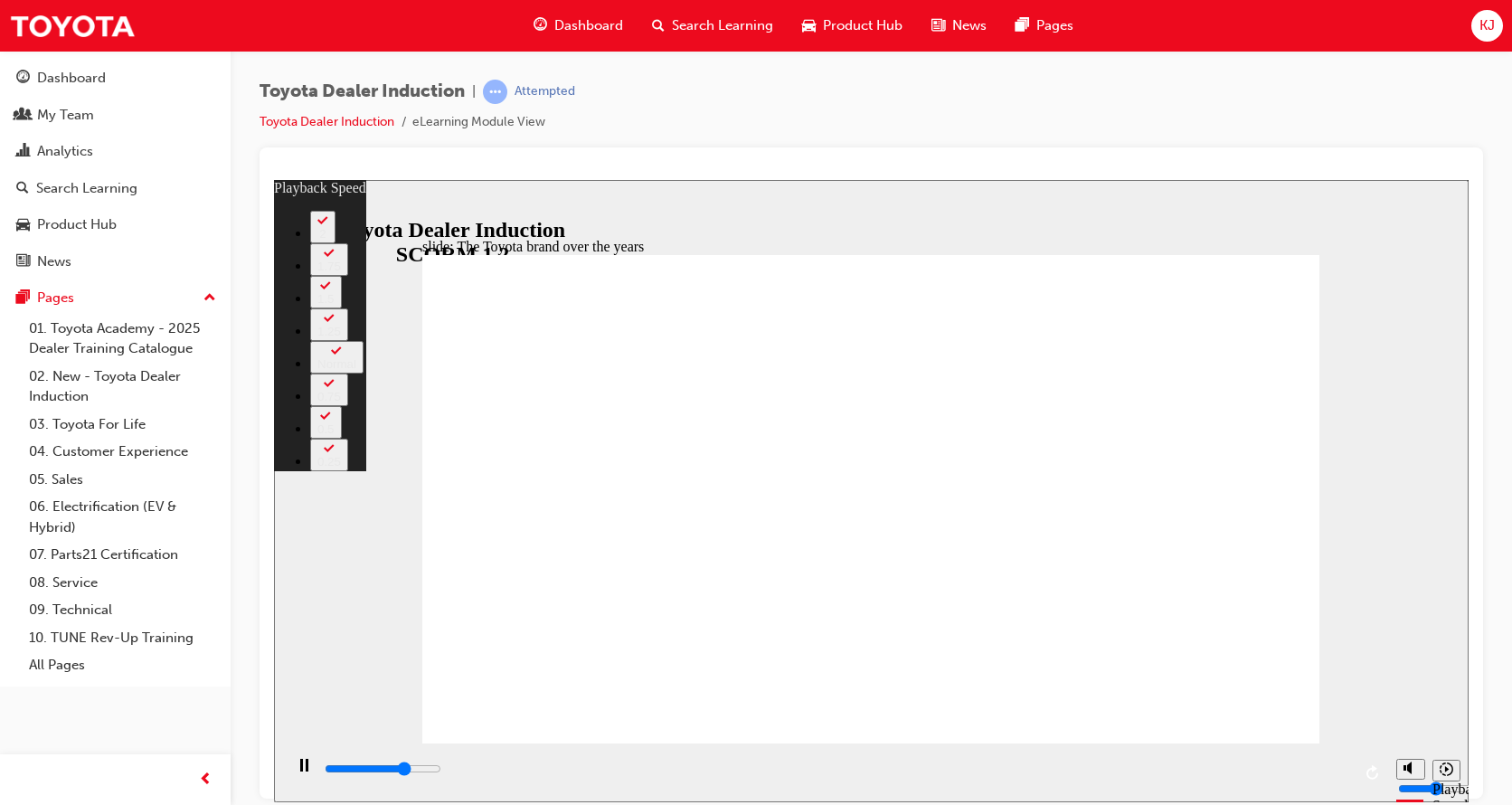 type on "6000" 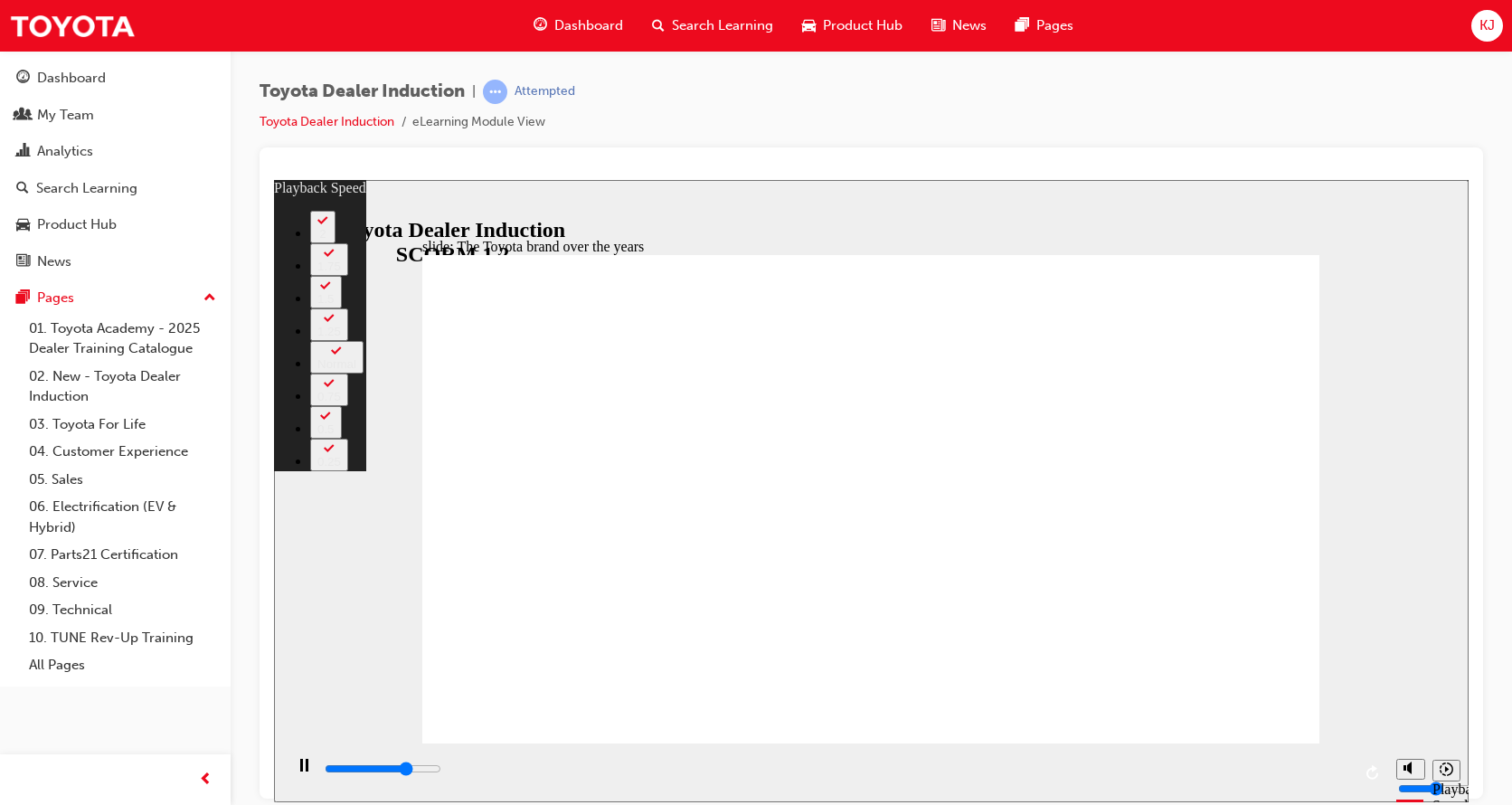 type on "6100" 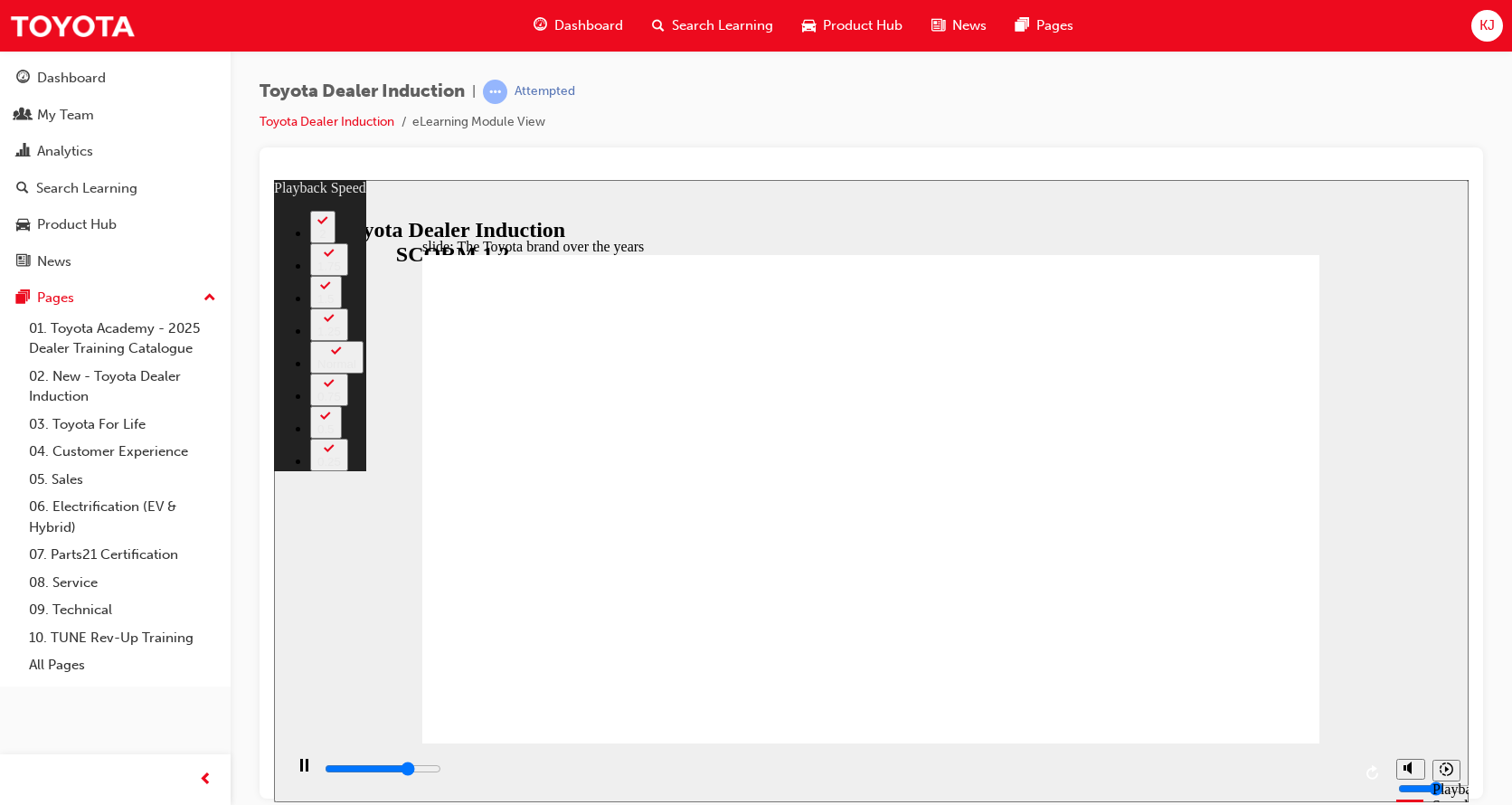 type on "6300" 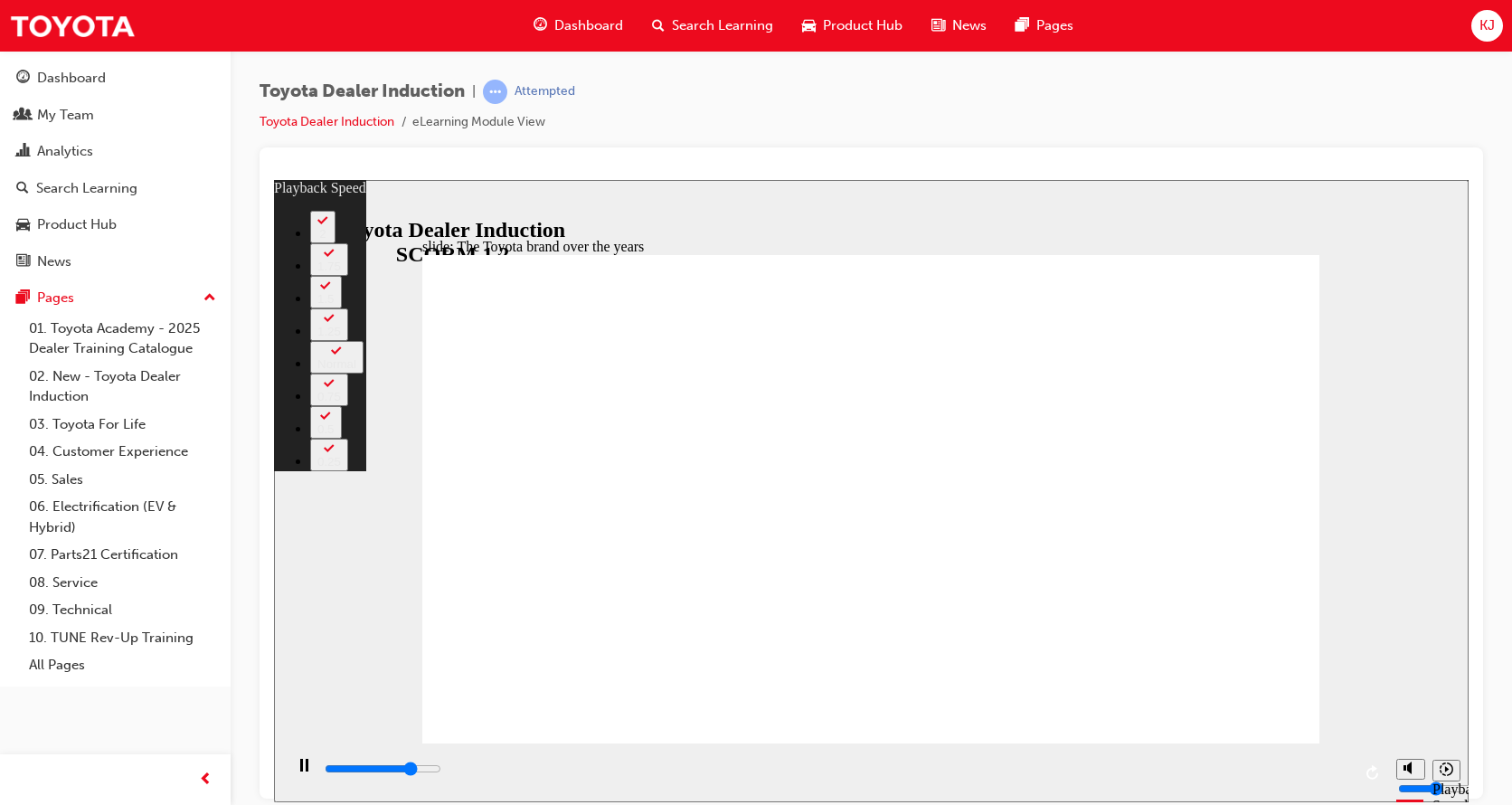 type on "6500" 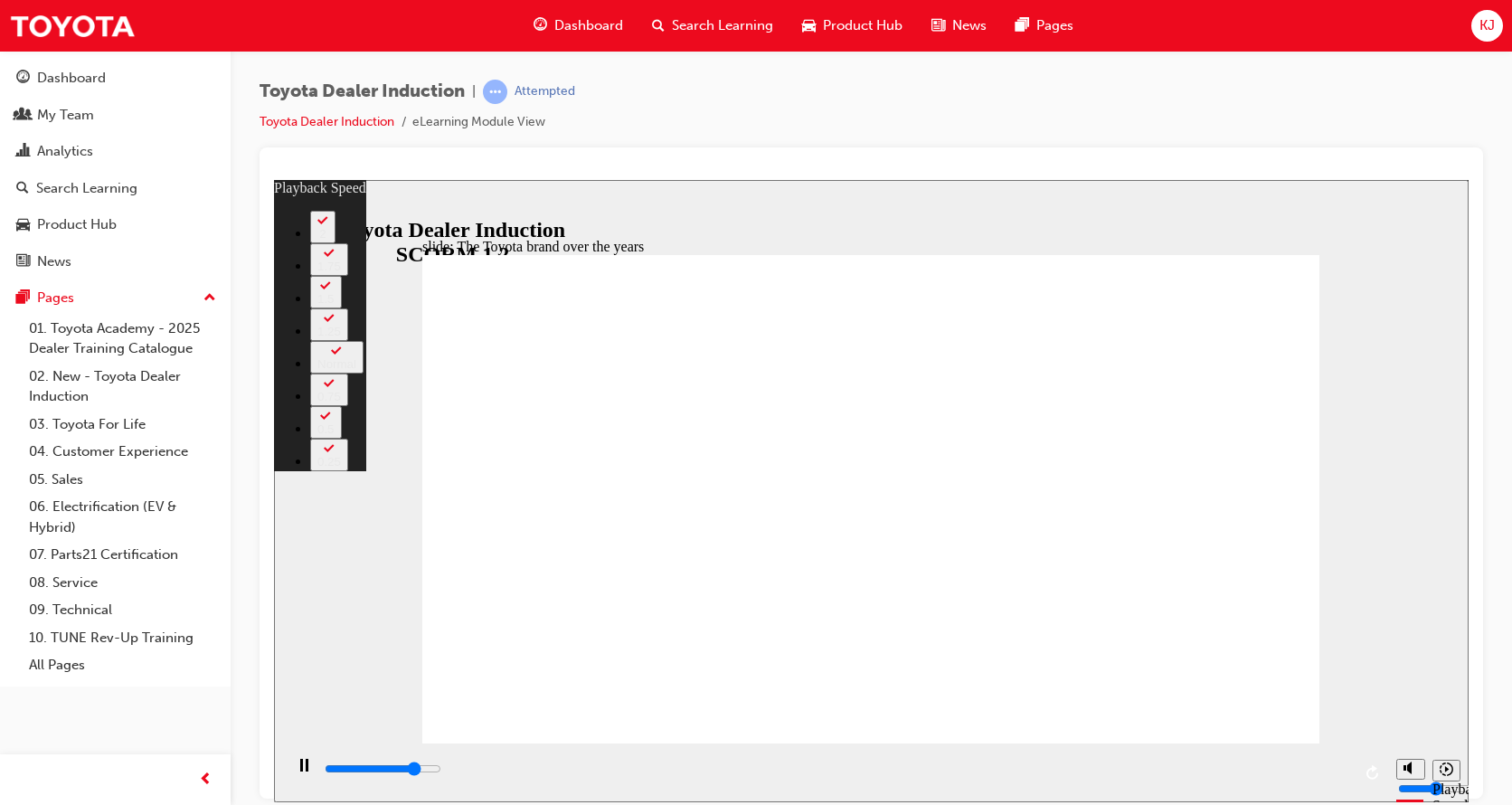 type on "6800" 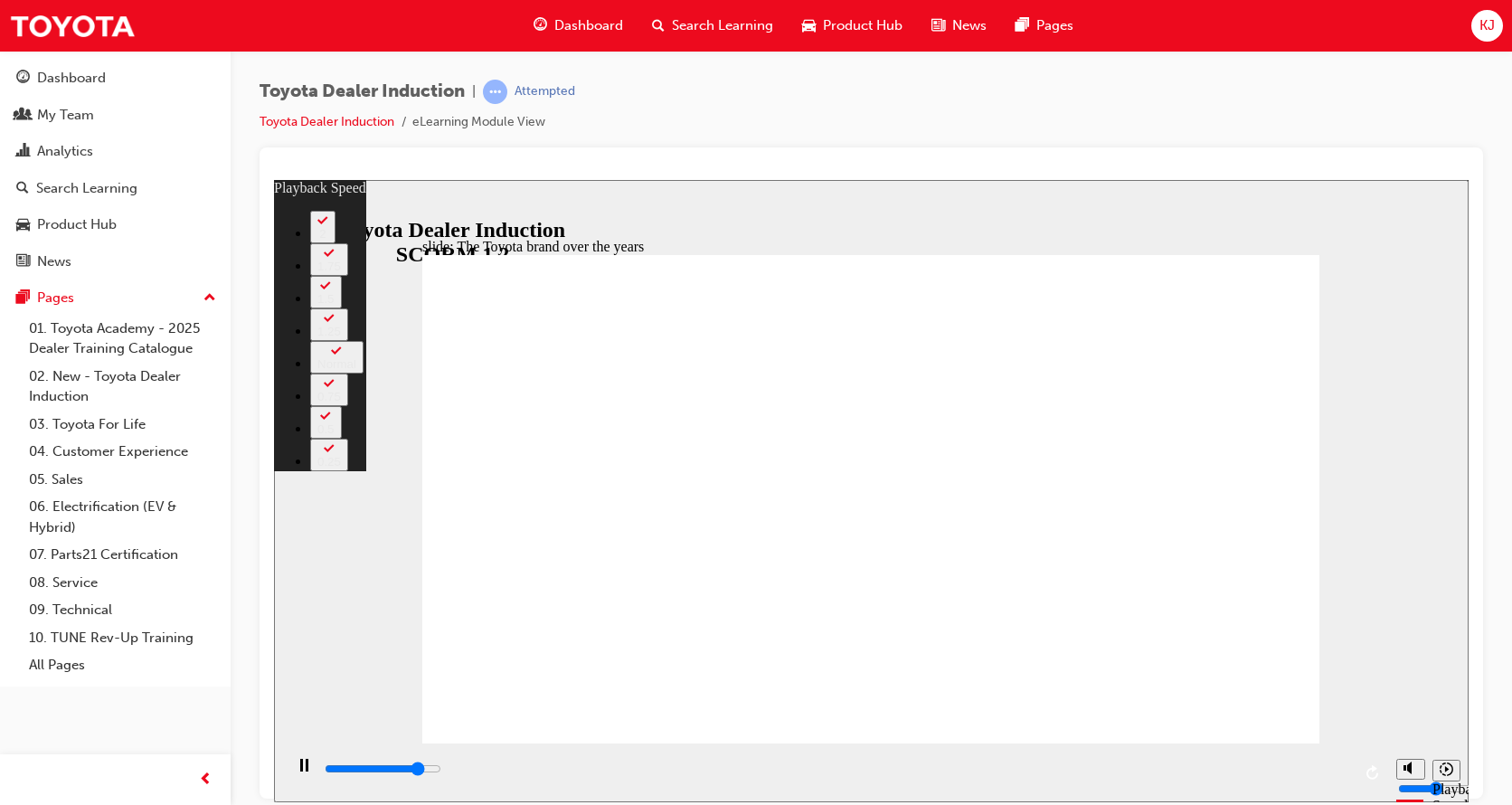 type on "7100" 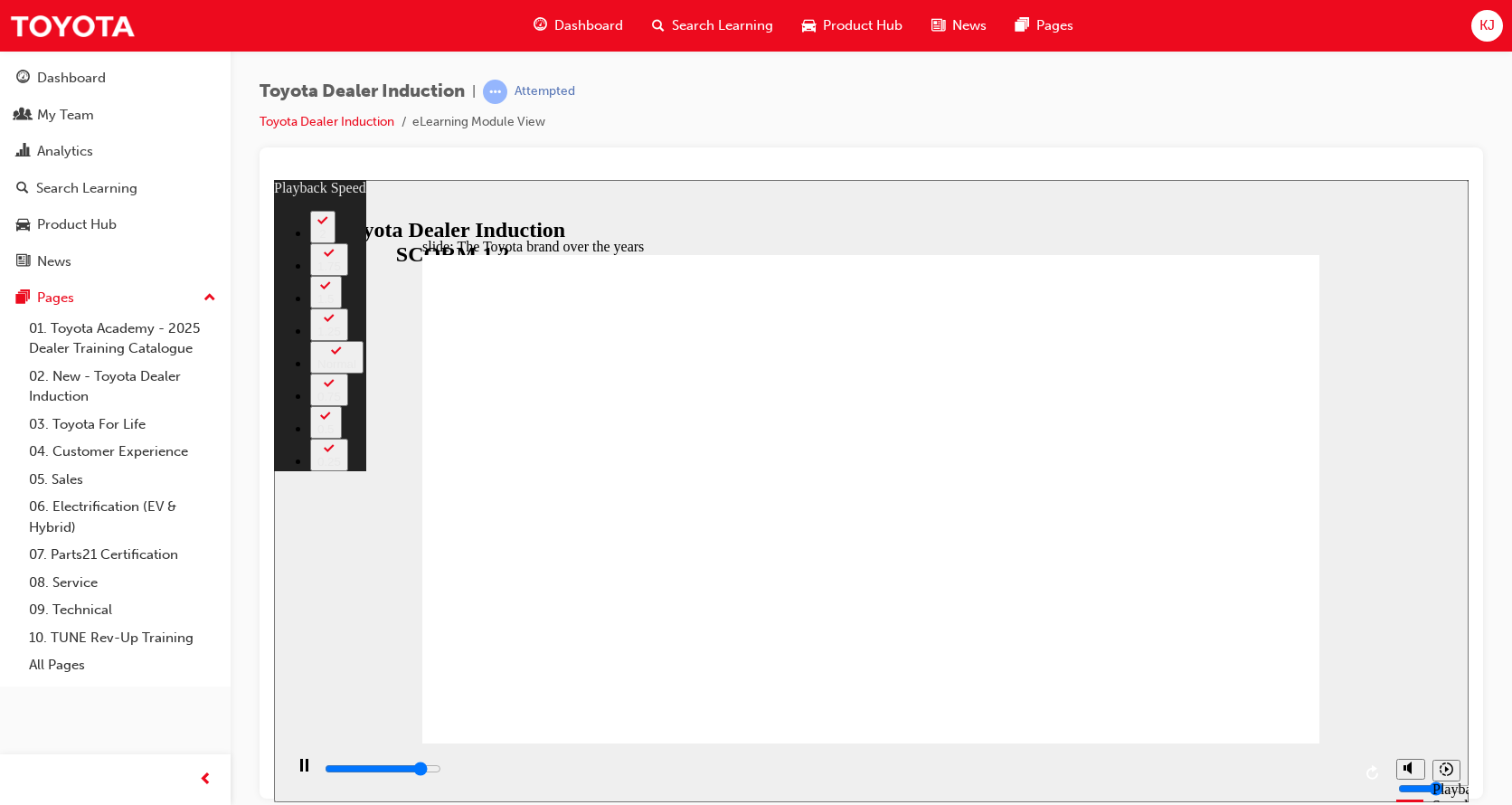 type on "7300" 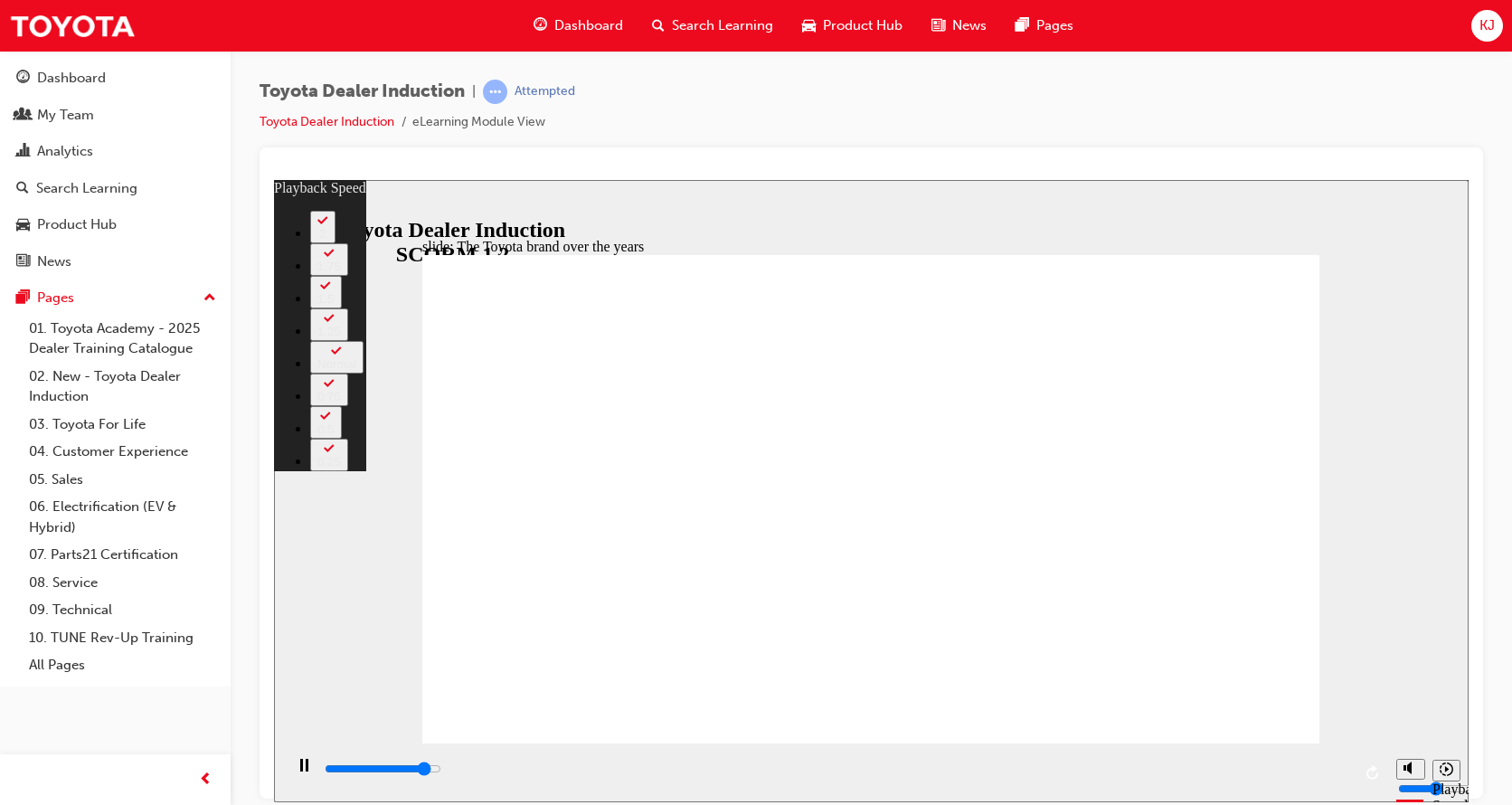 type on "7600" 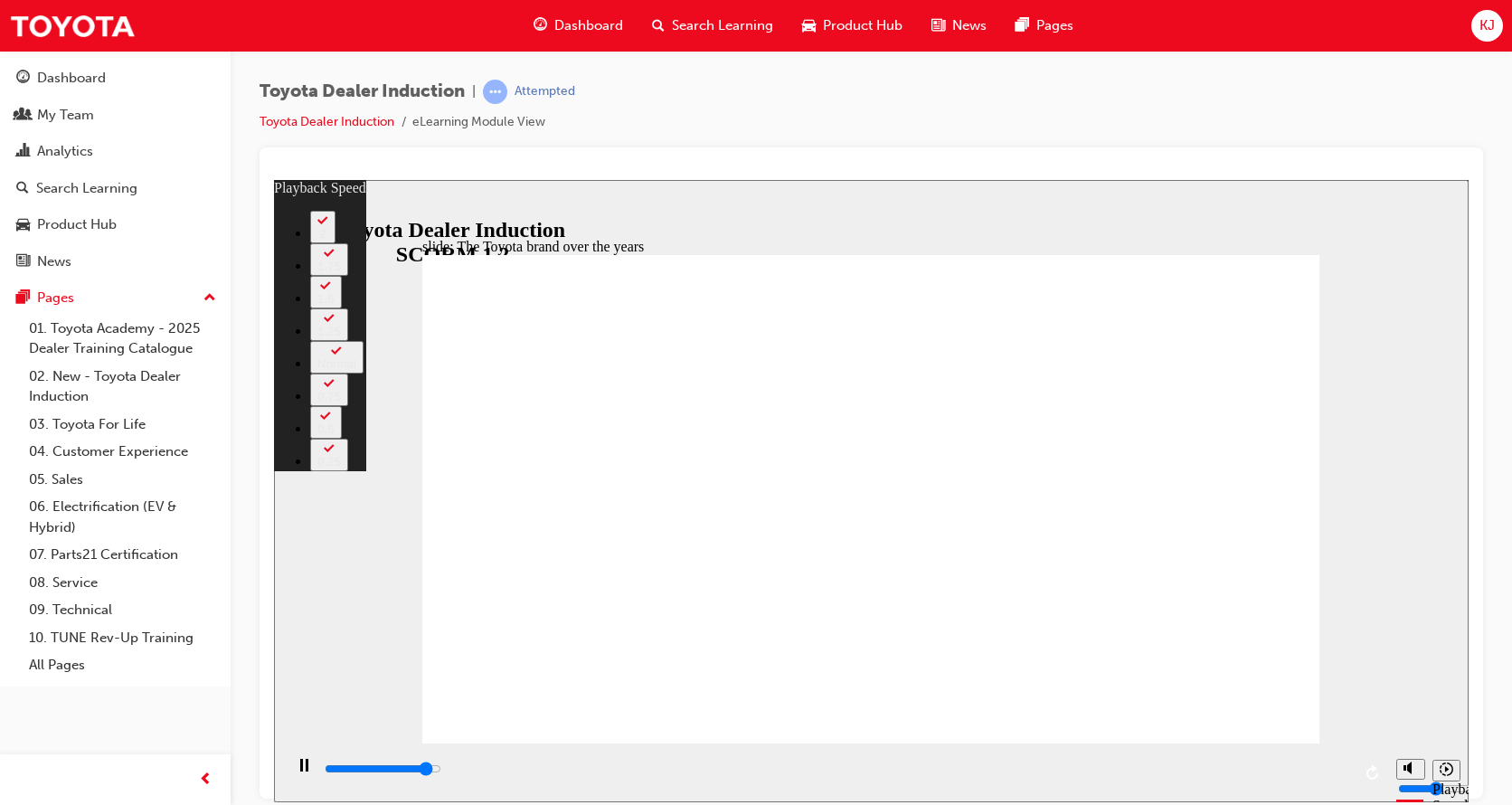 type on "7900" 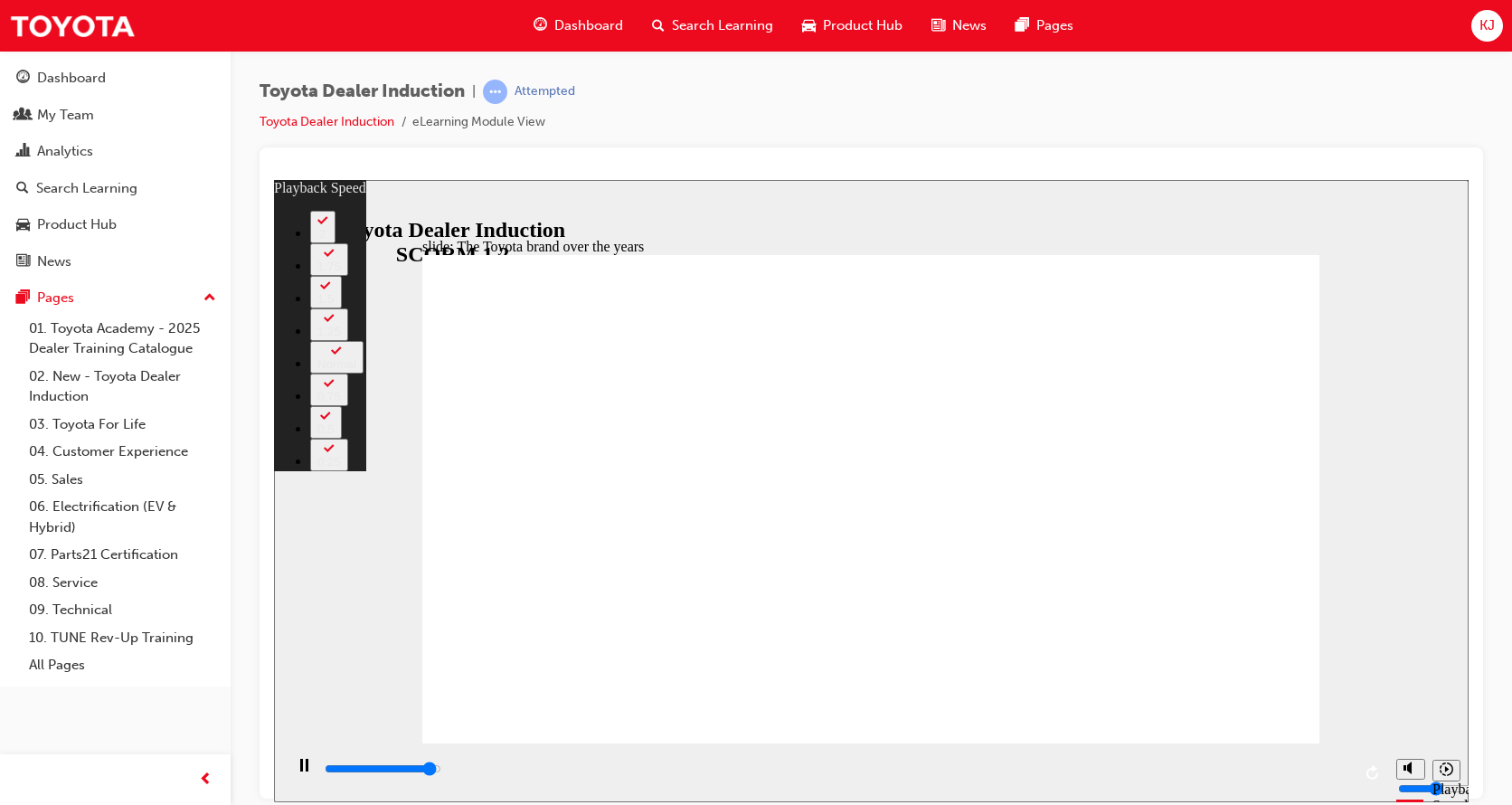 type on "8100" 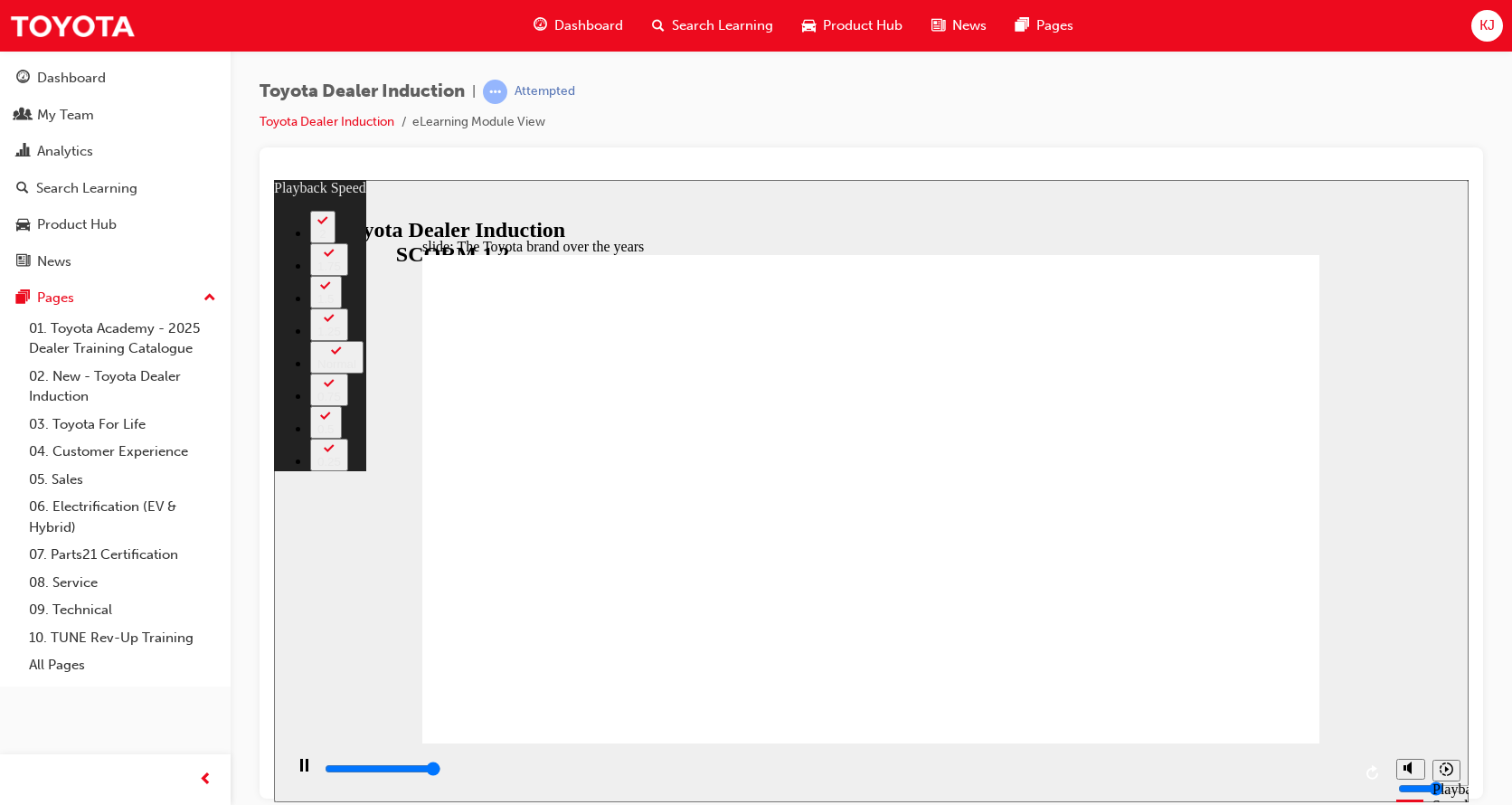 type on "8400" 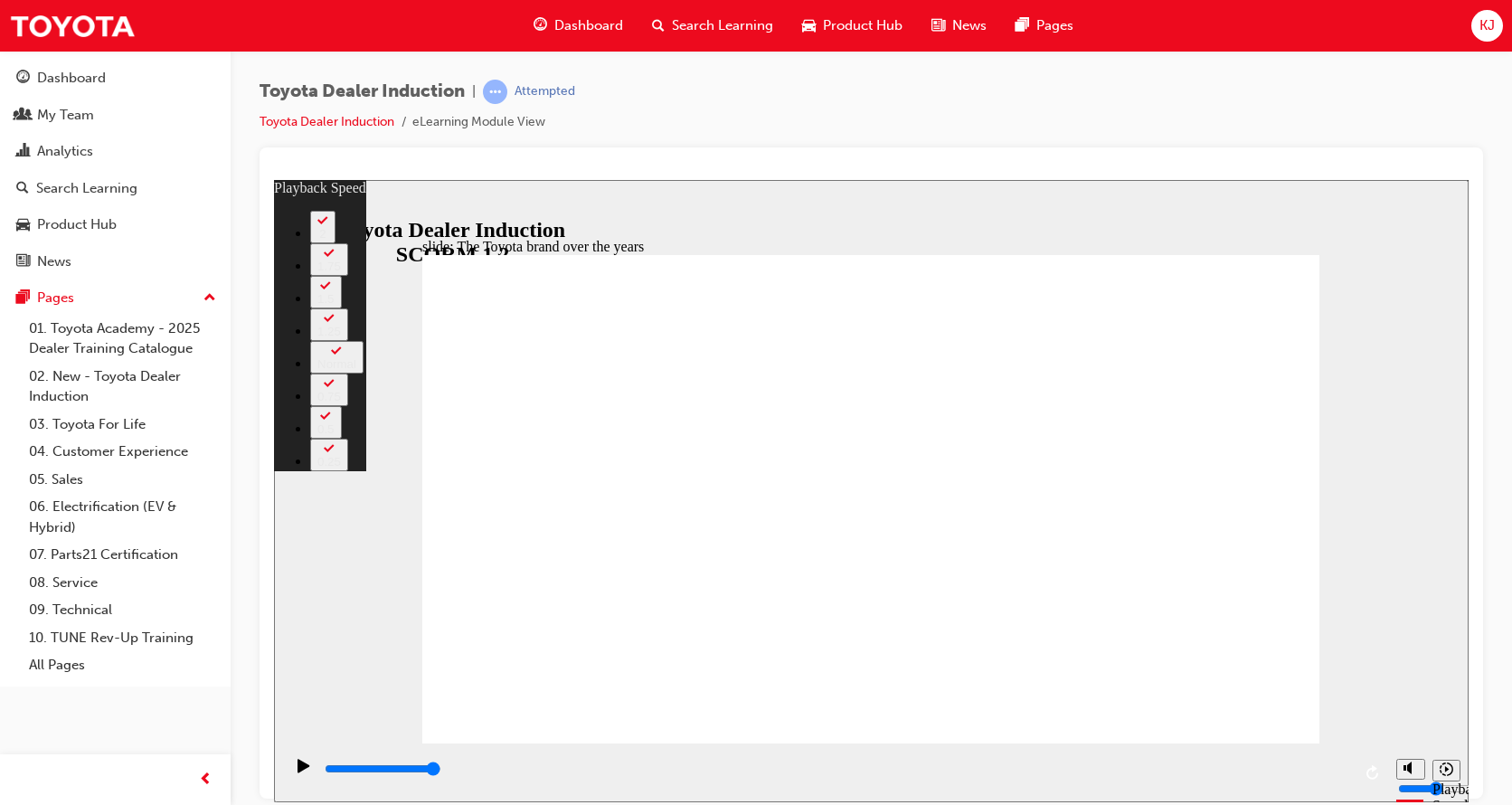 click 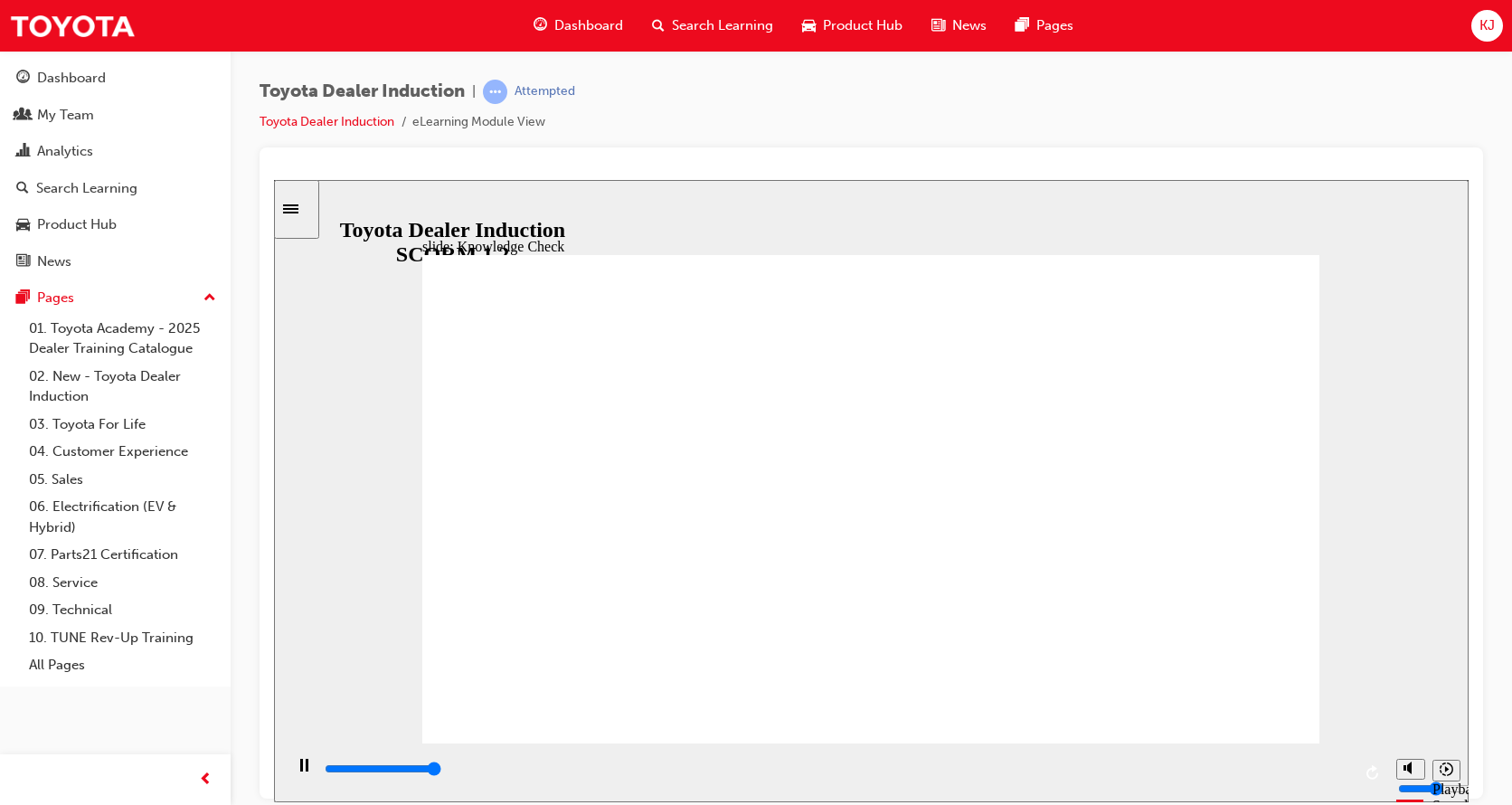 type on "5000" 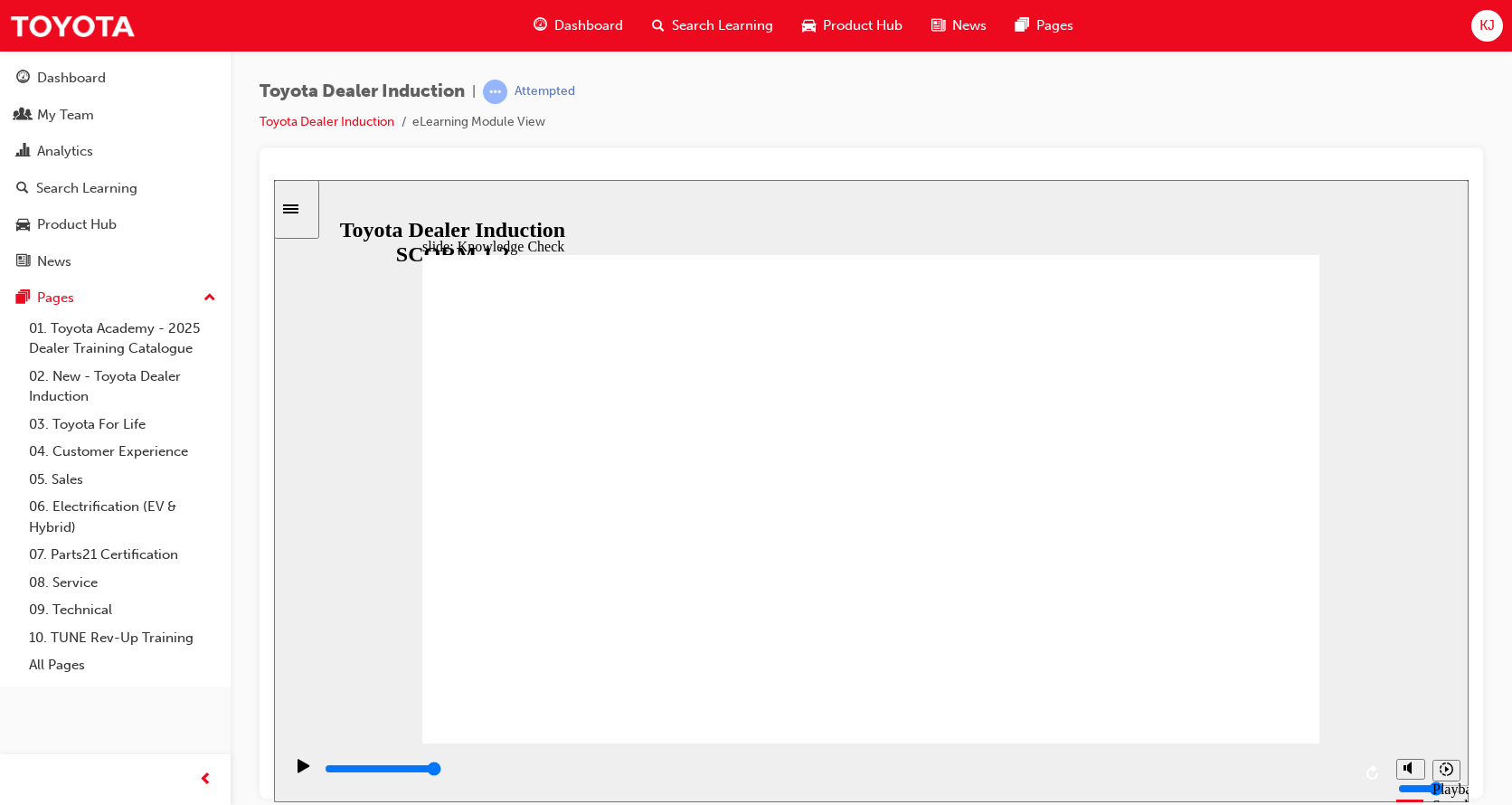radio on "true" 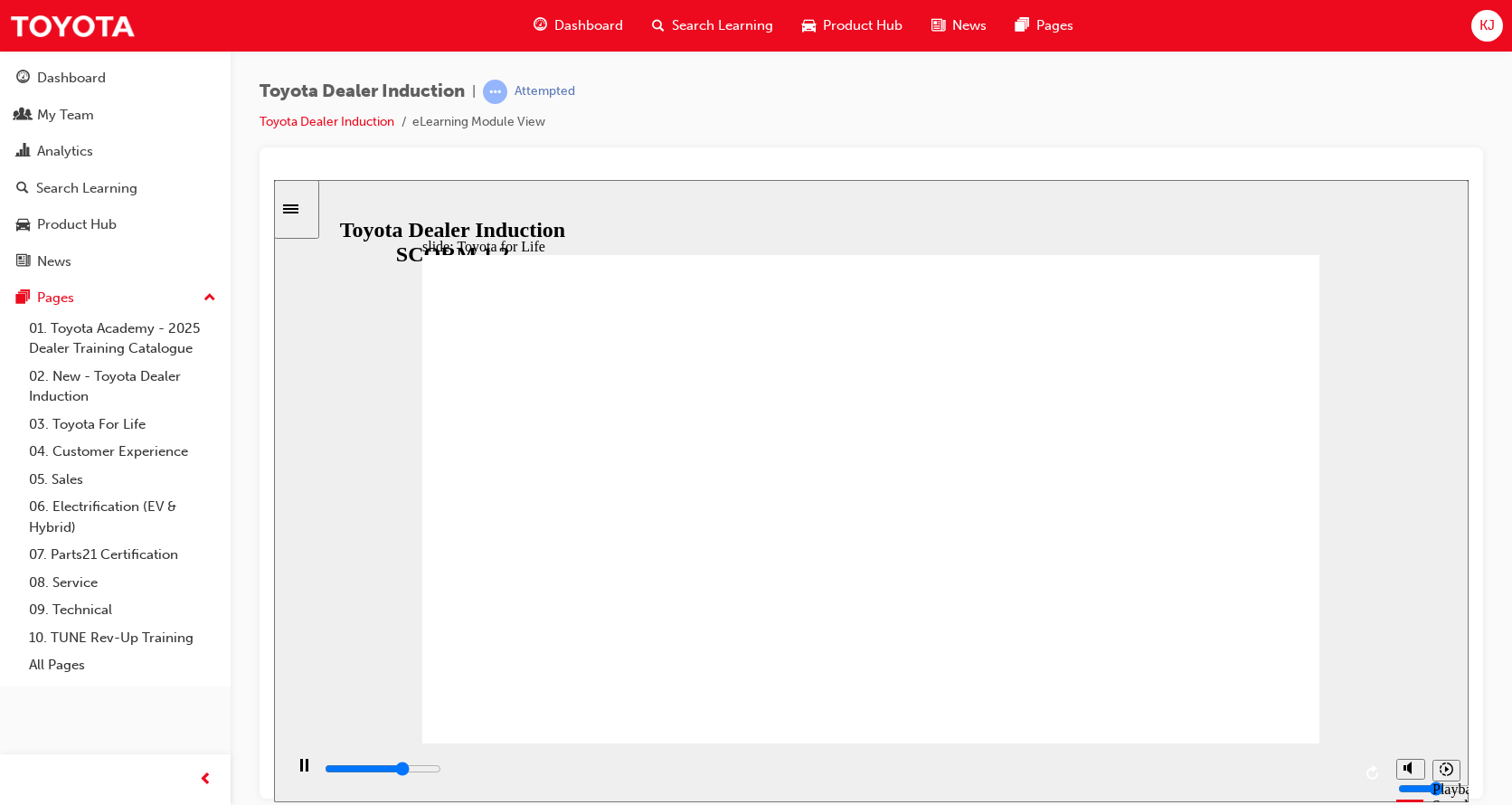 click 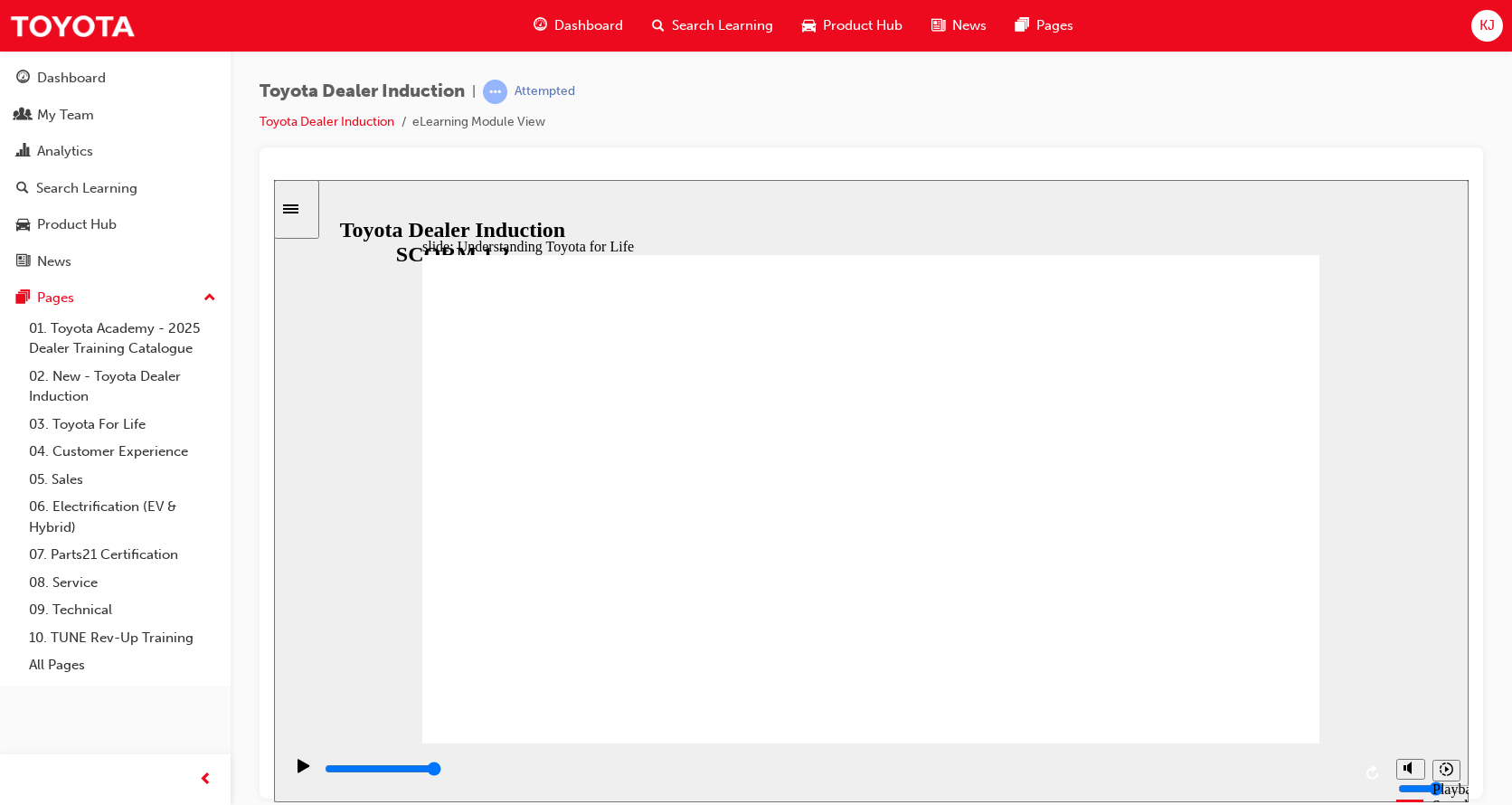 click 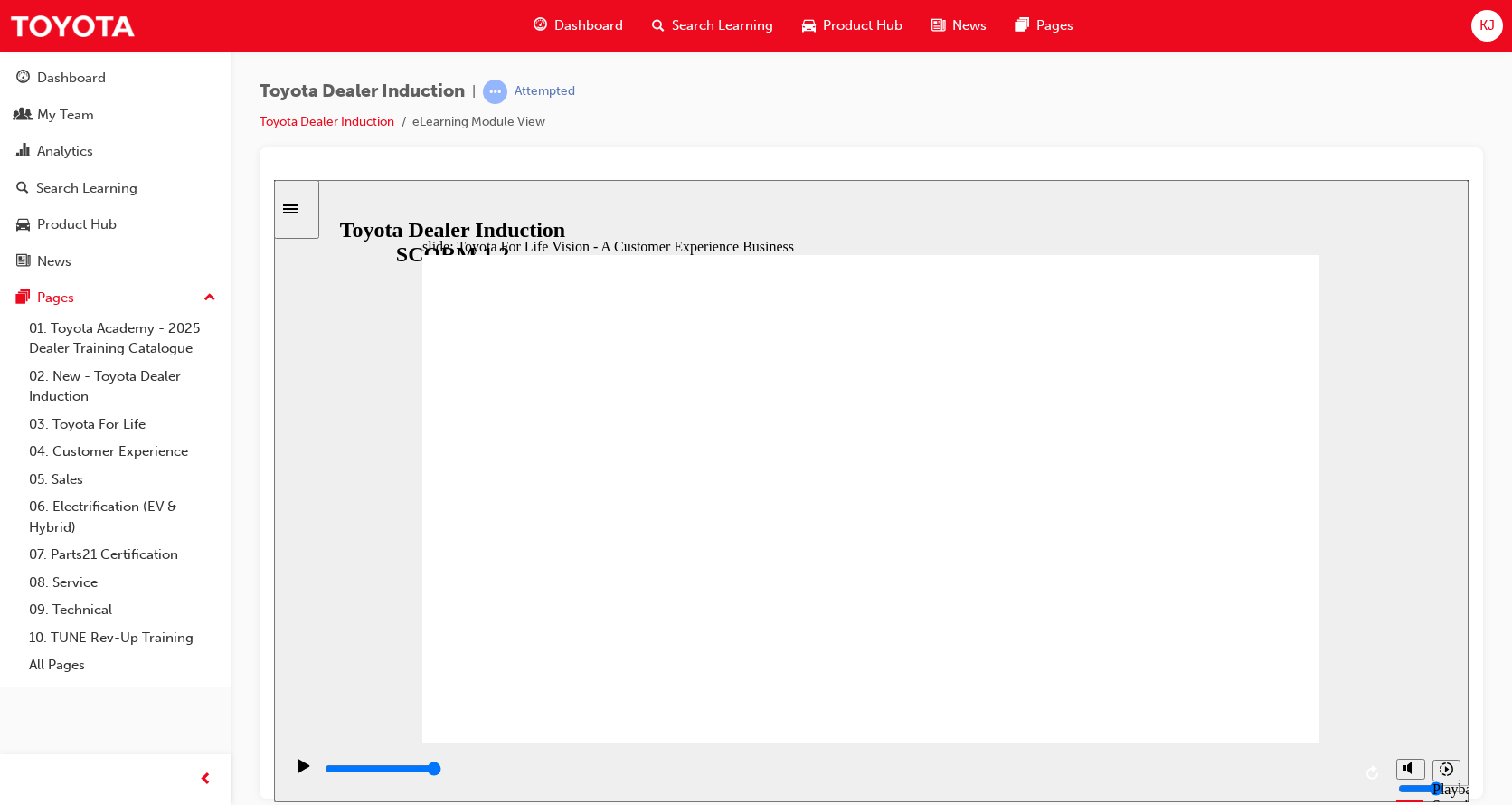 click 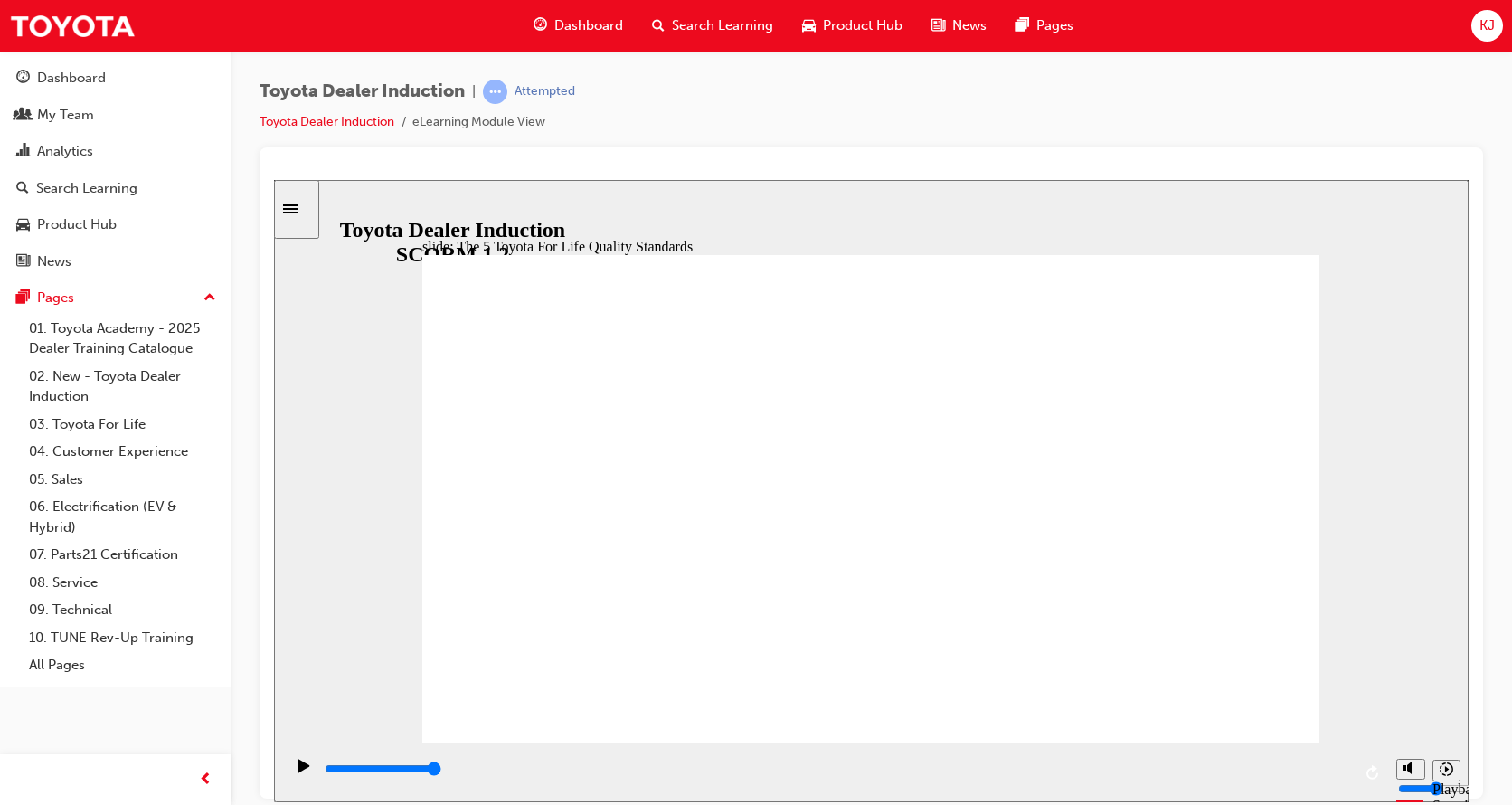 click 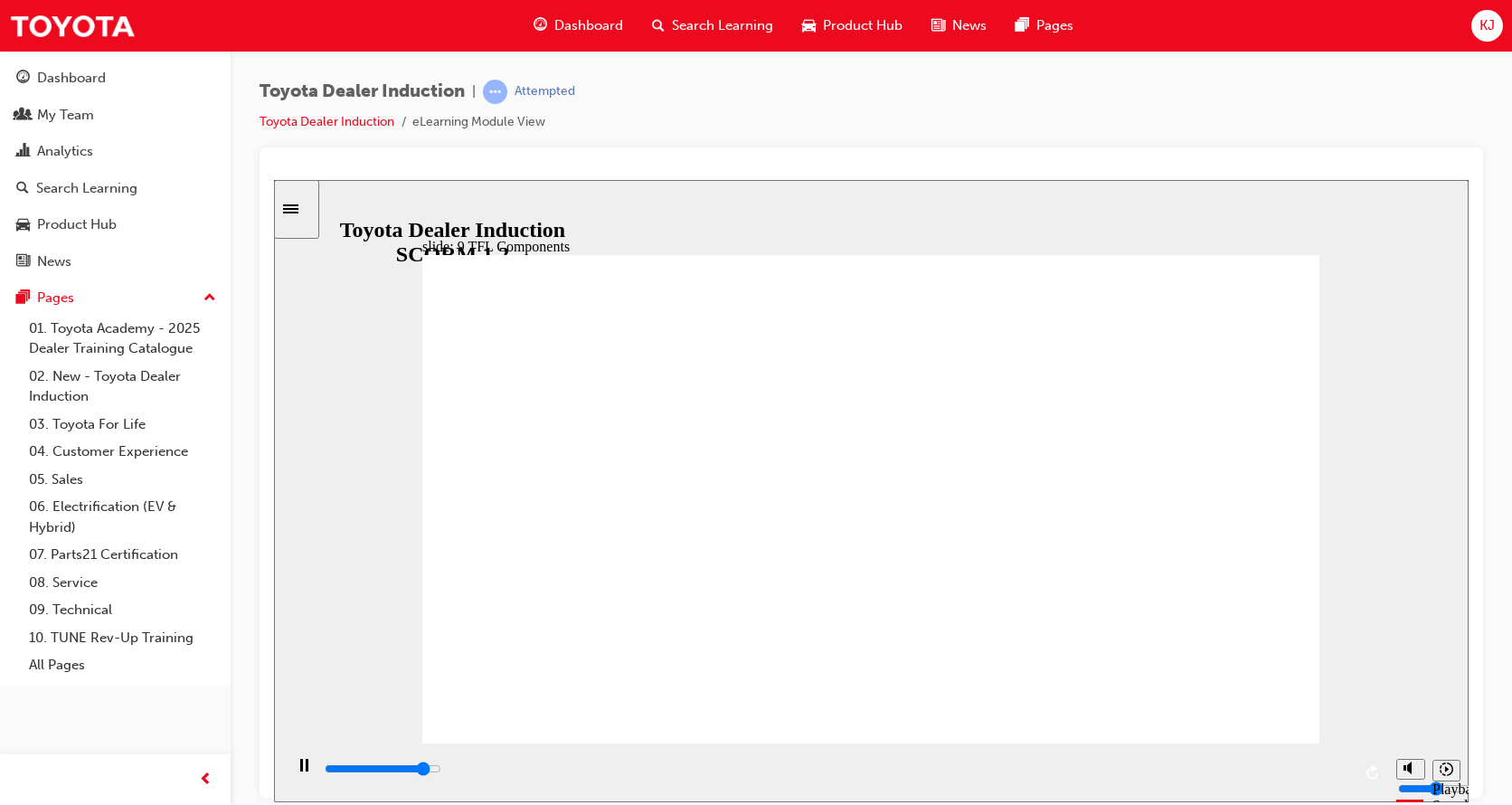 click 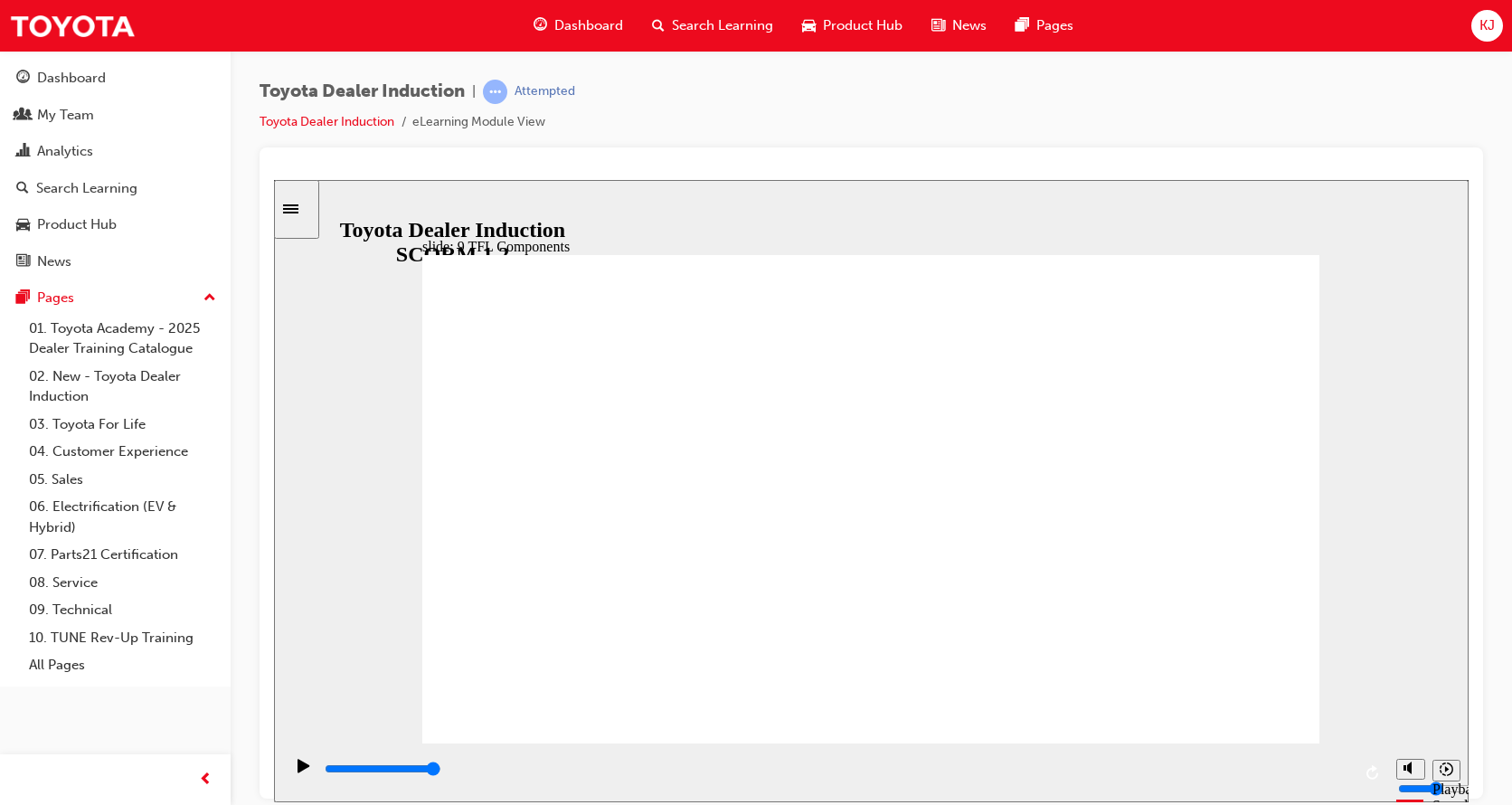 click 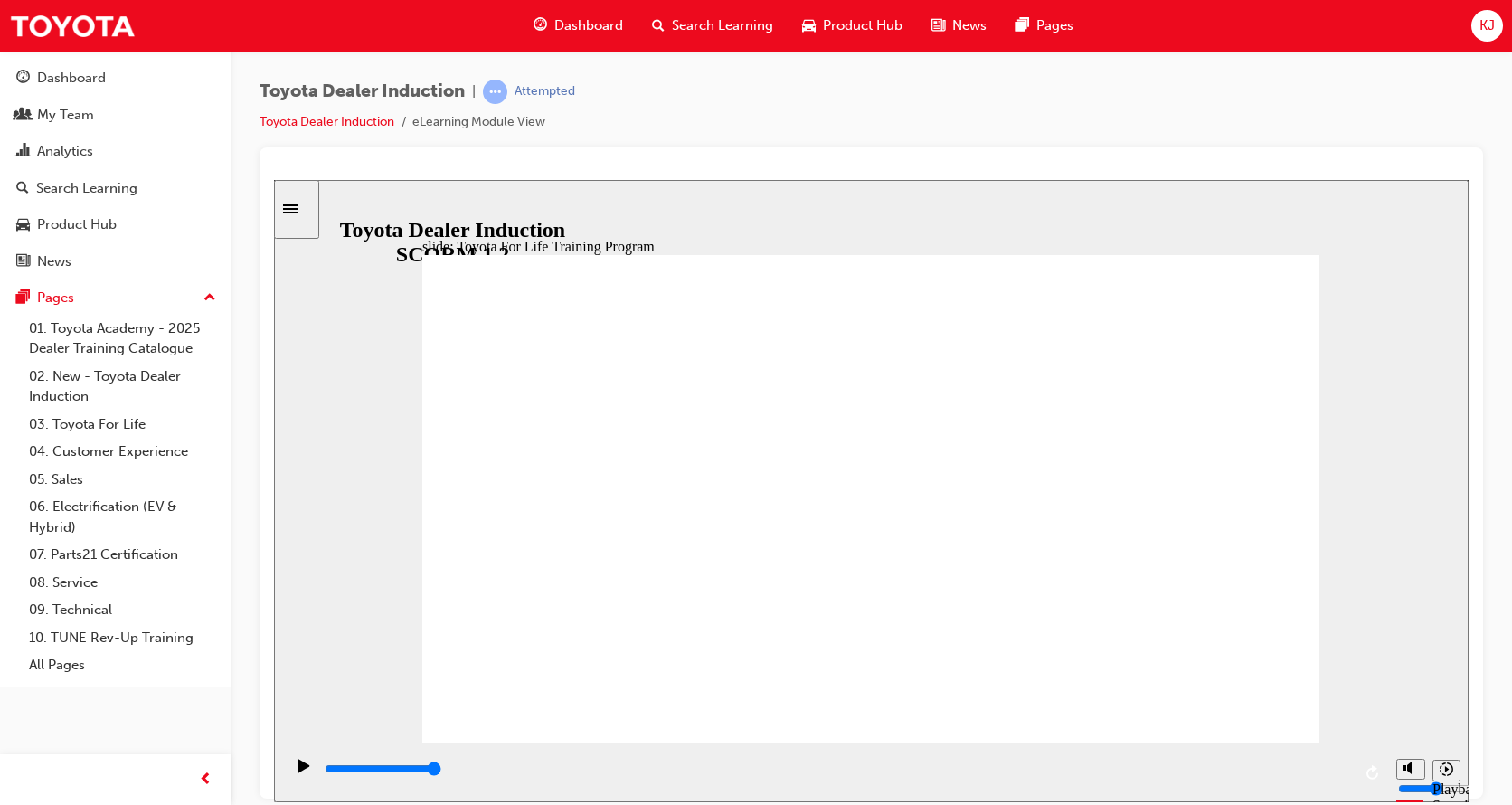 click 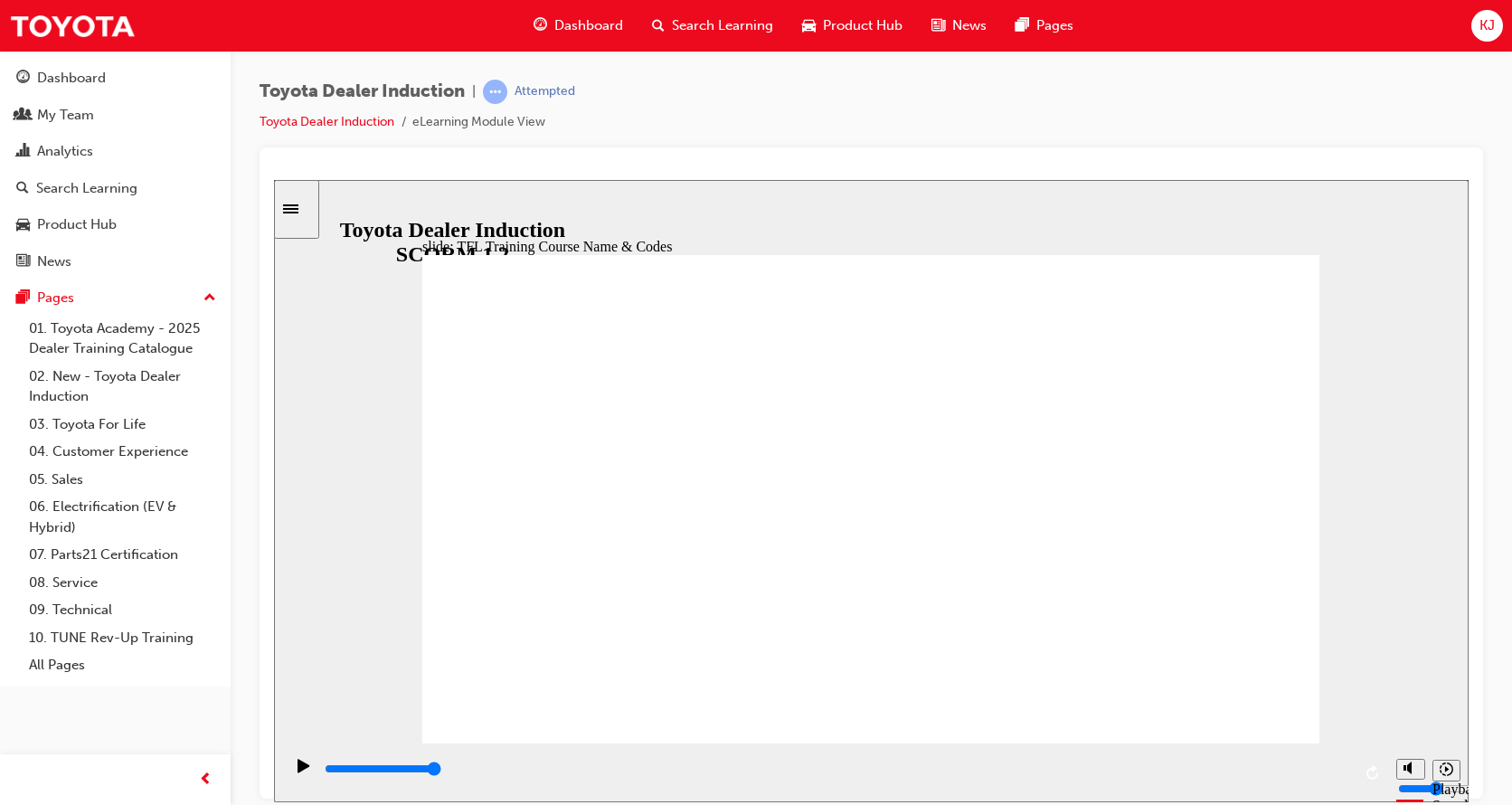 click 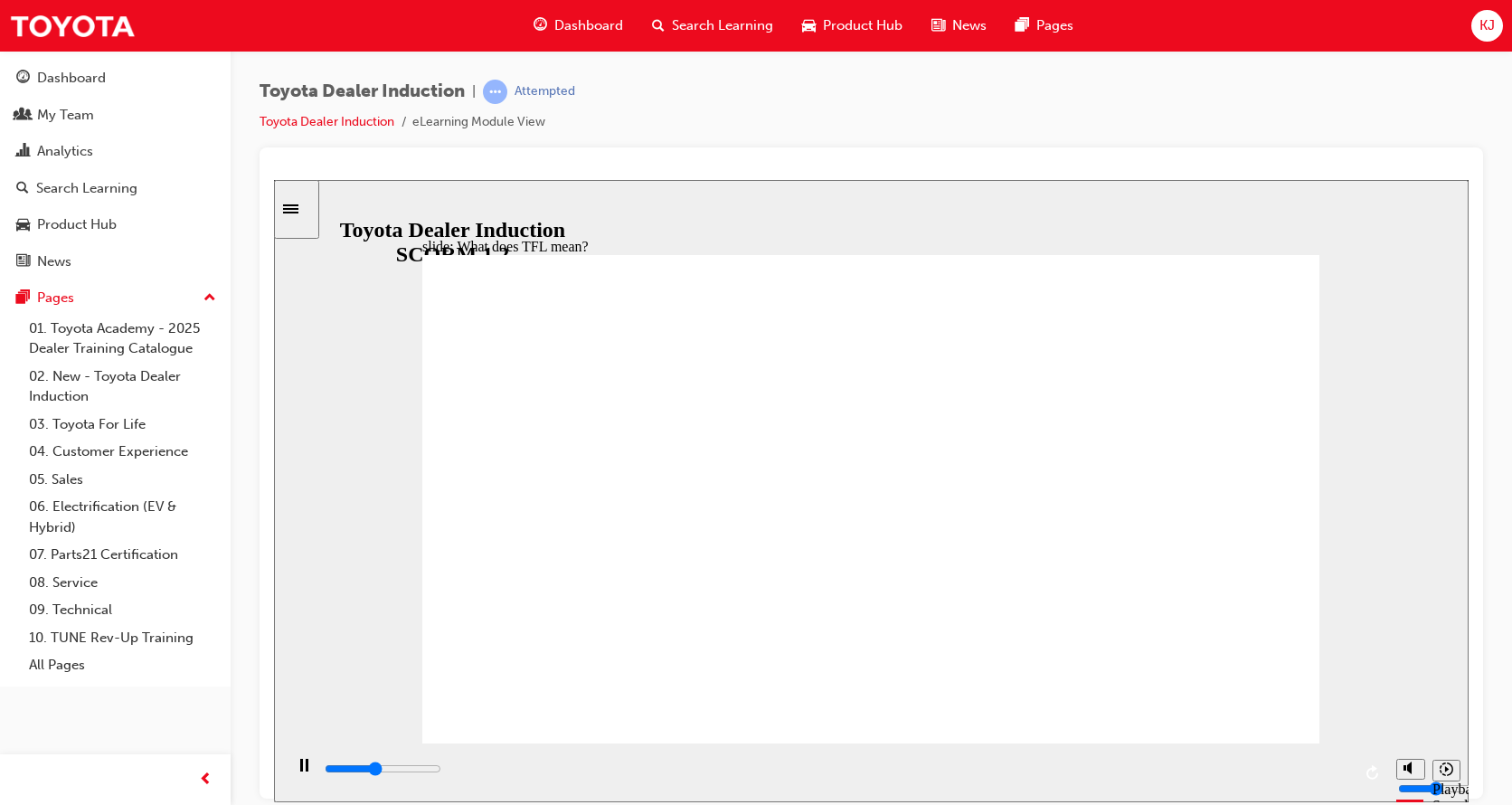 click 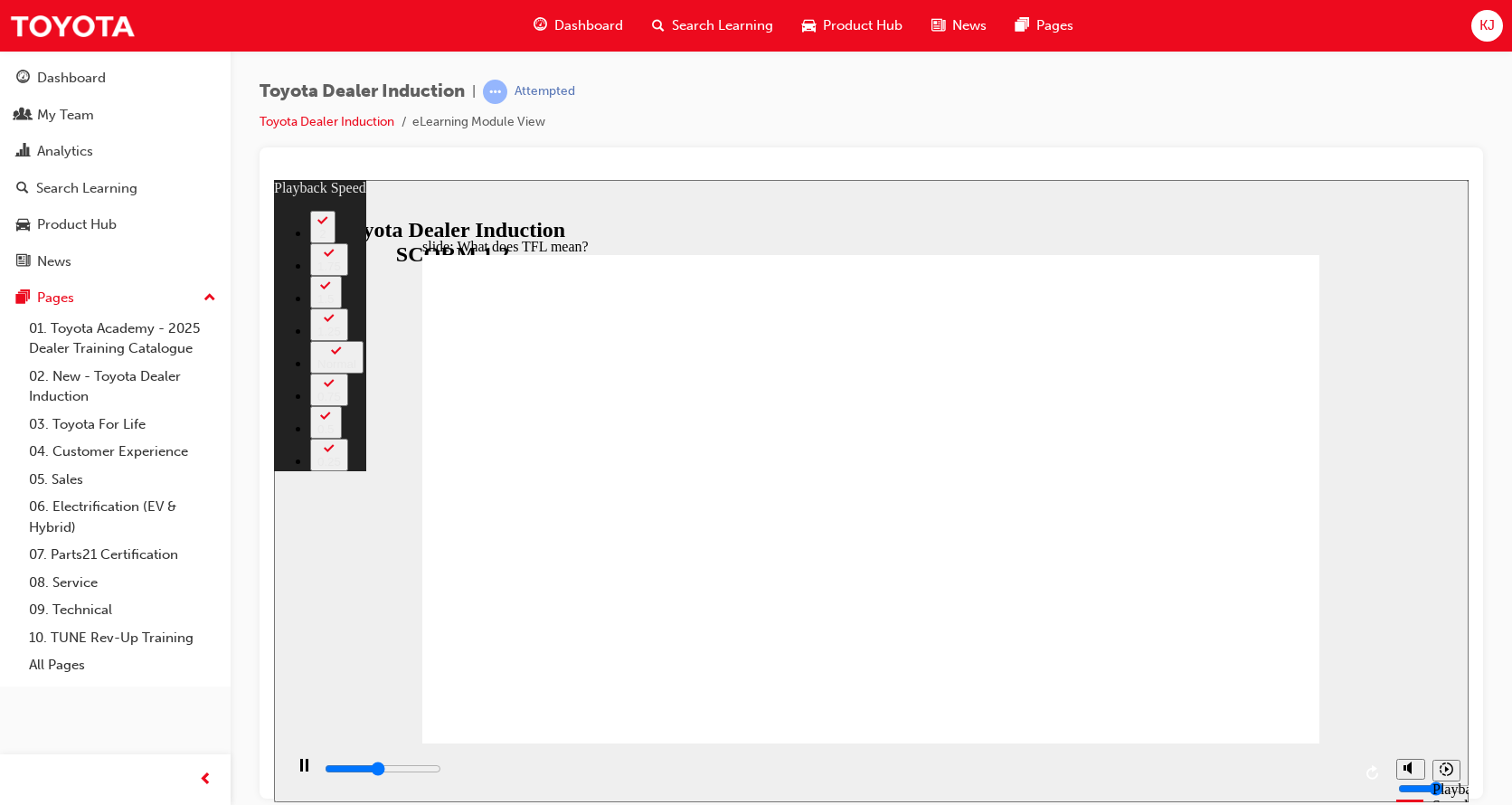 type on "4900" 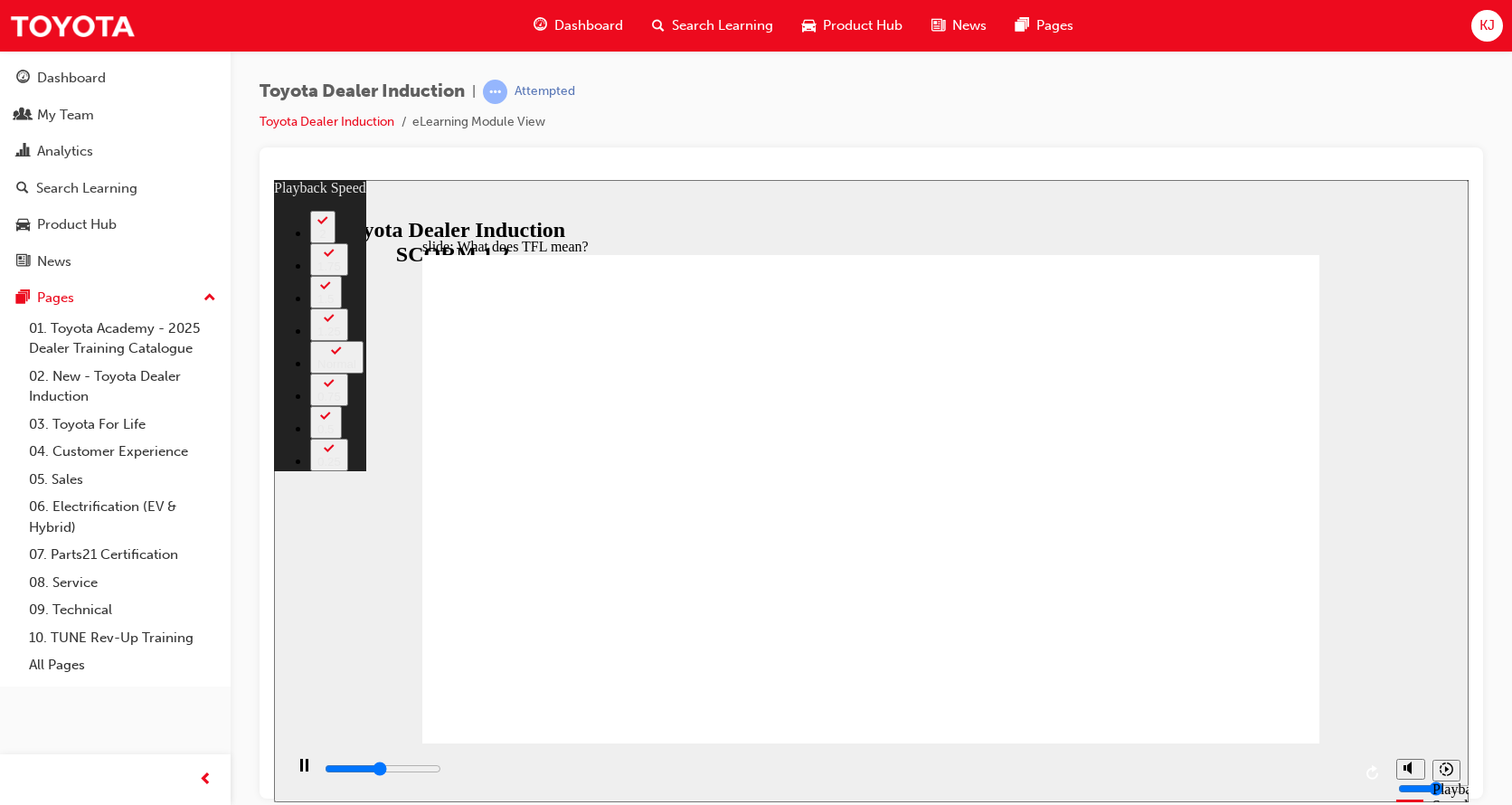 type on "5200" 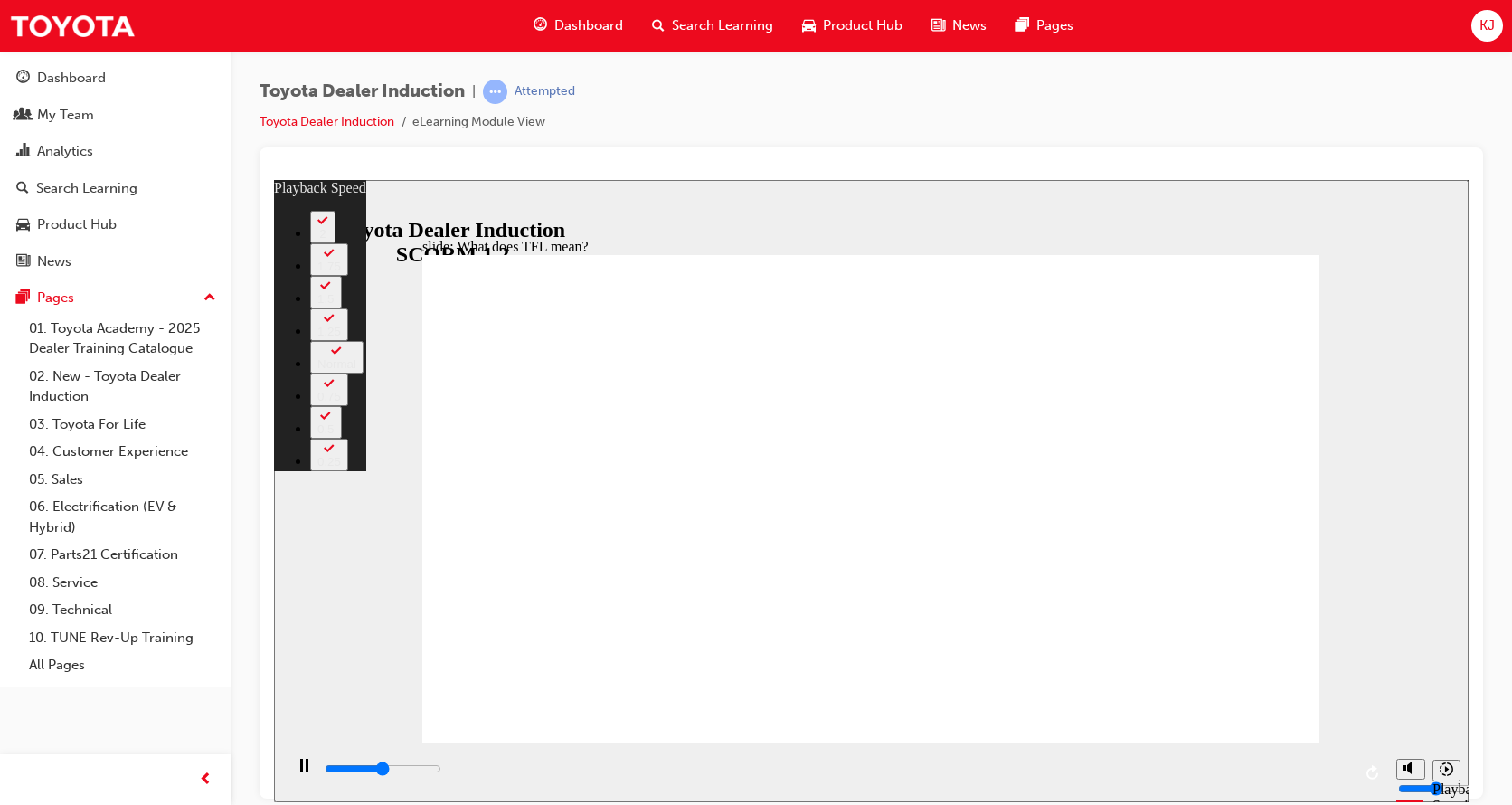 type on "5400" 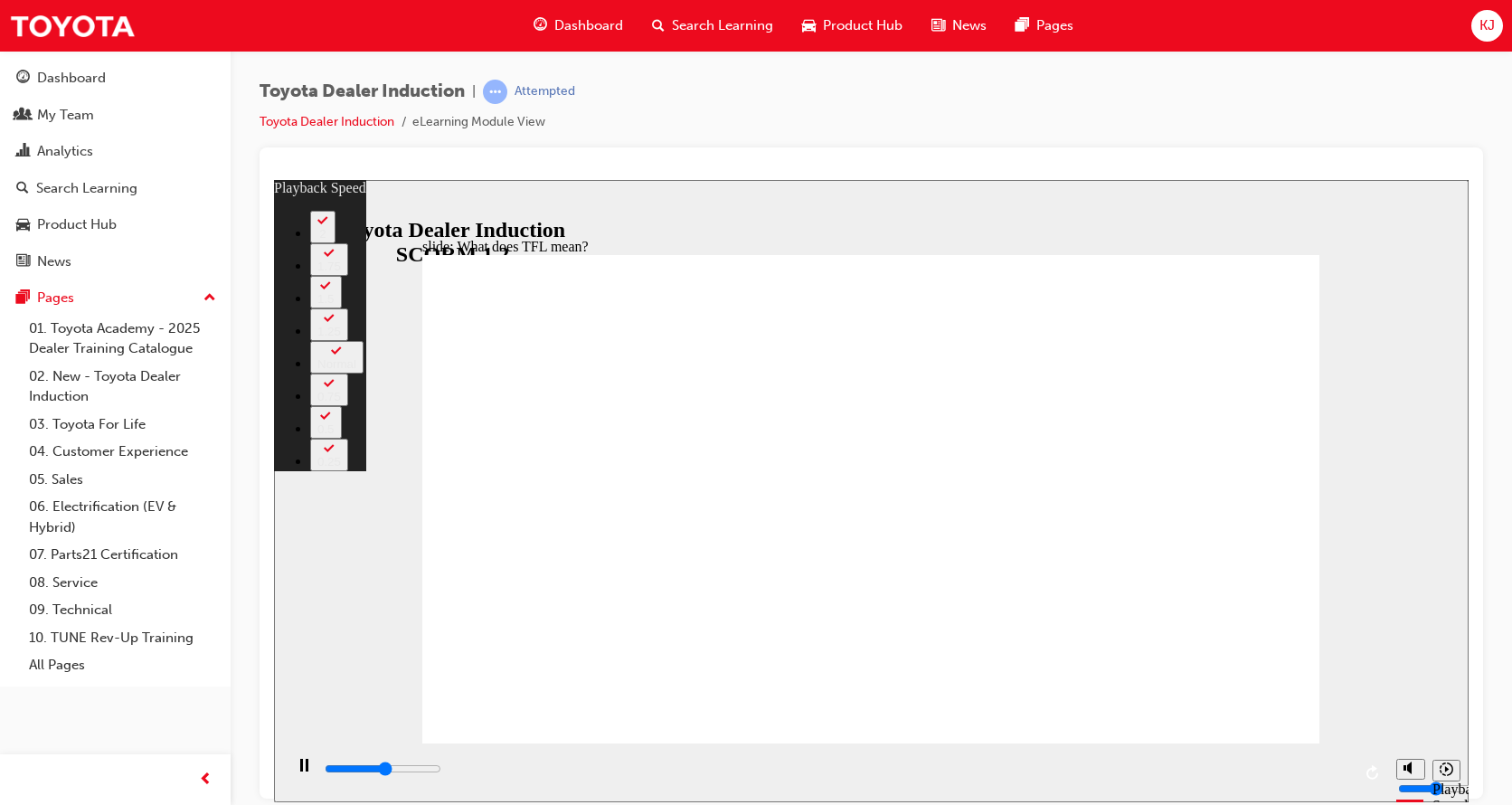 type on "5700" 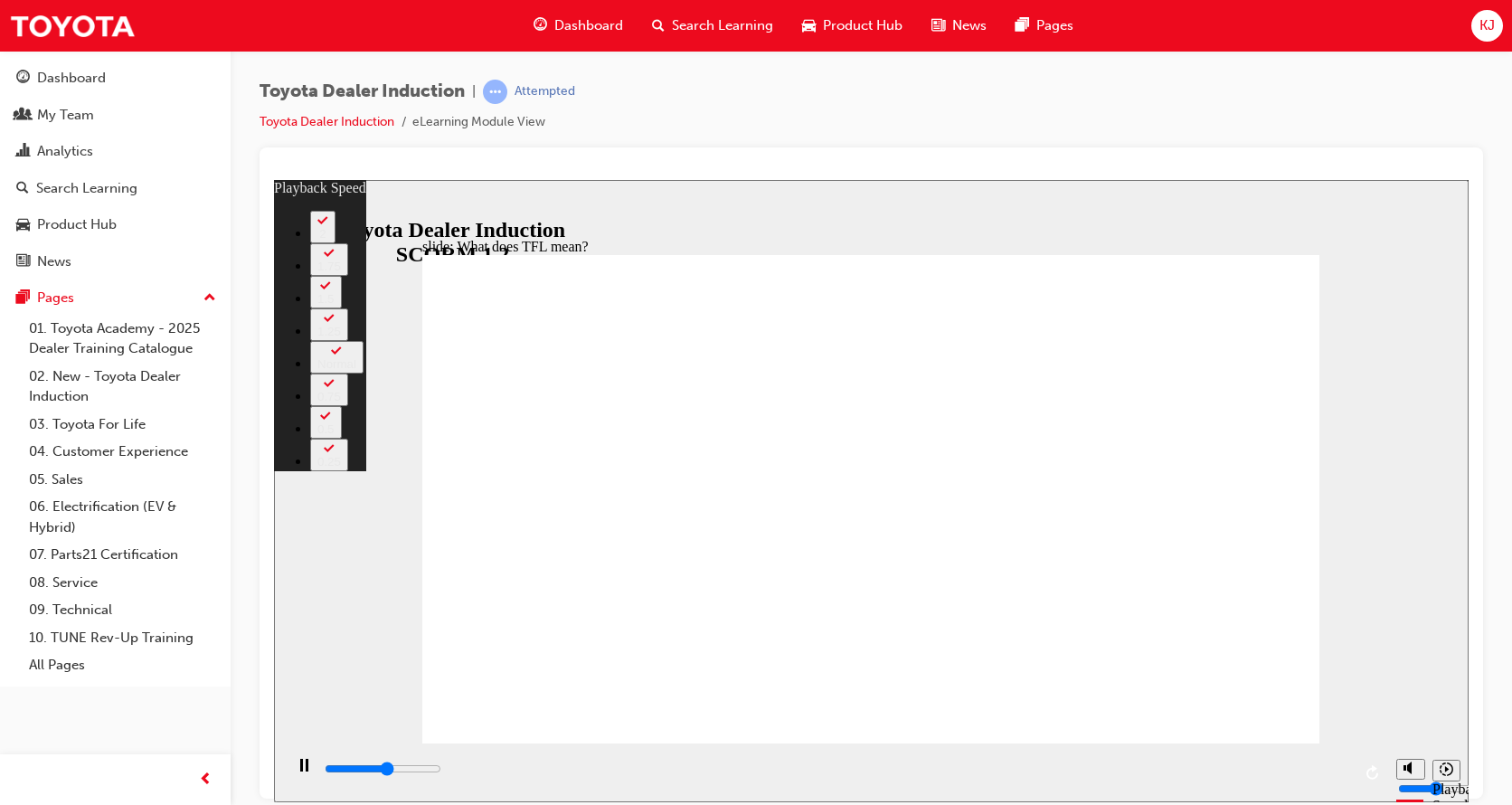 type on "5900" 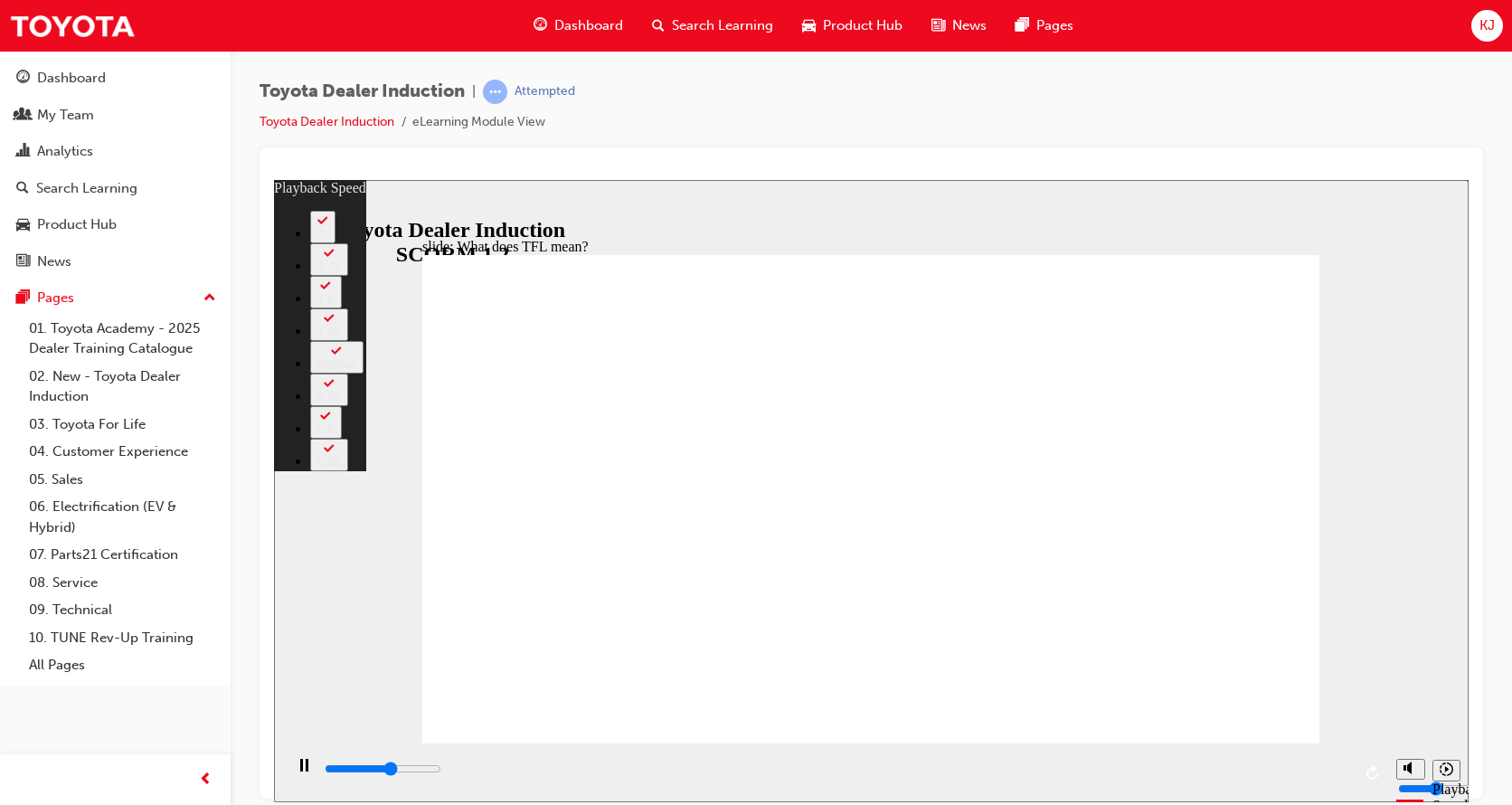 type on "6200" 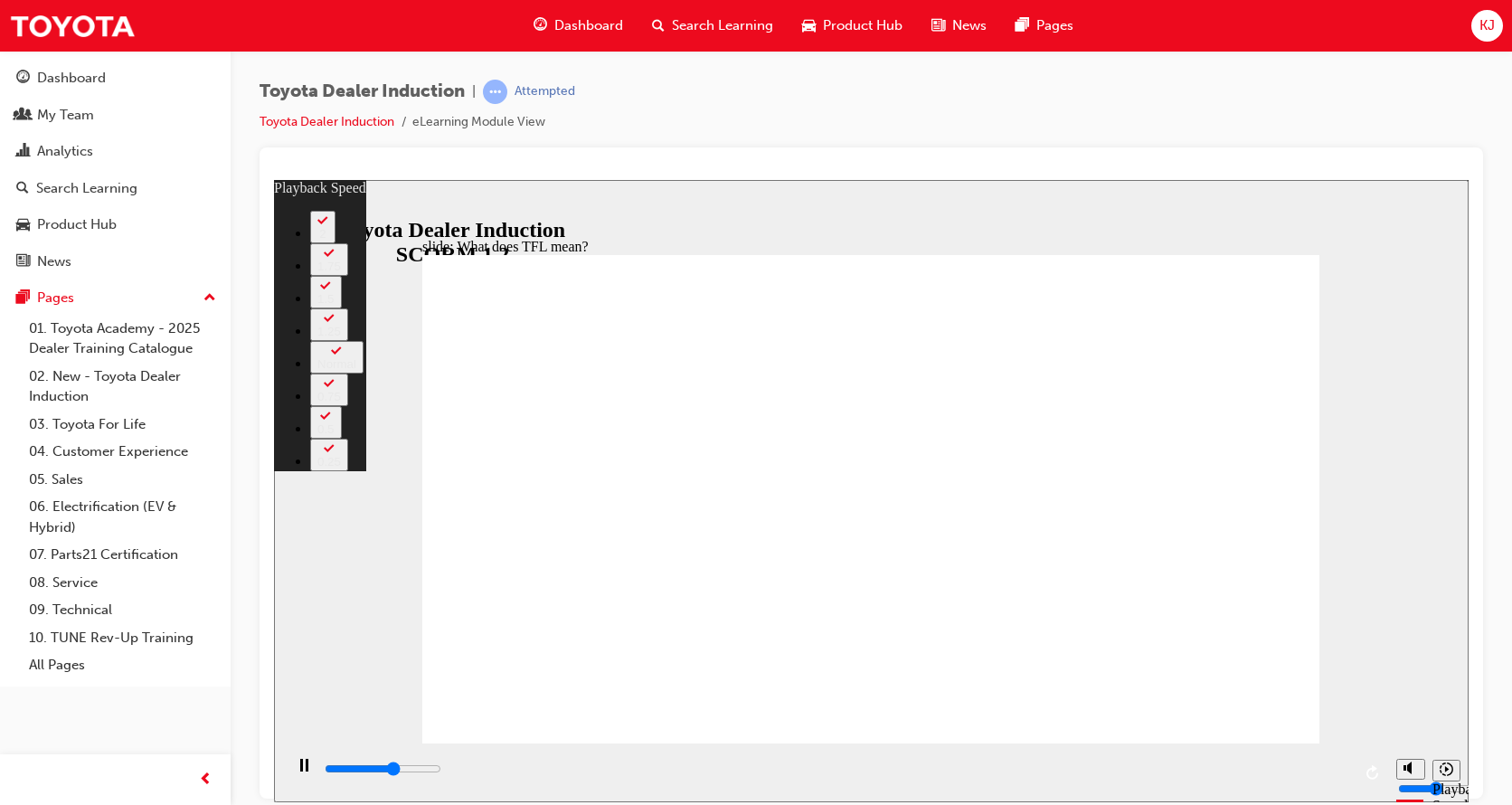 type on "6500" 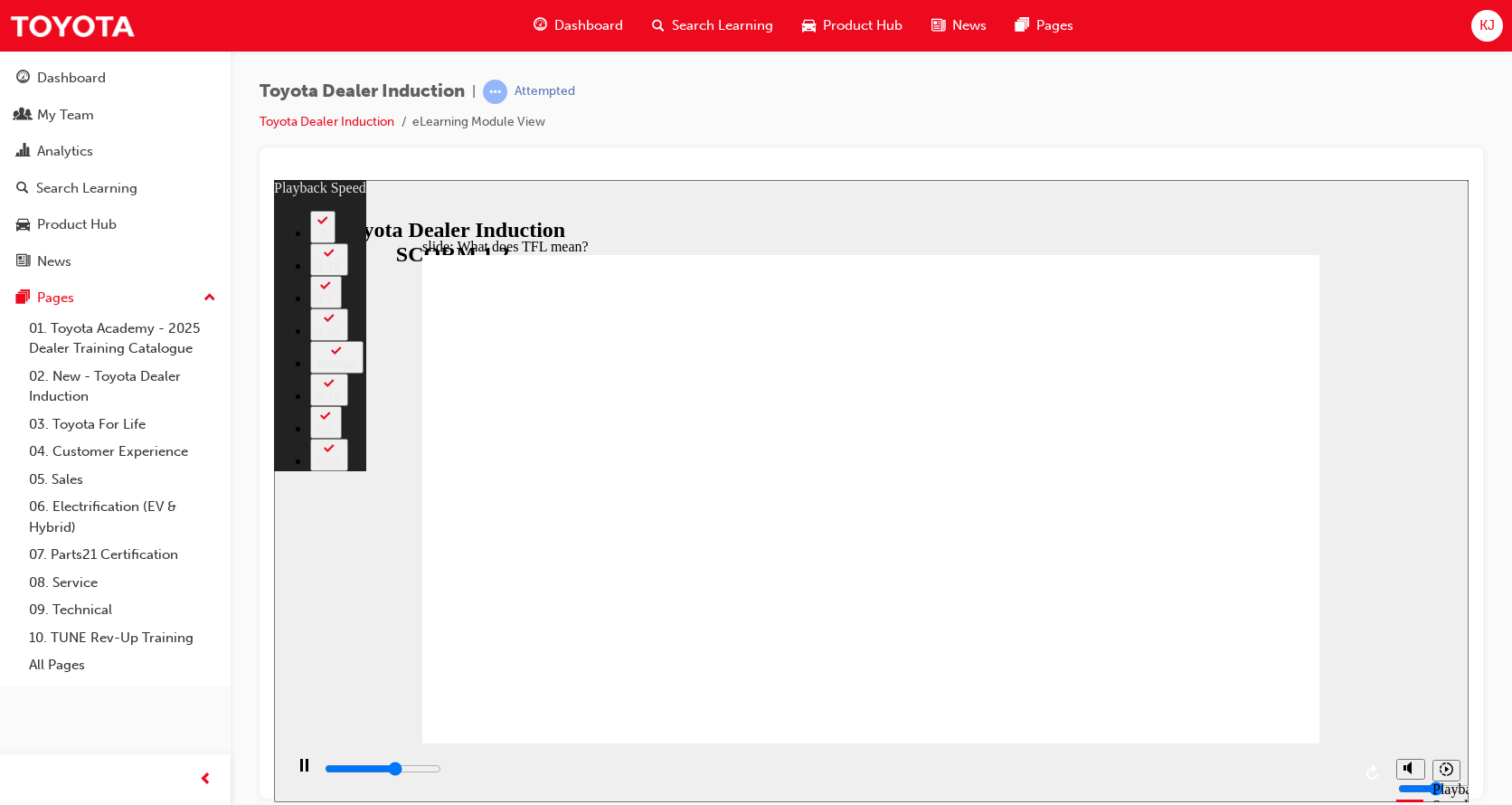 type on "6700" 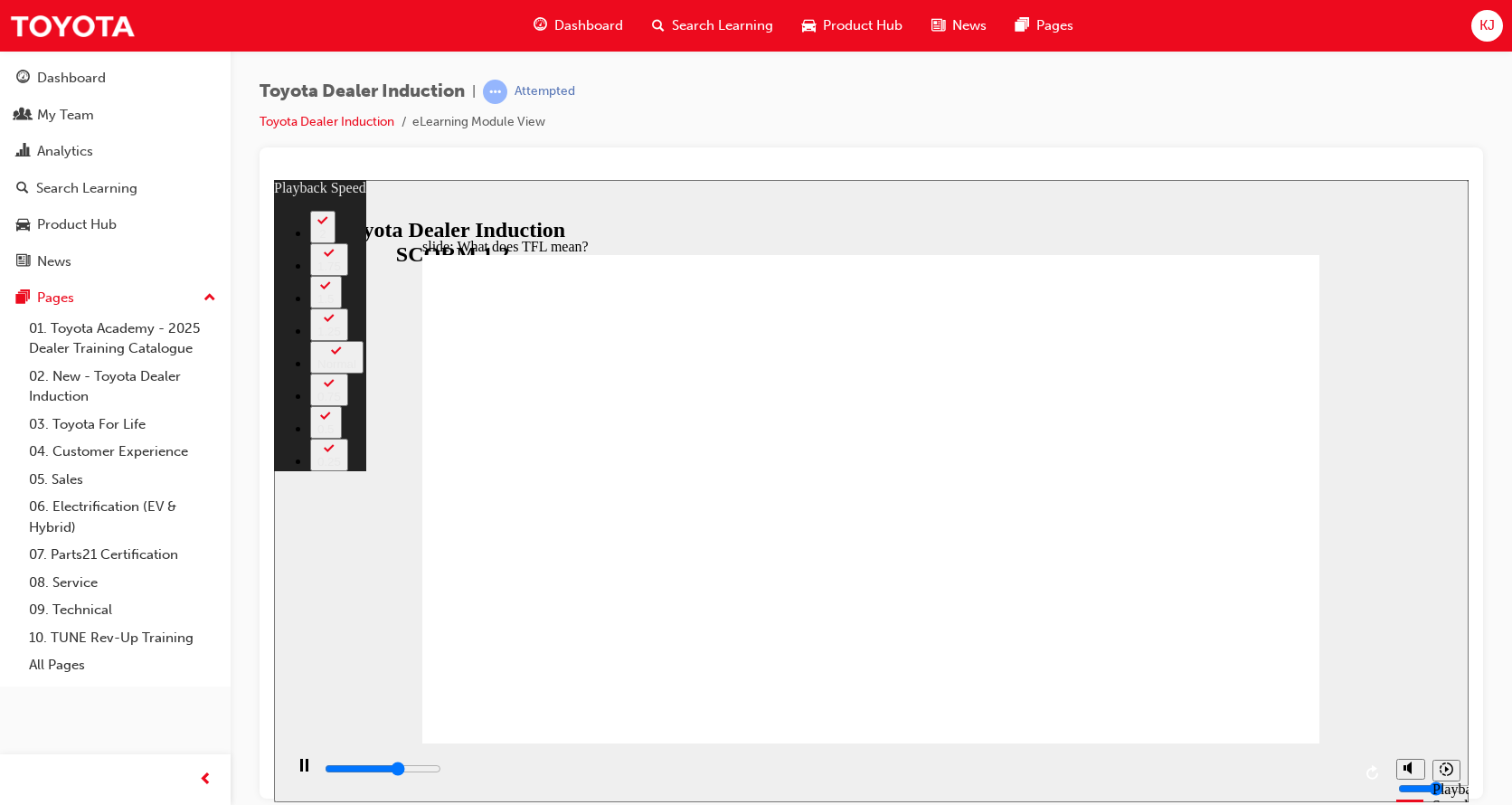 type on "7000" 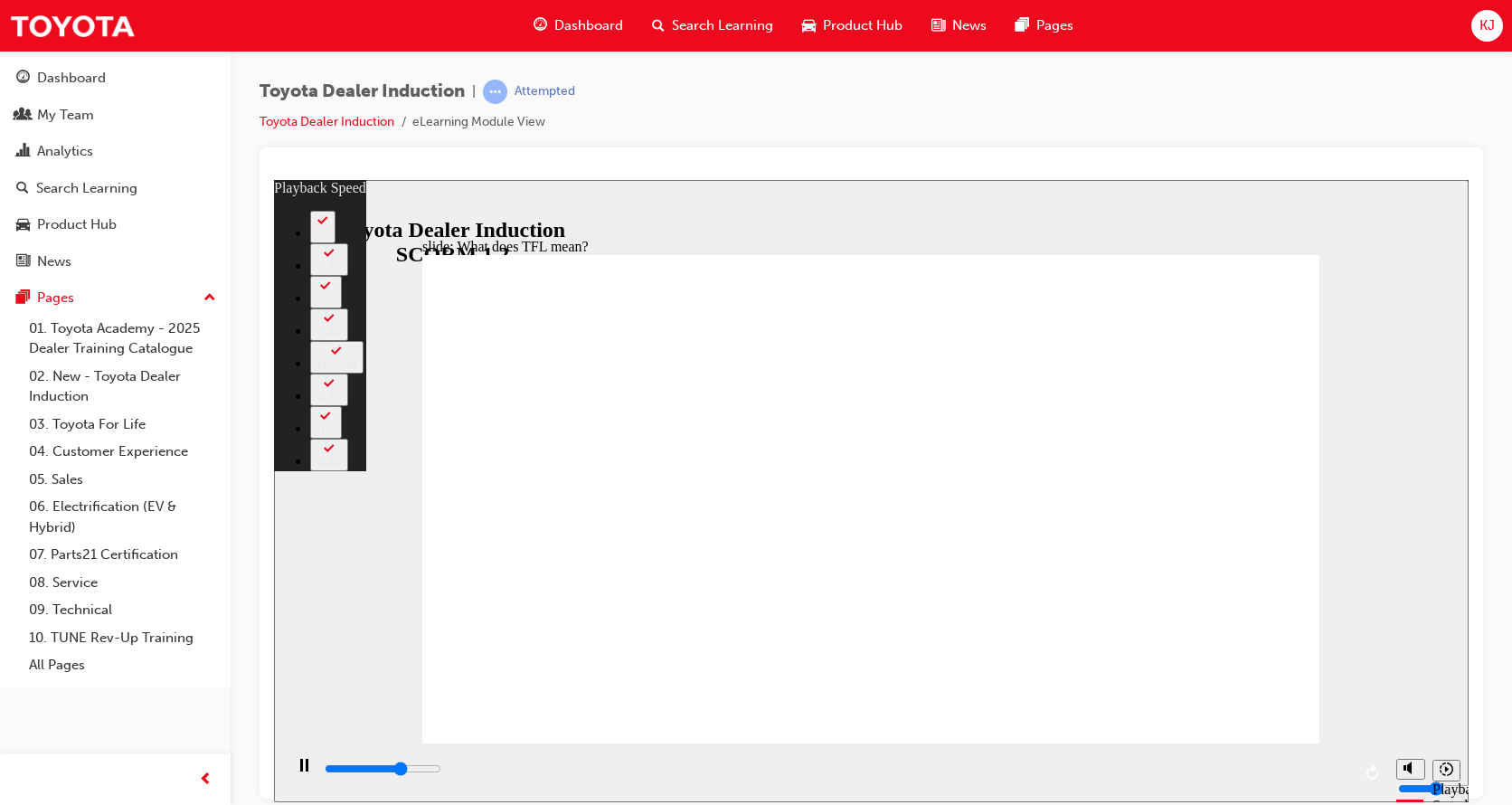 type on "7300" 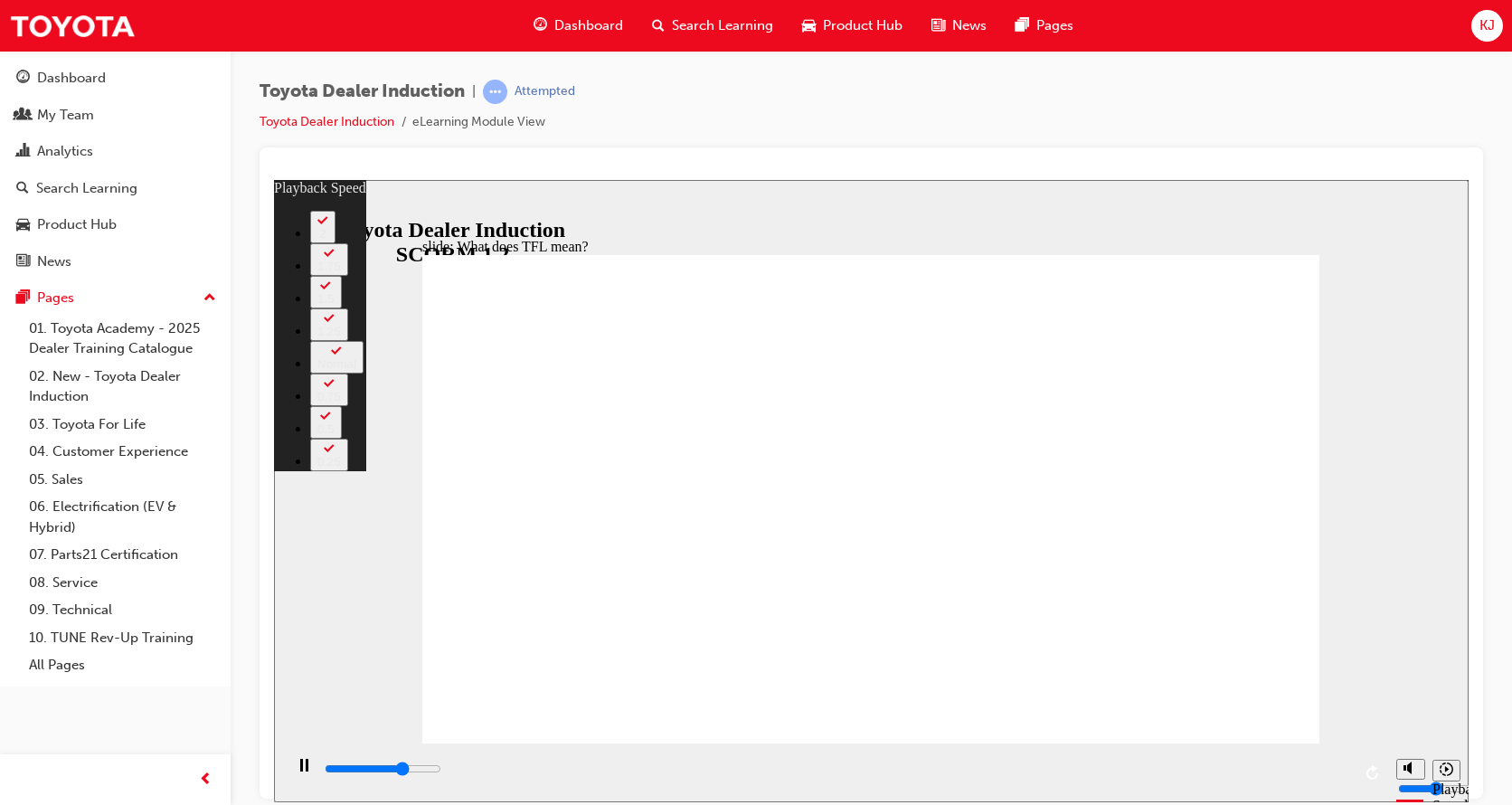 type on "7500" 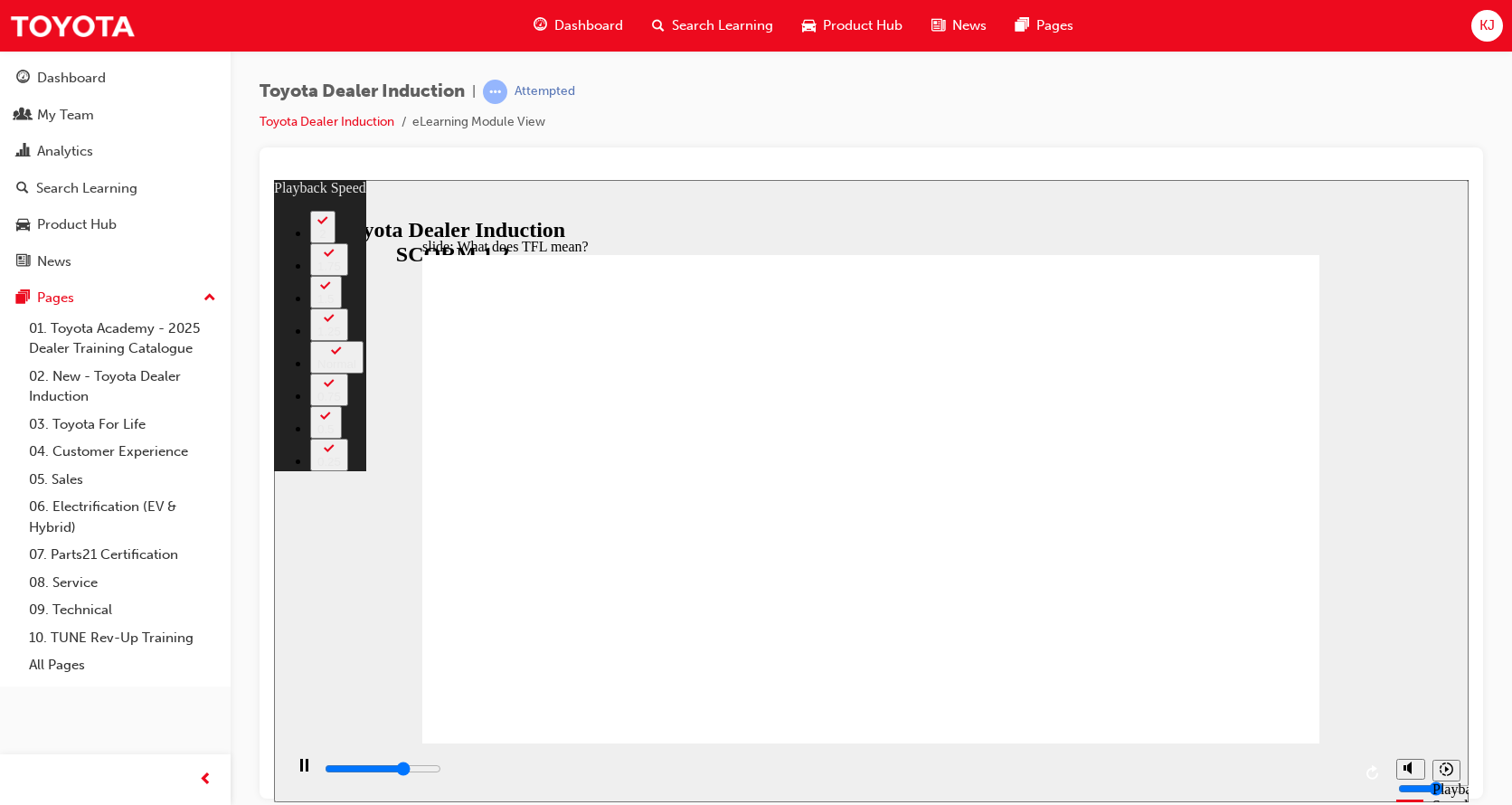 type on "7600" 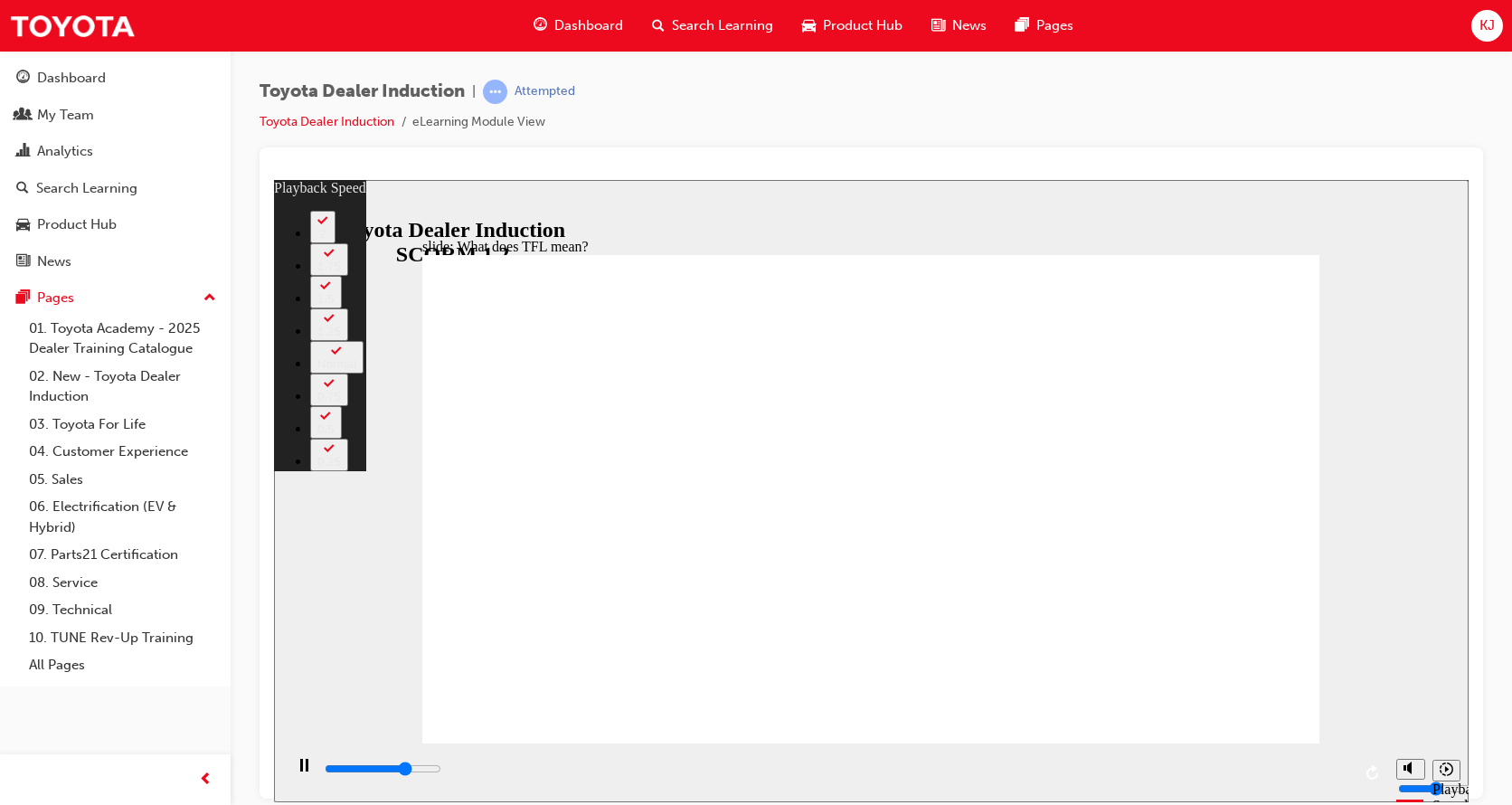 type on "7800" 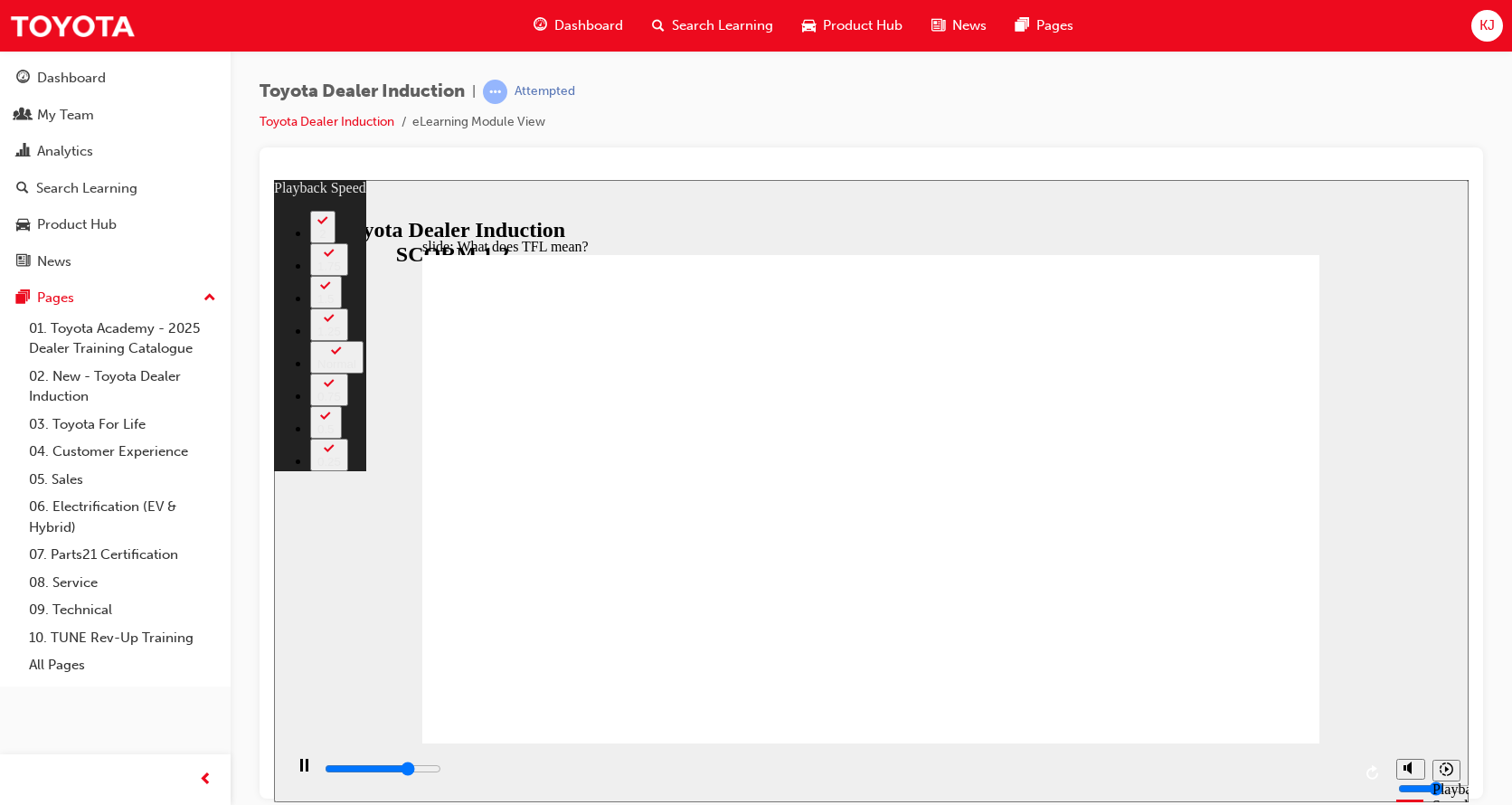 type on "8100" 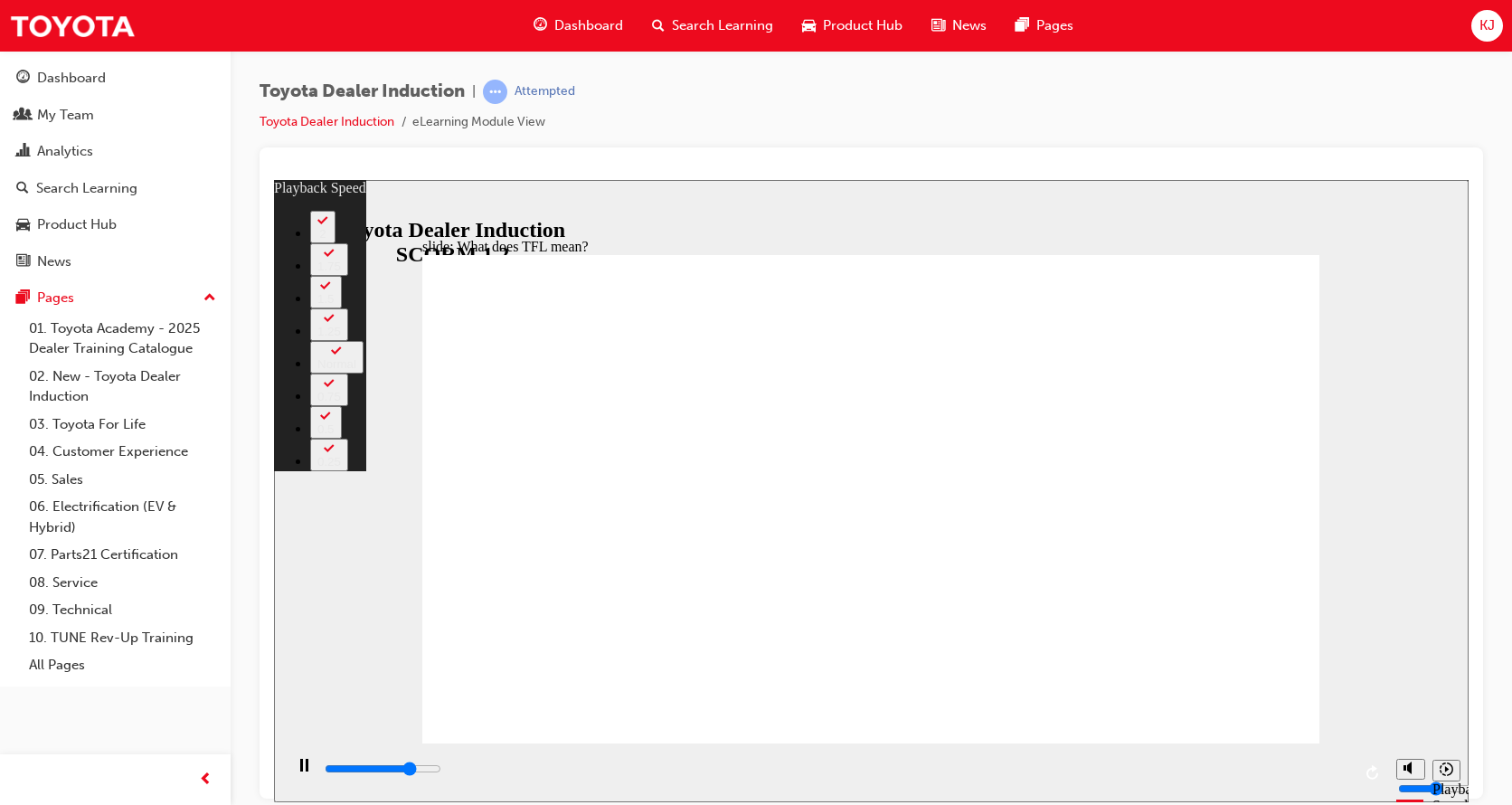 type on "8300" 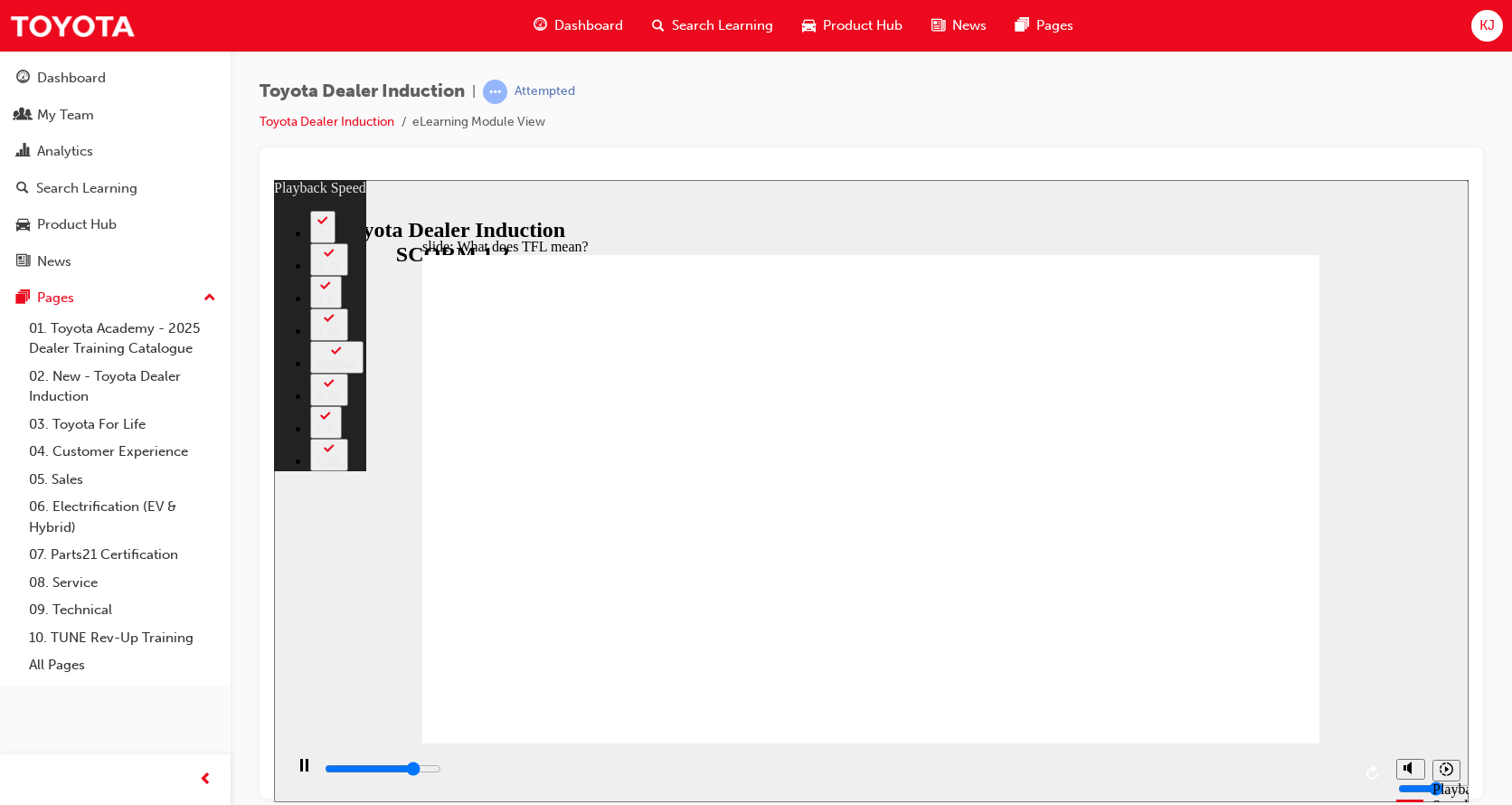 type on "8600" 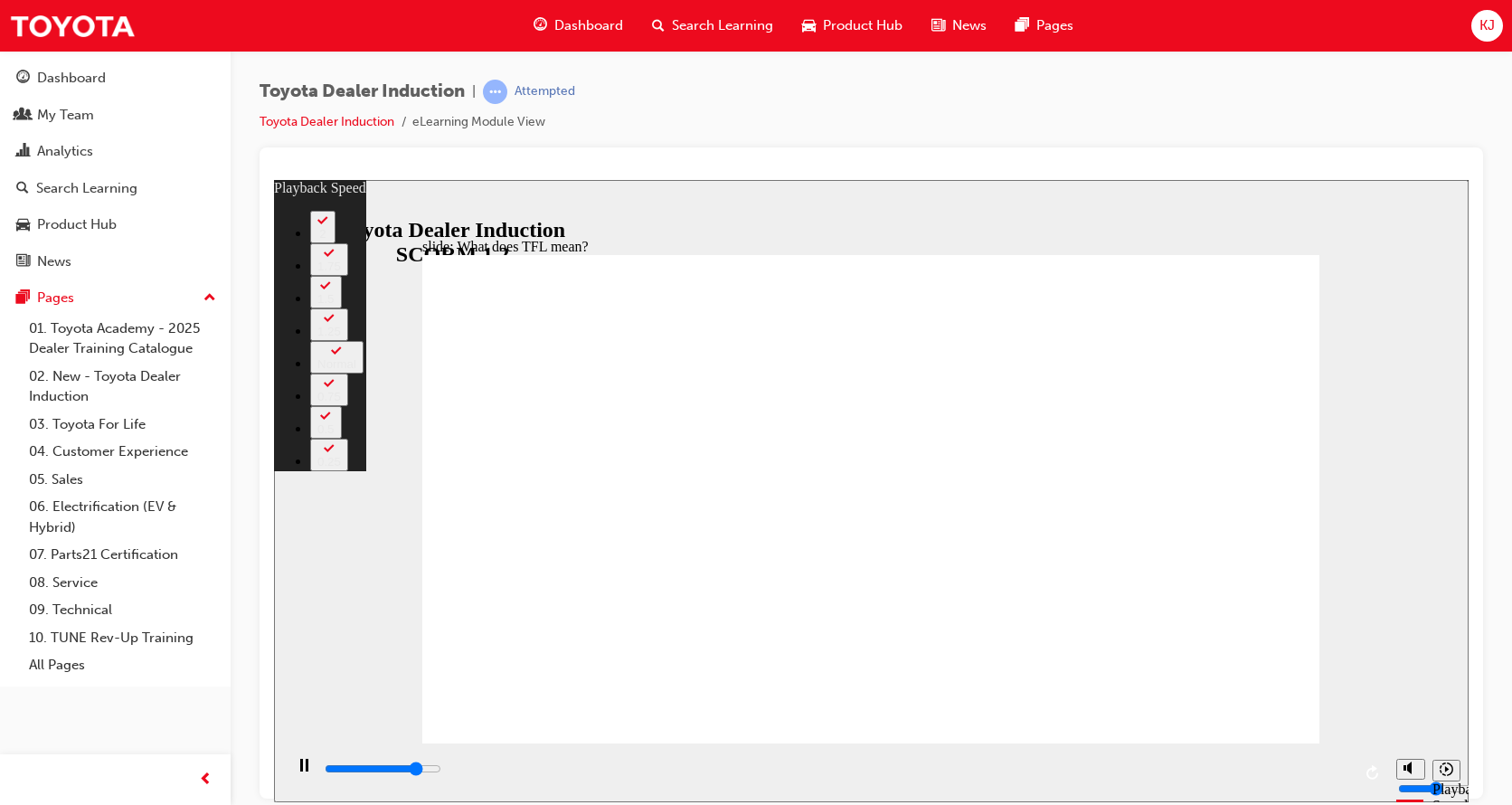 type on "8900" 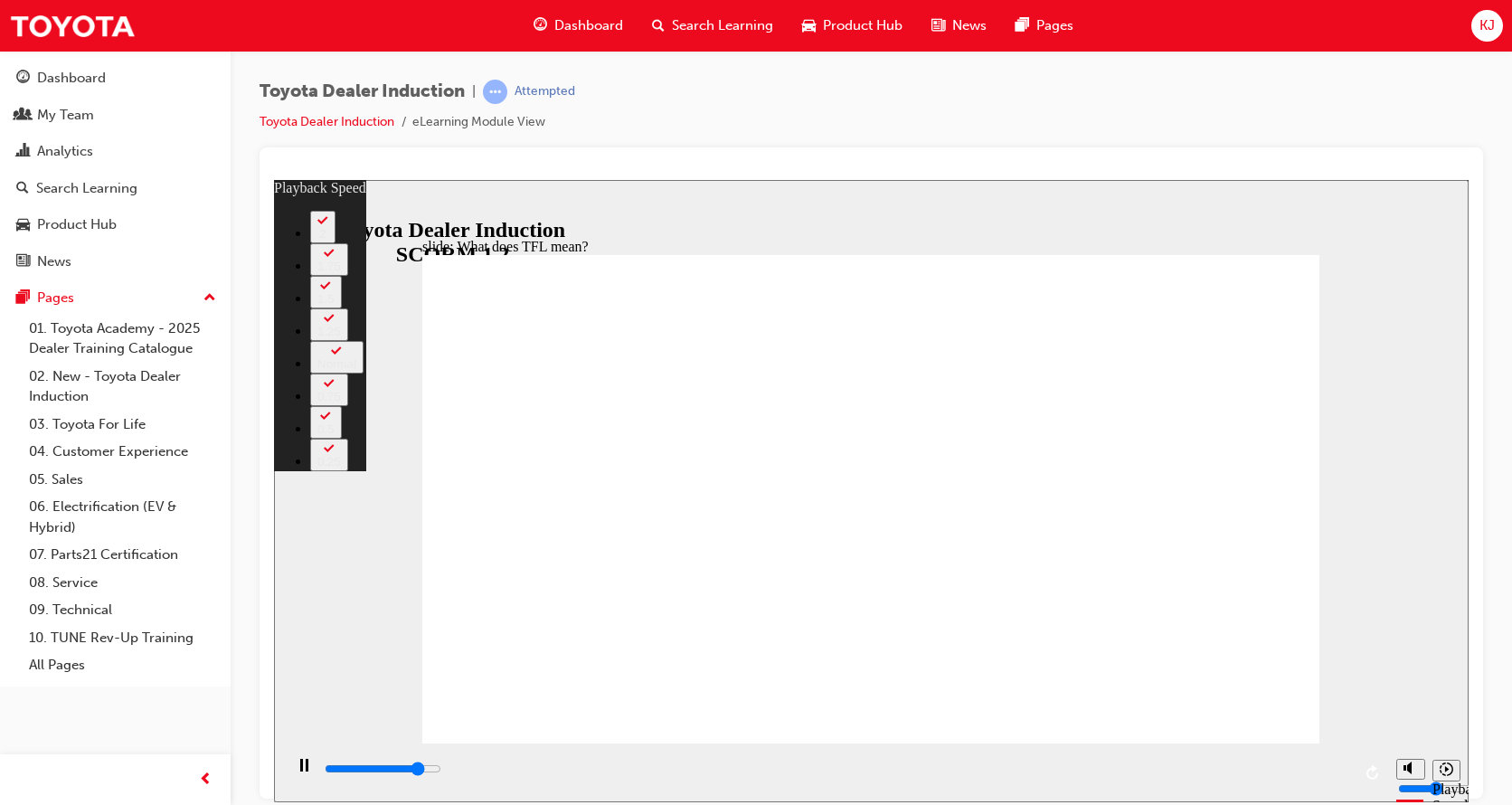 type on "9100" 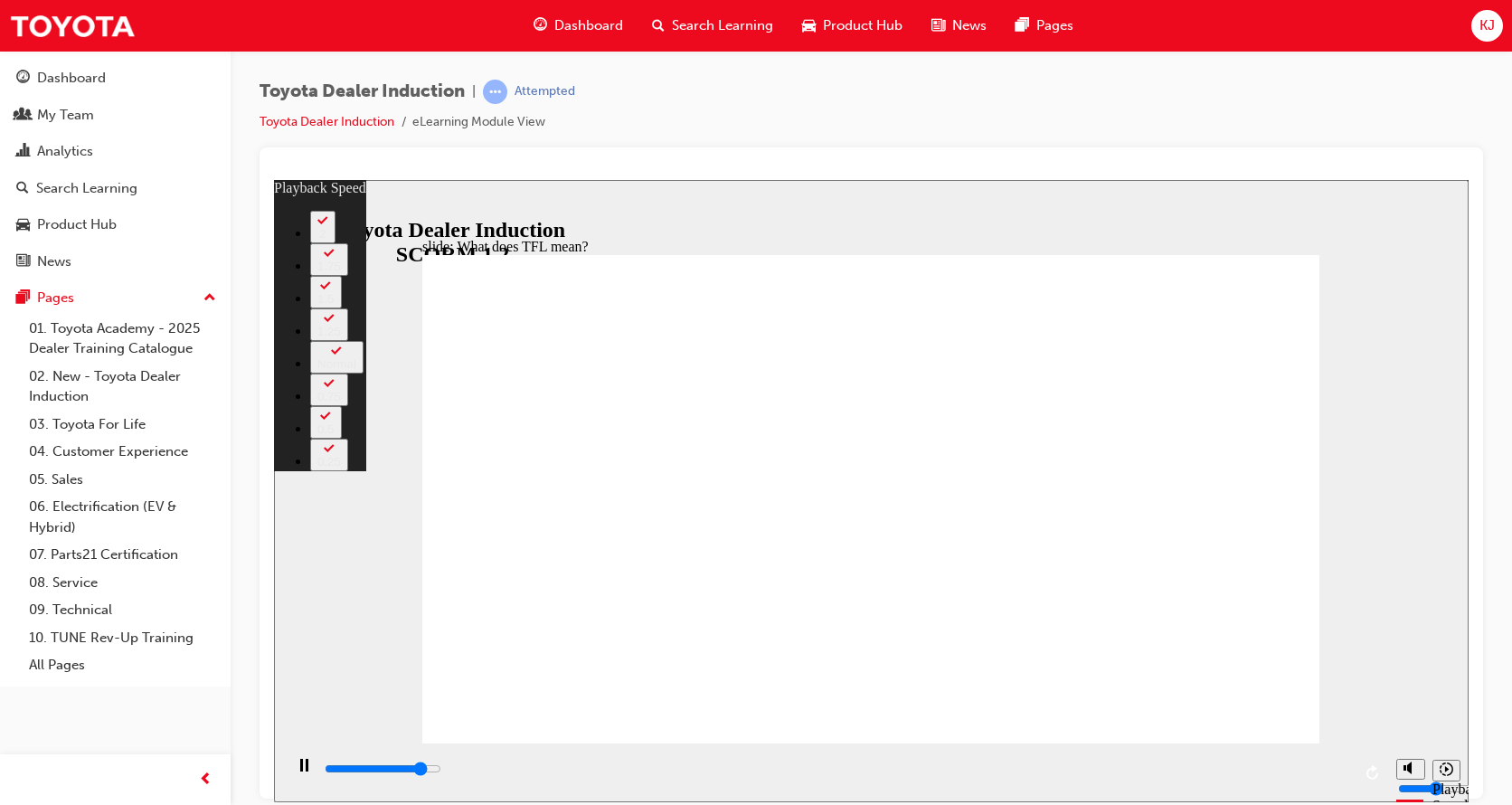 type on "9400" 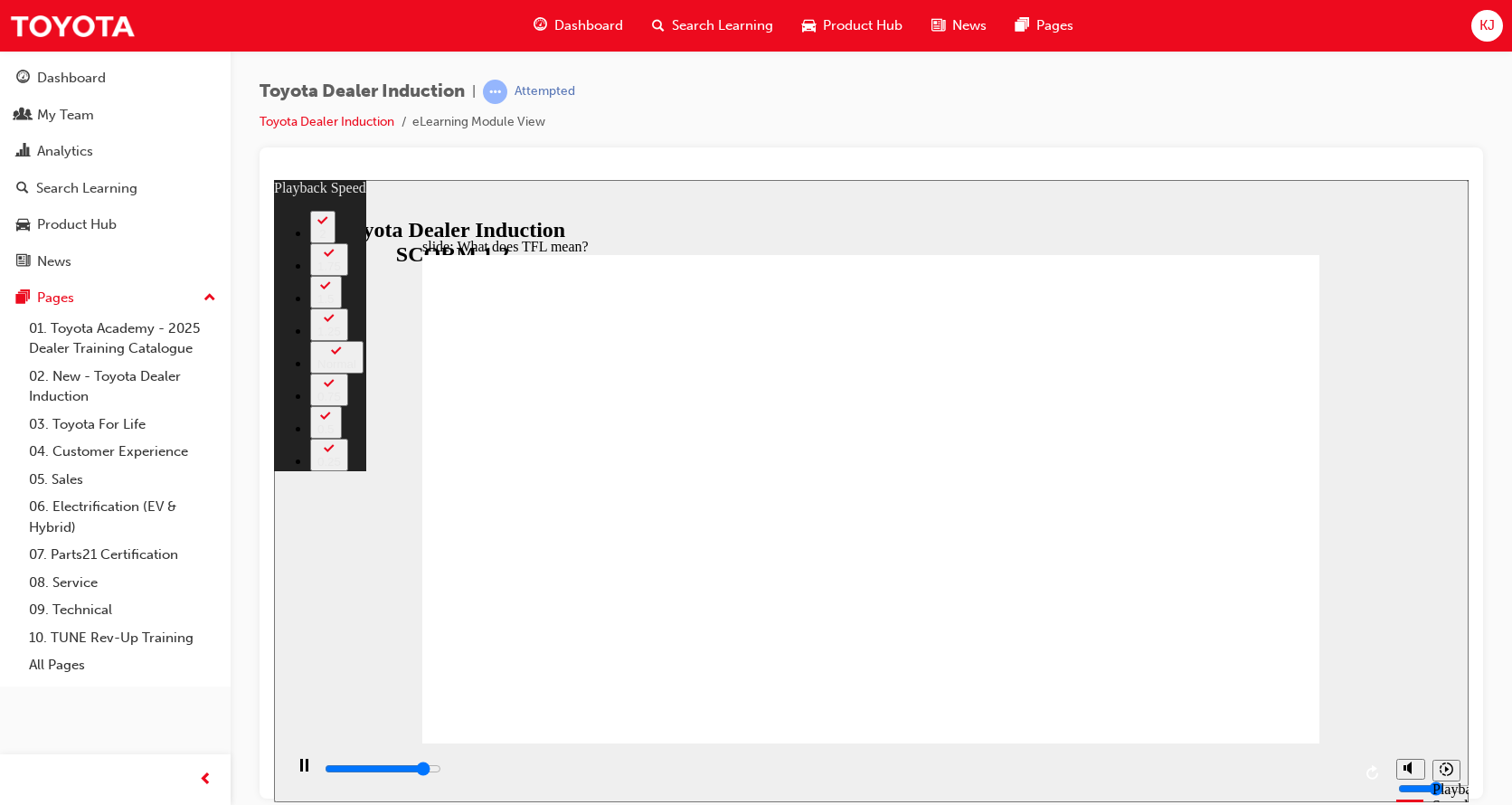 type on "9700" 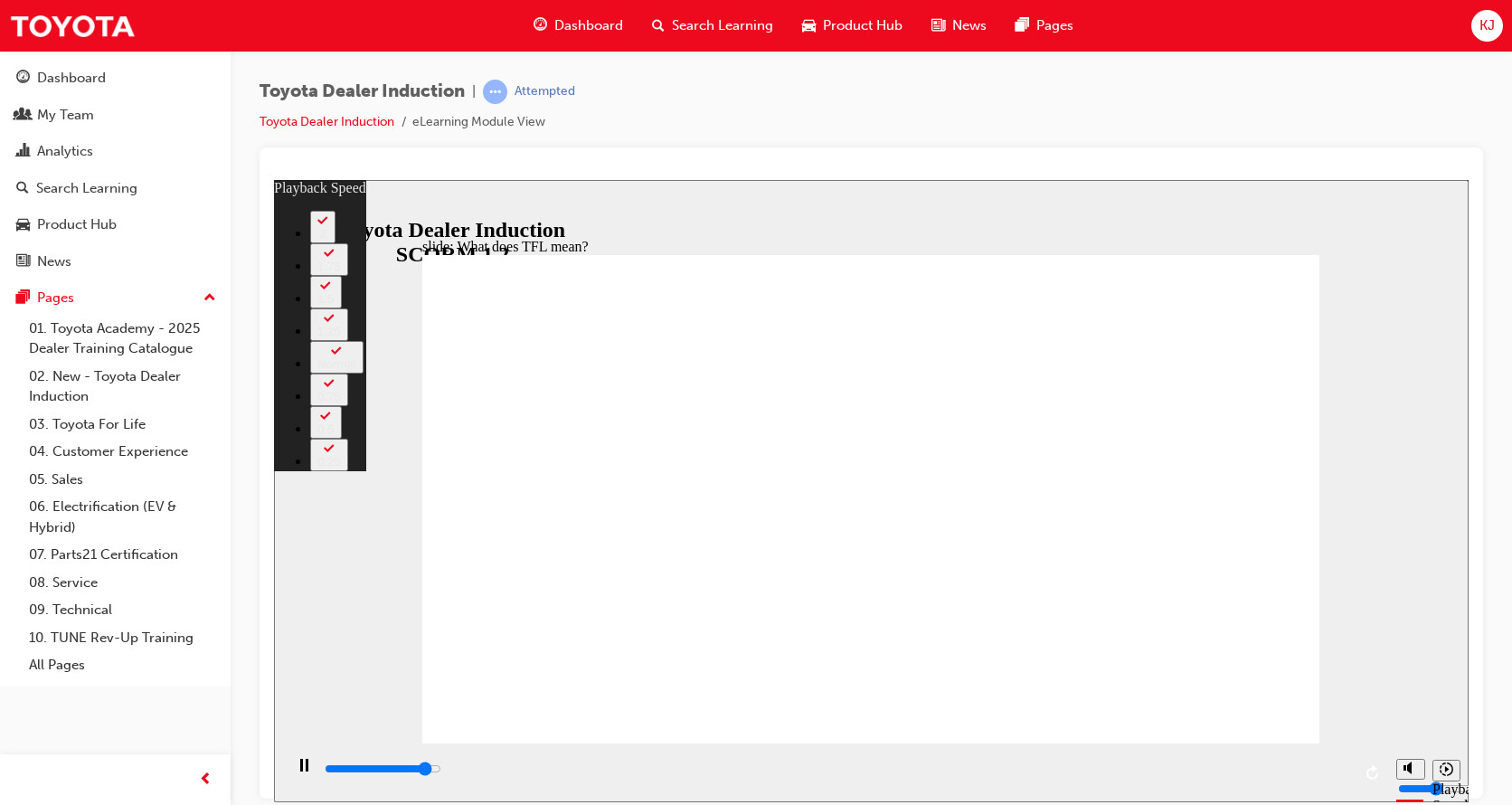 type on "10000" 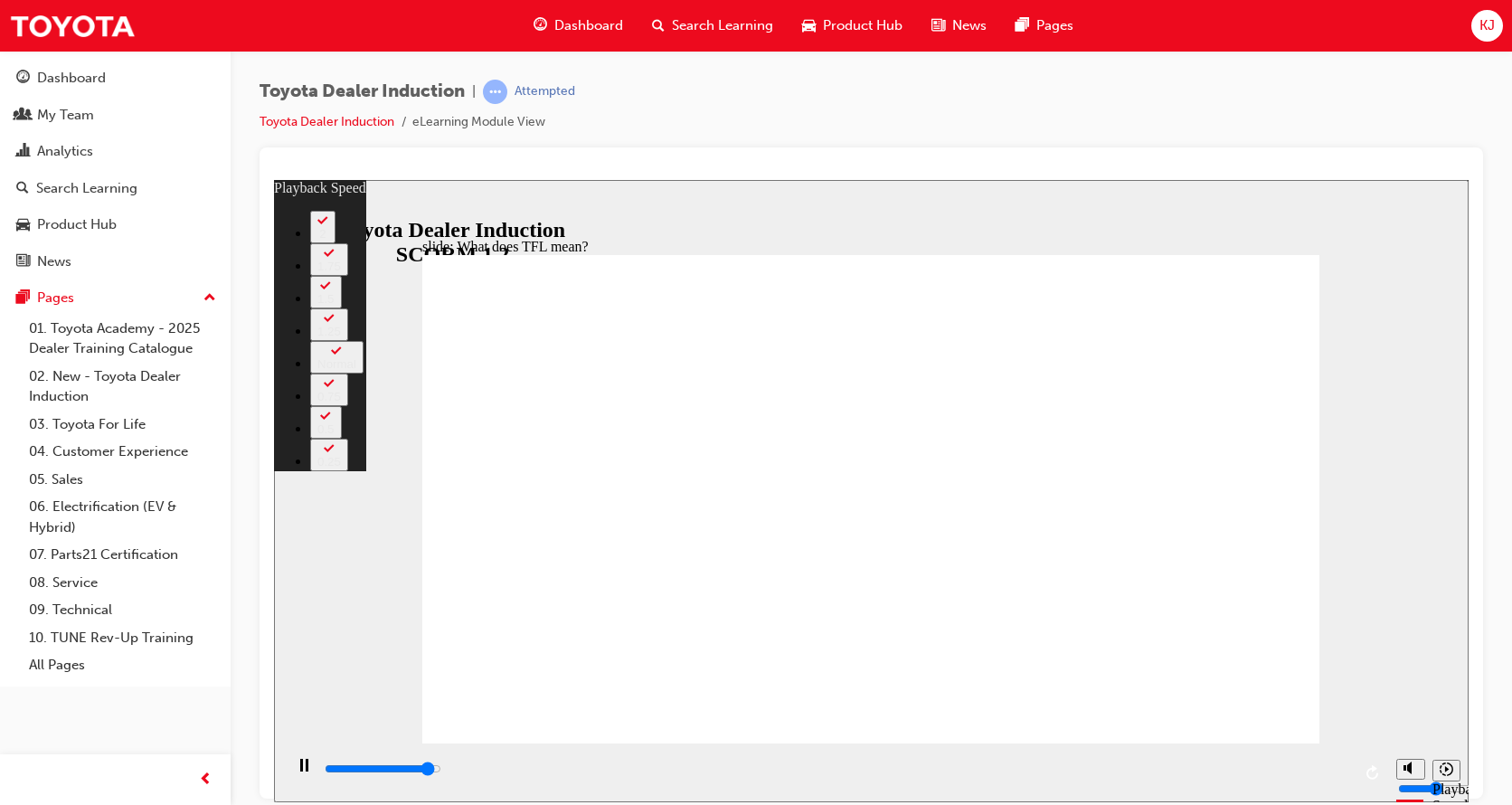 type on "10200" 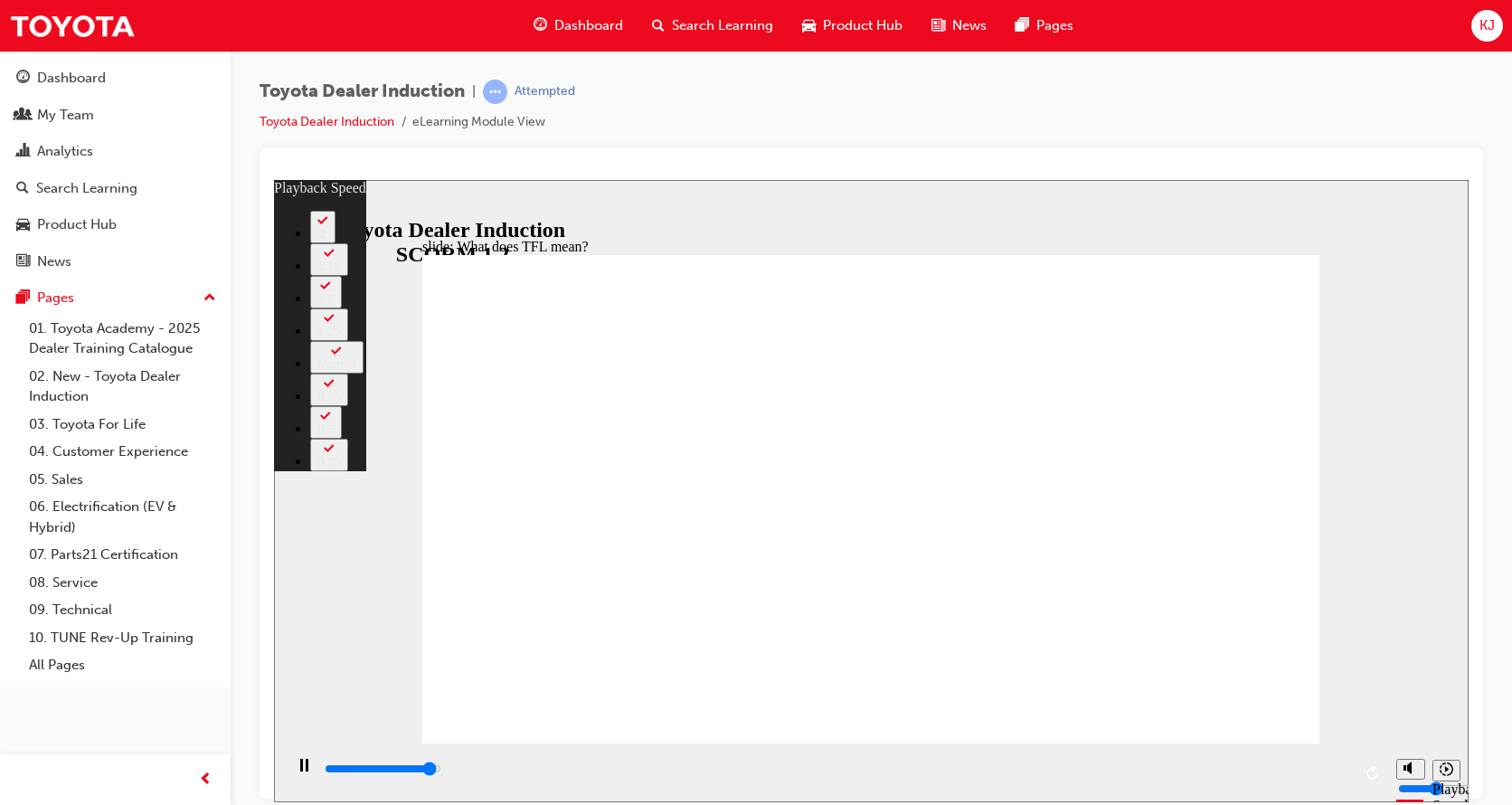 type on "10500" 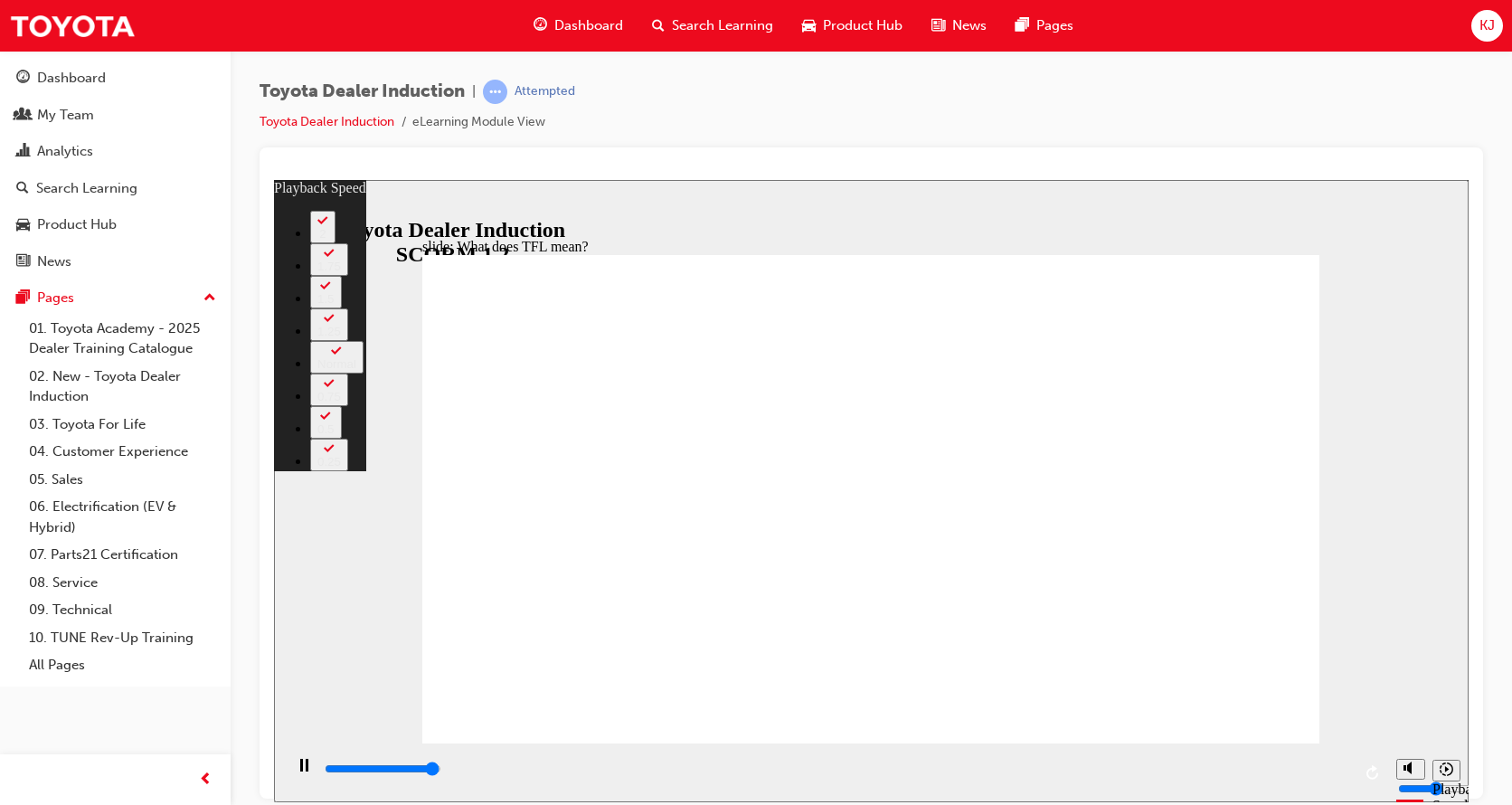 type on "10700" 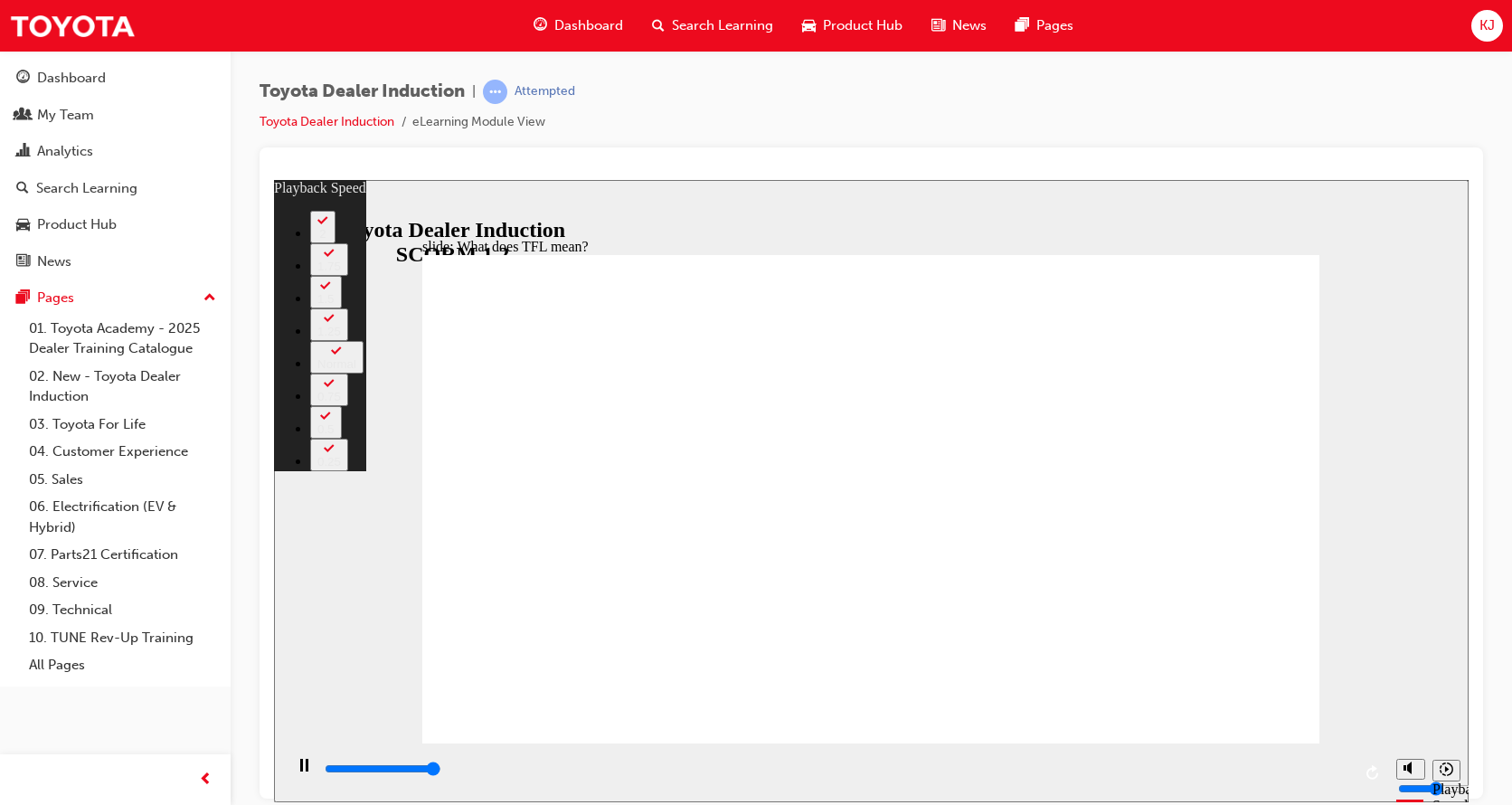 type on "10800" 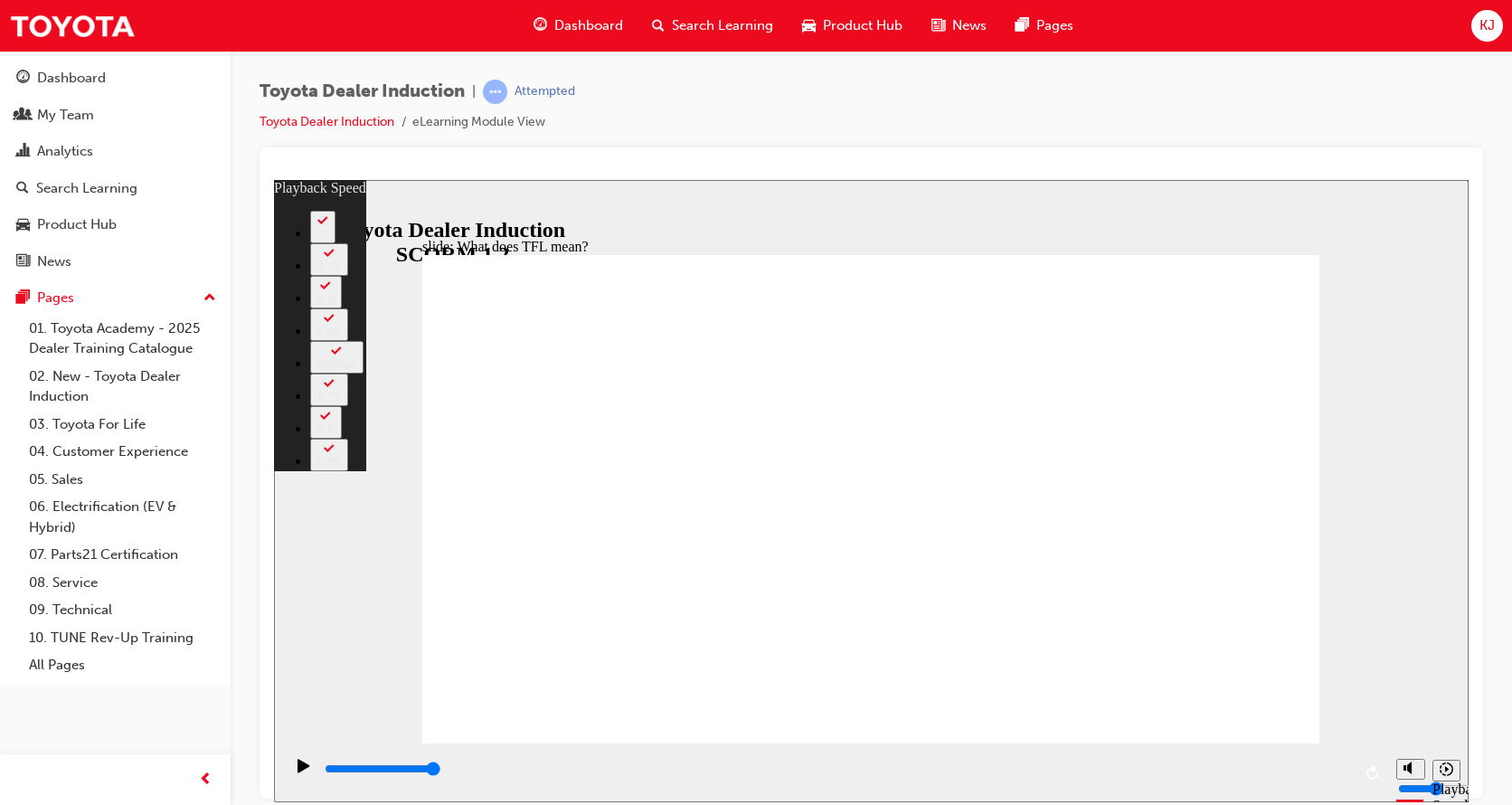 click 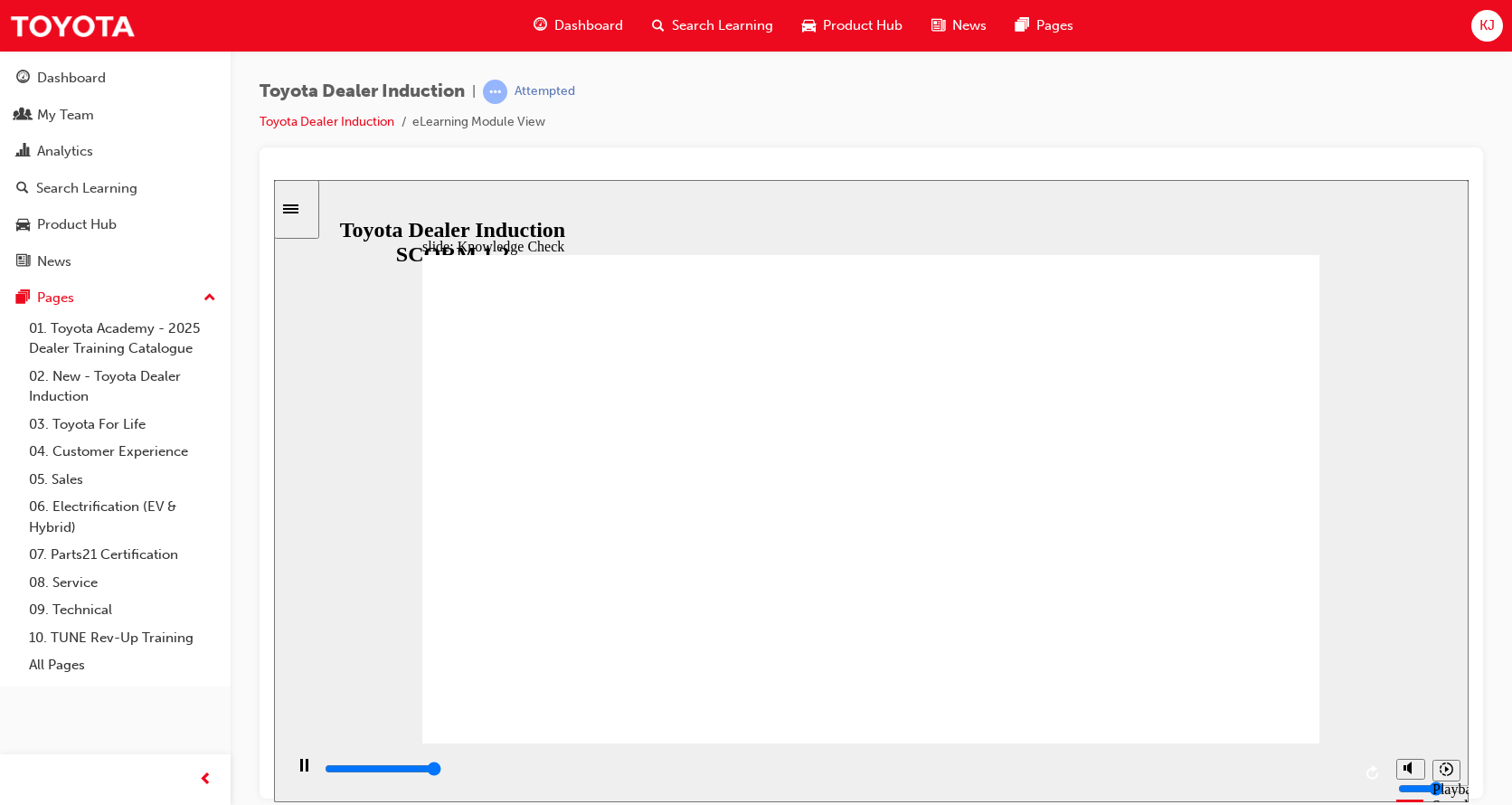 type on "5000" 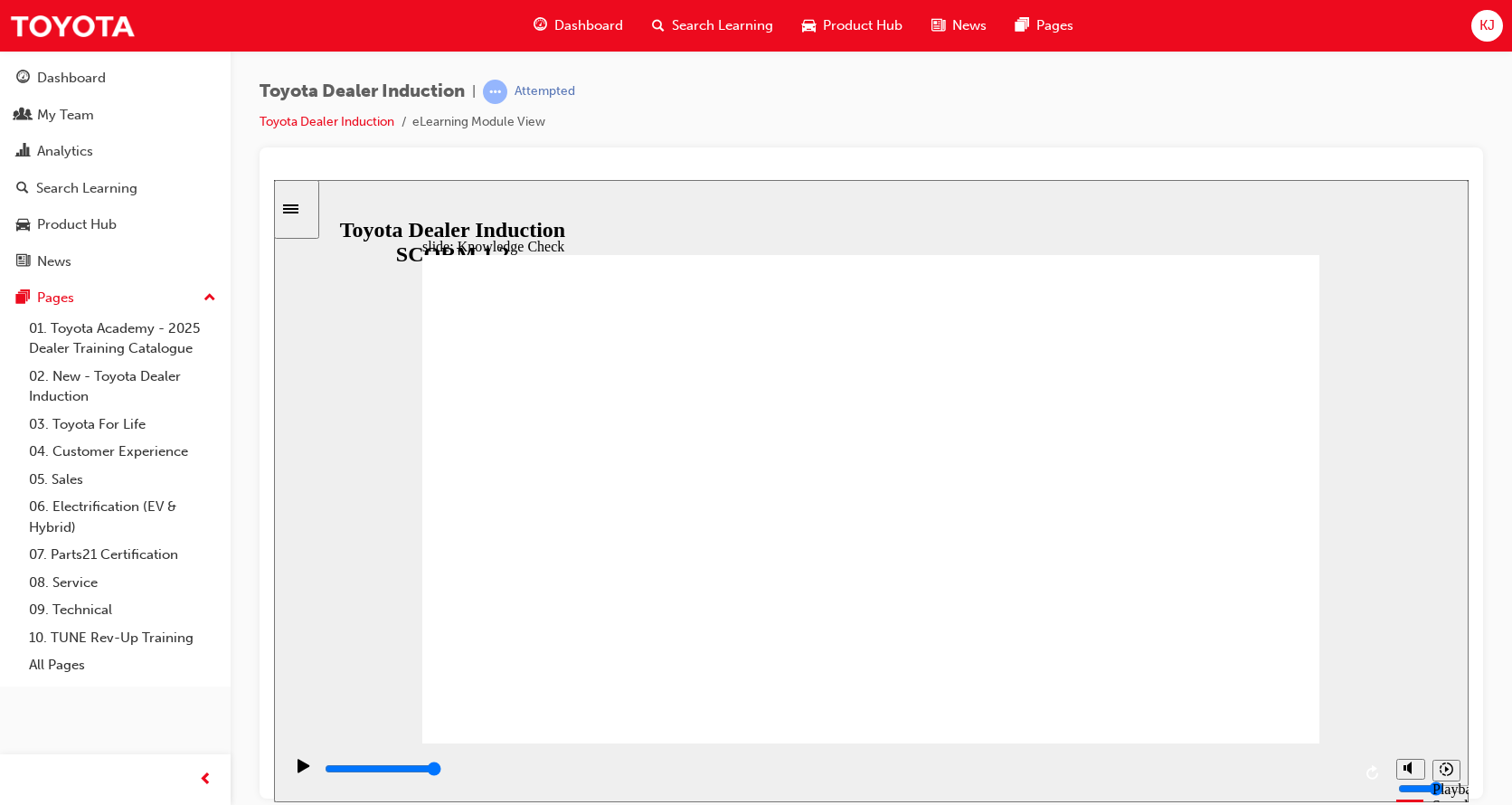radio on "true" 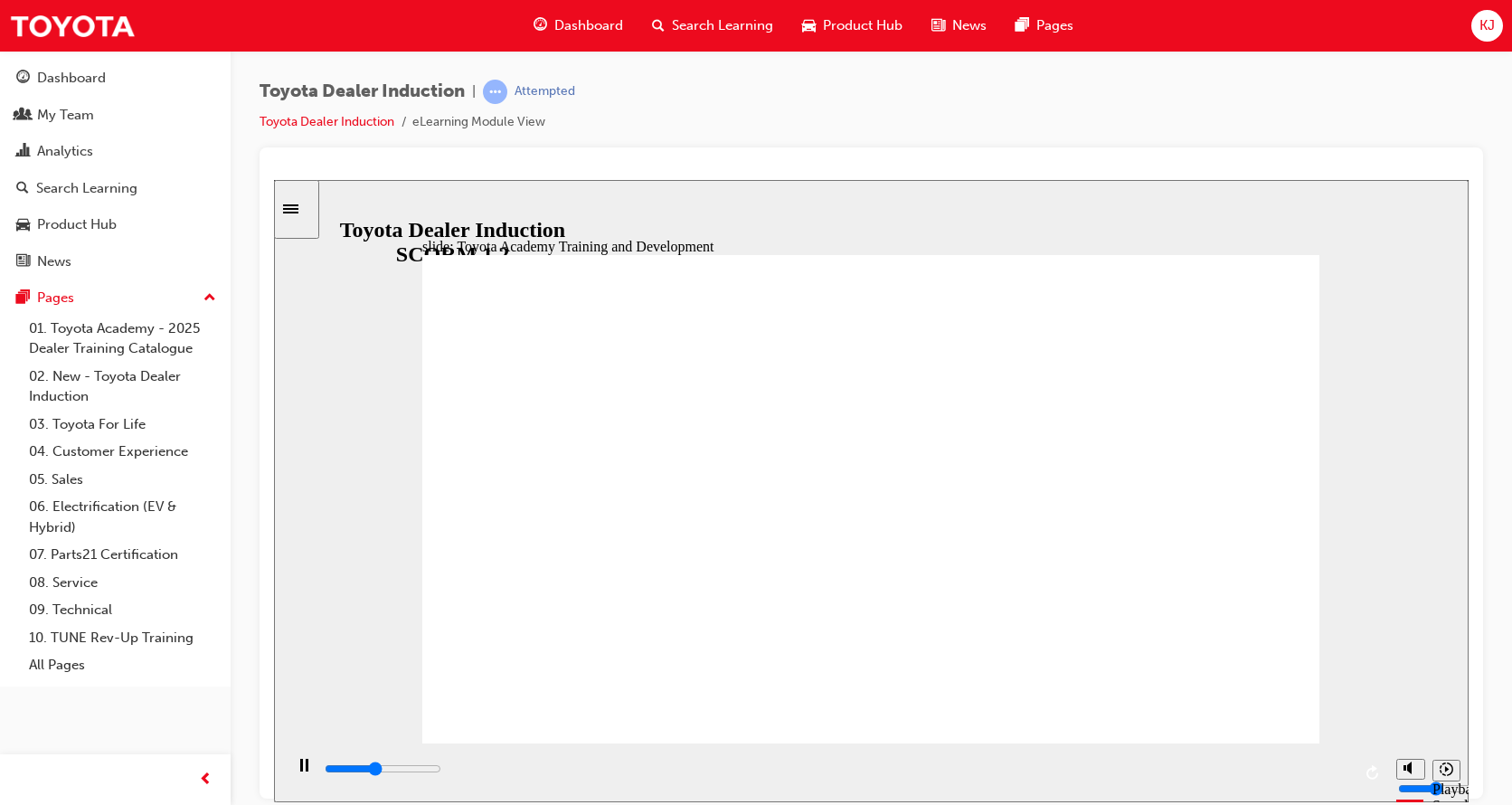 click 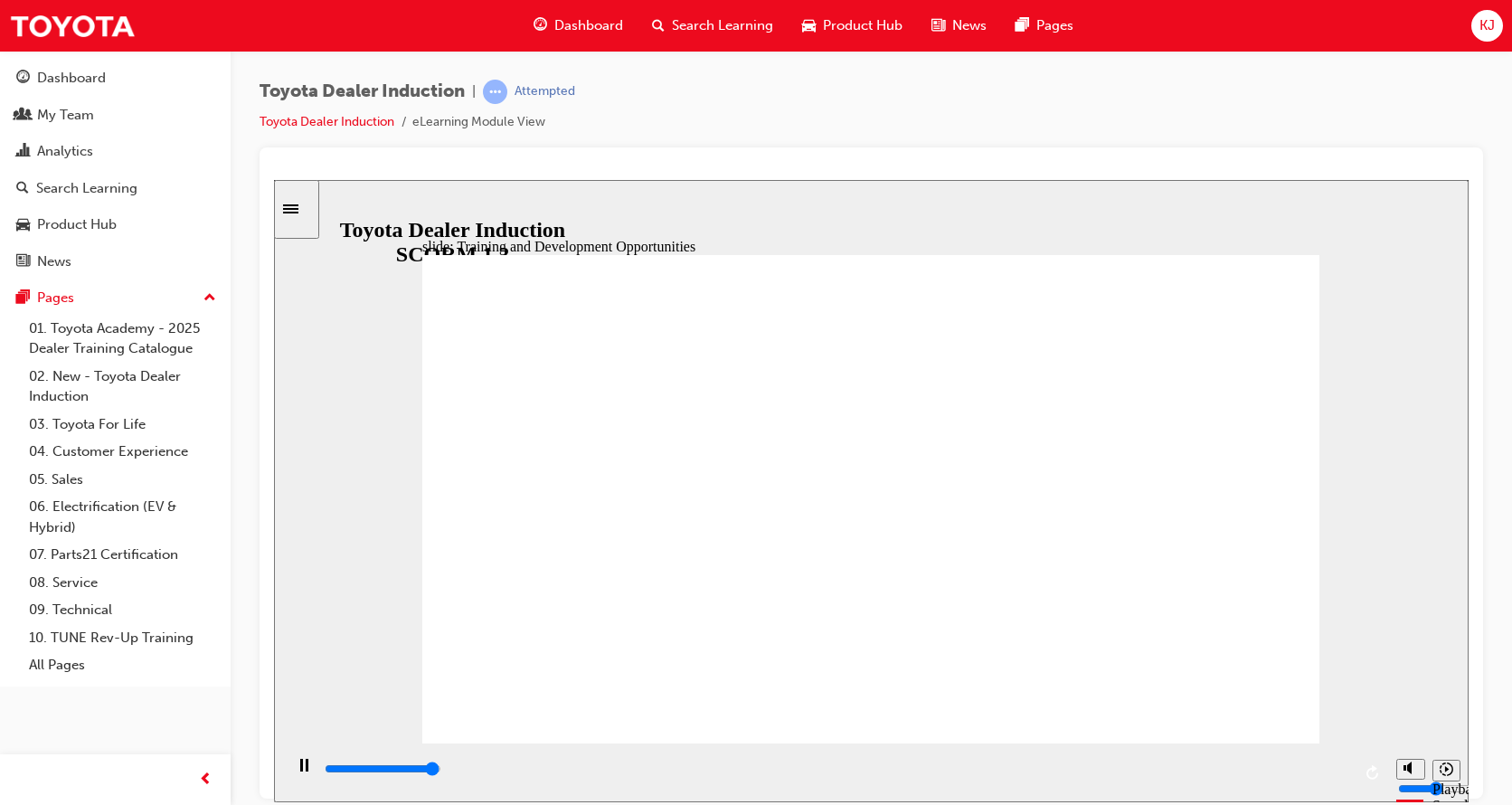 click 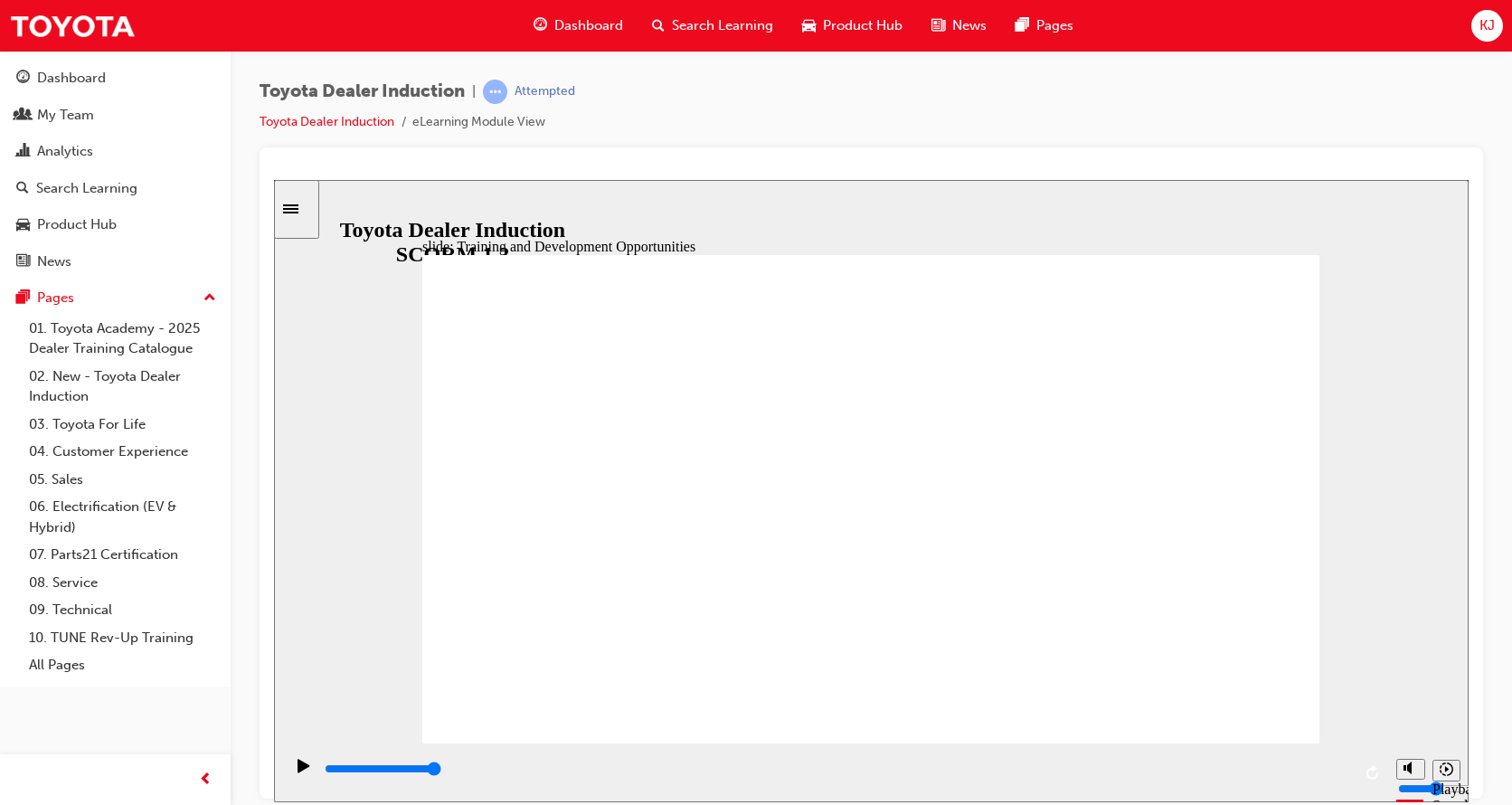 click 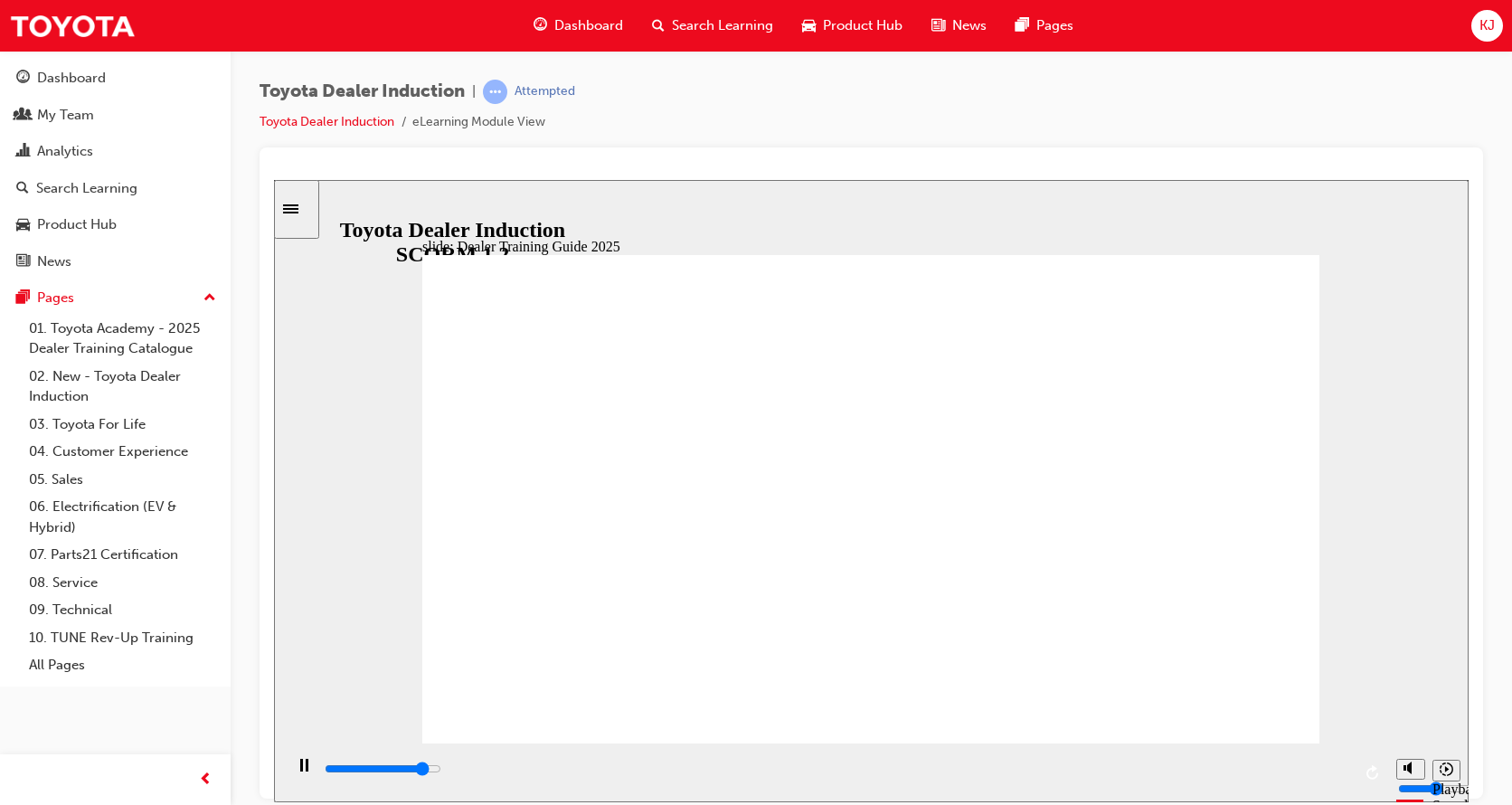 click 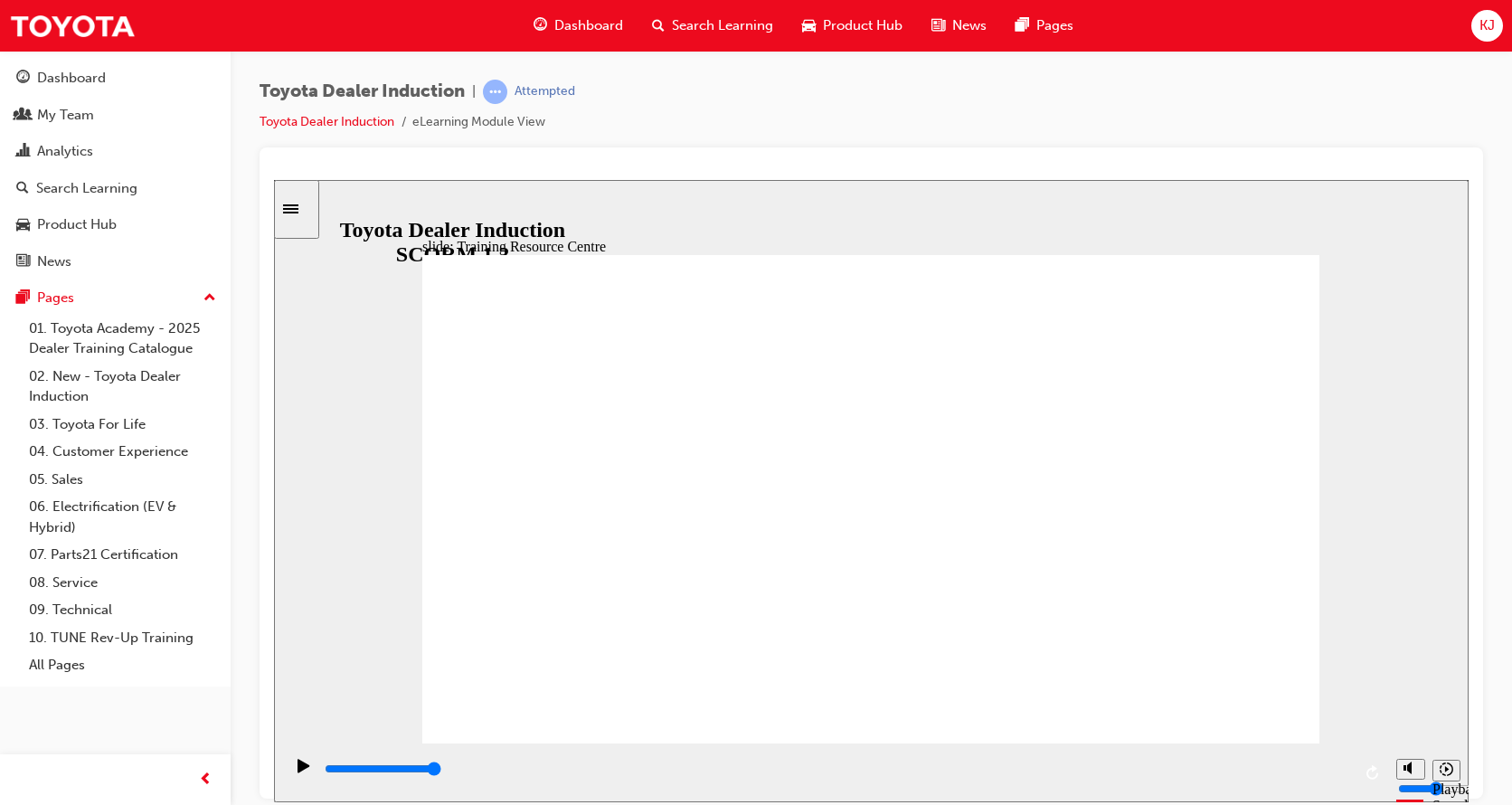 click 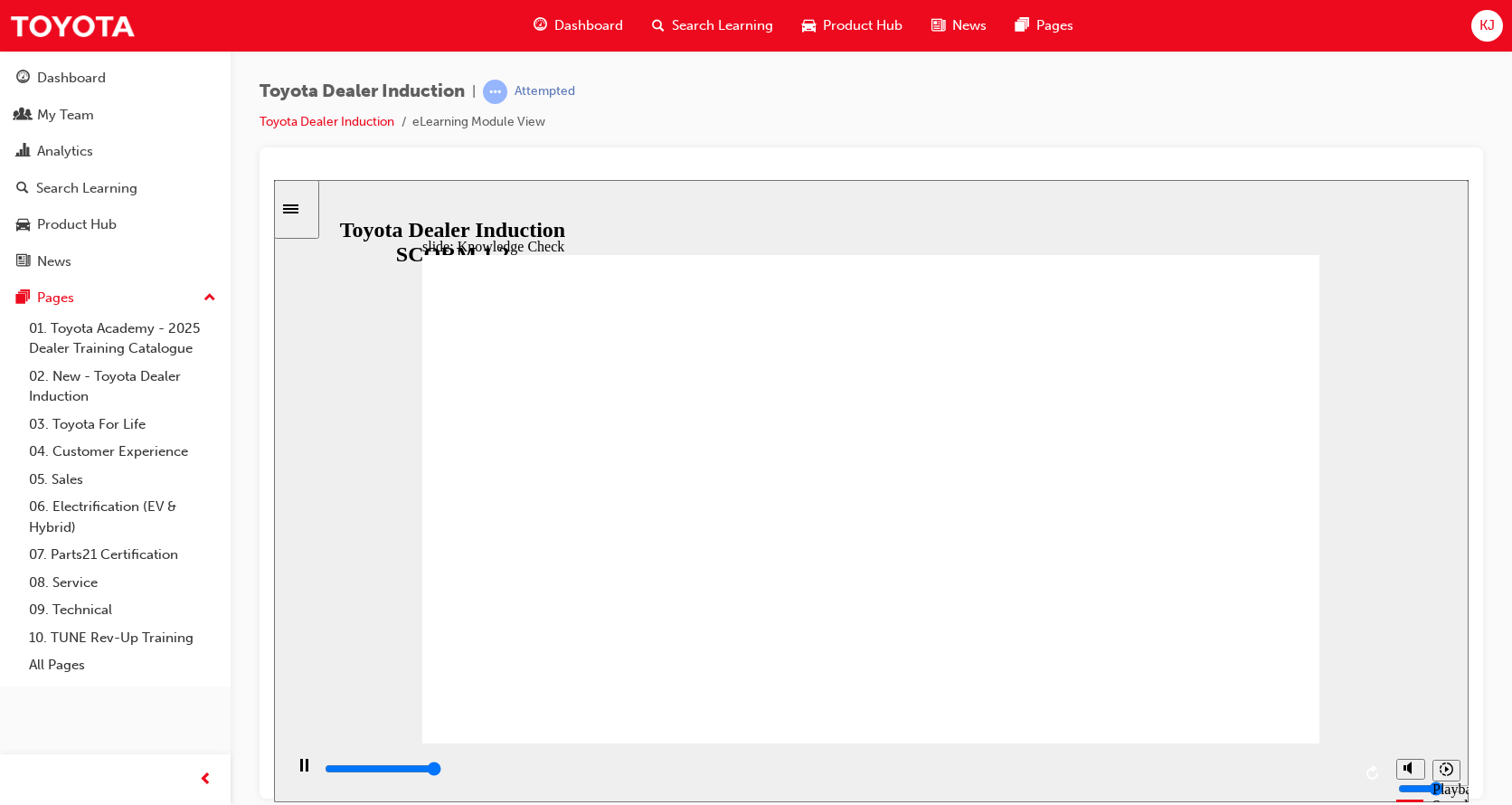 type on "5000" 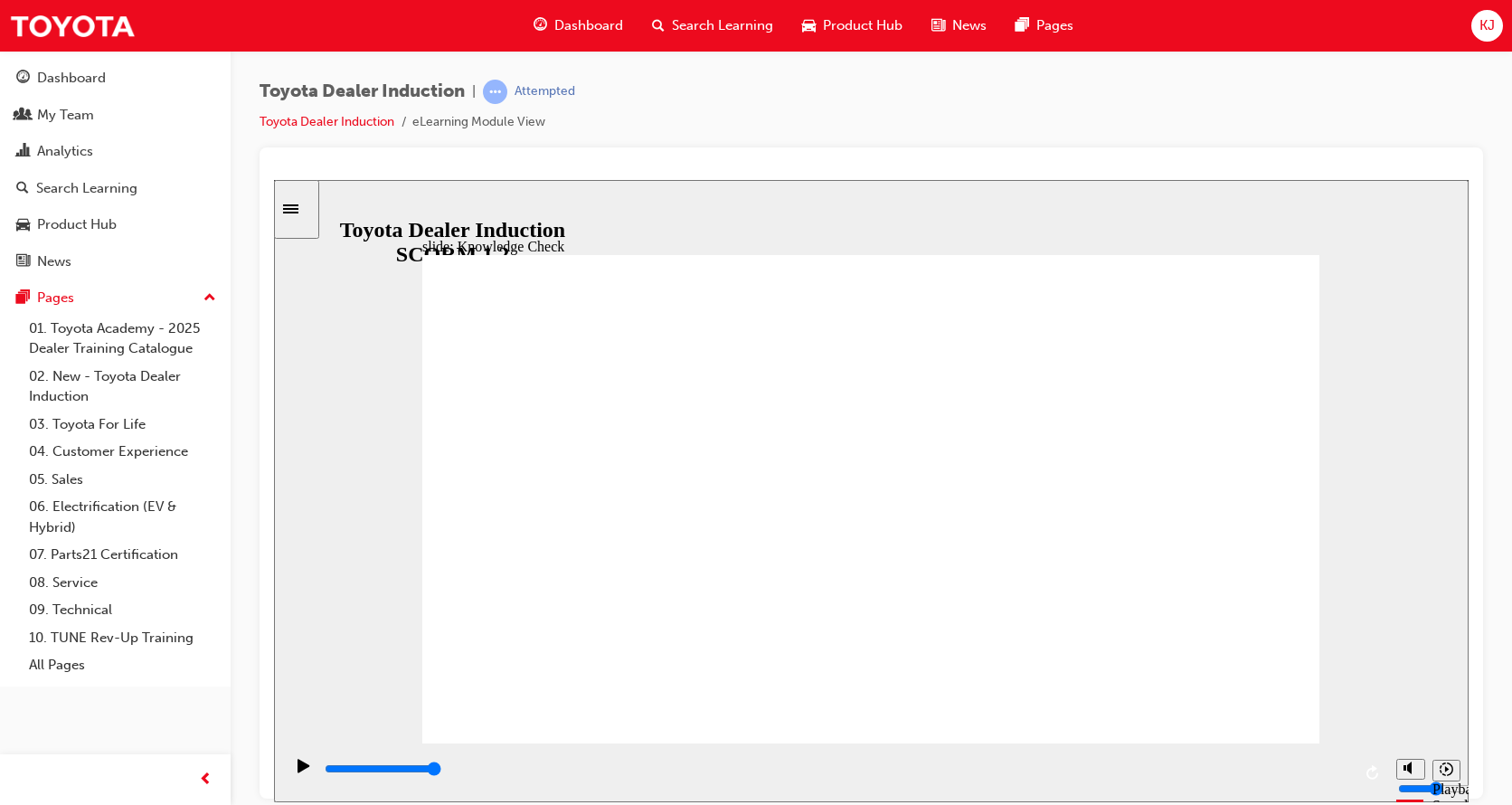 radio on "true" 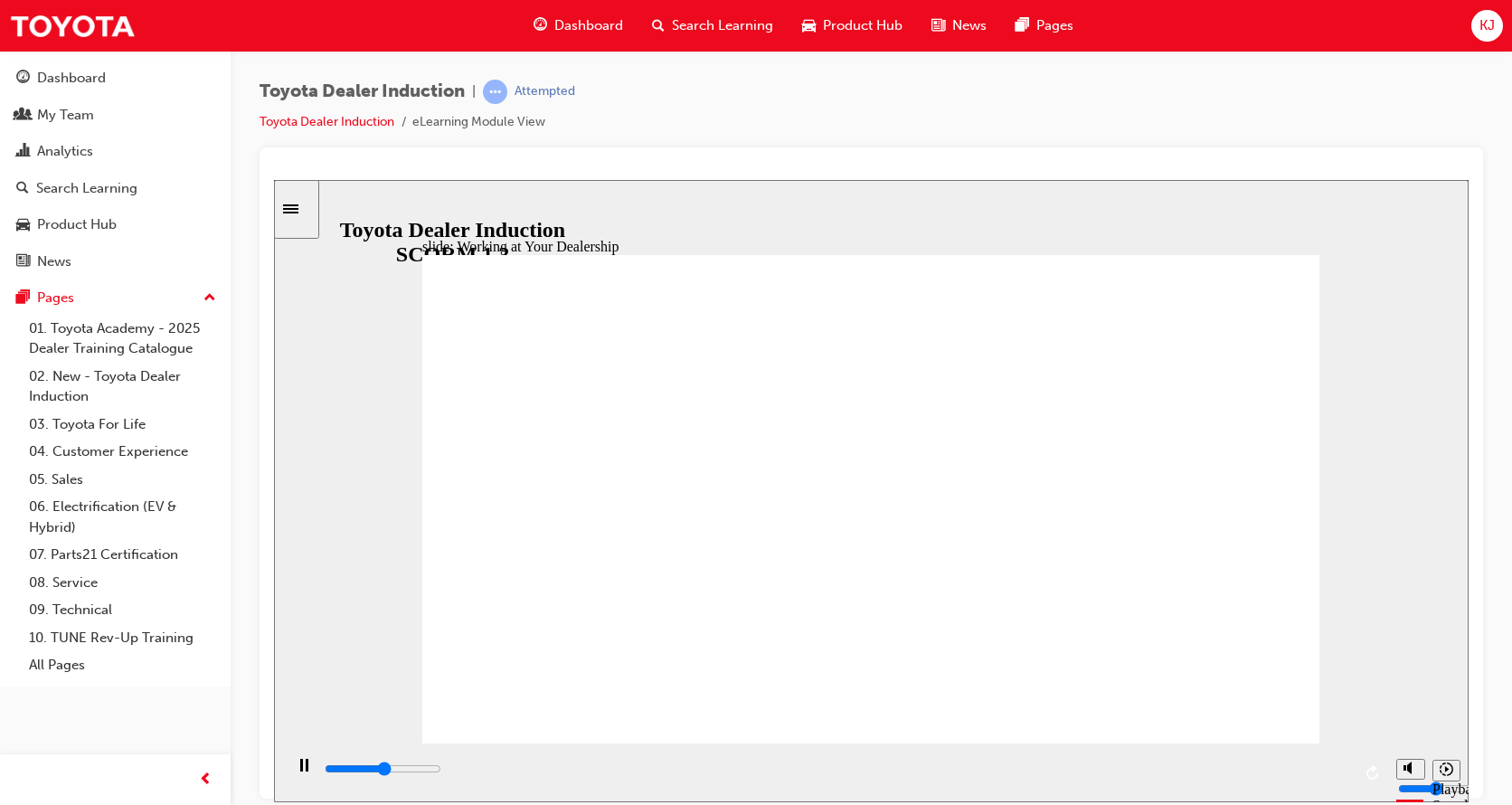 click 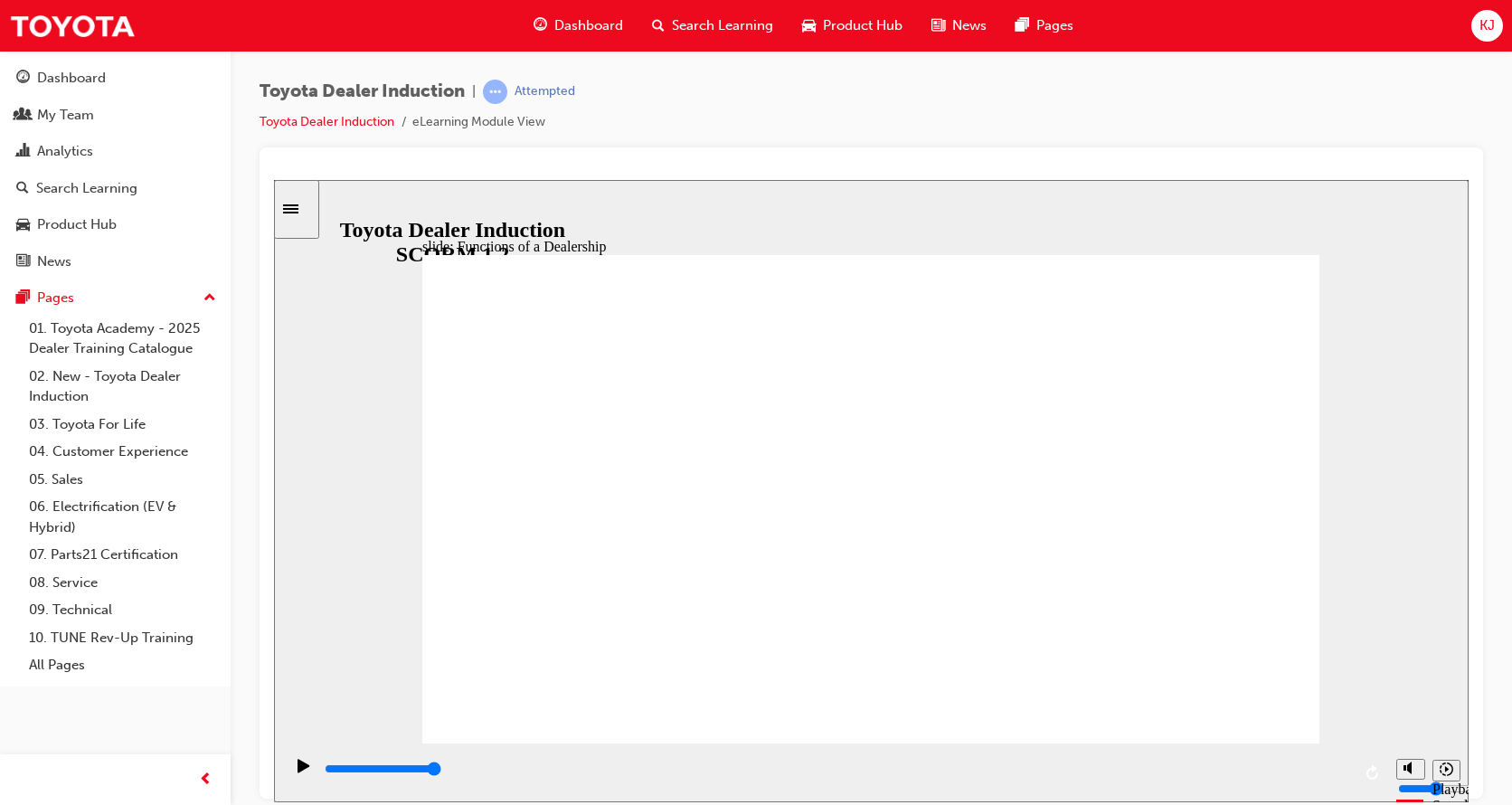 click 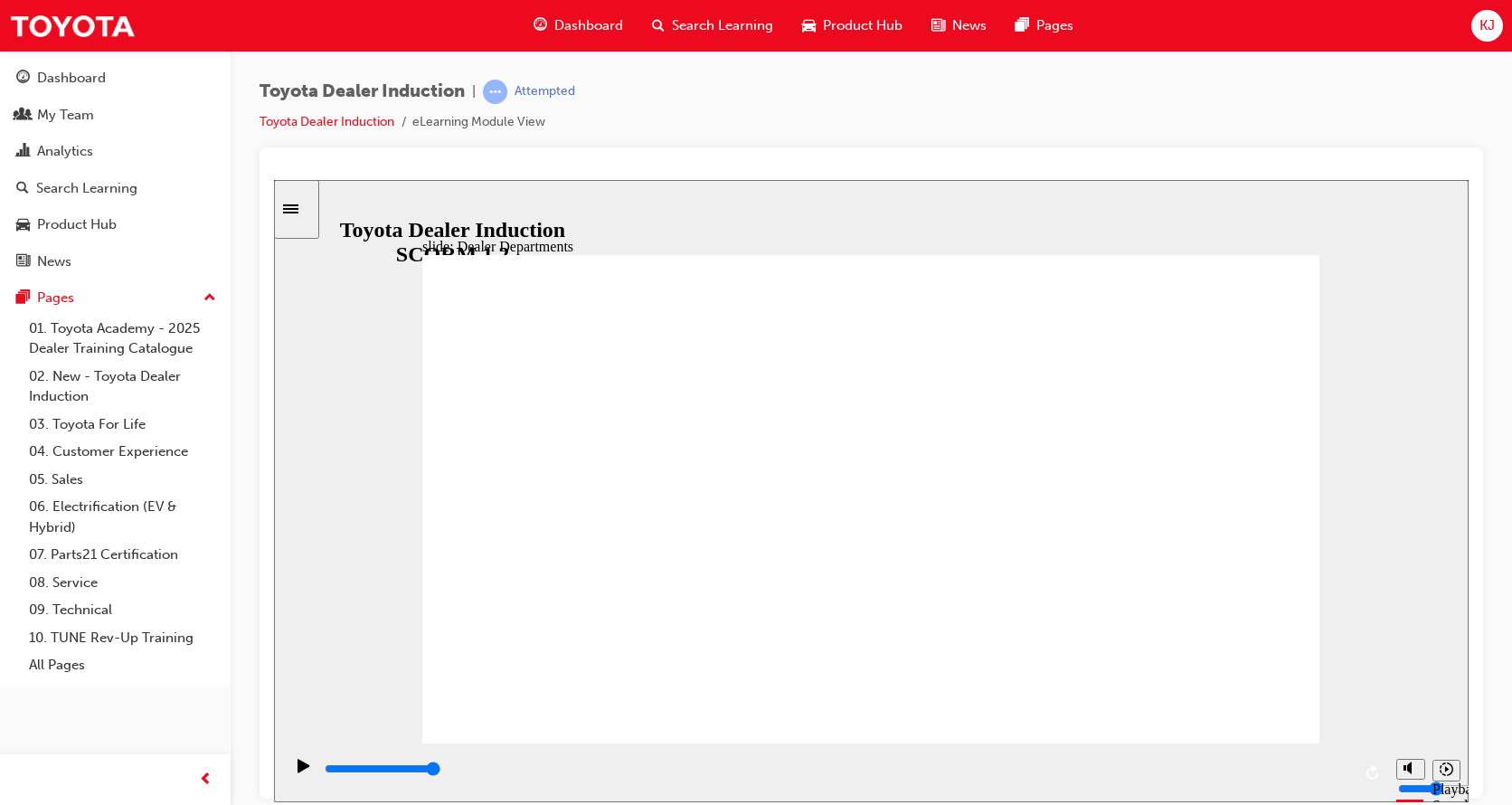 click 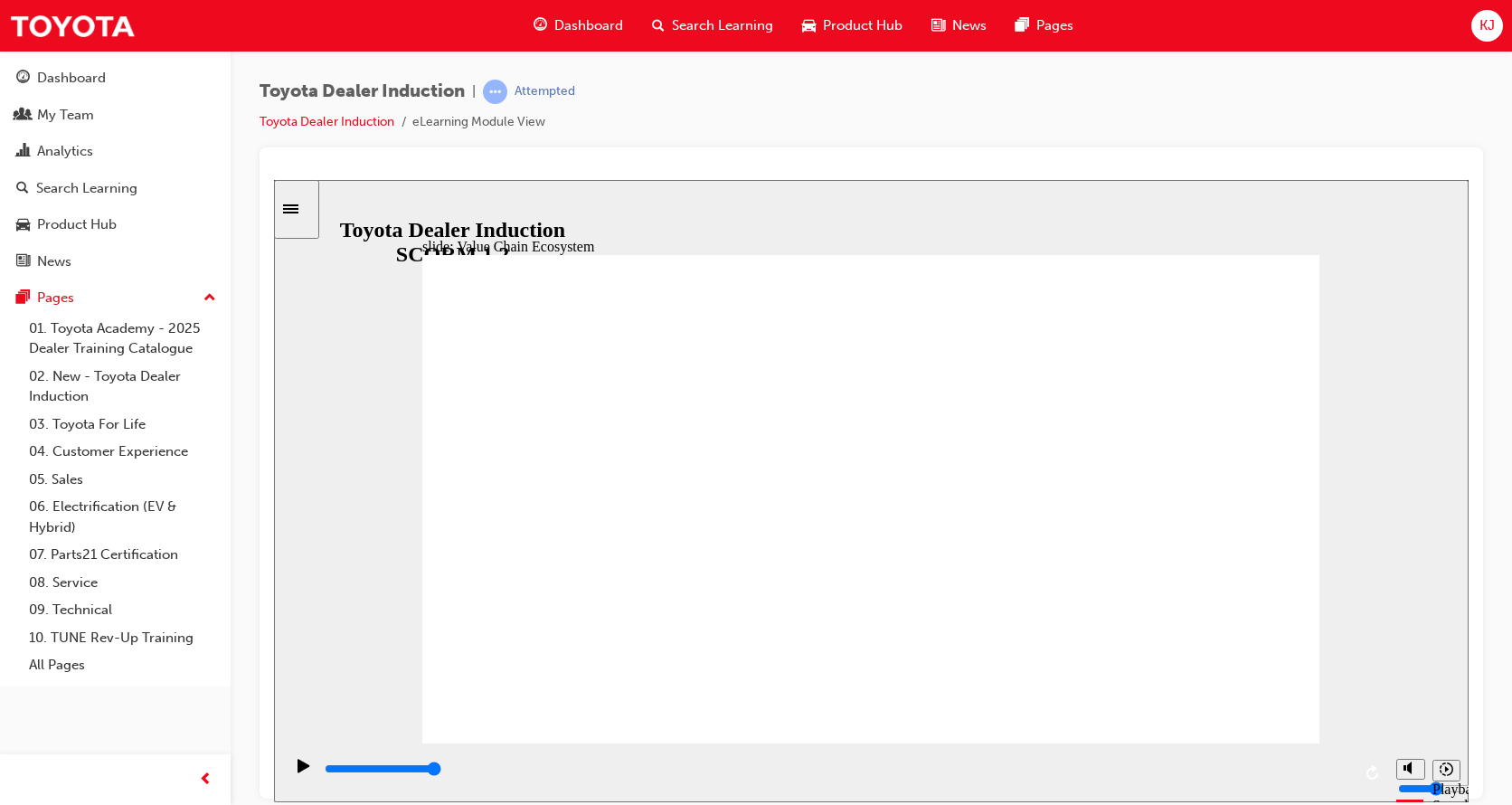 click 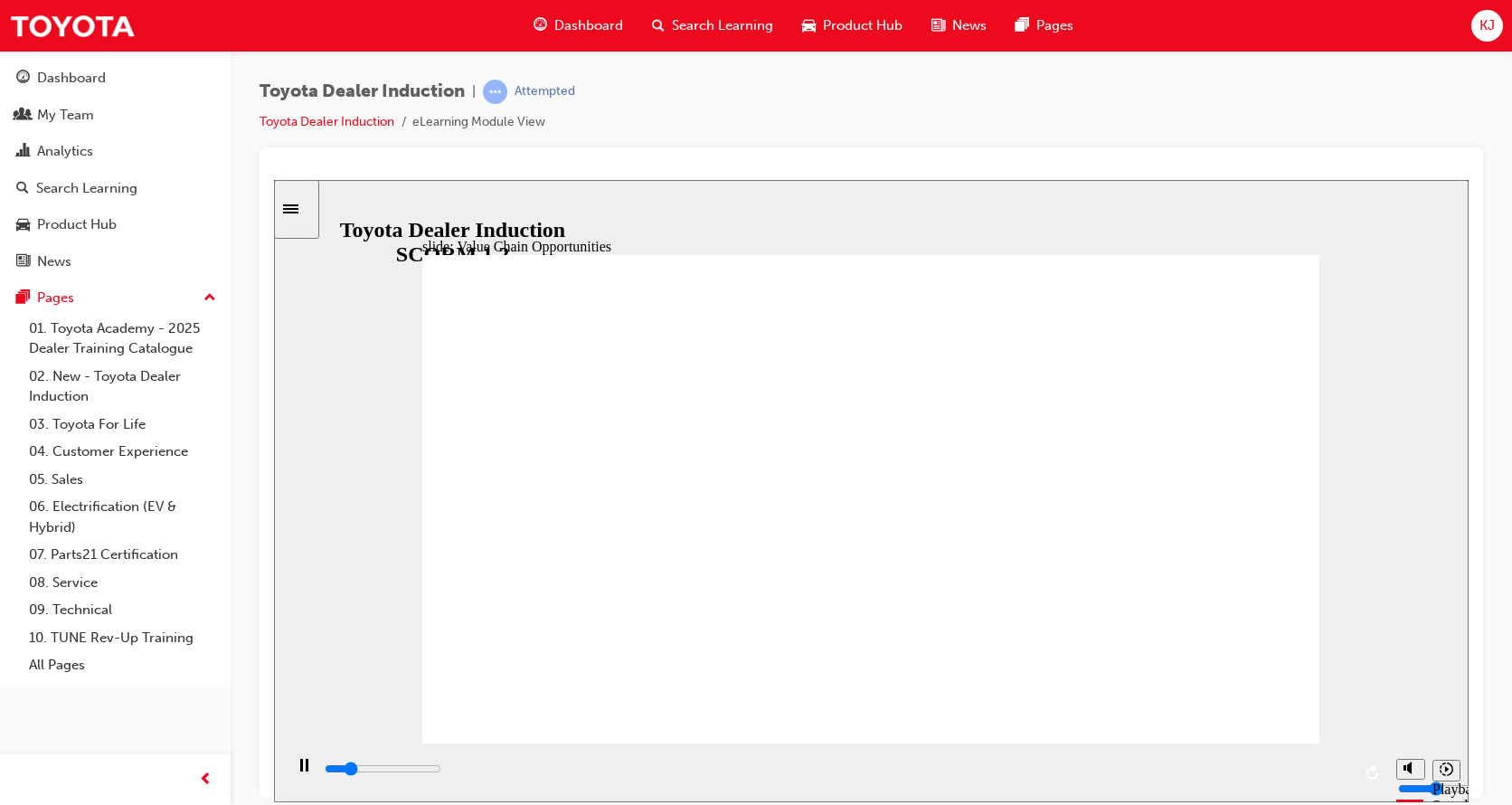 click 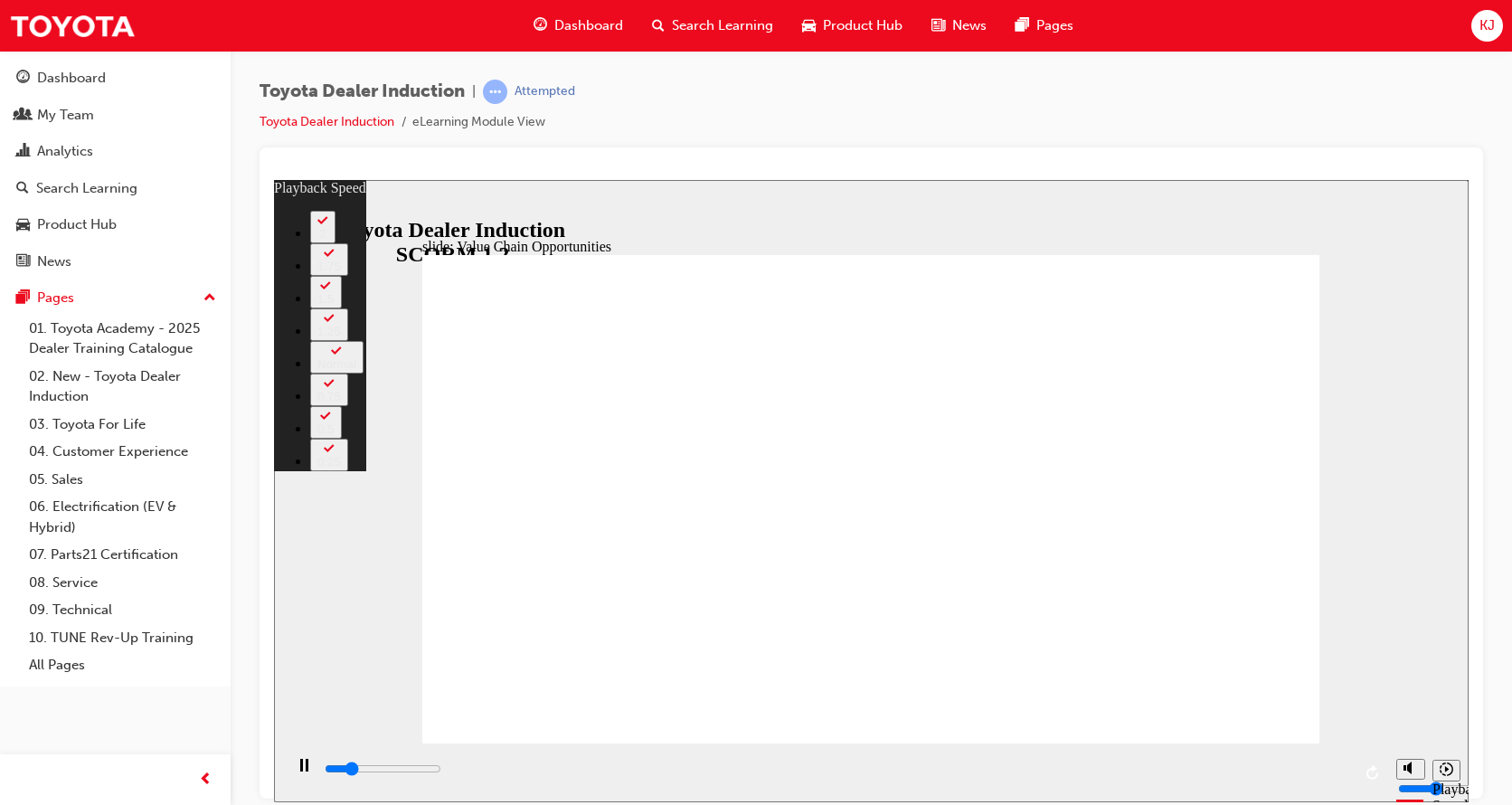 type on "2200" 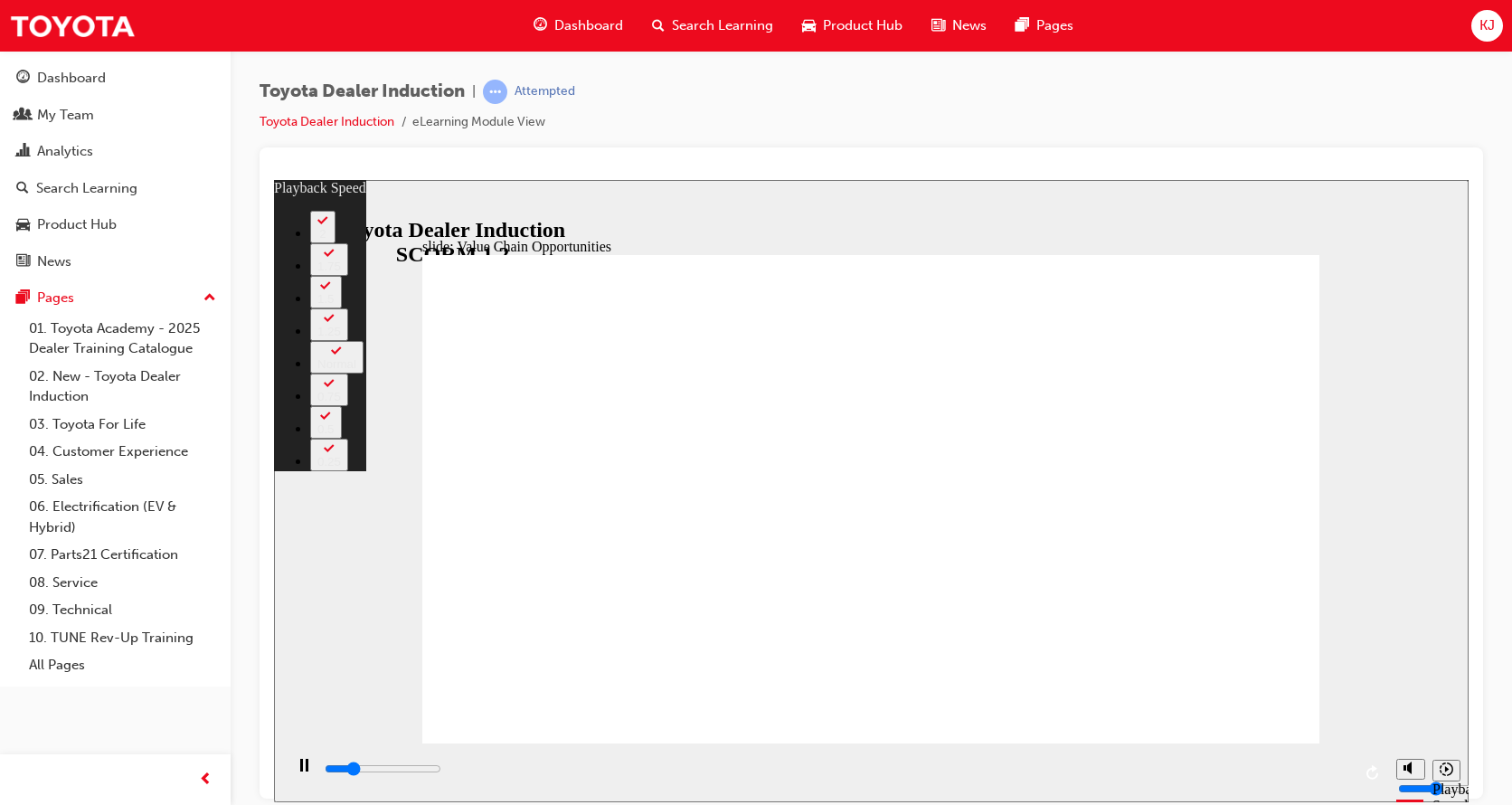 type on "2400" 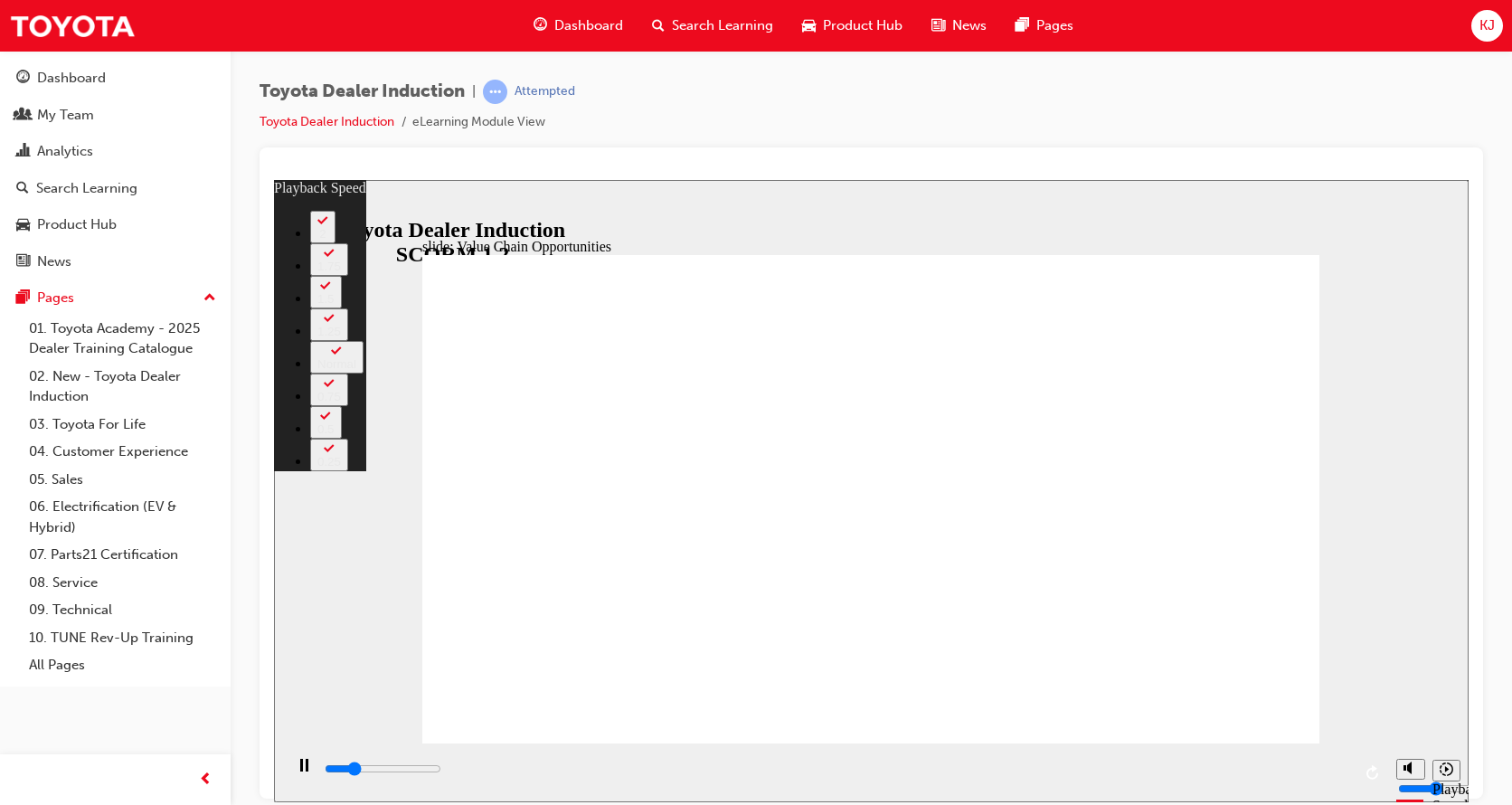 type on "2600" 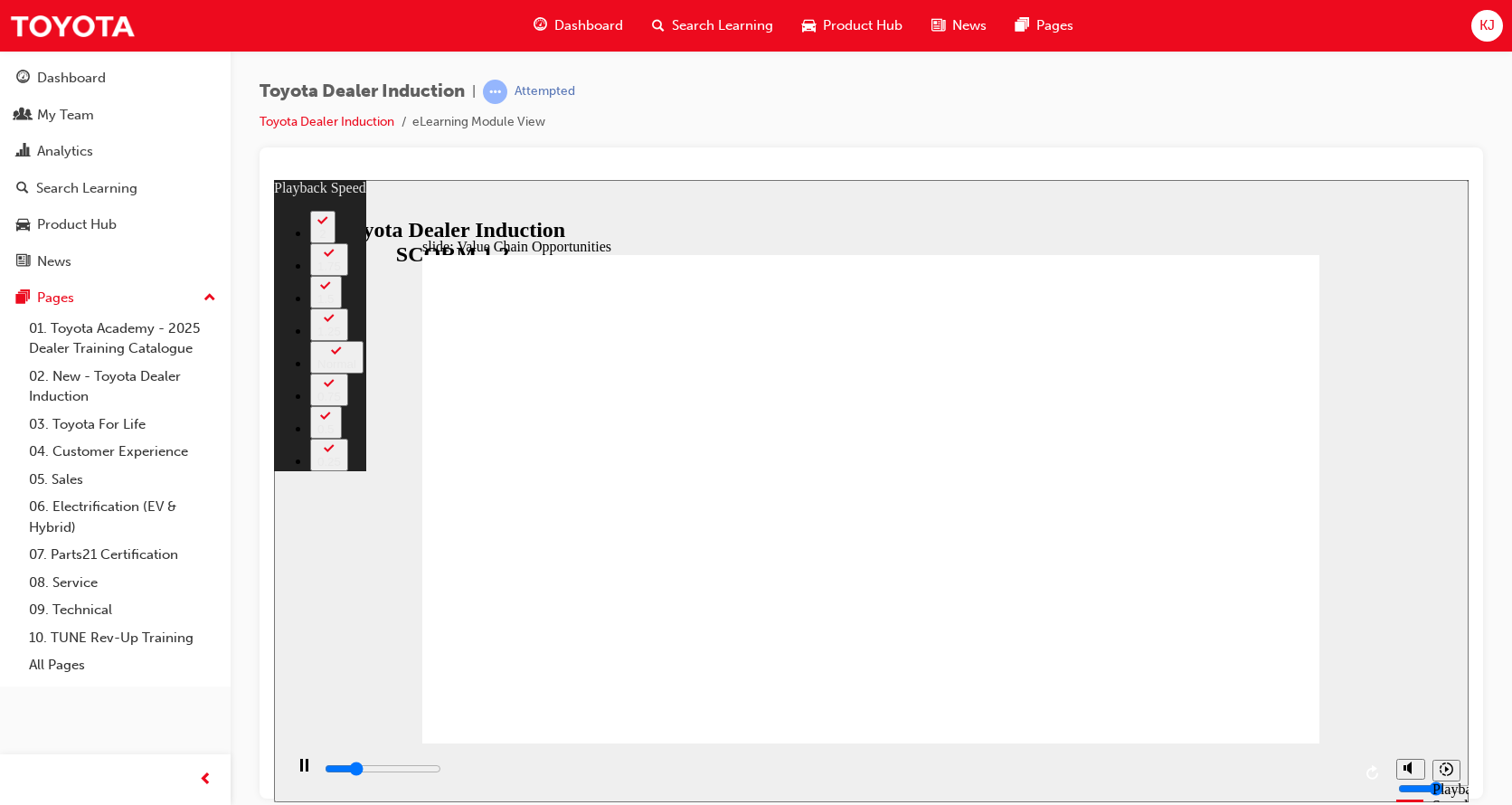 type on "2700" 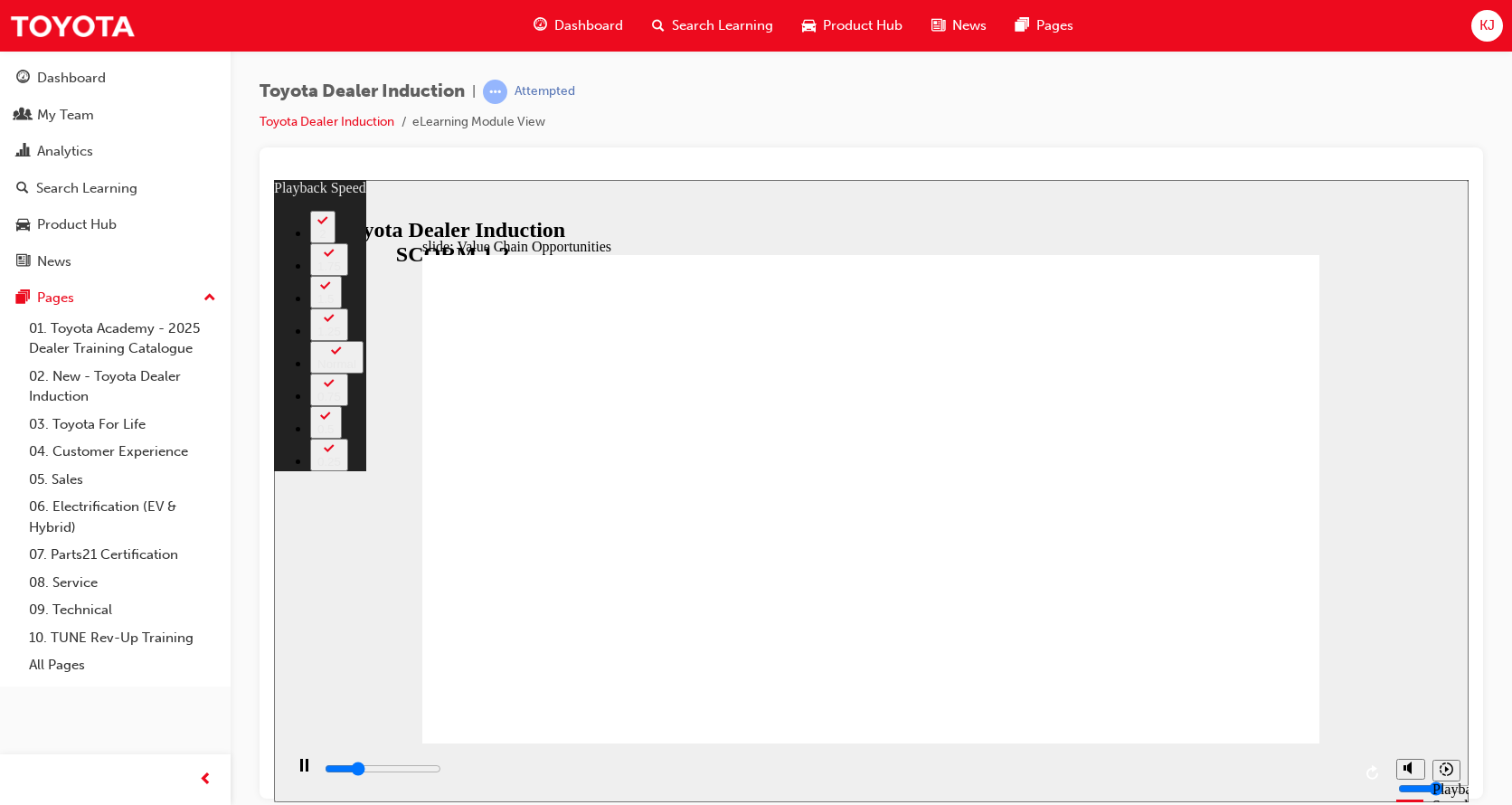 type on "3000" 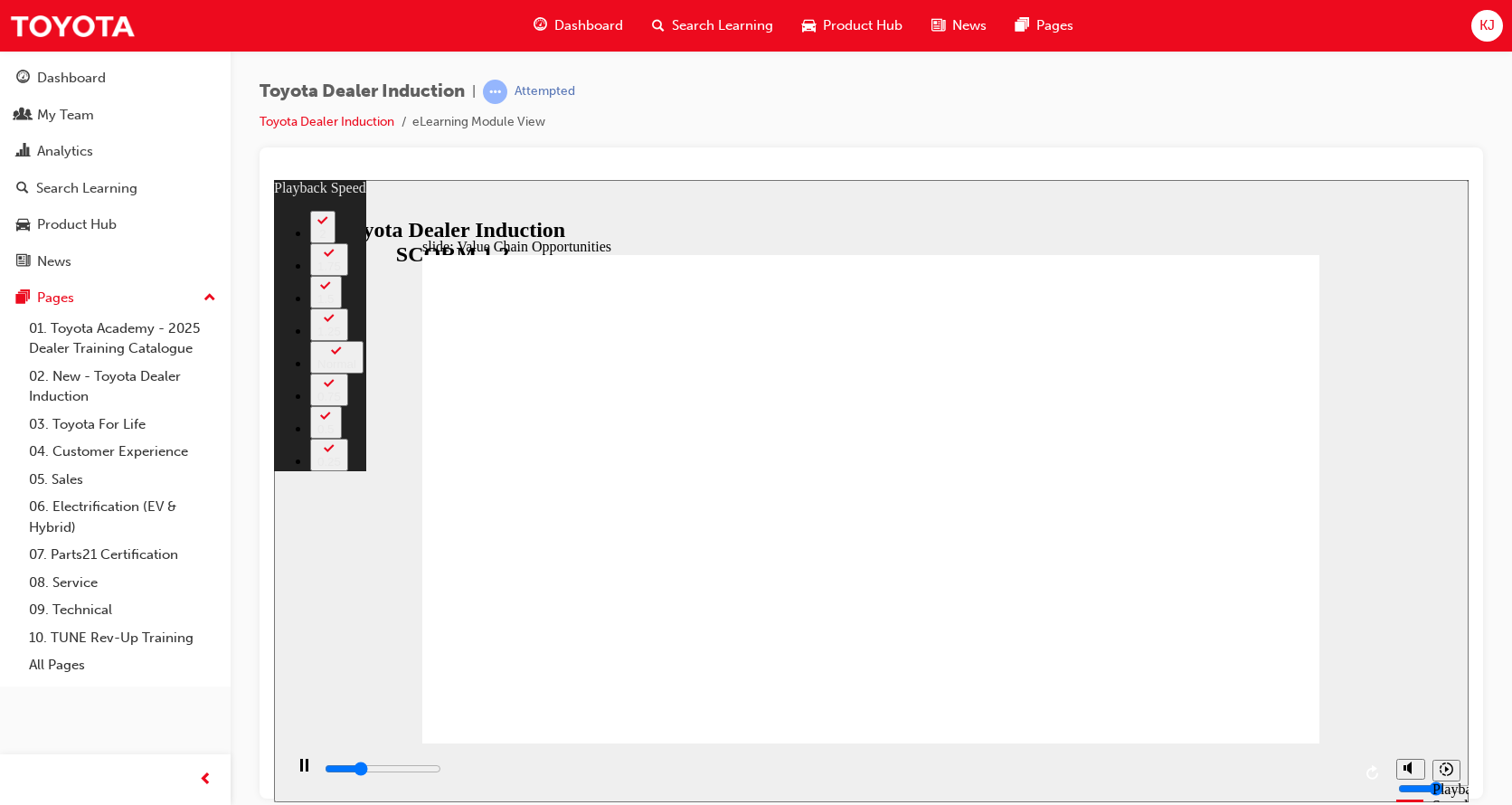 type on "3200" 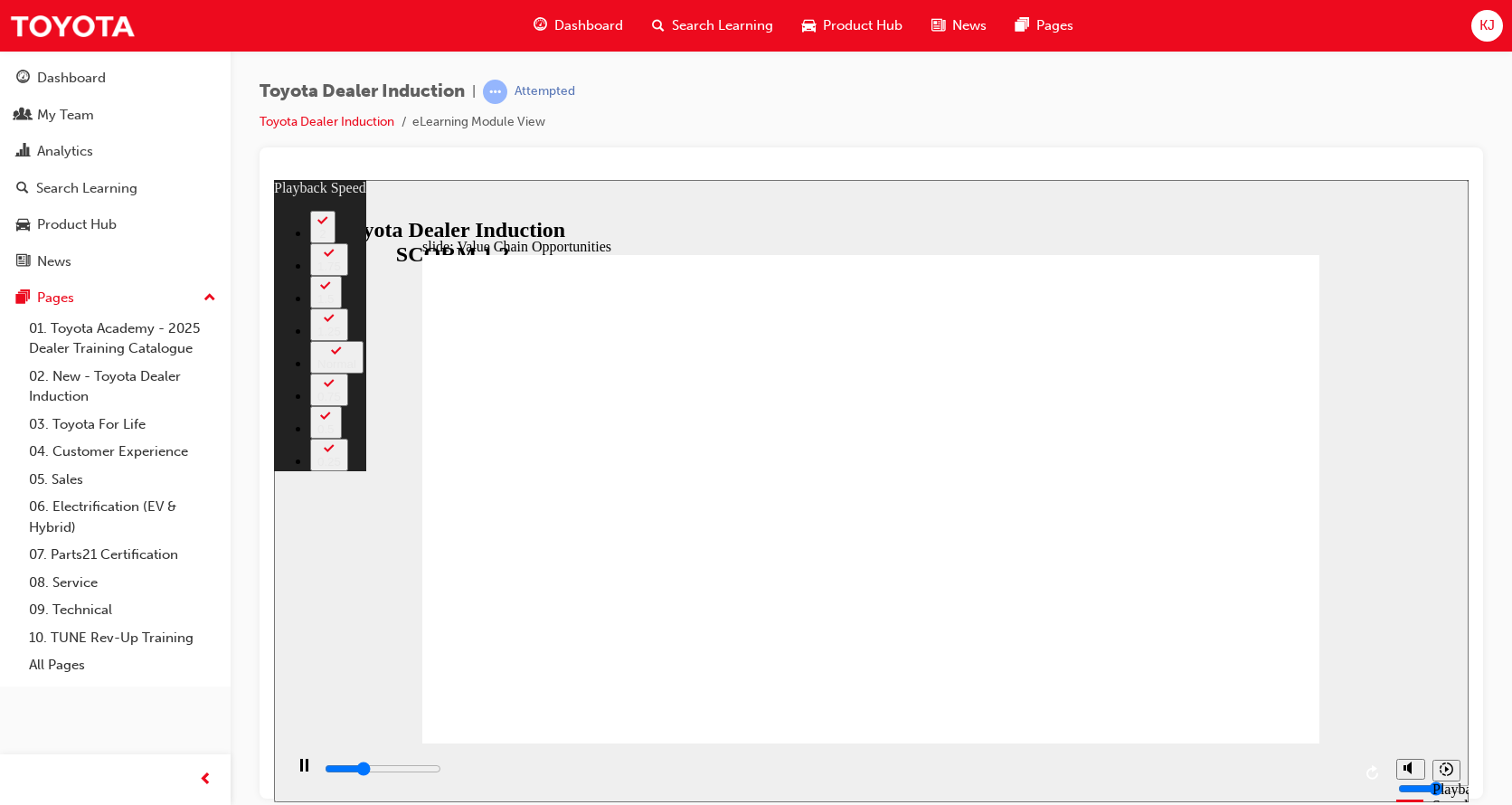 type on "3500" 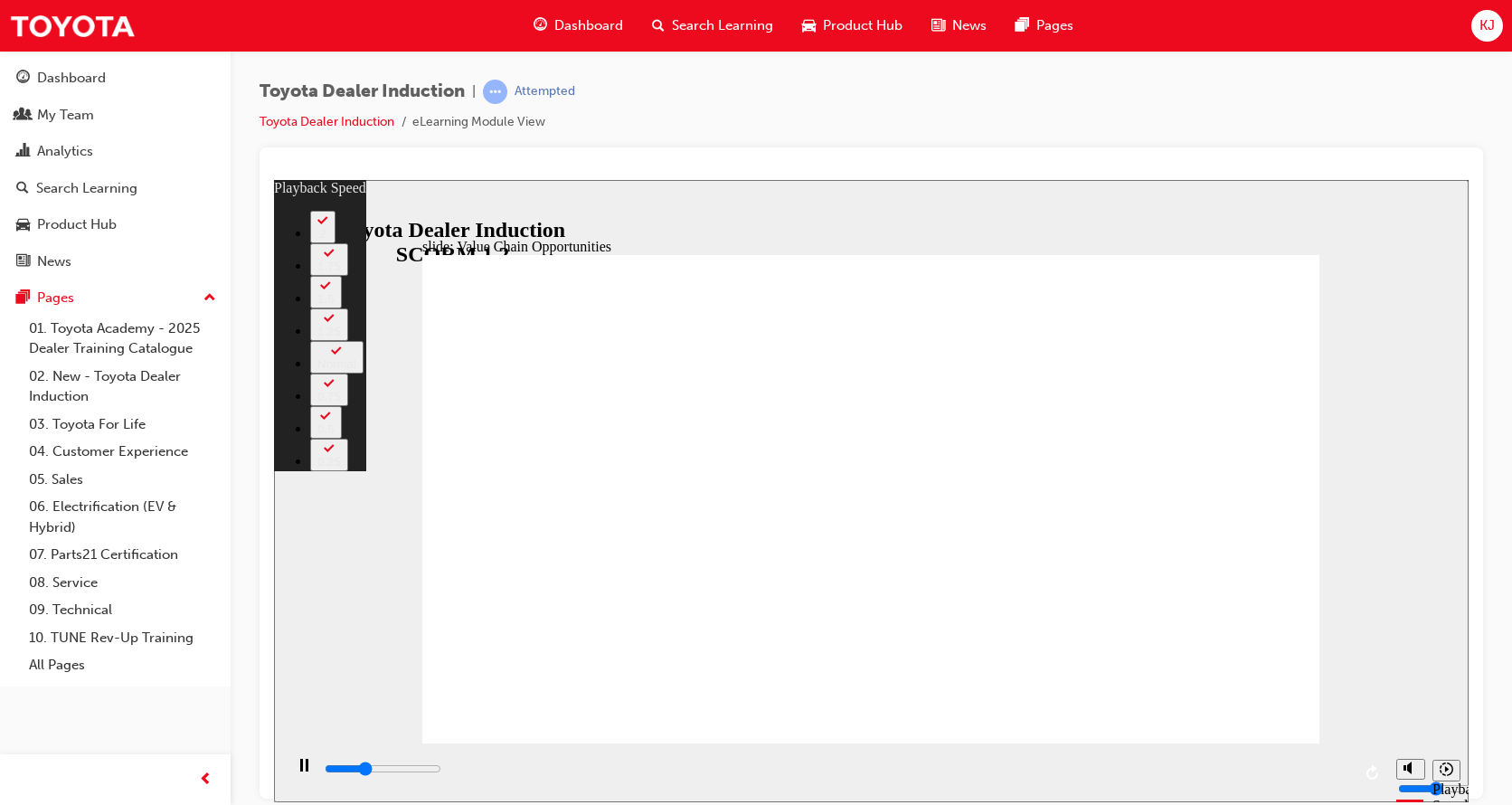 type on "3800" 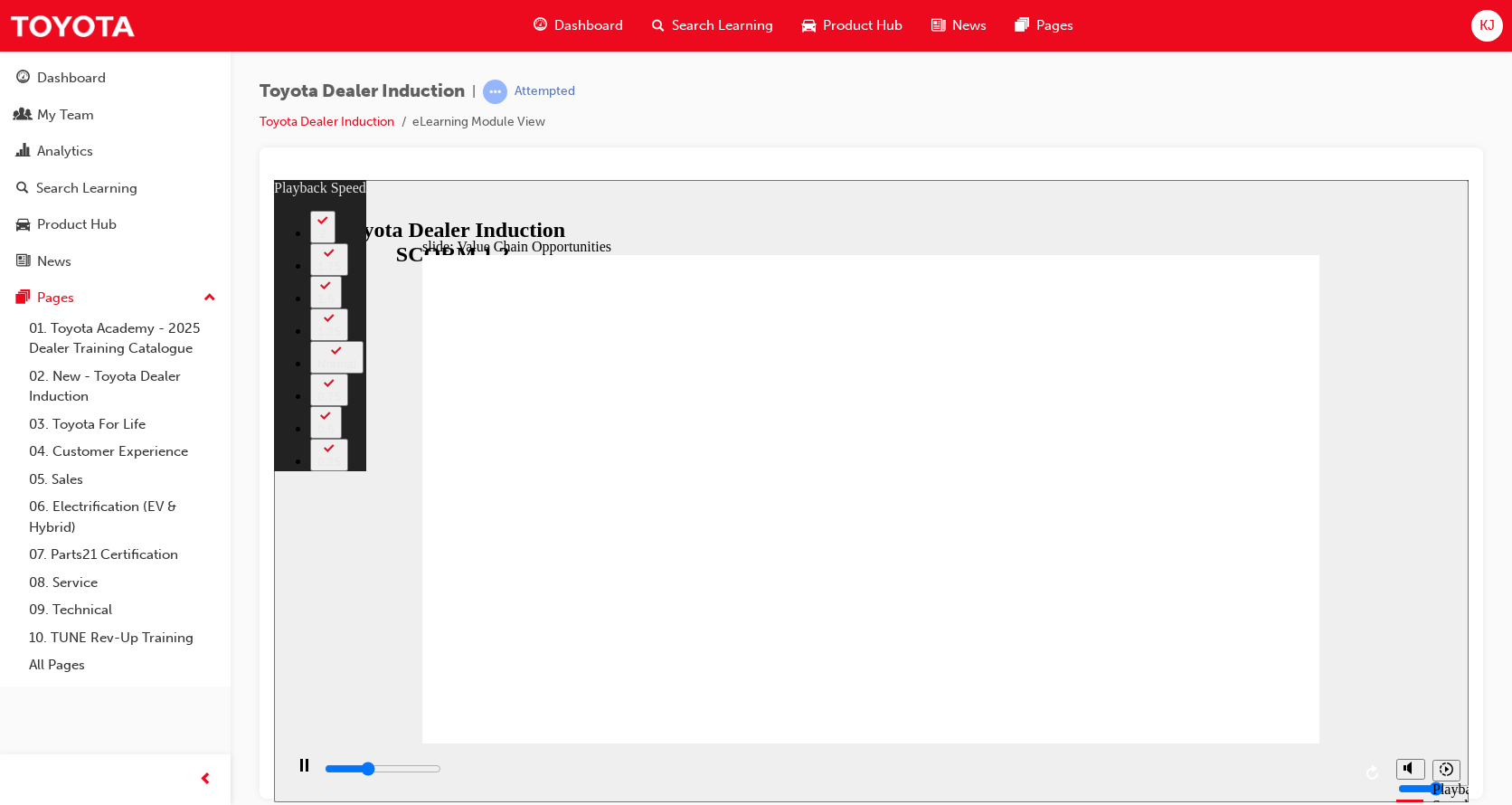 type on "4000" 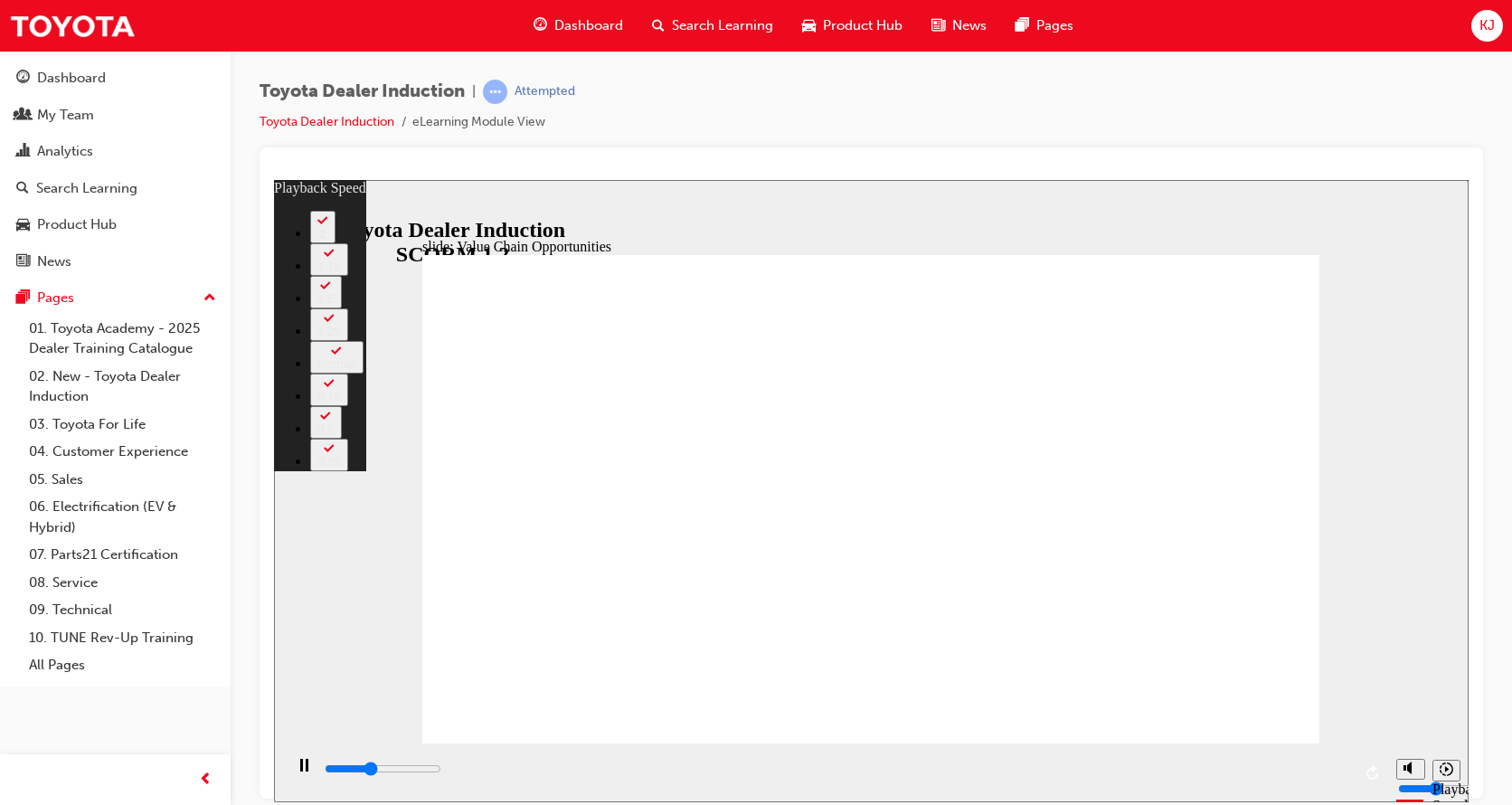 type on "4300" 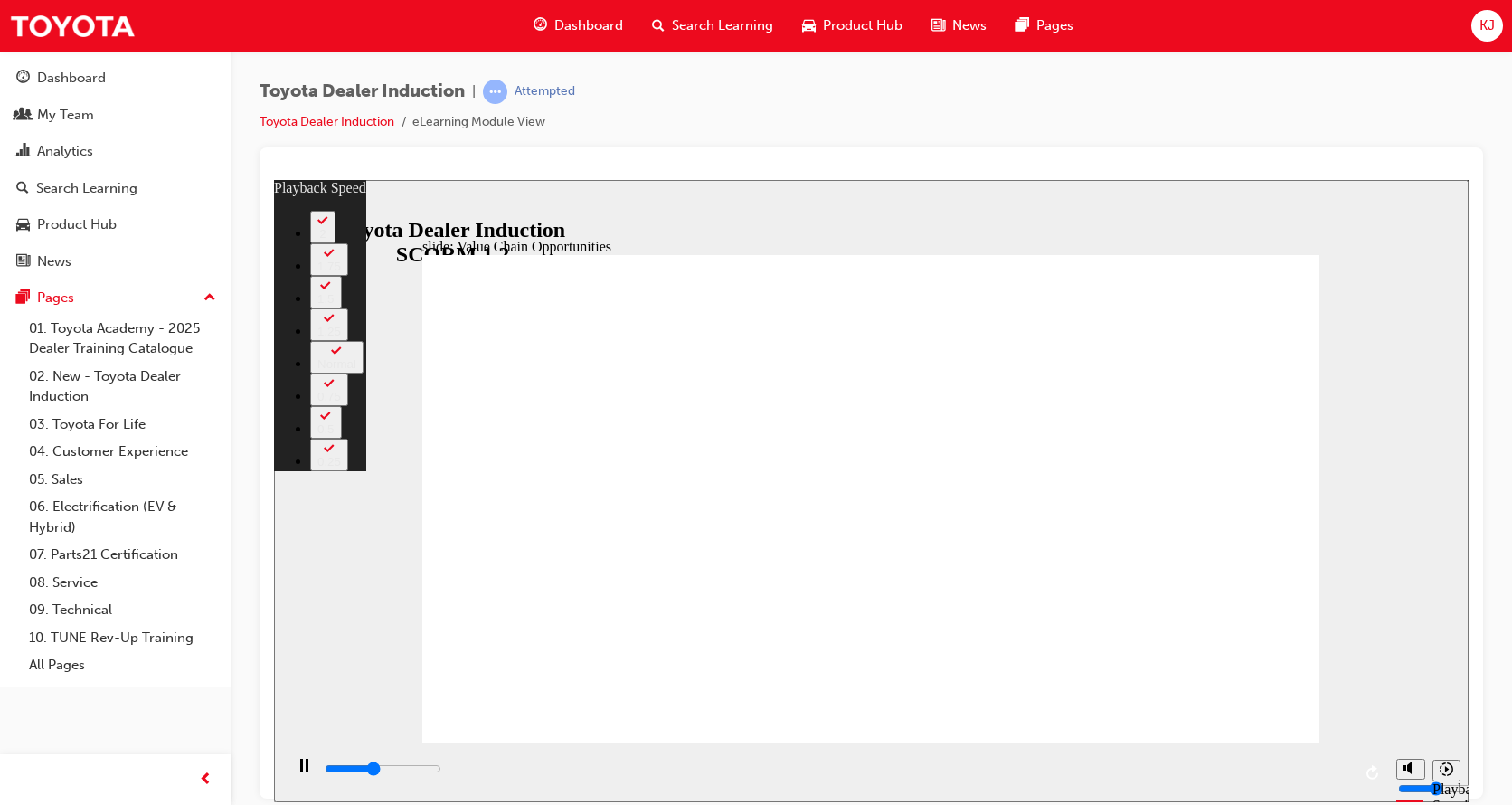 type on "4600" 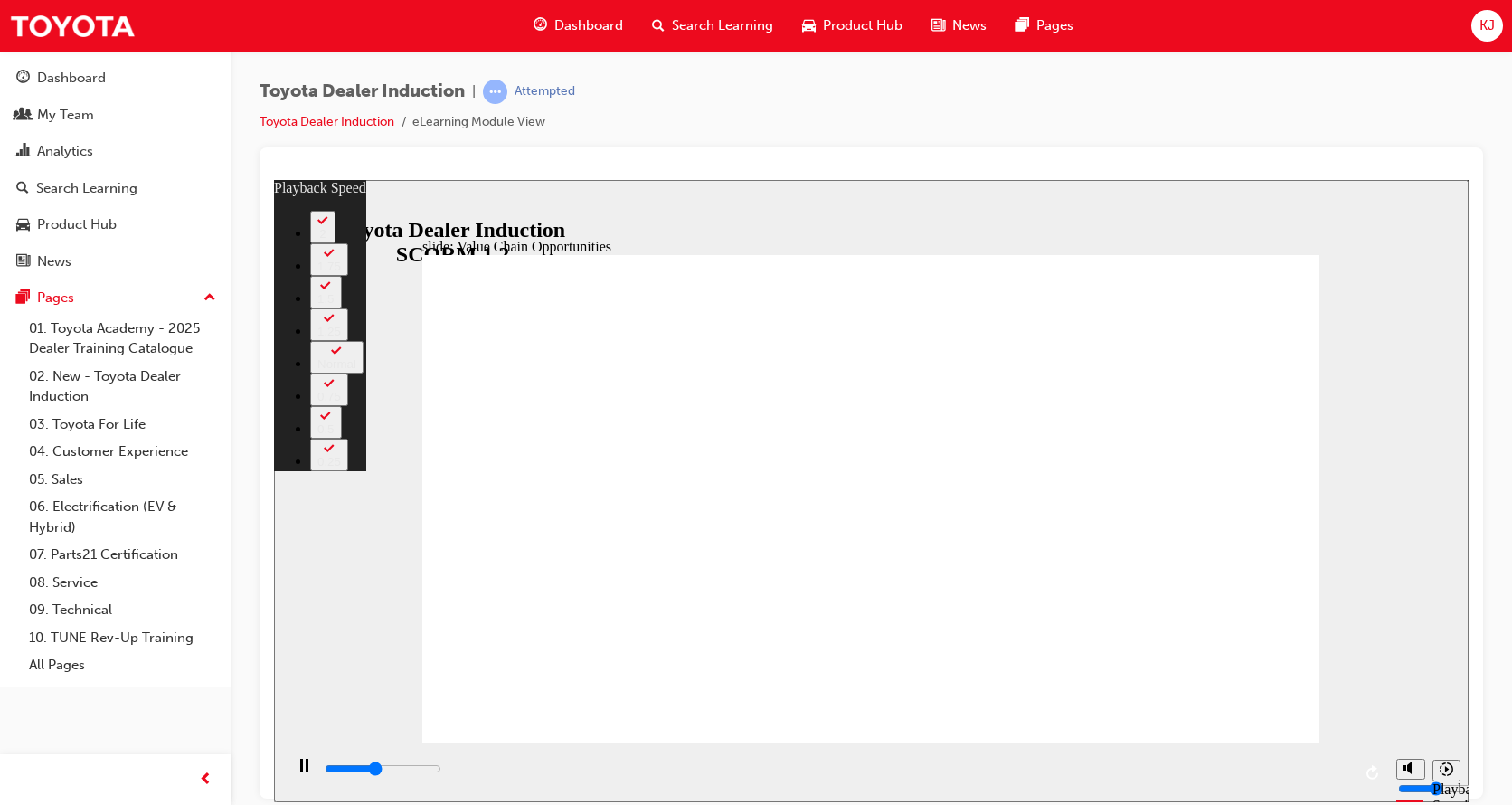 type on "4800" 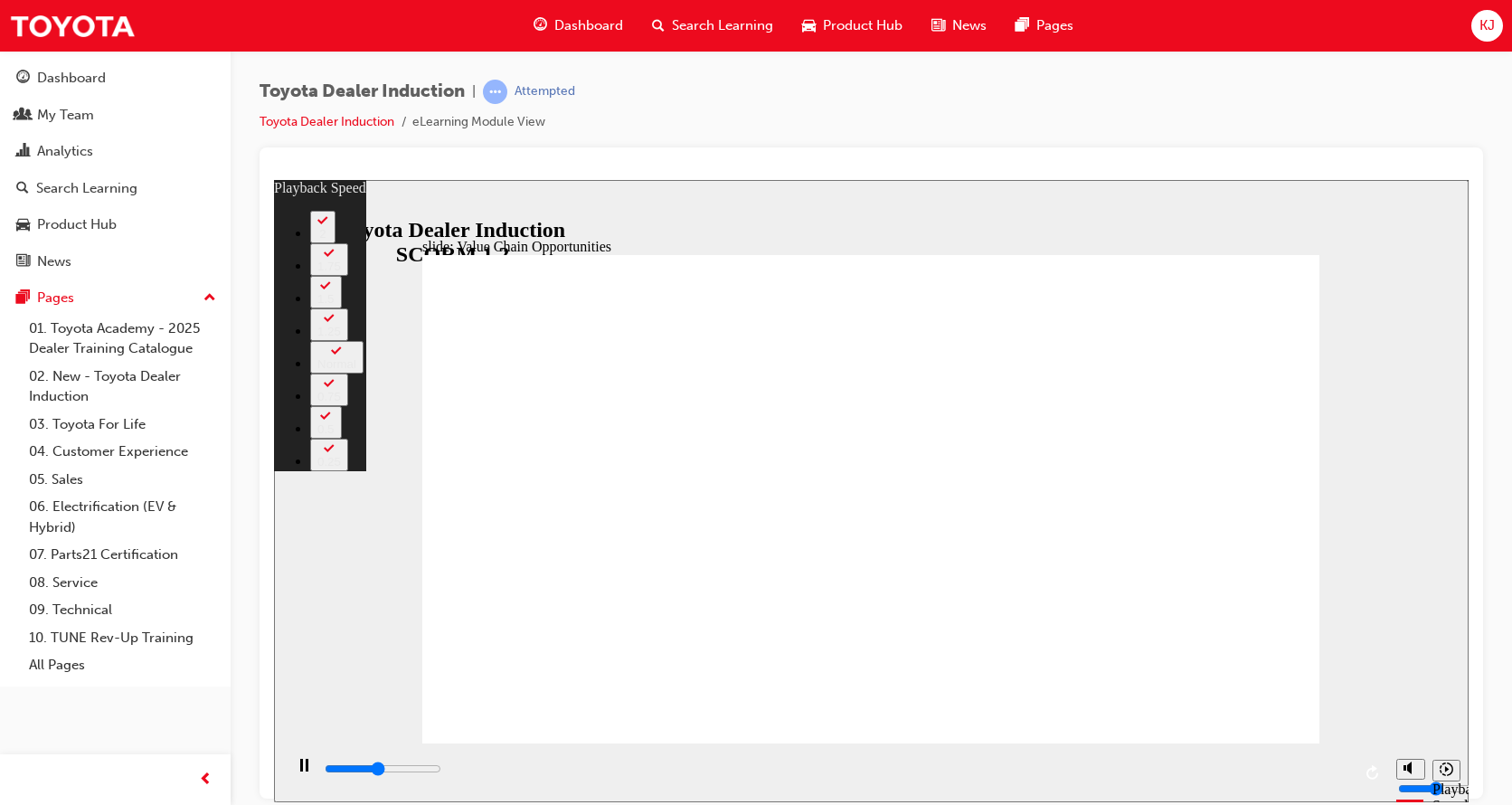 type on "5100" 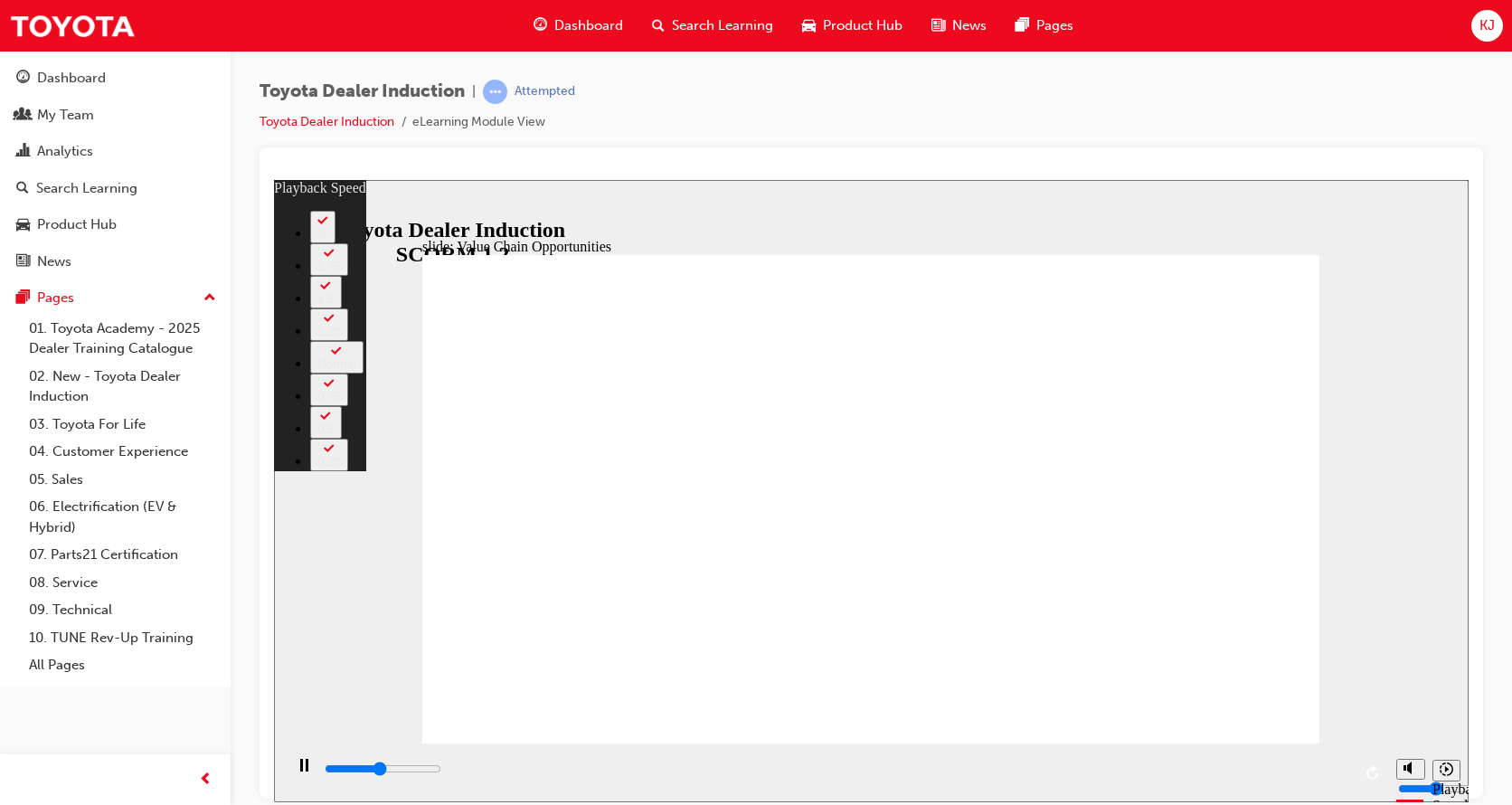 type on "5300" 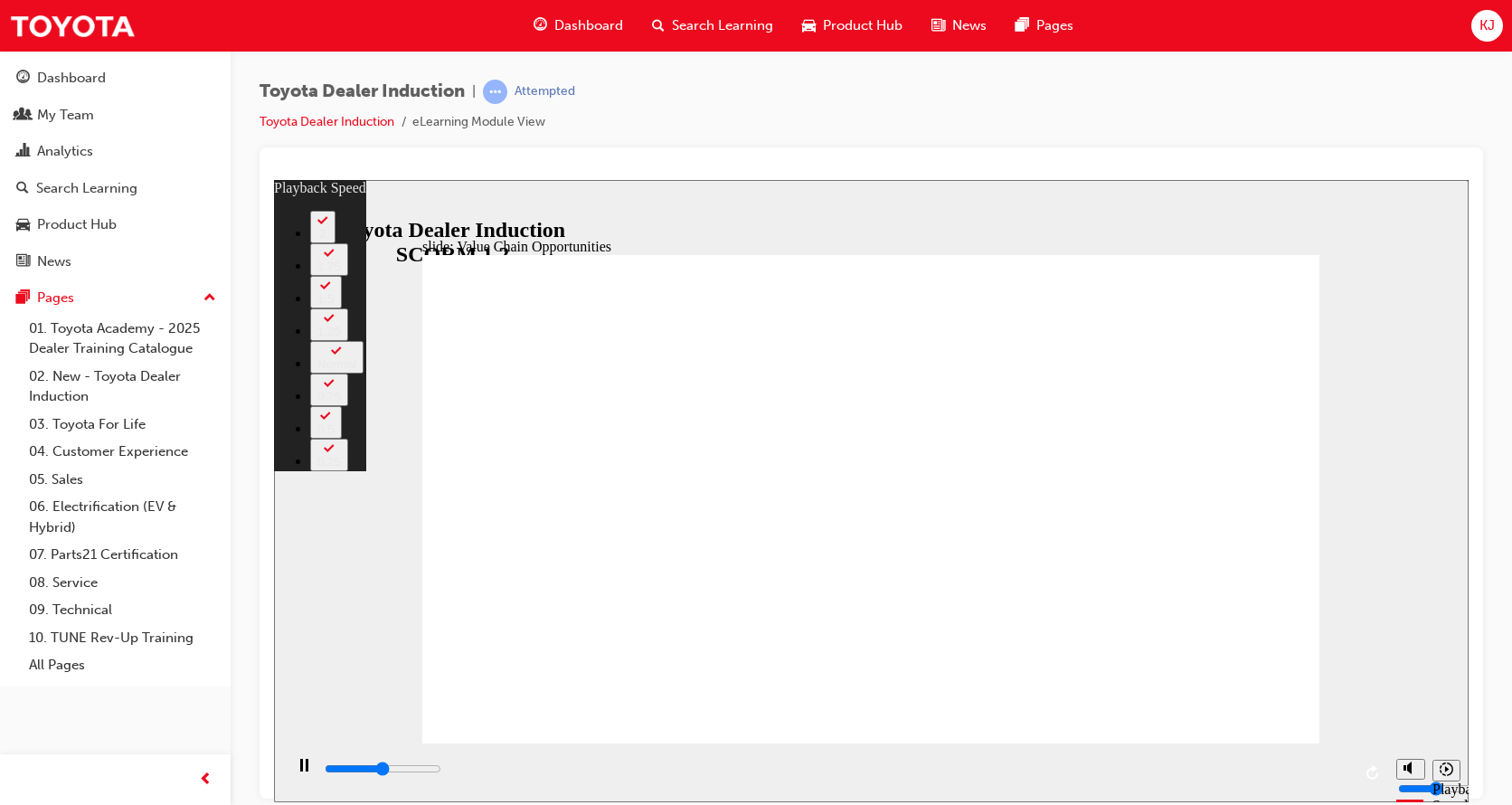 type on "5600" 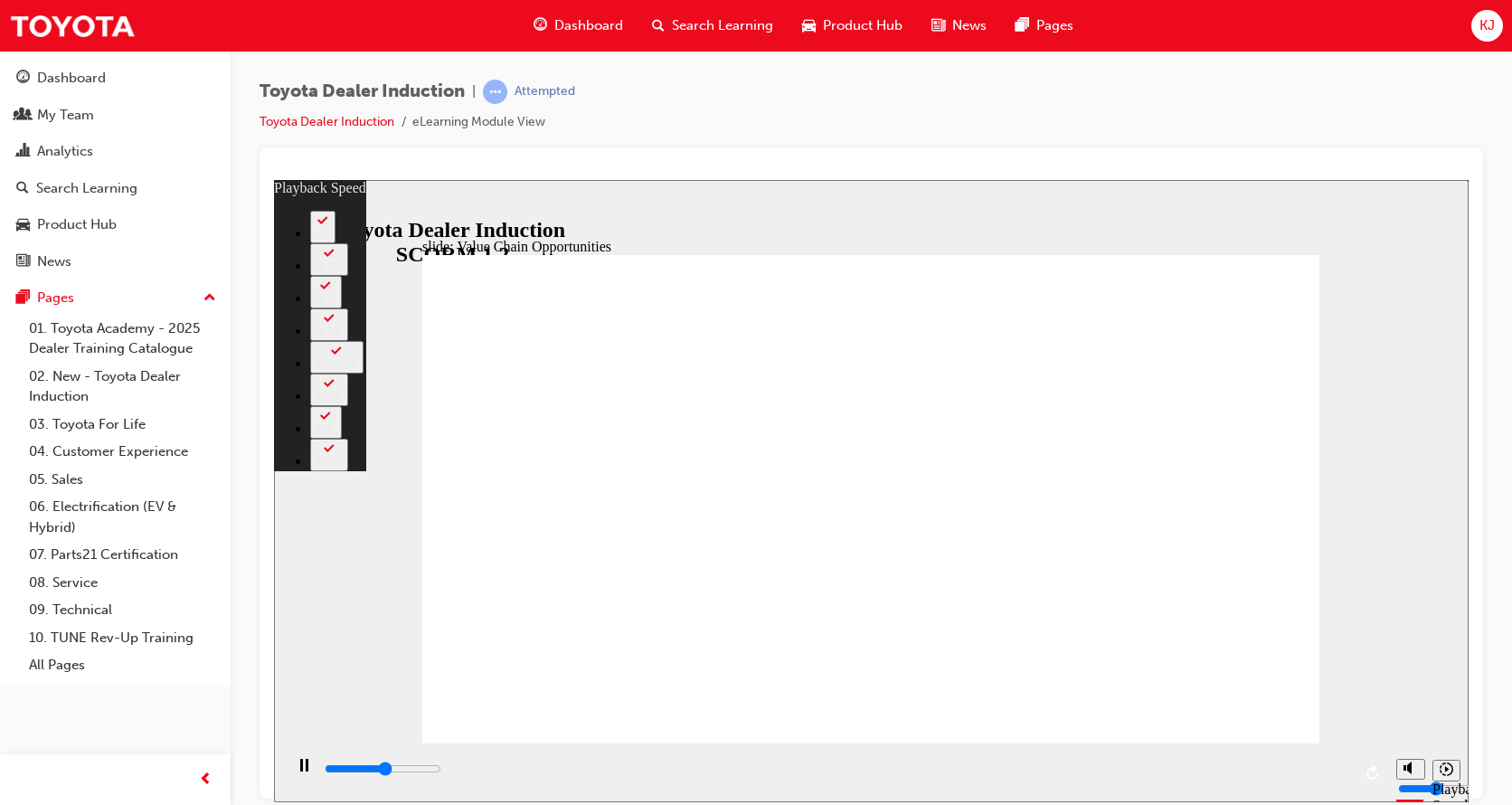 type on "5900" 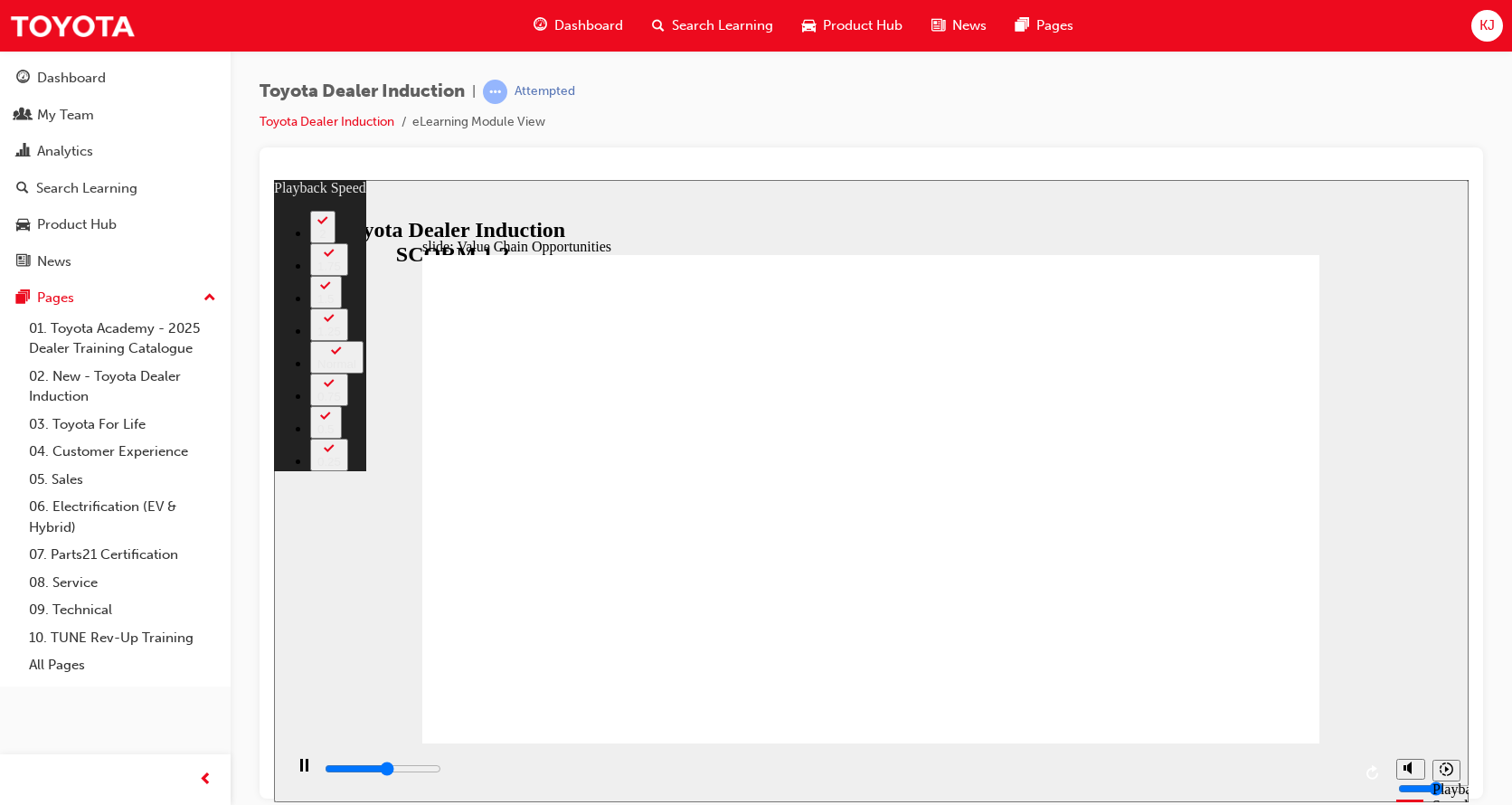 type on "6200" 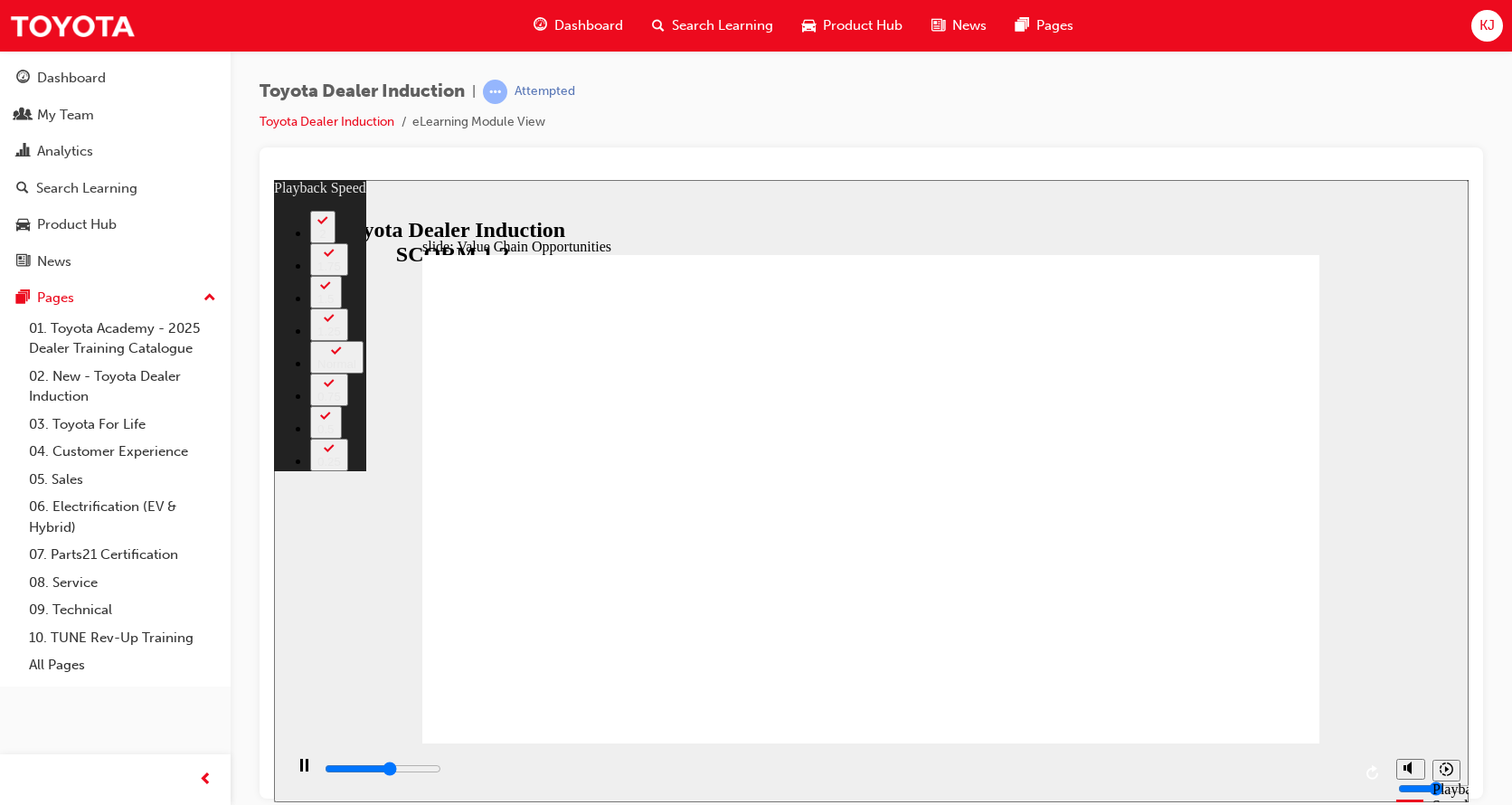 type on "6400" 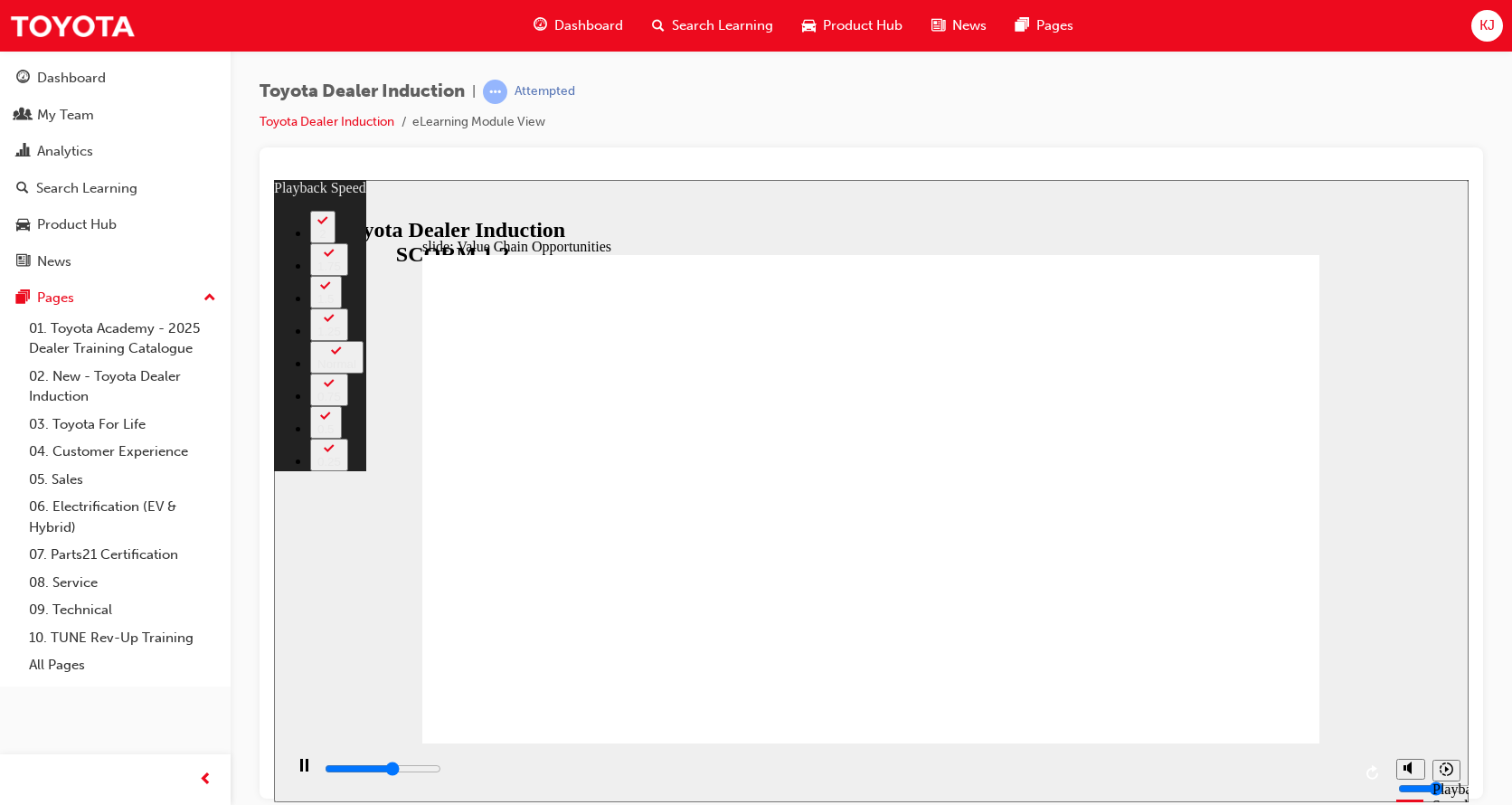 type on "6700" 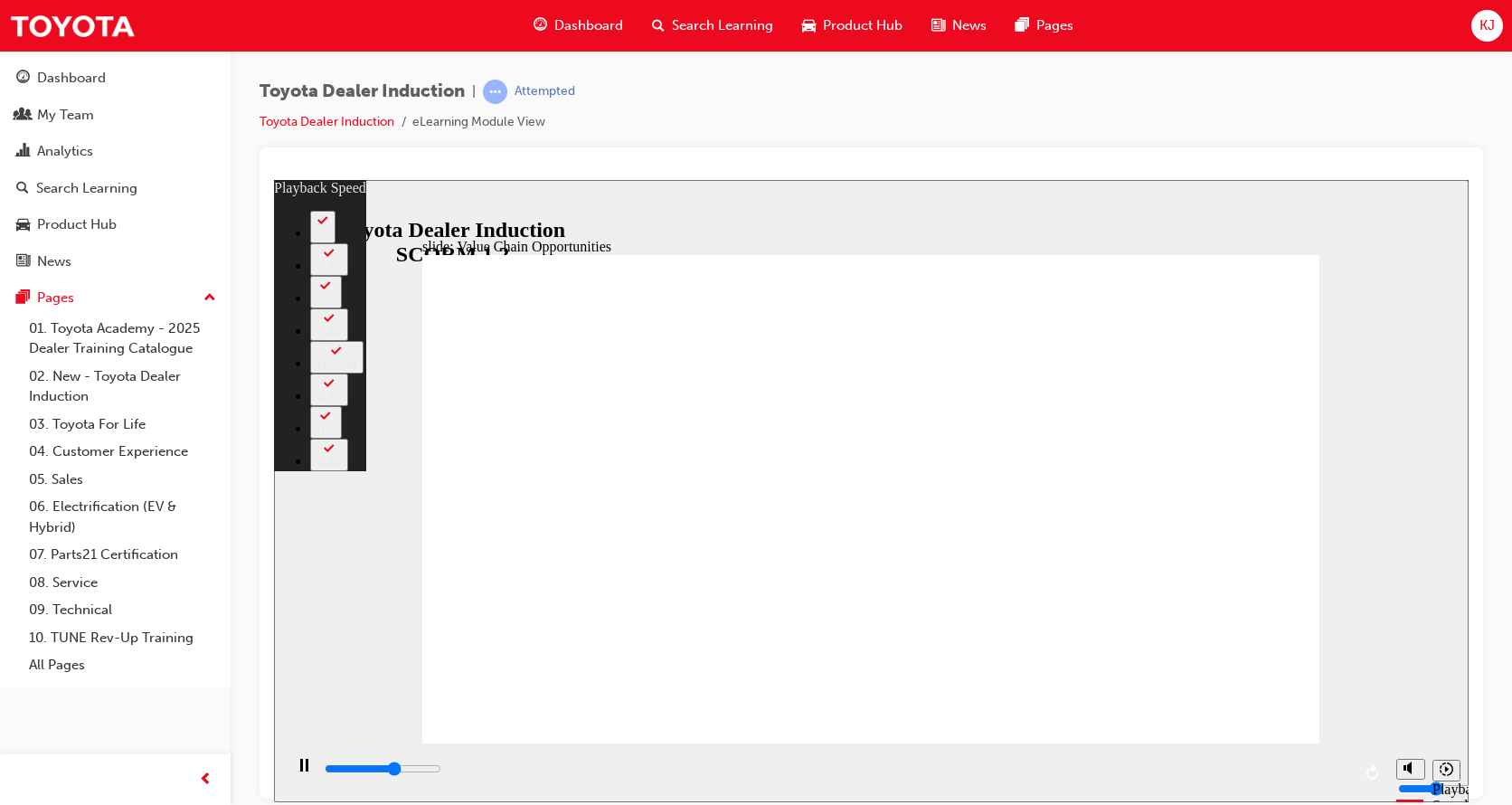 type on "6900" 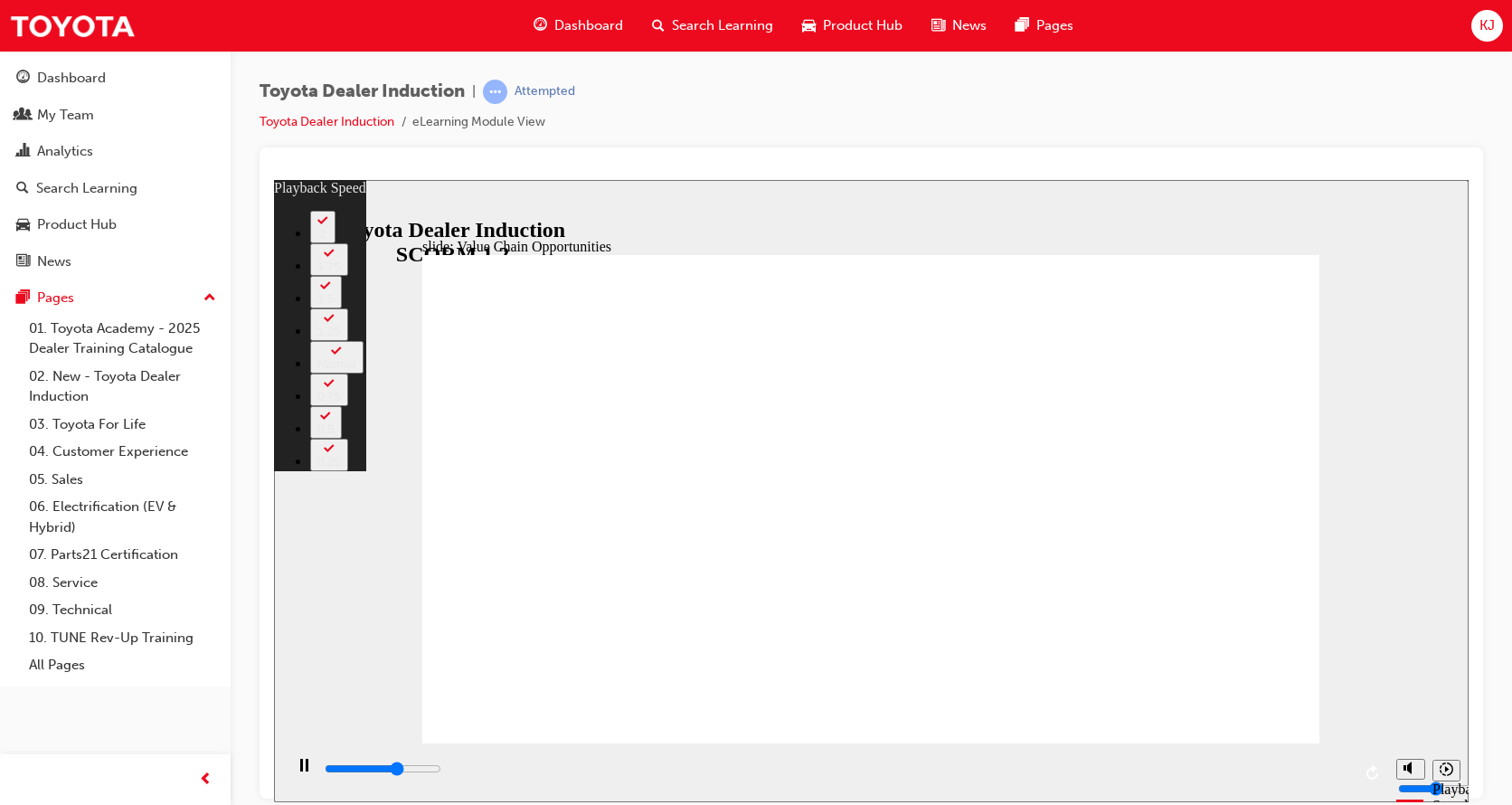 type on "7200" 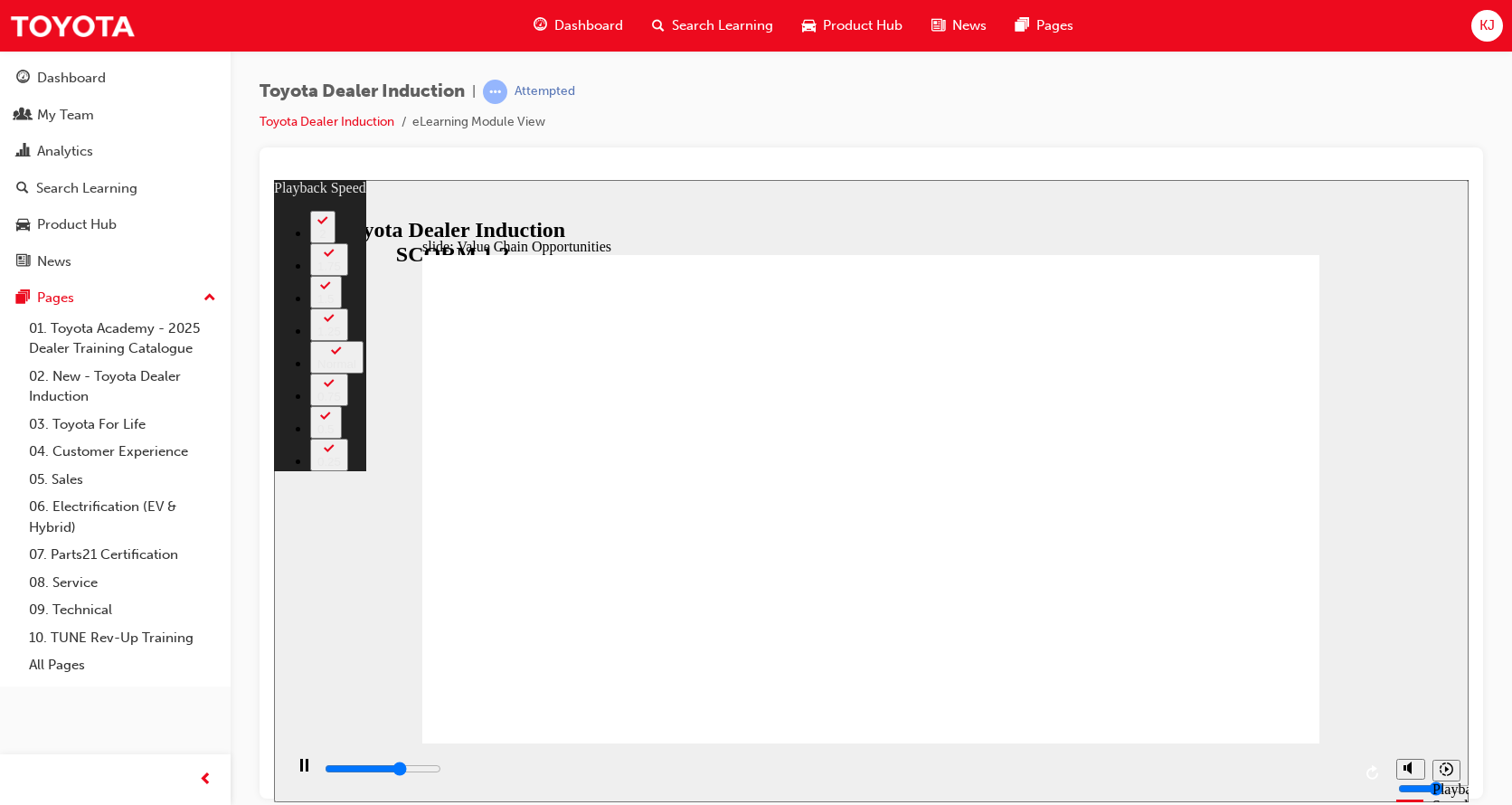 type 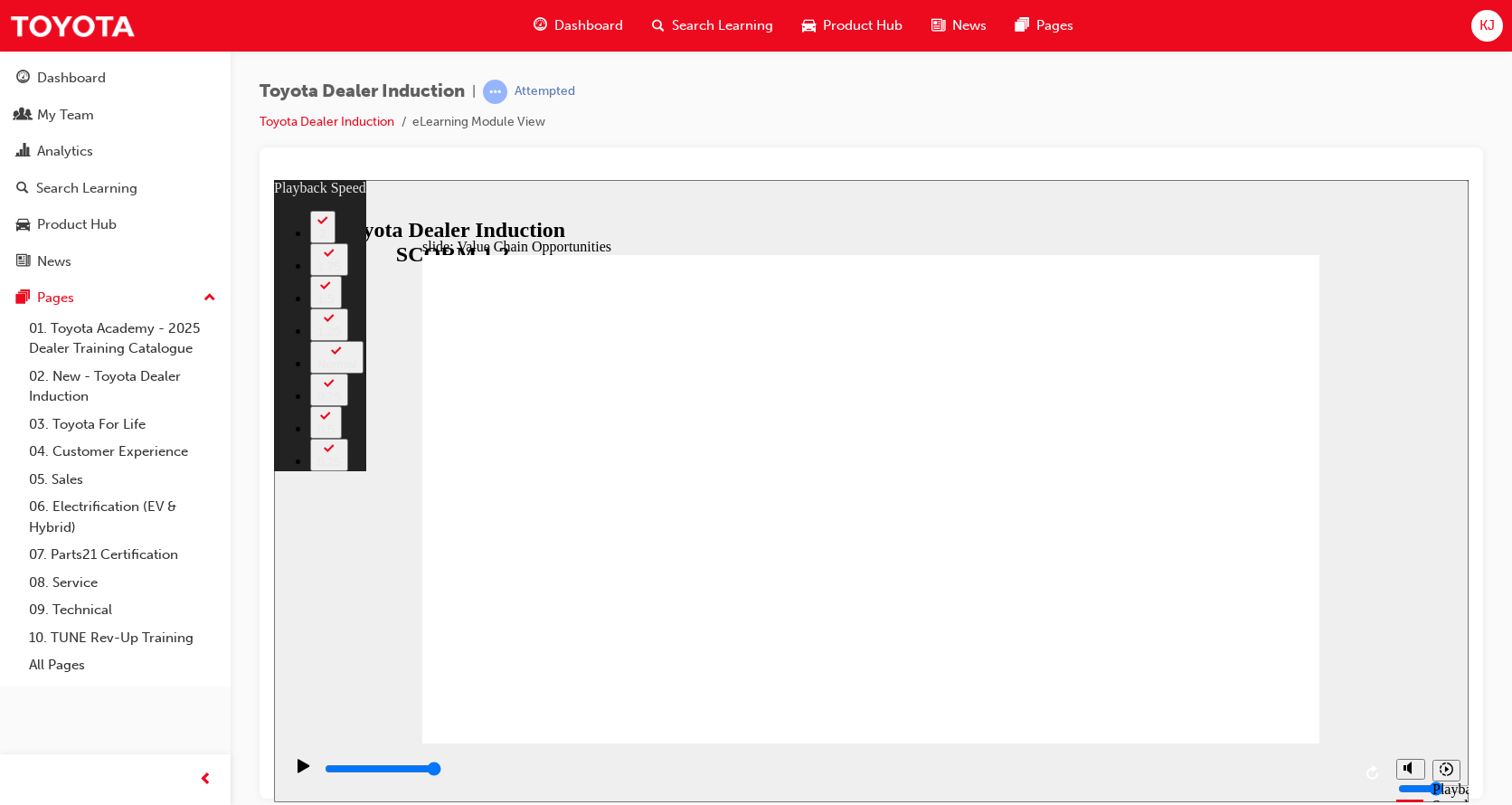drag, startPoint x: 1282, startPoint y: 261, endPoint x: 1270, endPoint y: 286, distance: 27.730849 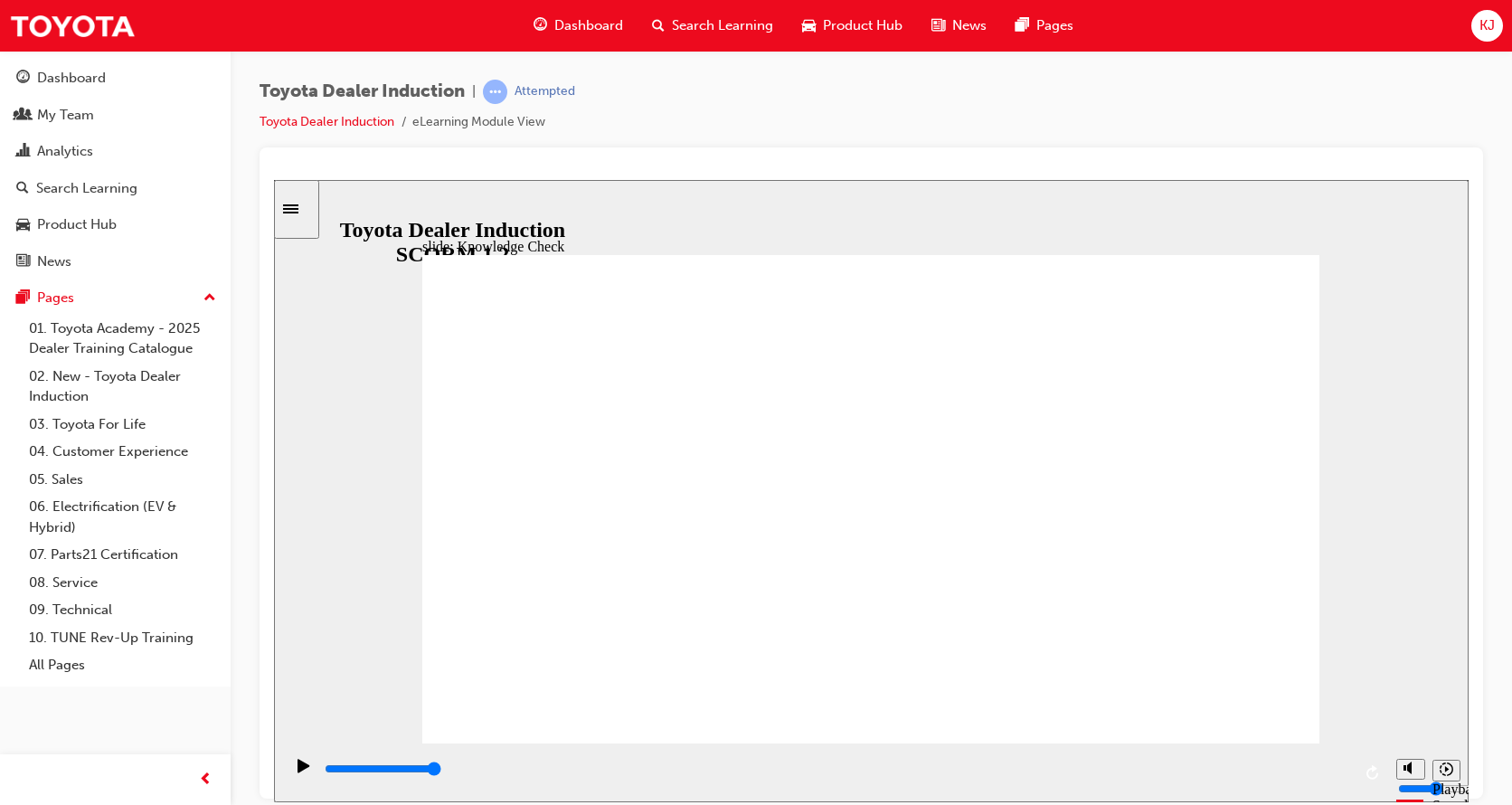 click 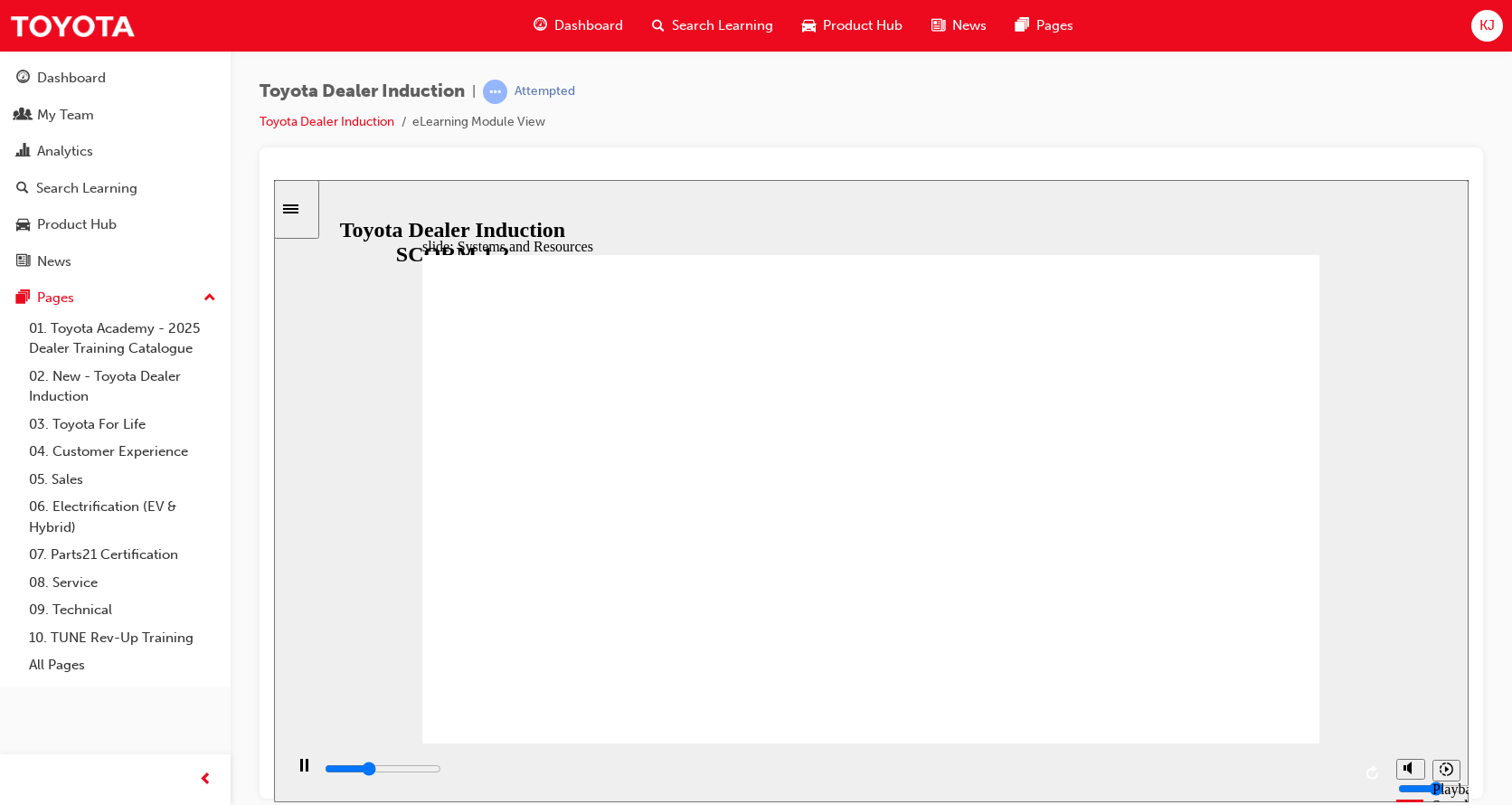 click 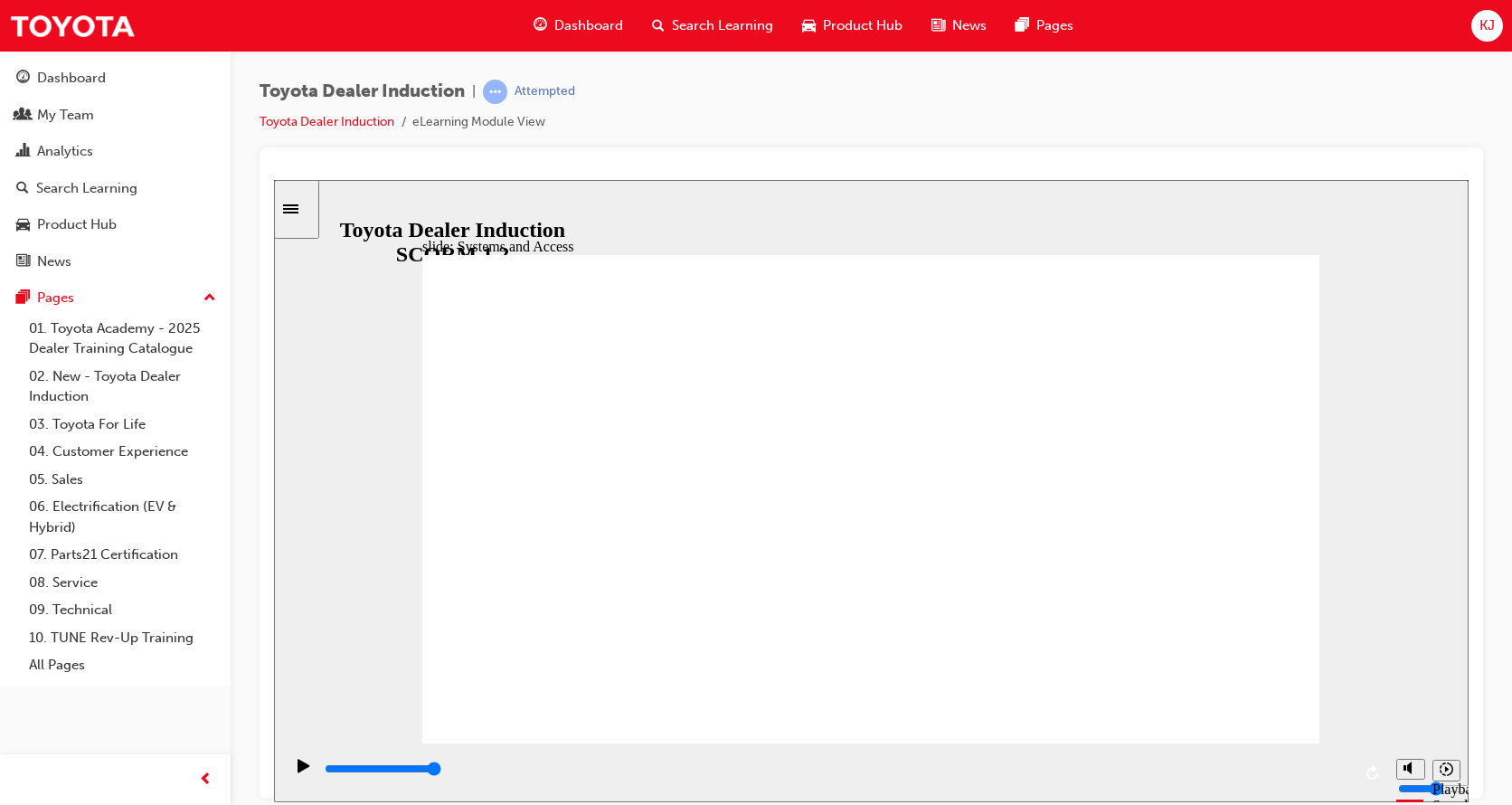 click 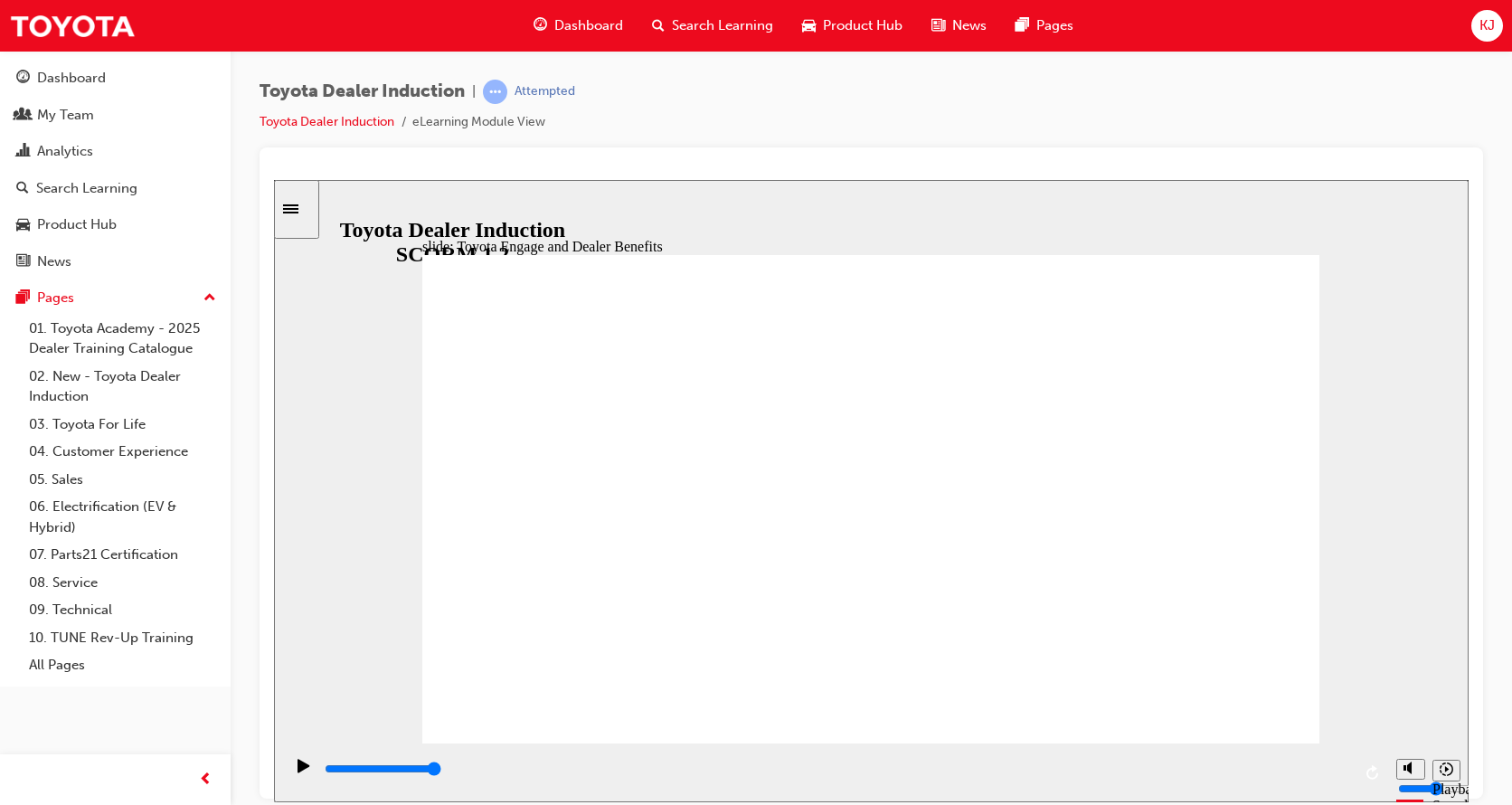 click 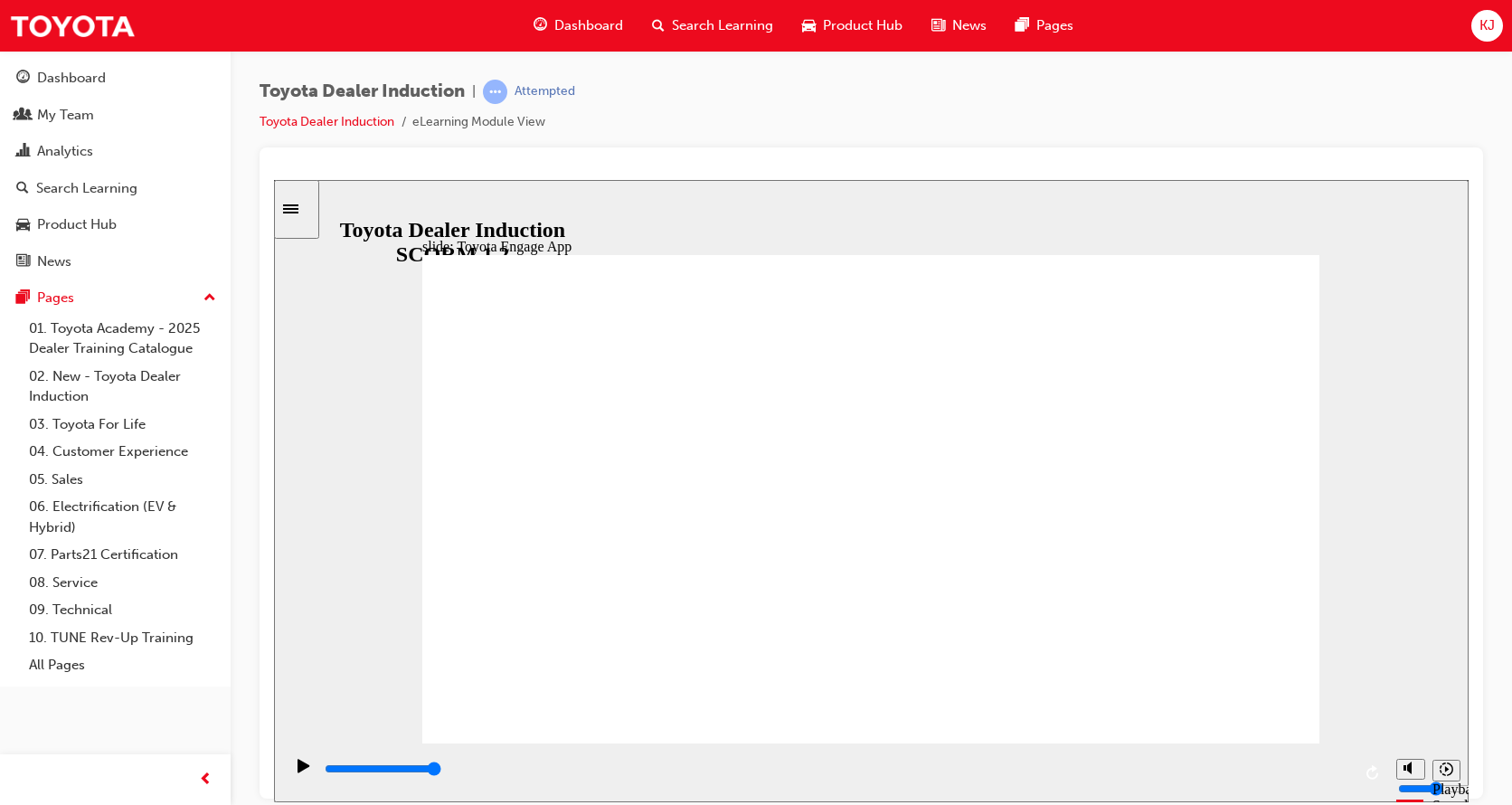 click on "NEXT NEXT" at bounding box center [1238, 3295] 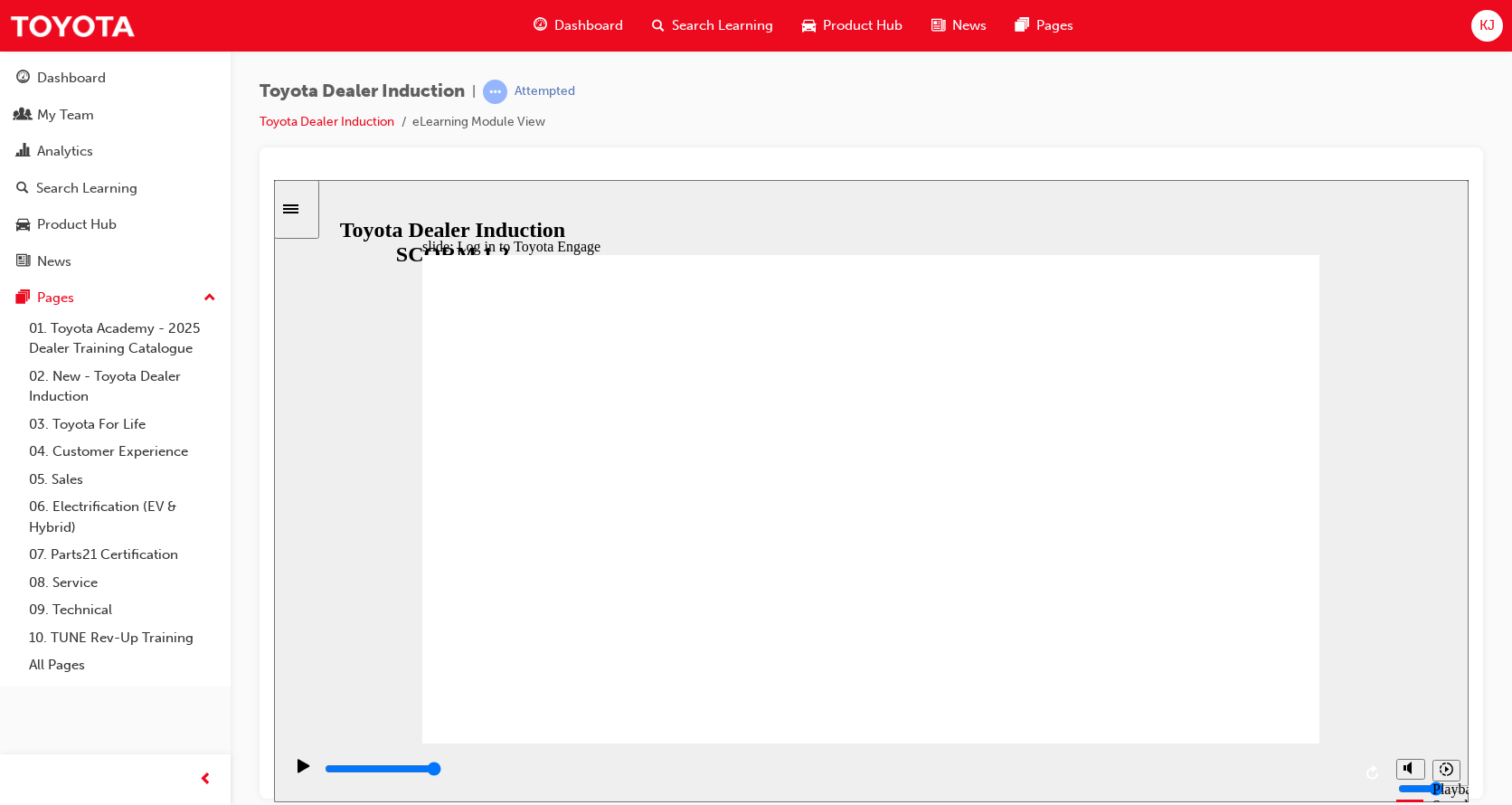 click 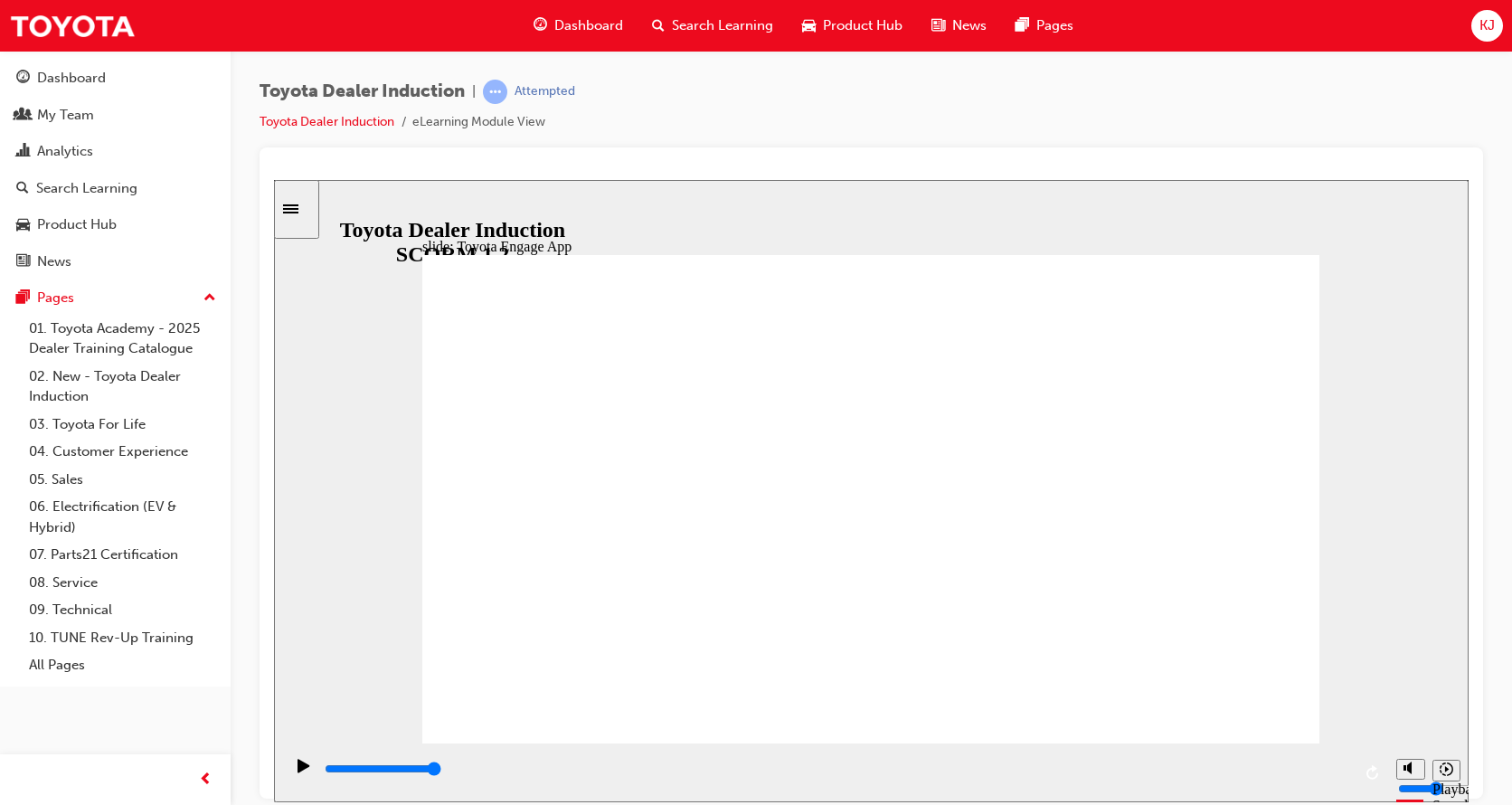 drag, startPoint x: 1274, startPoint y: 686, endPoint x: 1225, endPoint y: 702, distance: 51.546096 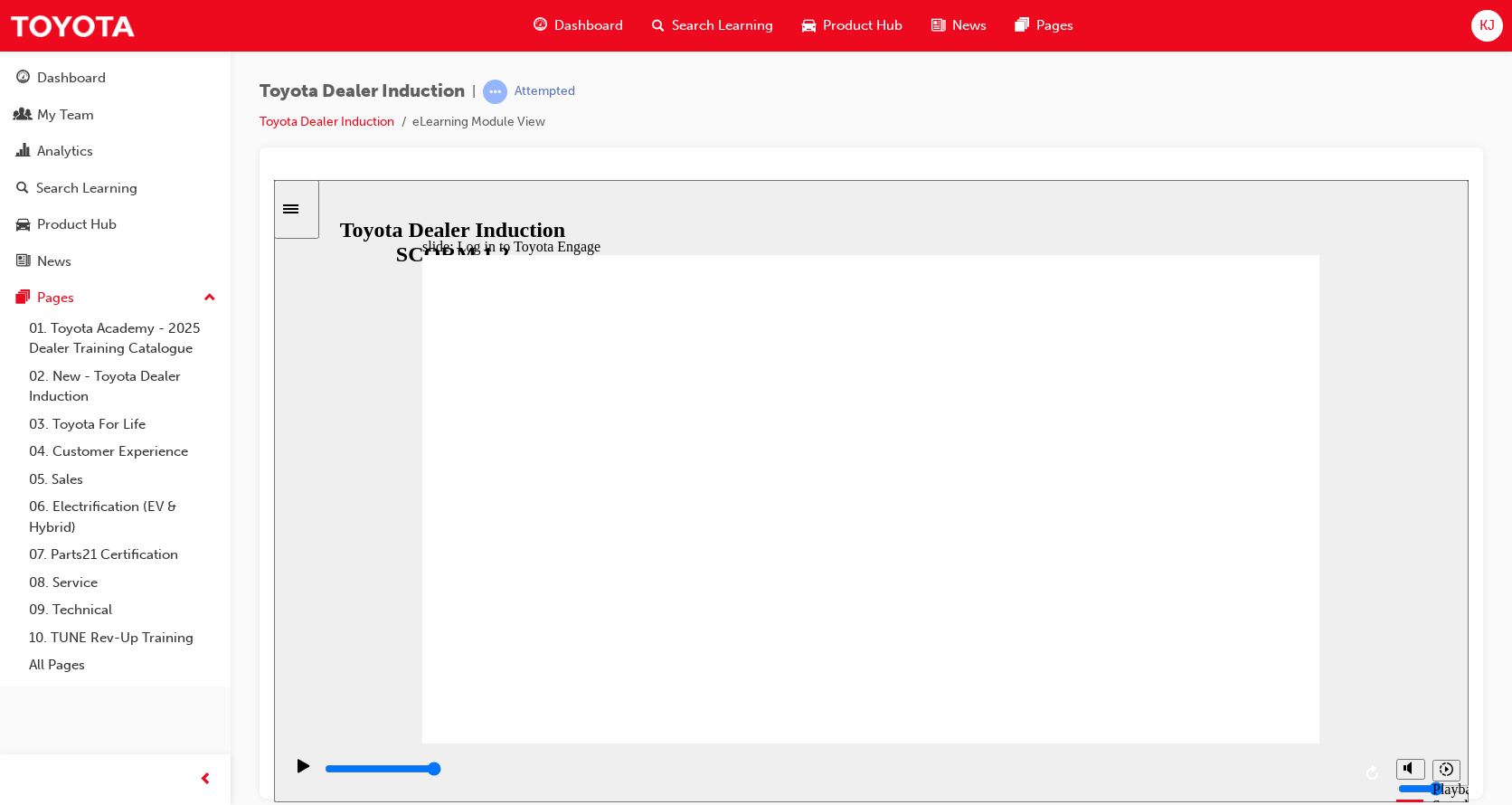 click 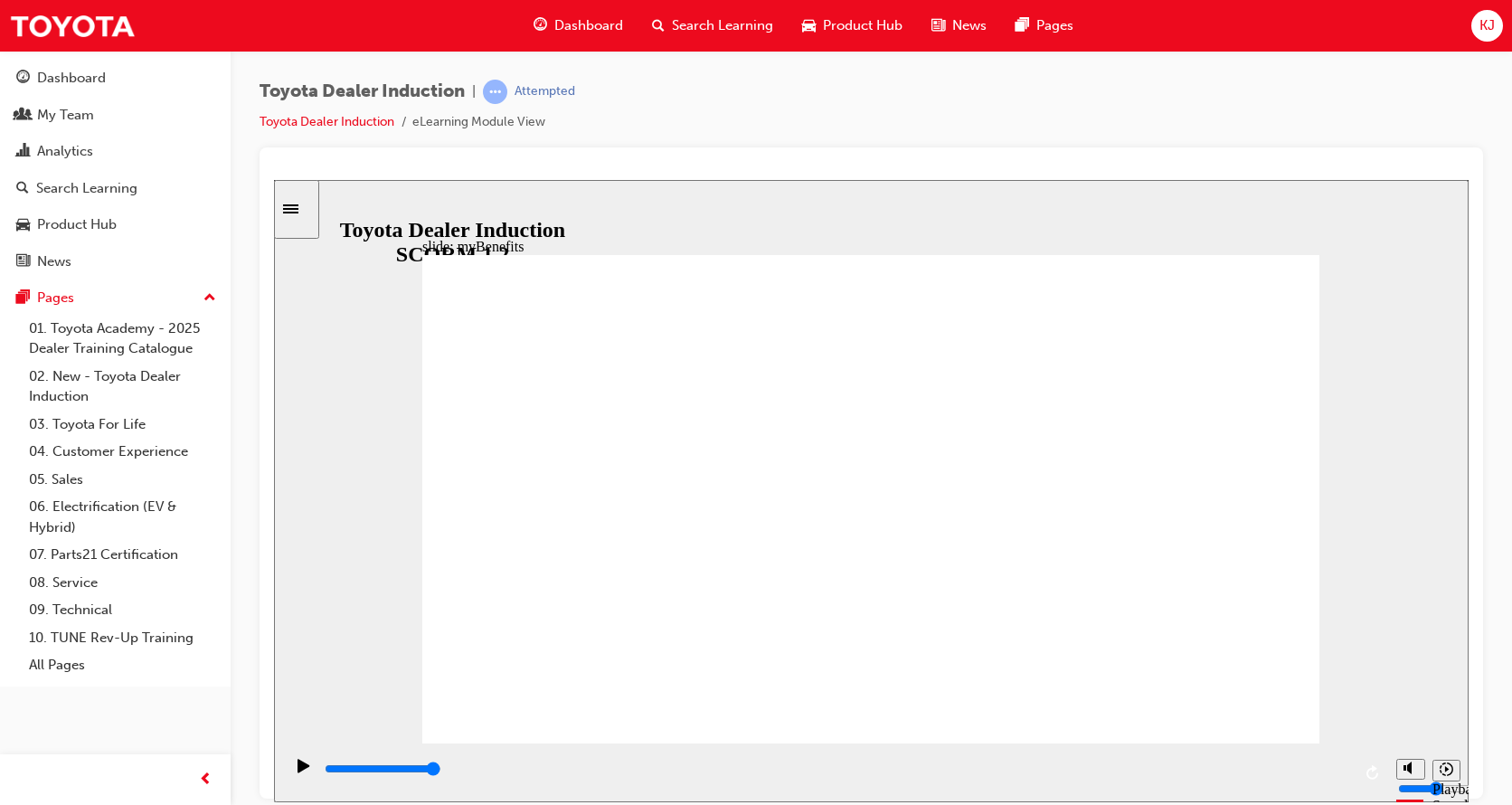click 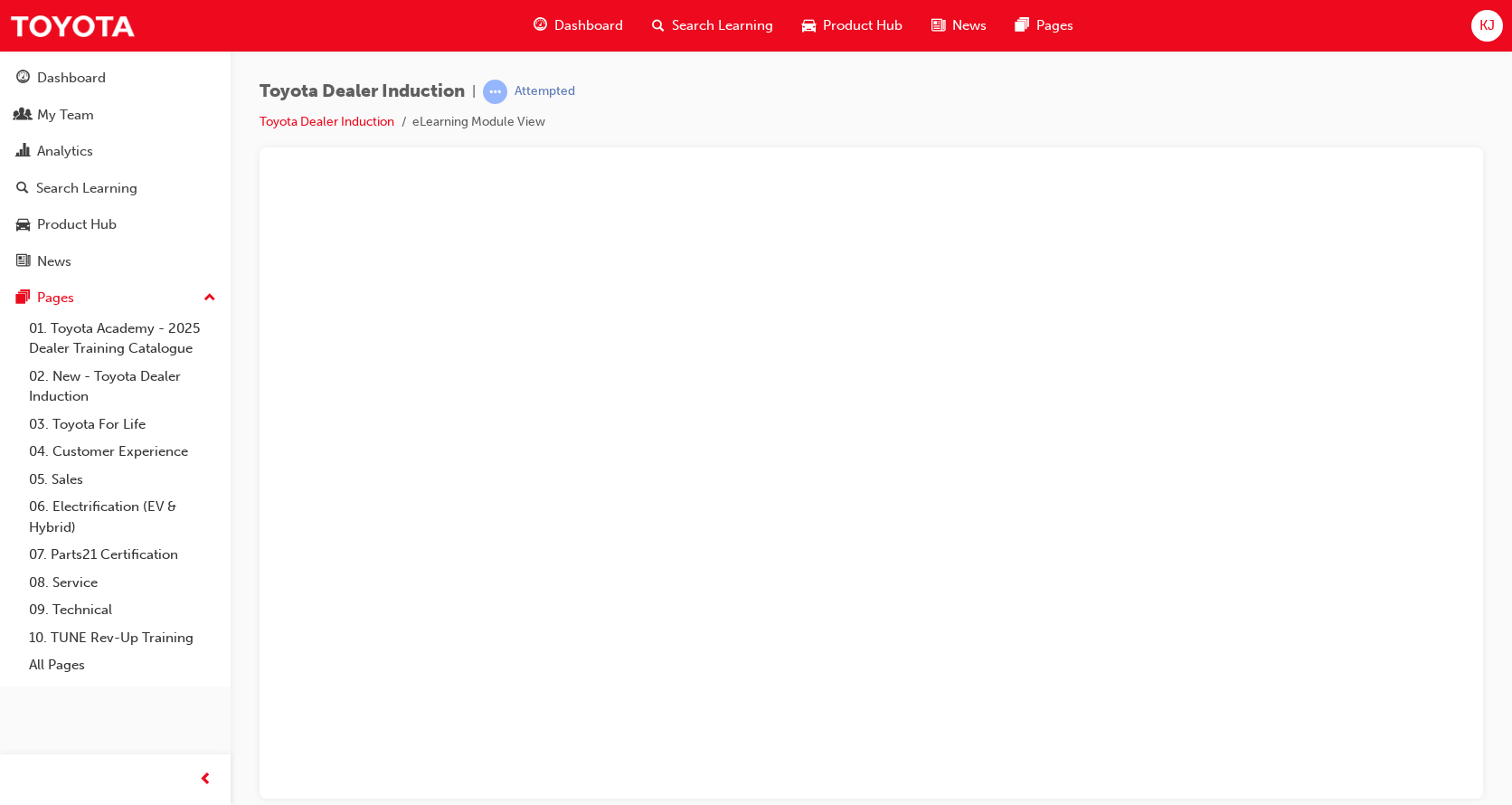 scroll, scrollTop: 0, scrollLeft: 0, axis: both 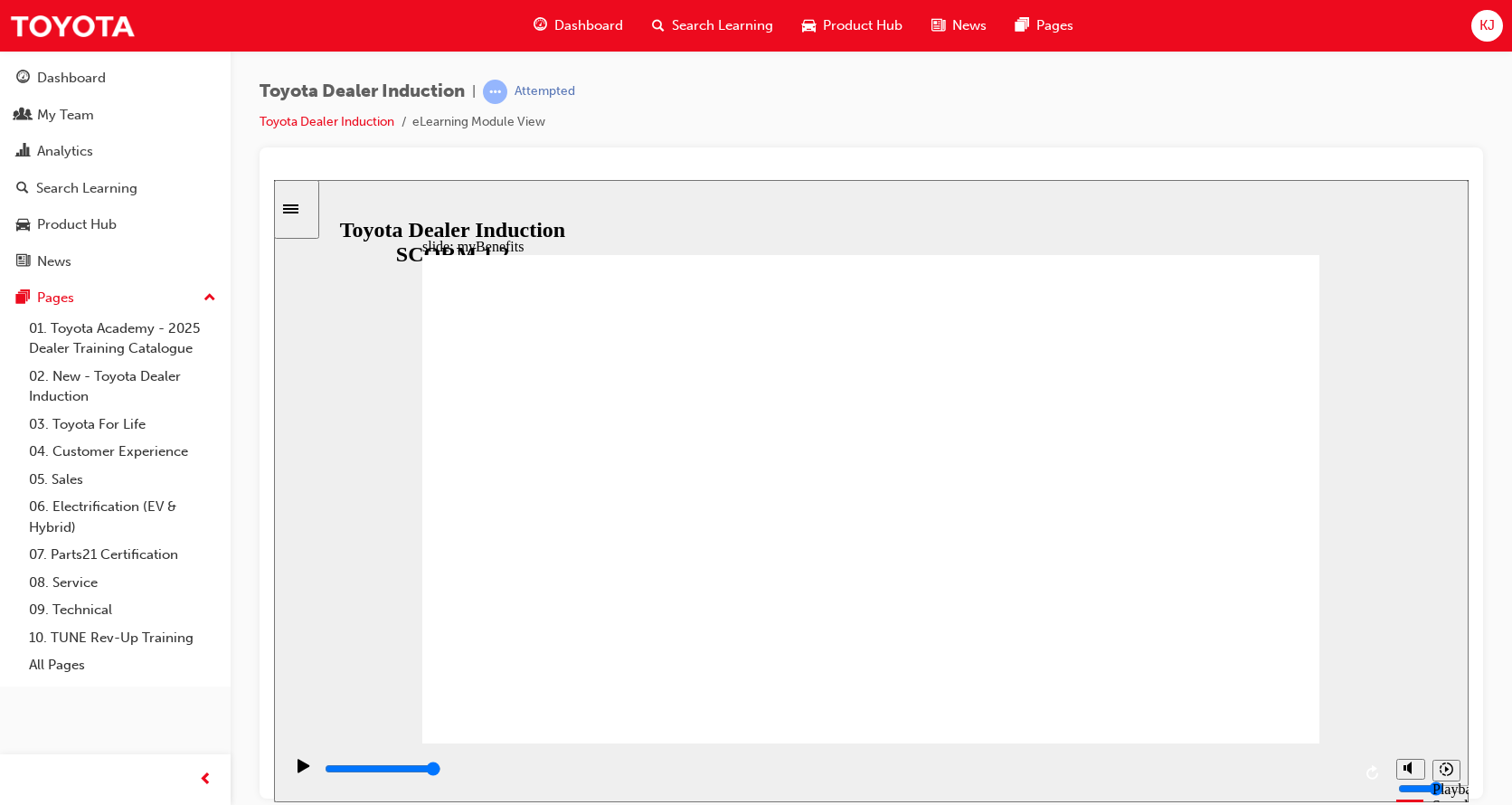 click 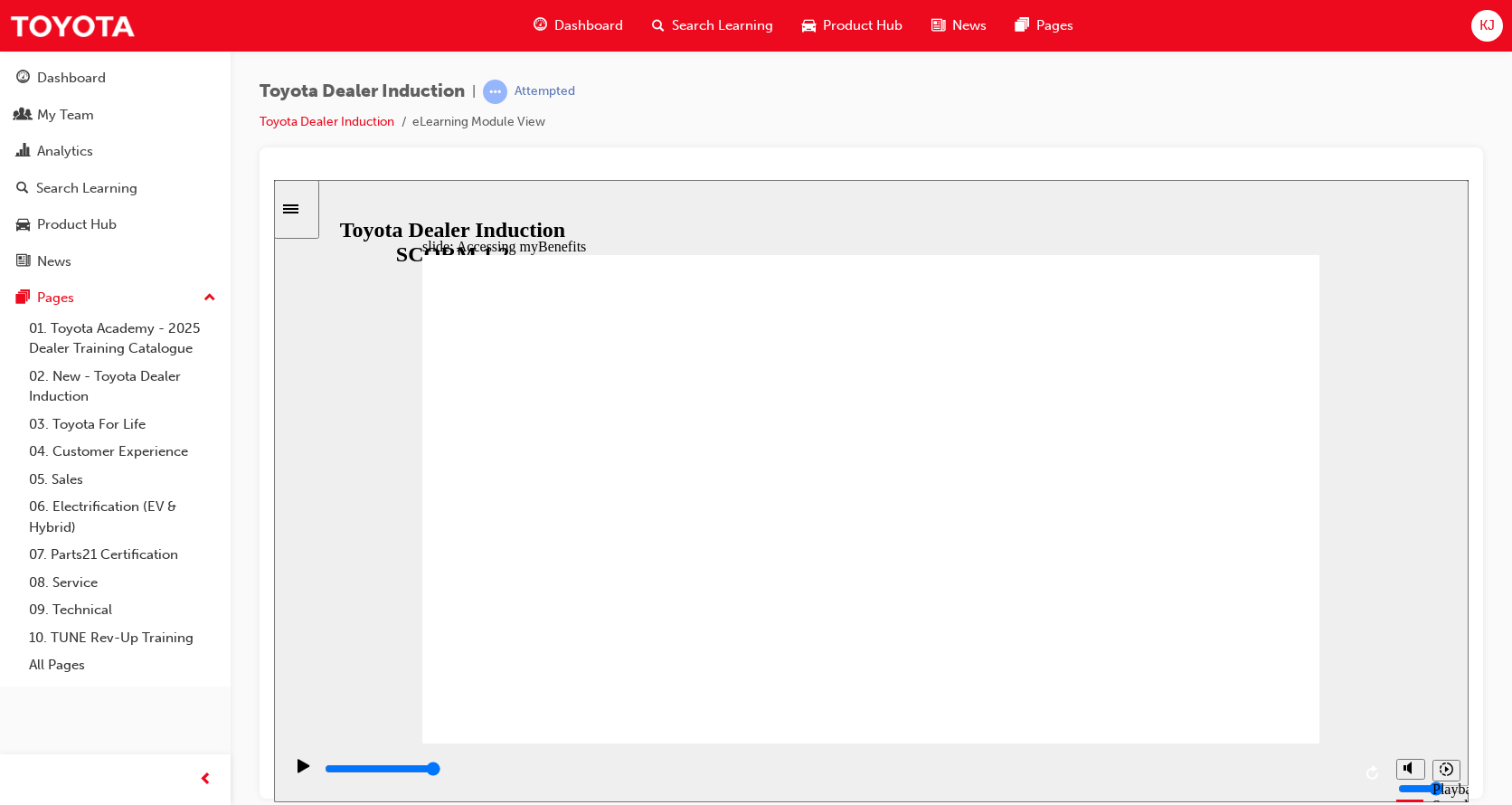 click 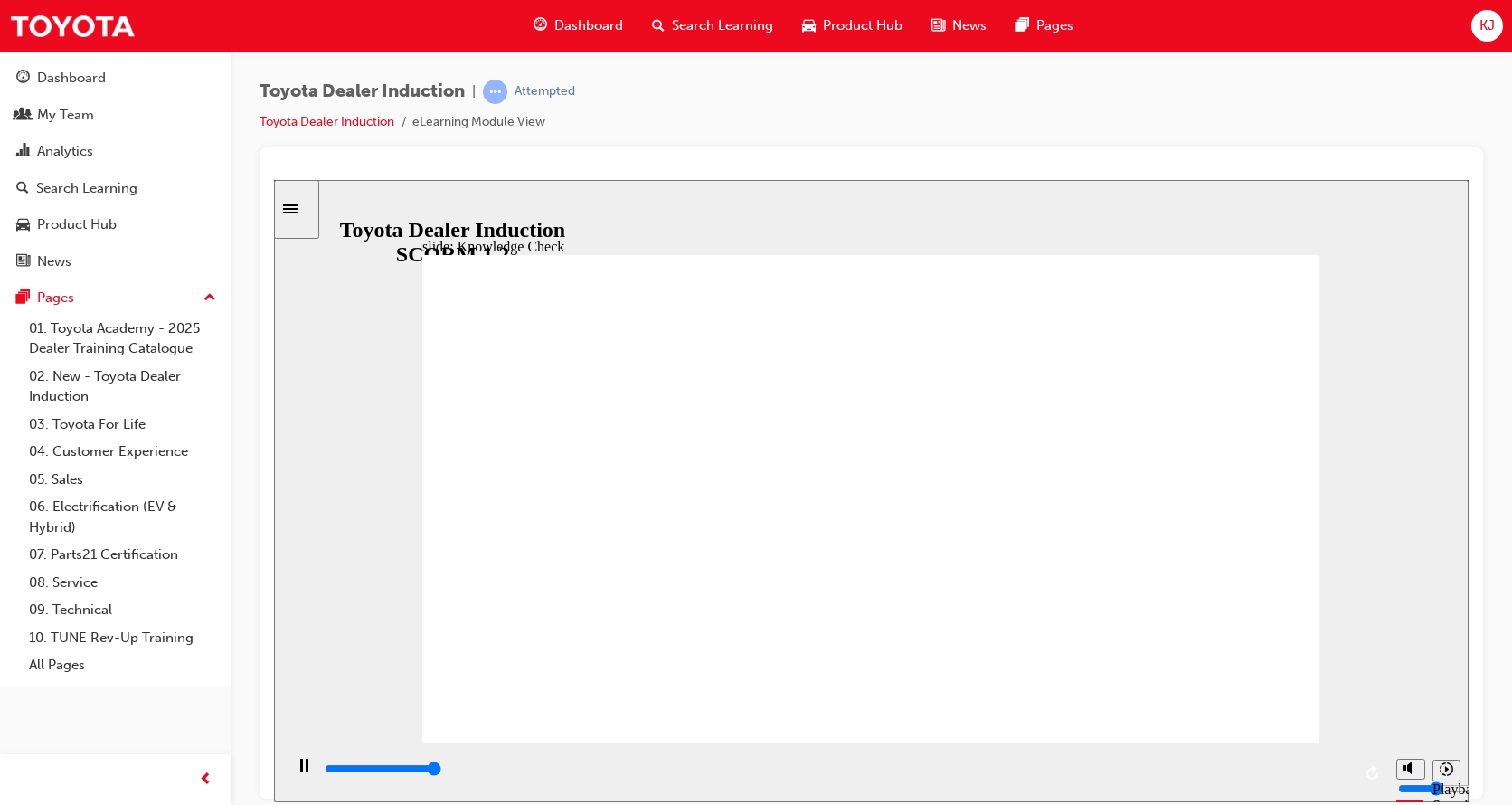 type on "5000" 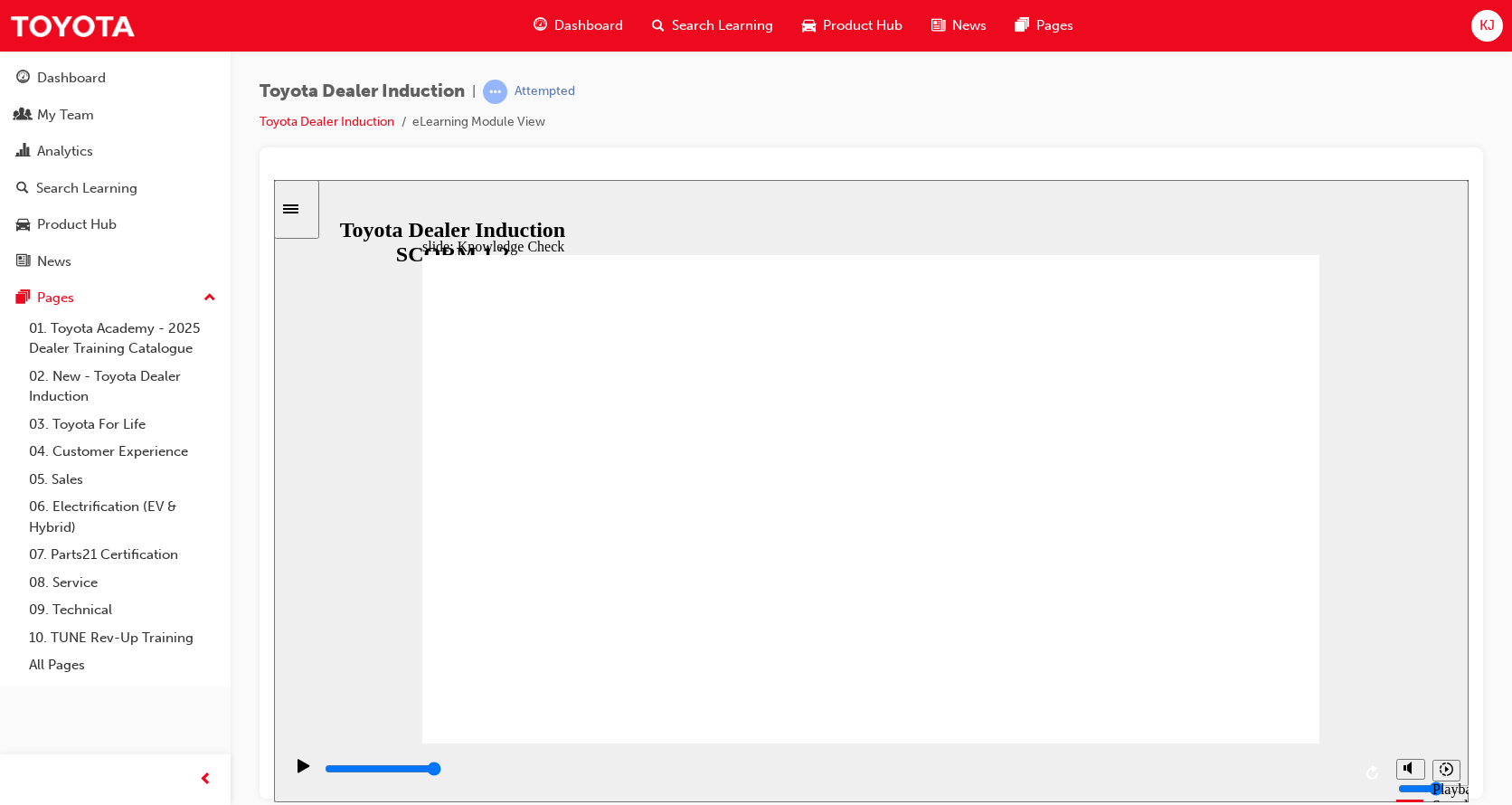 click at bounding box center (639, 1828) 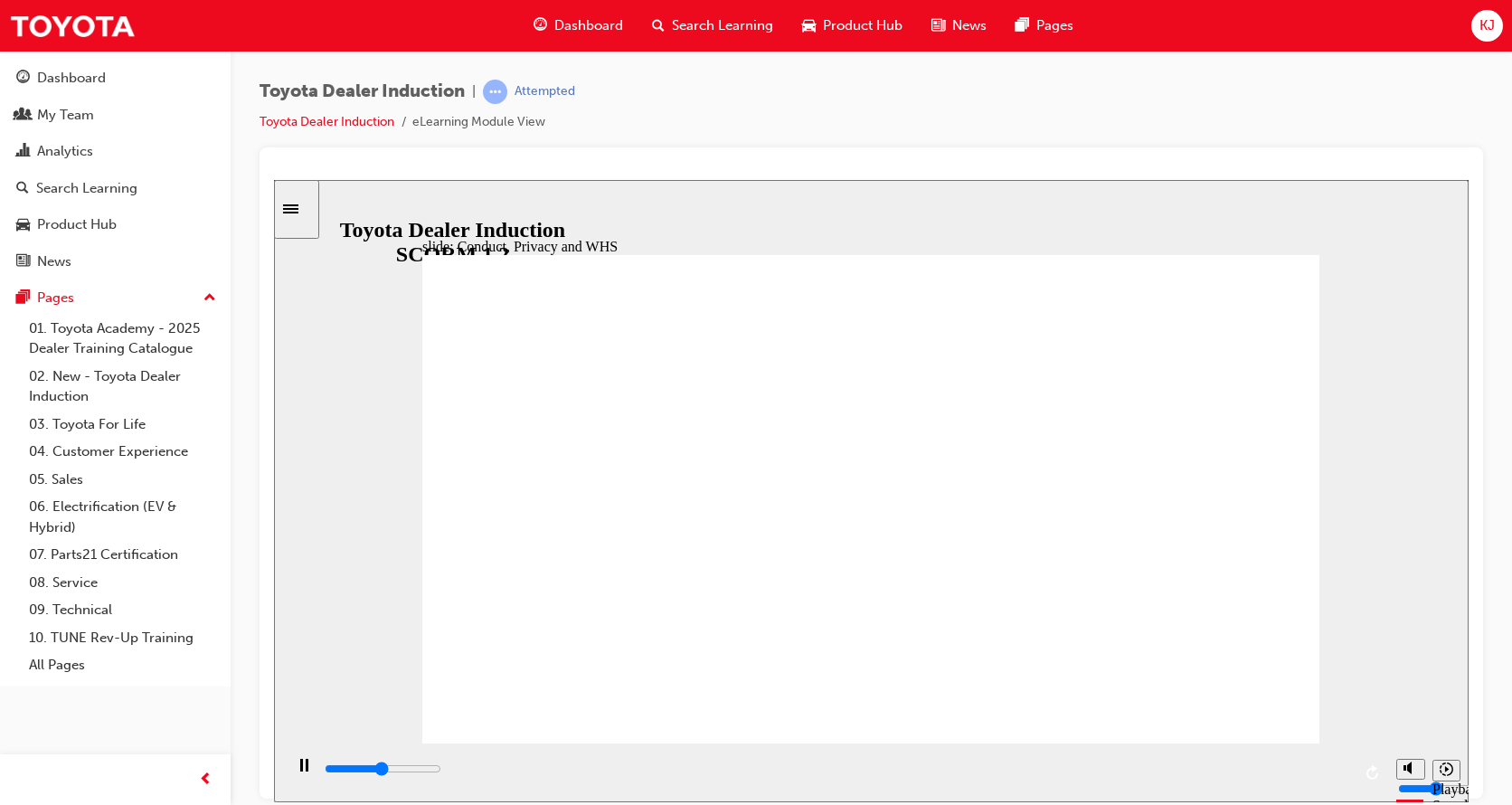 click 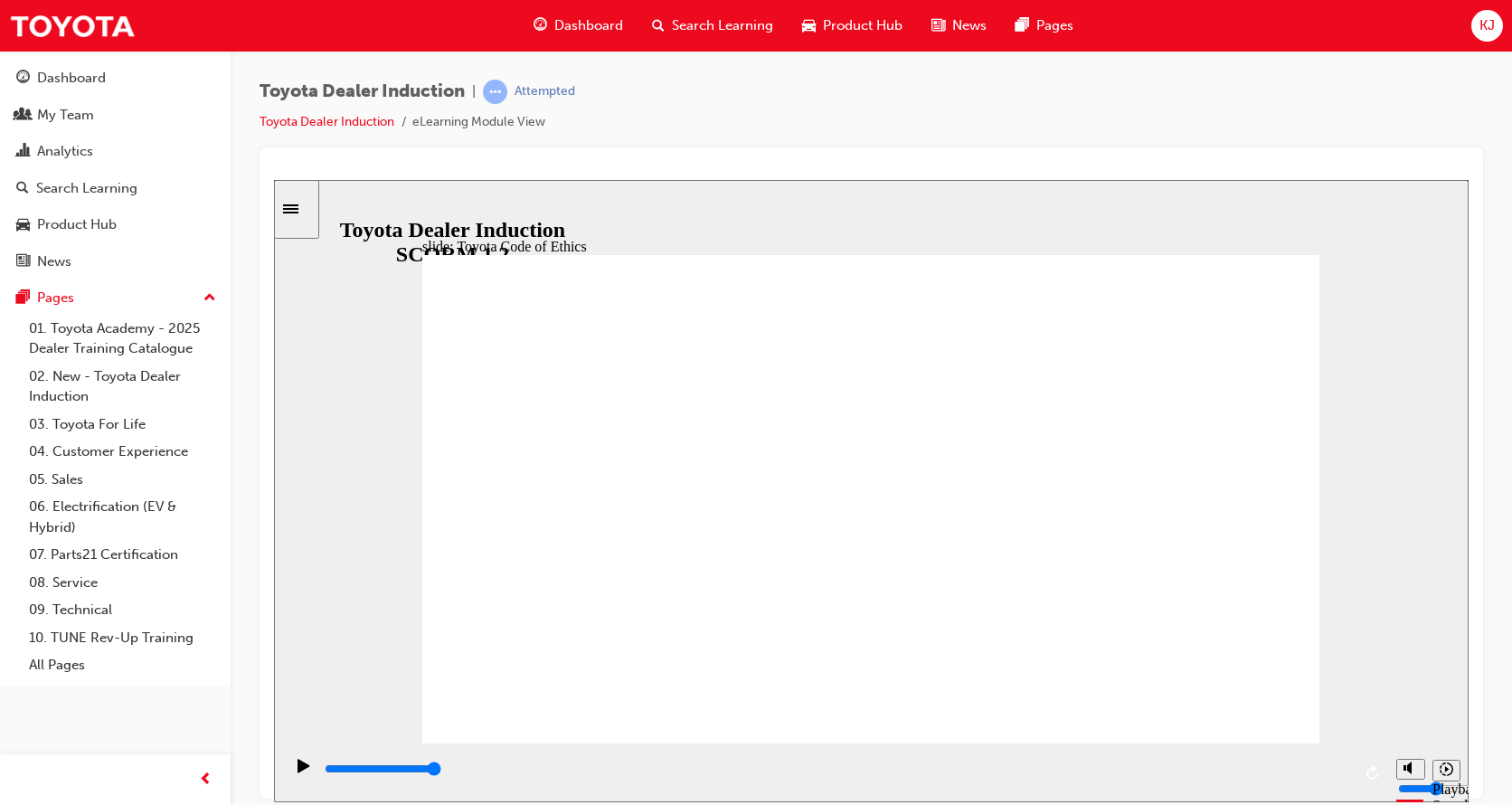 click 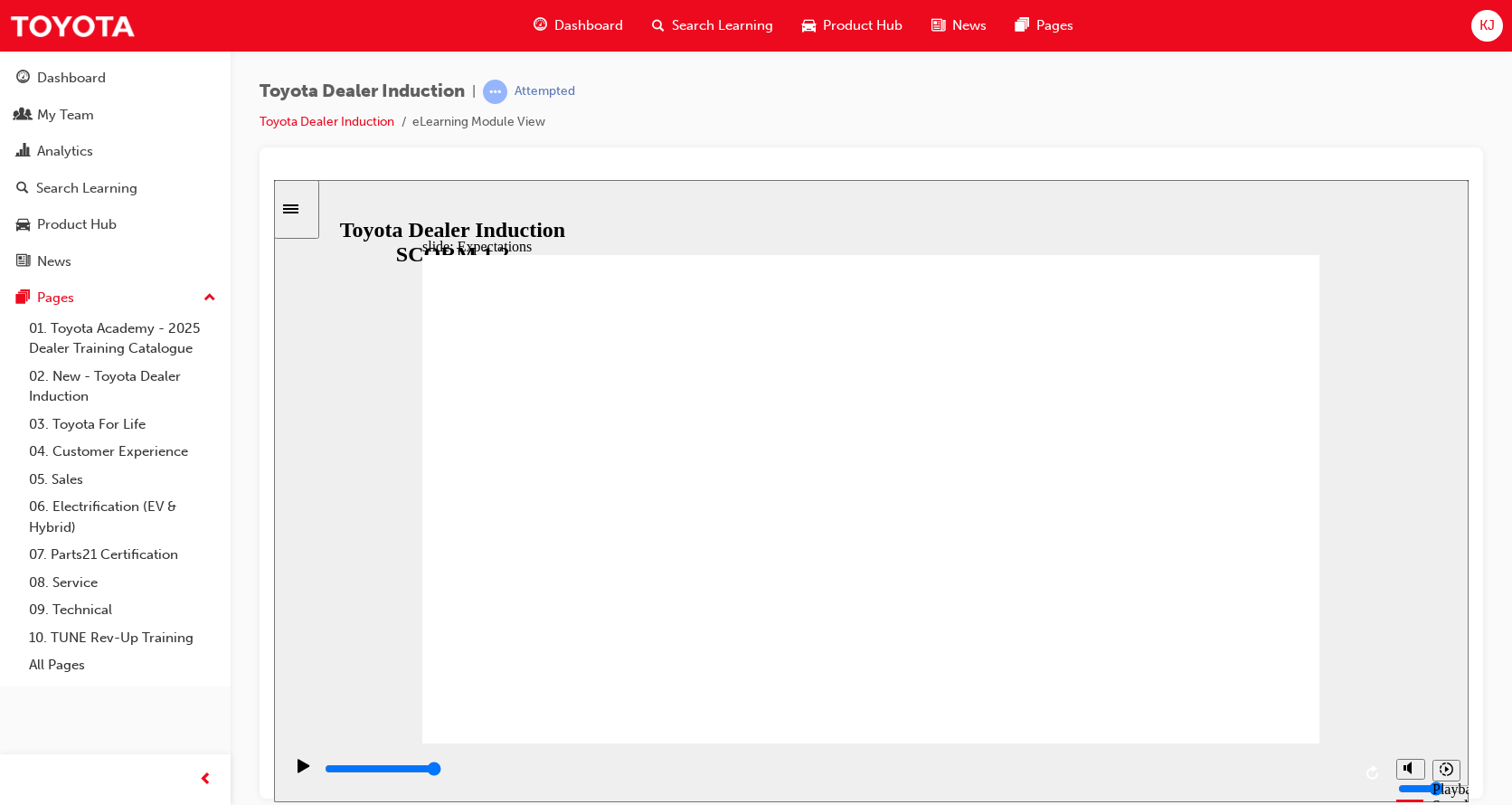 click 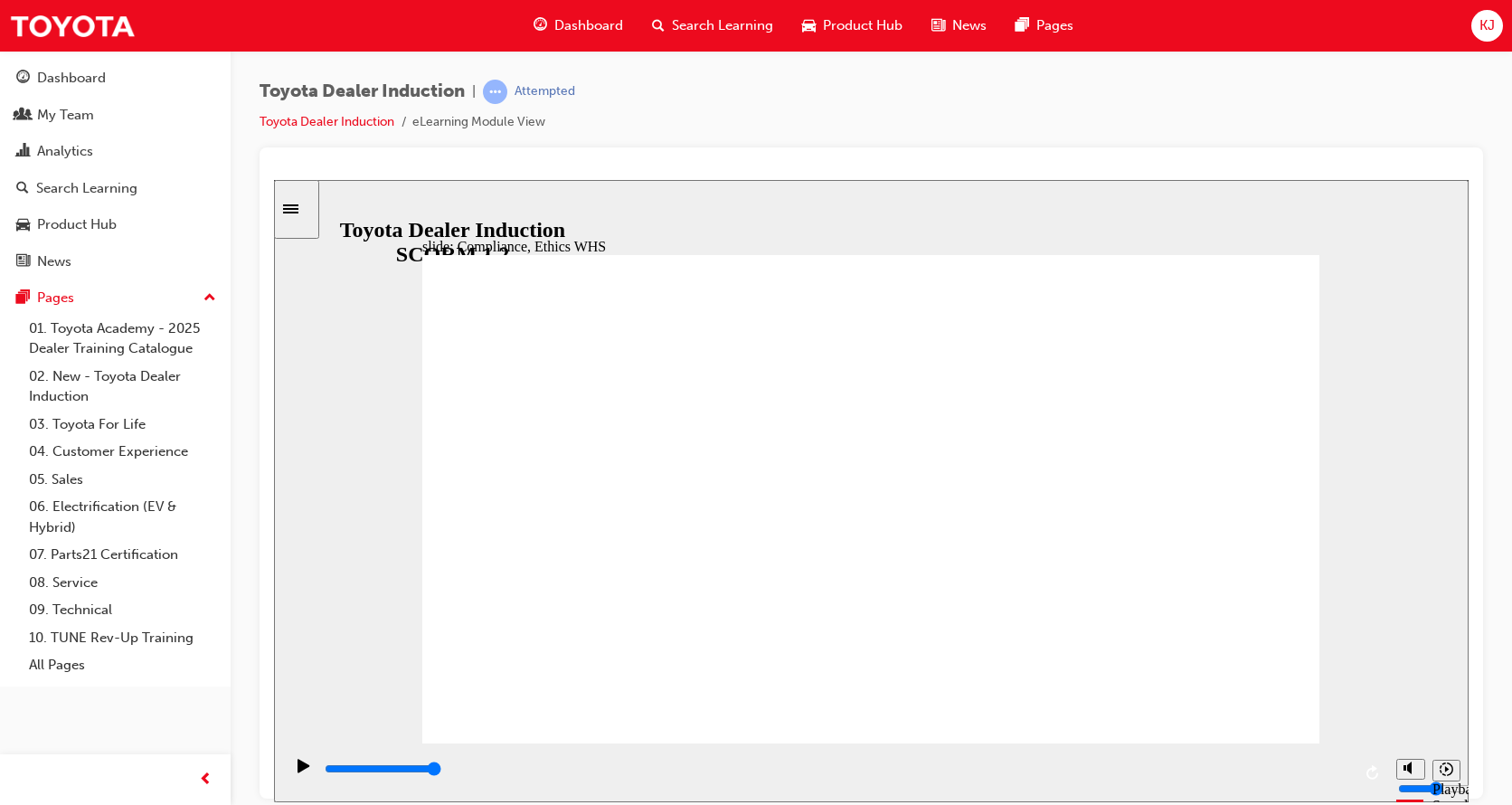 click 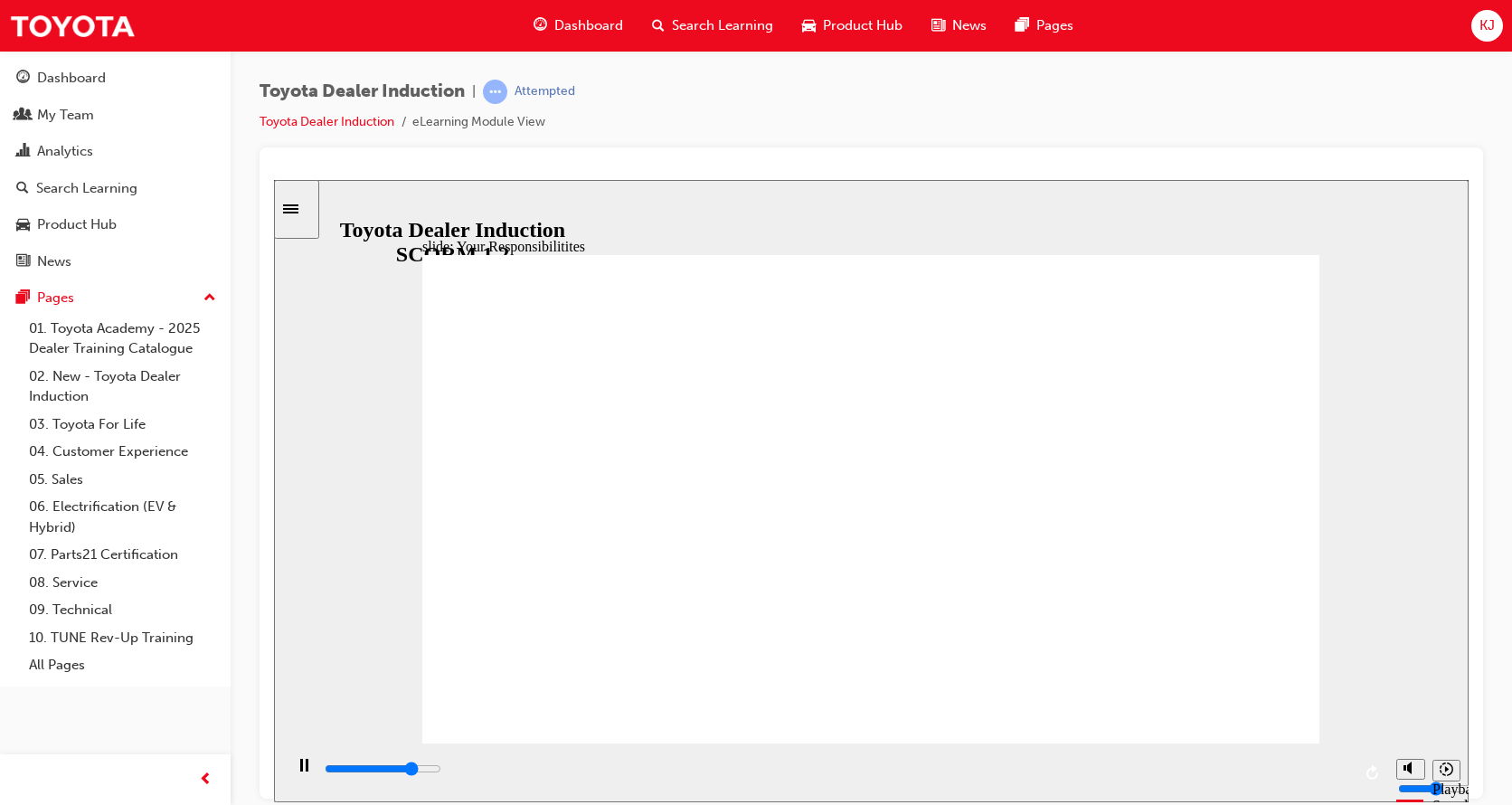 type on "6600" 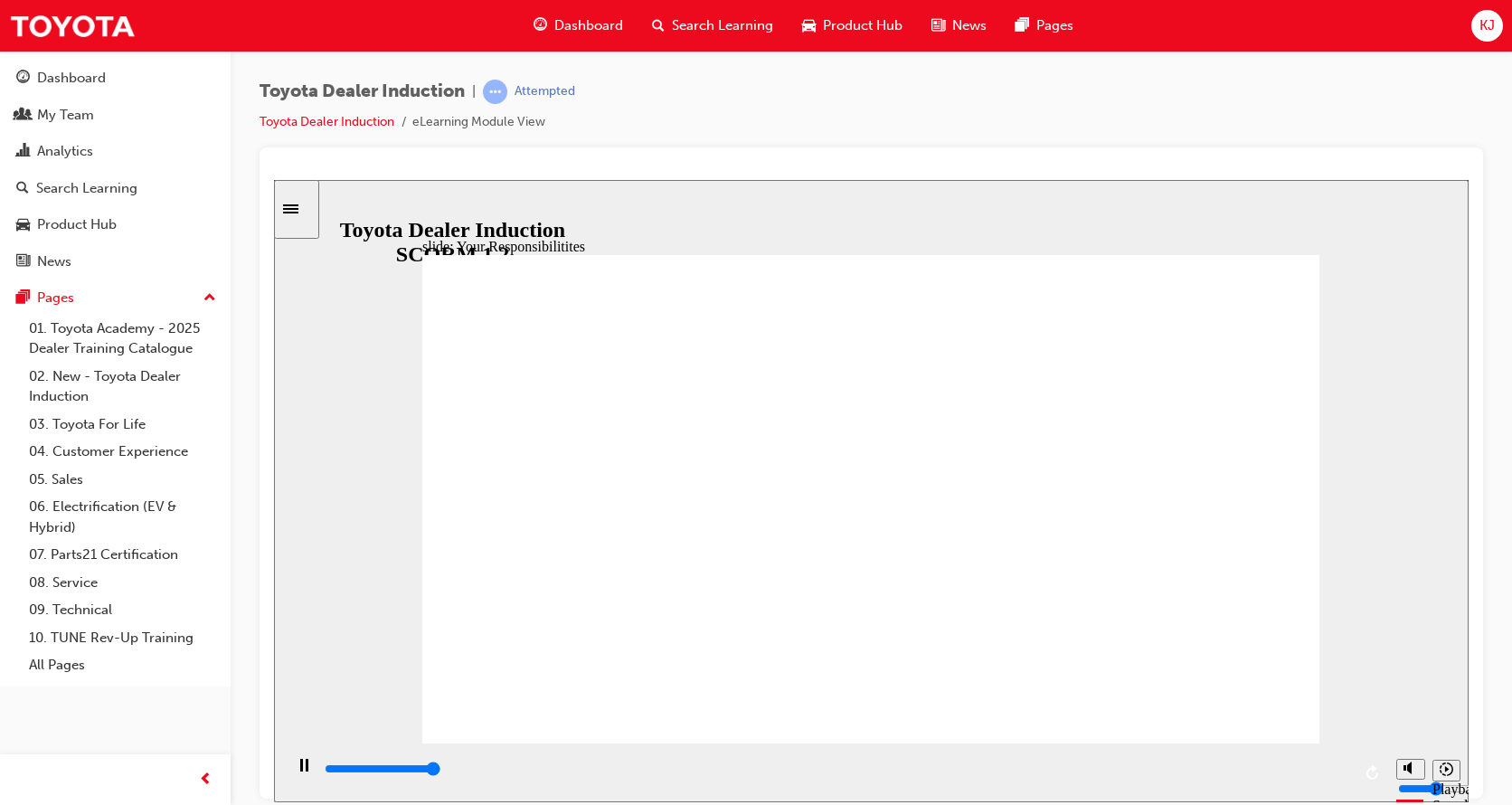type on "8400" 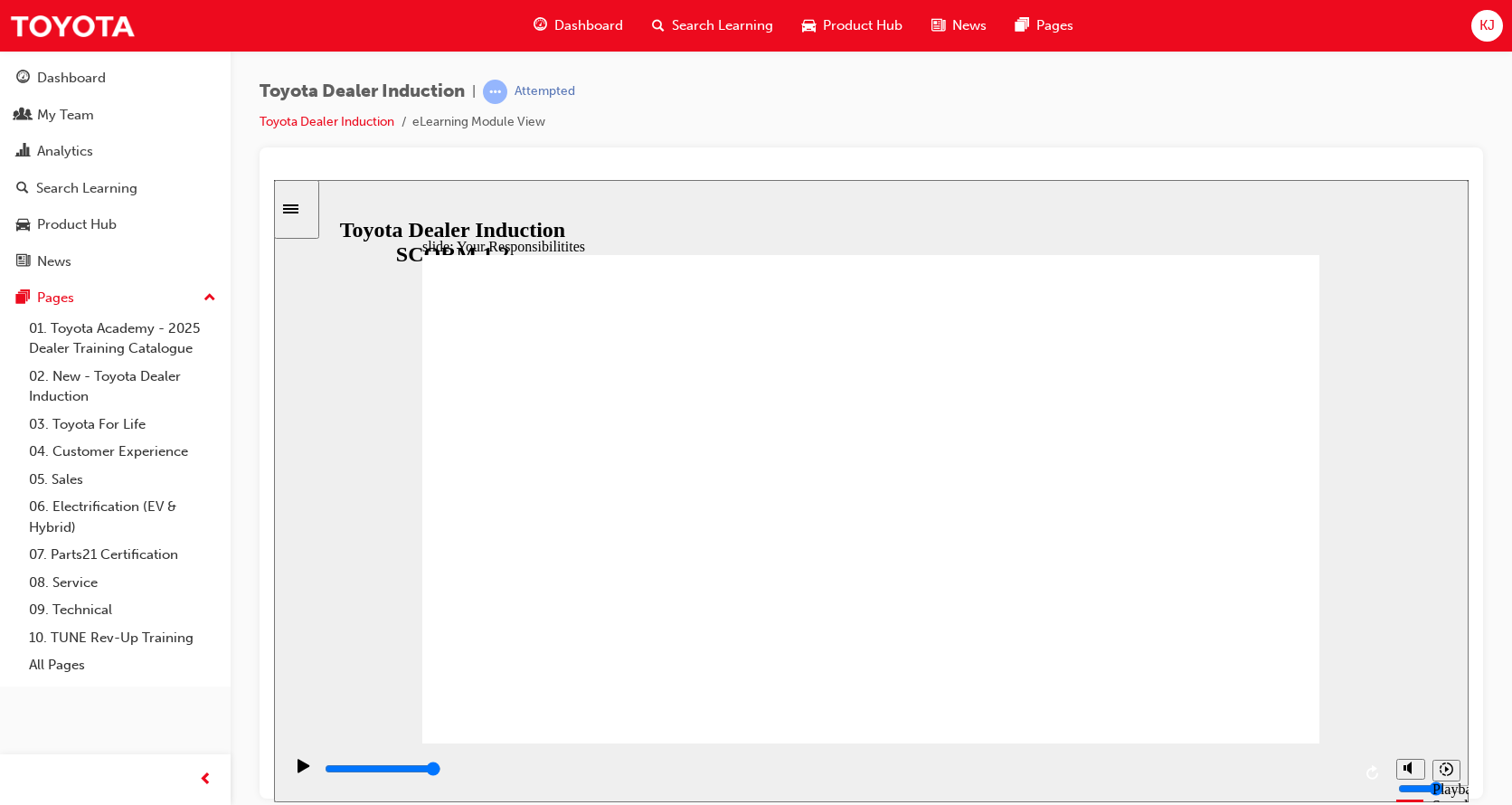 checkbox on "true" 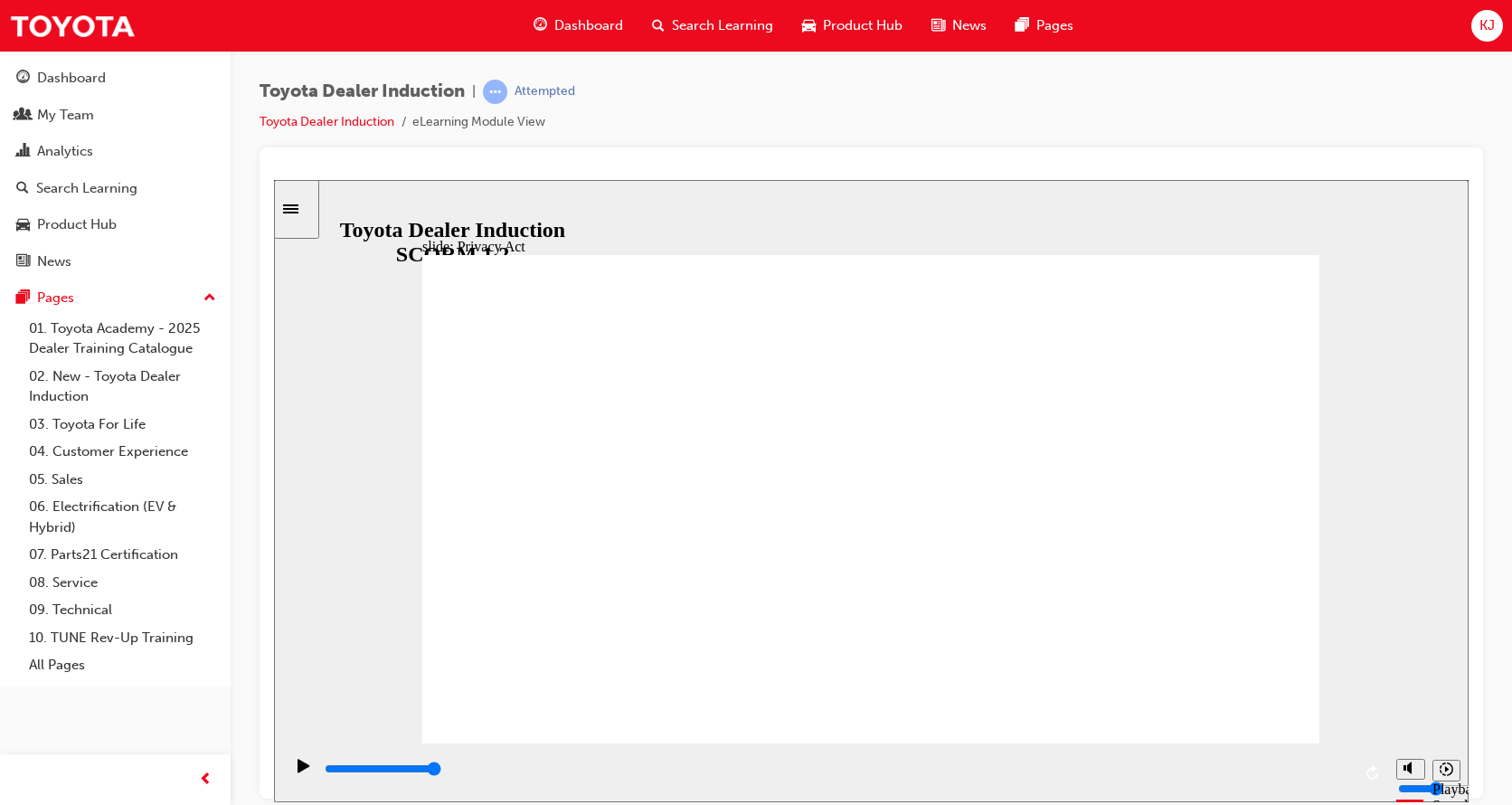 click 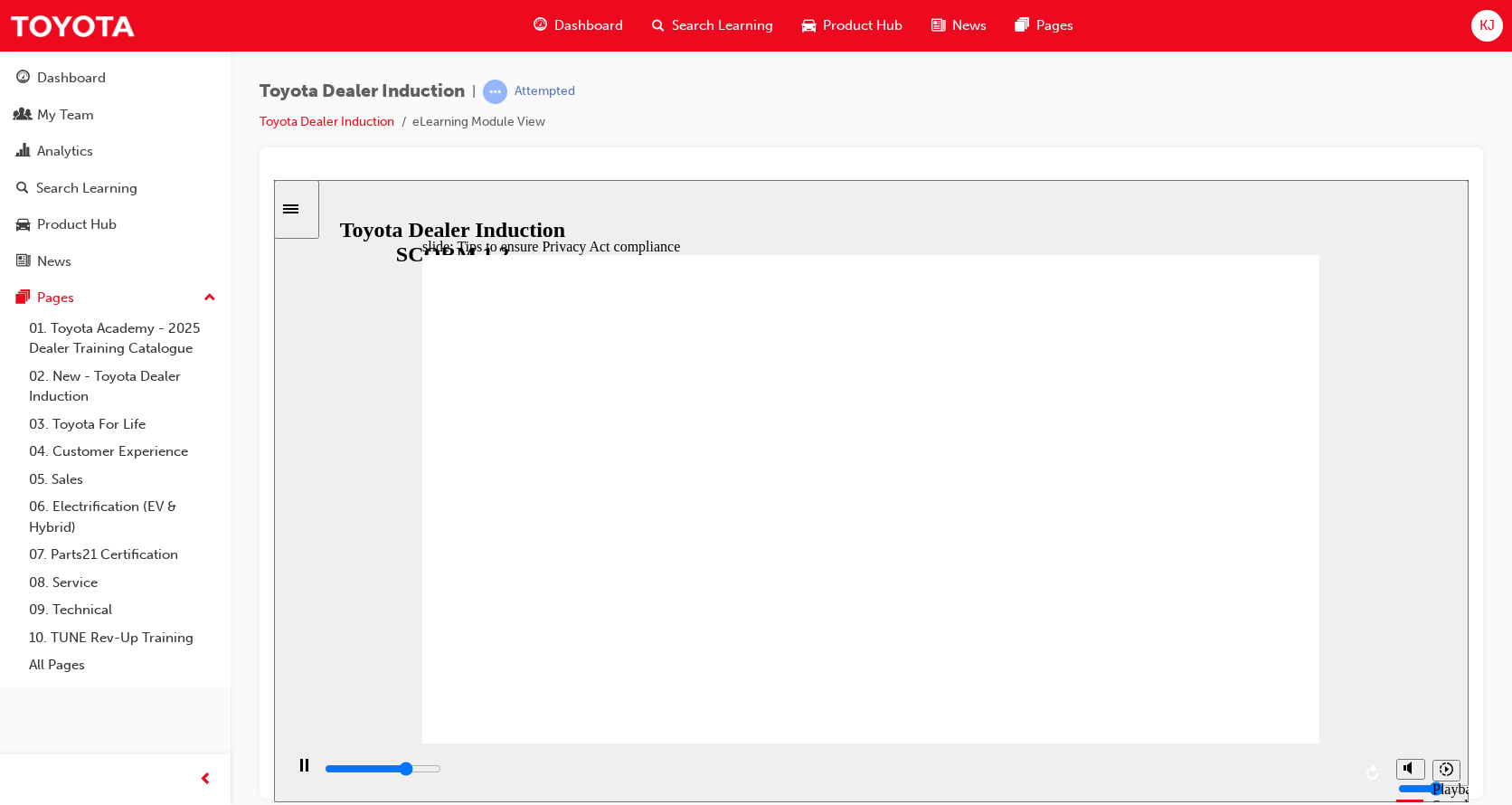 click 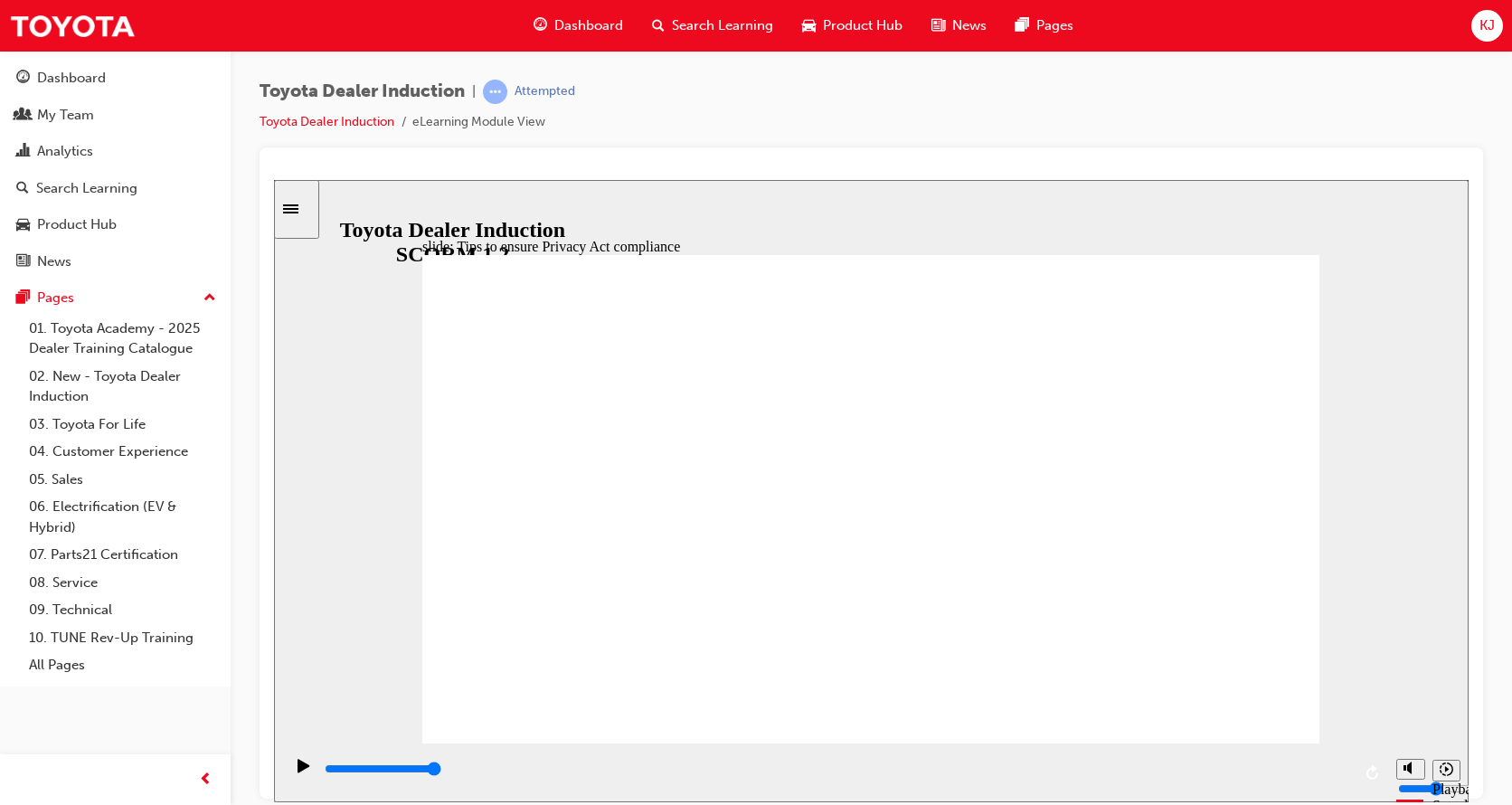 drag, startPoint x: 761, startPoint y: 351, endPoint x: 760, endPoint y: 360, distance: 9.055385 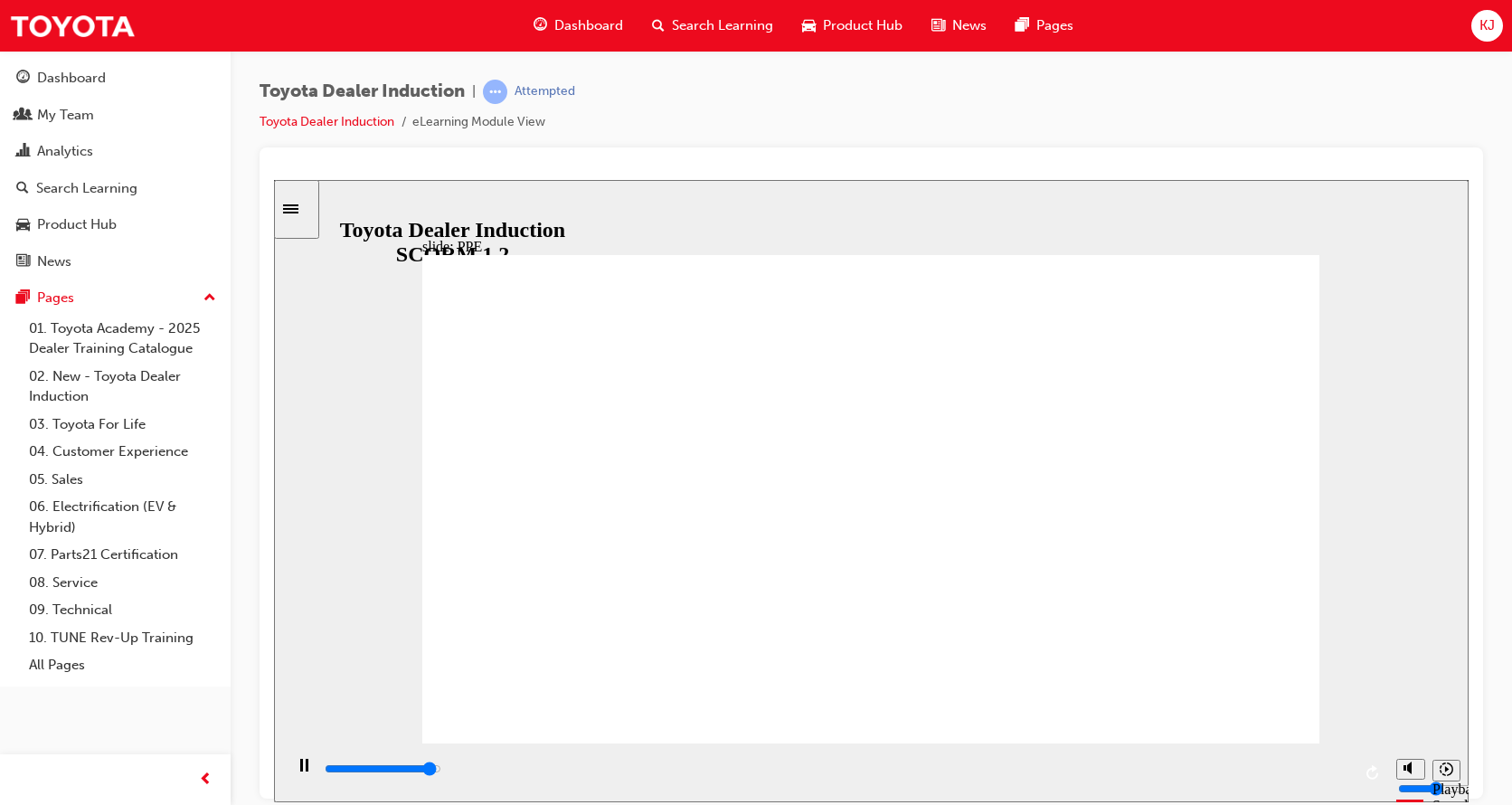 click 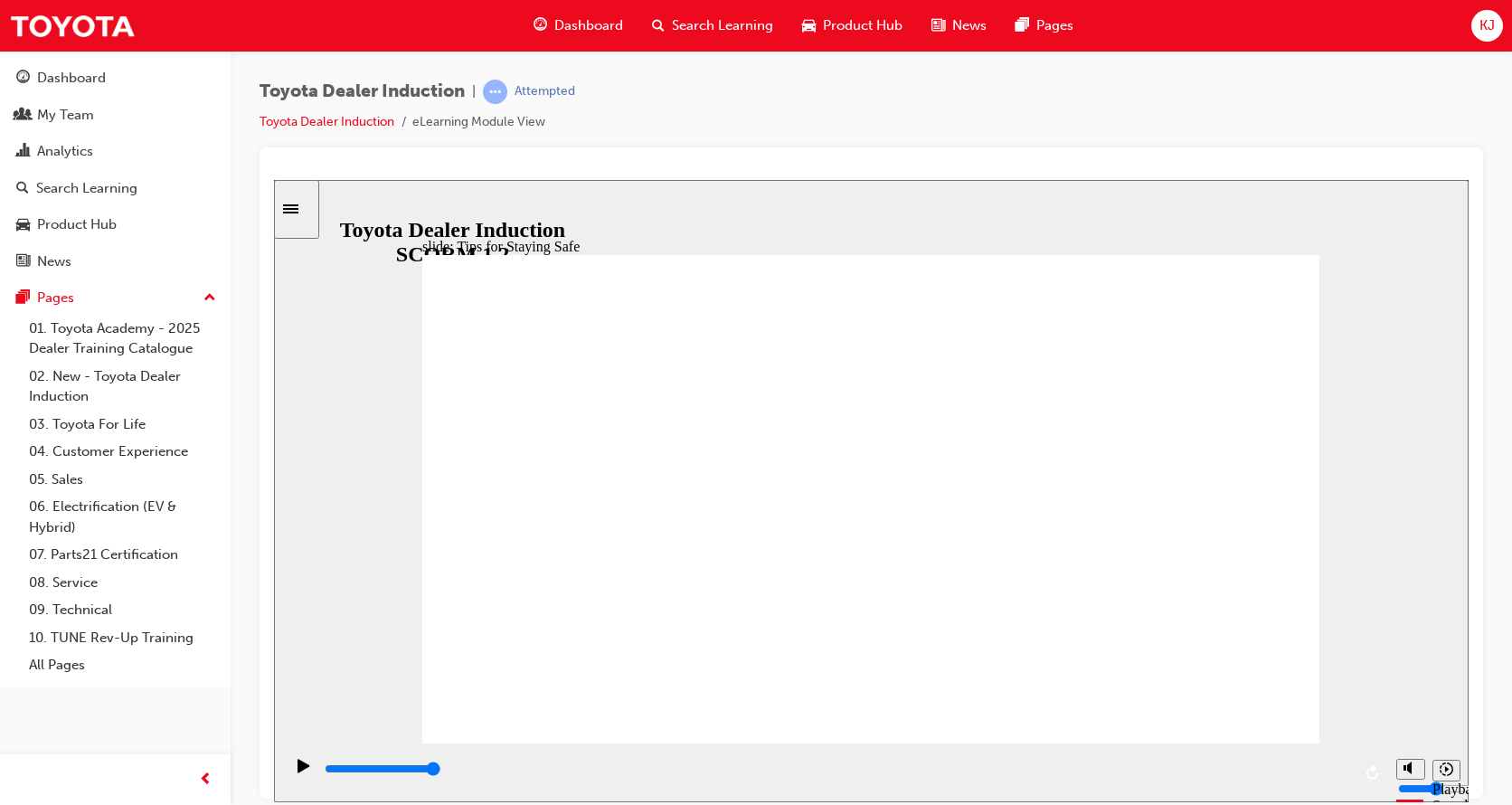 click 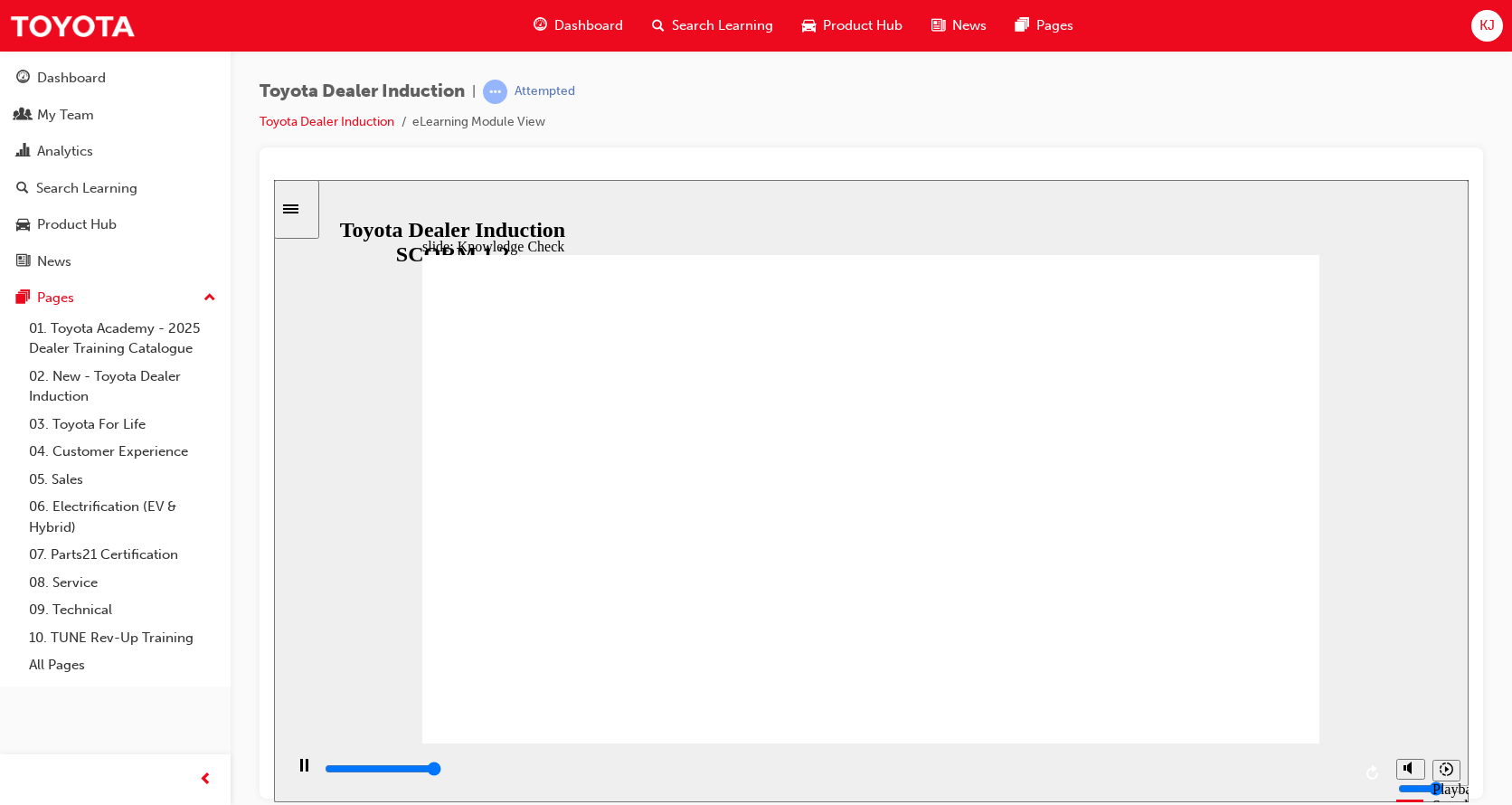 type on "5000" 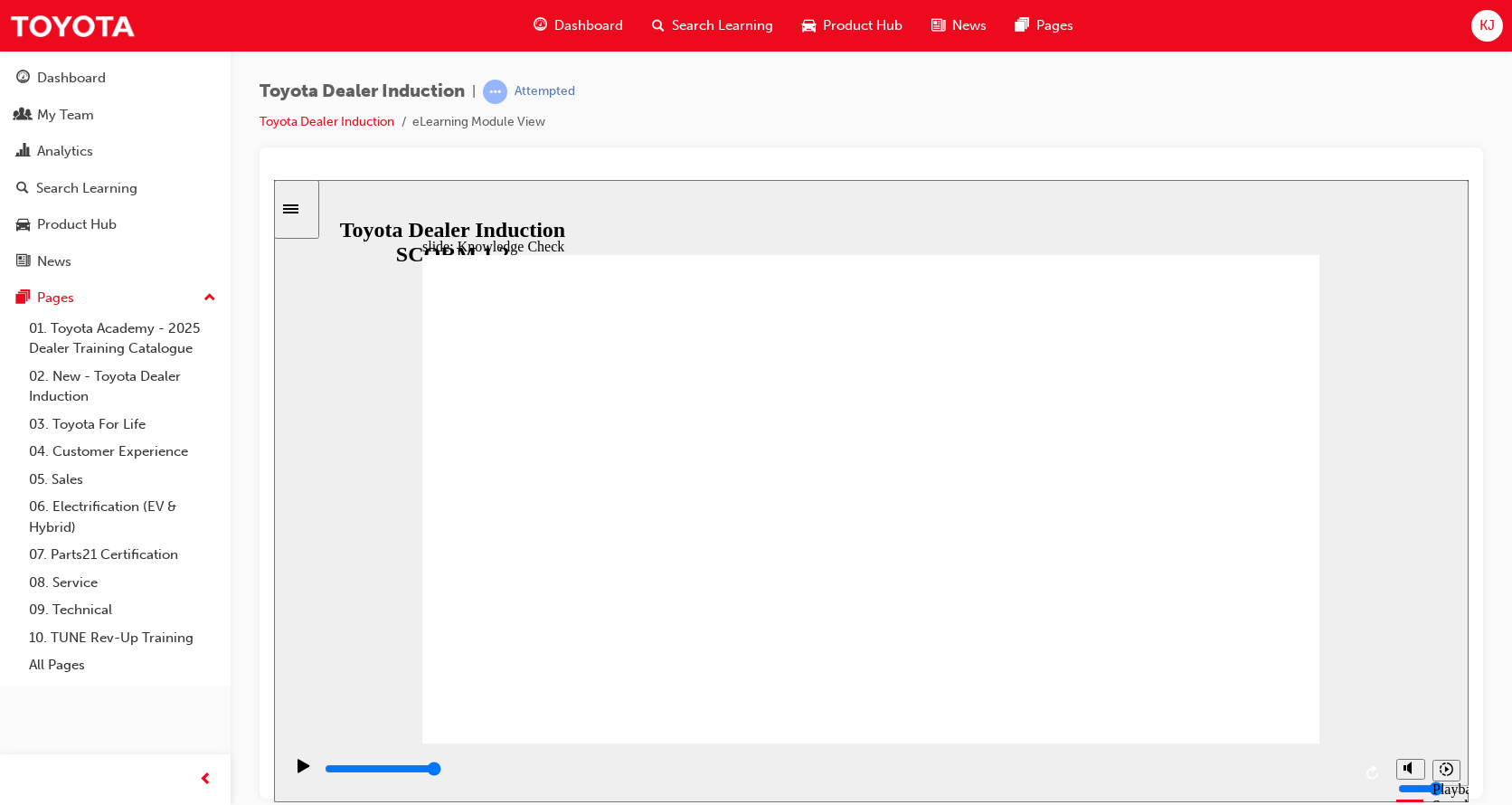 checkbox on "true" 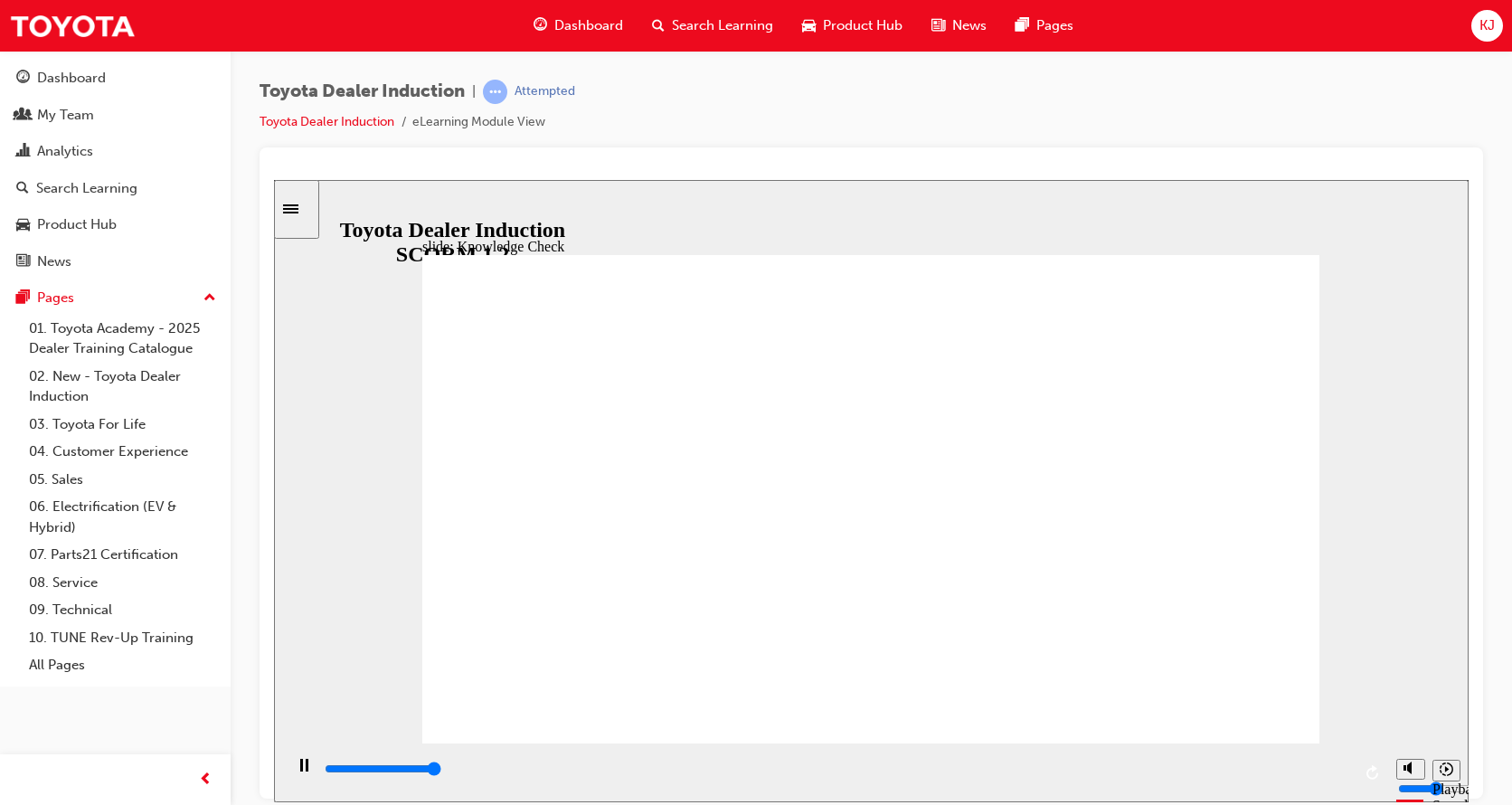 type on "5000" 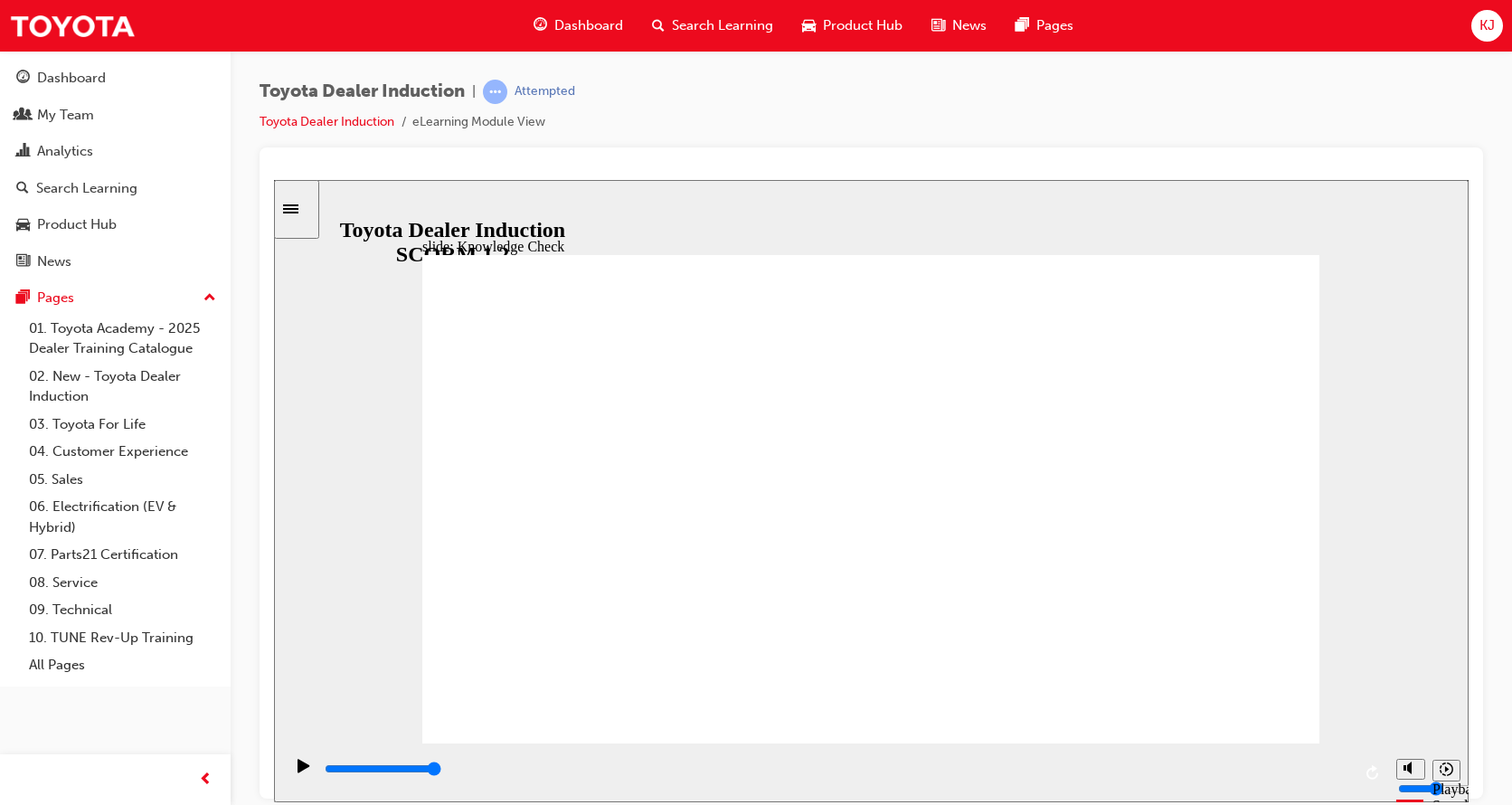 radio on "true" 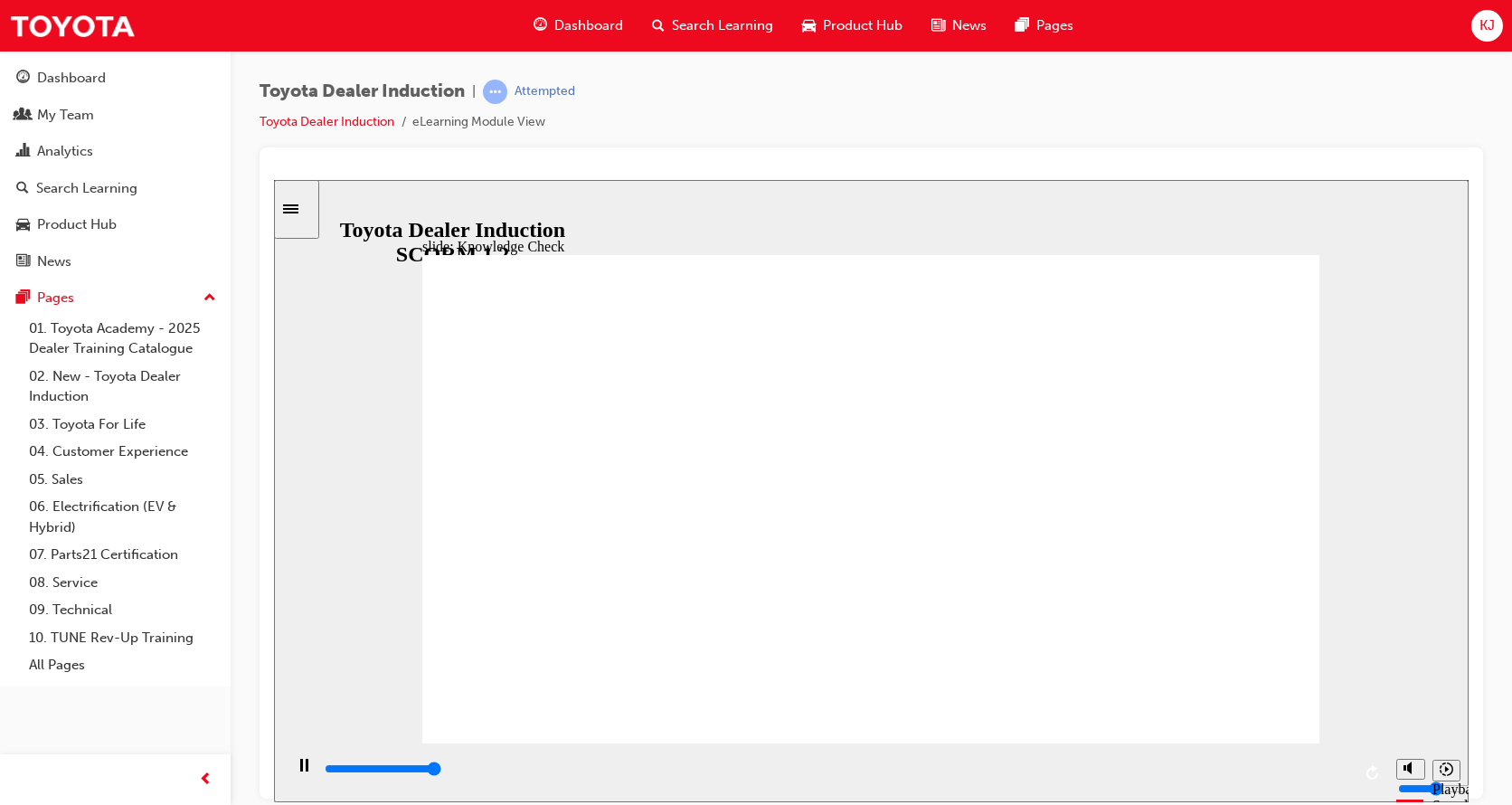 type on "5000" 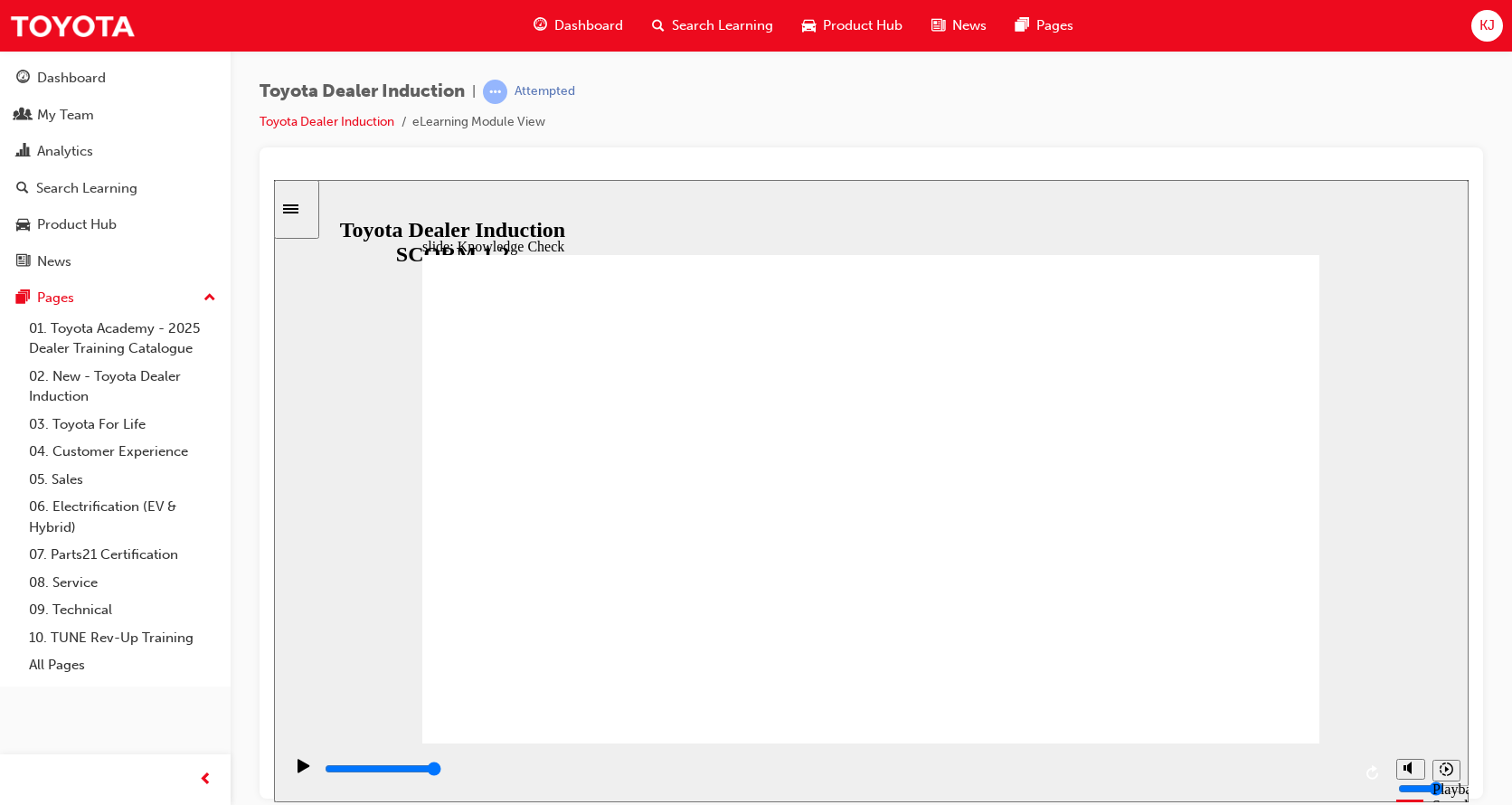 checkbox on "true" 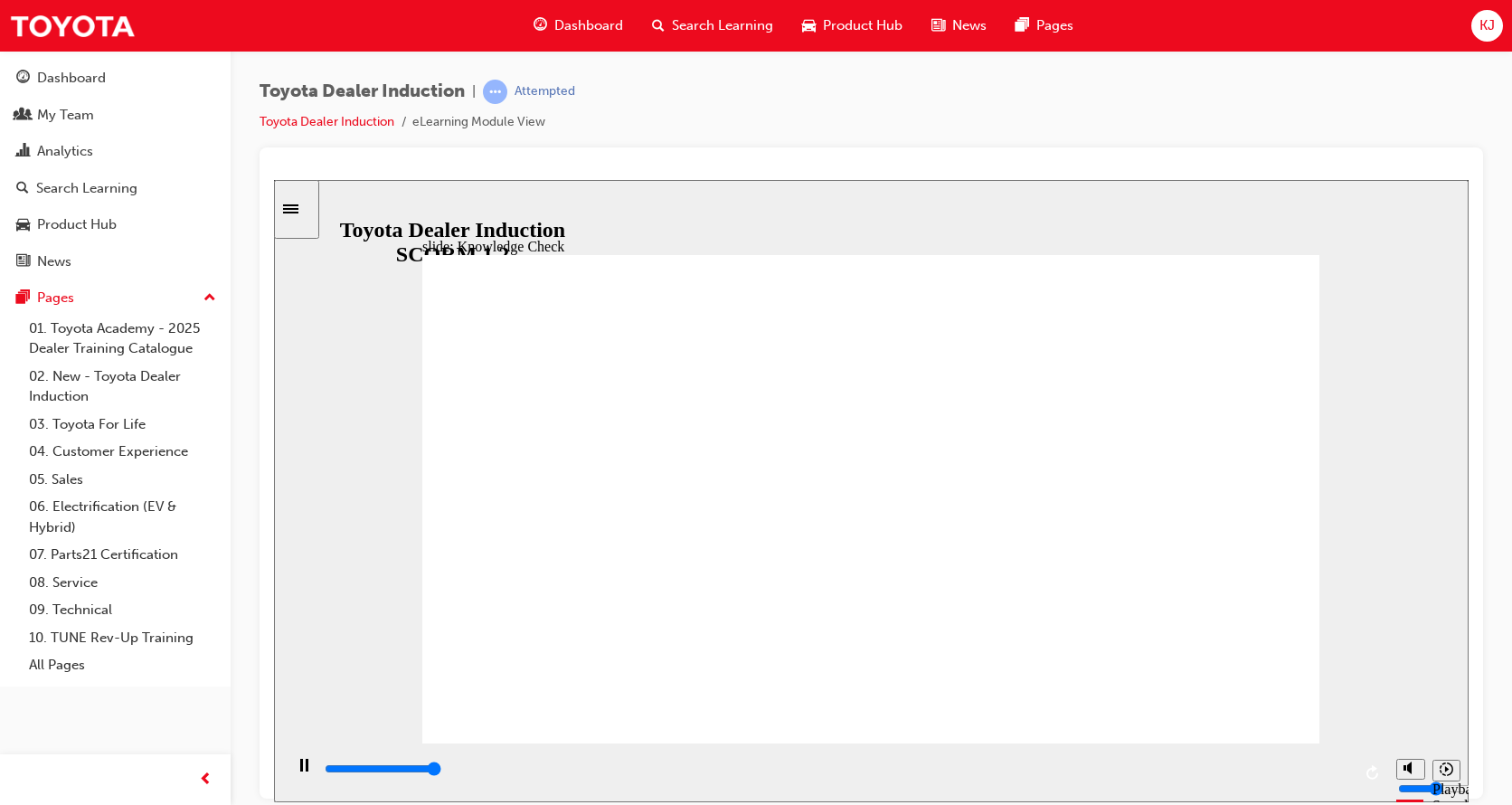 type on "5000" 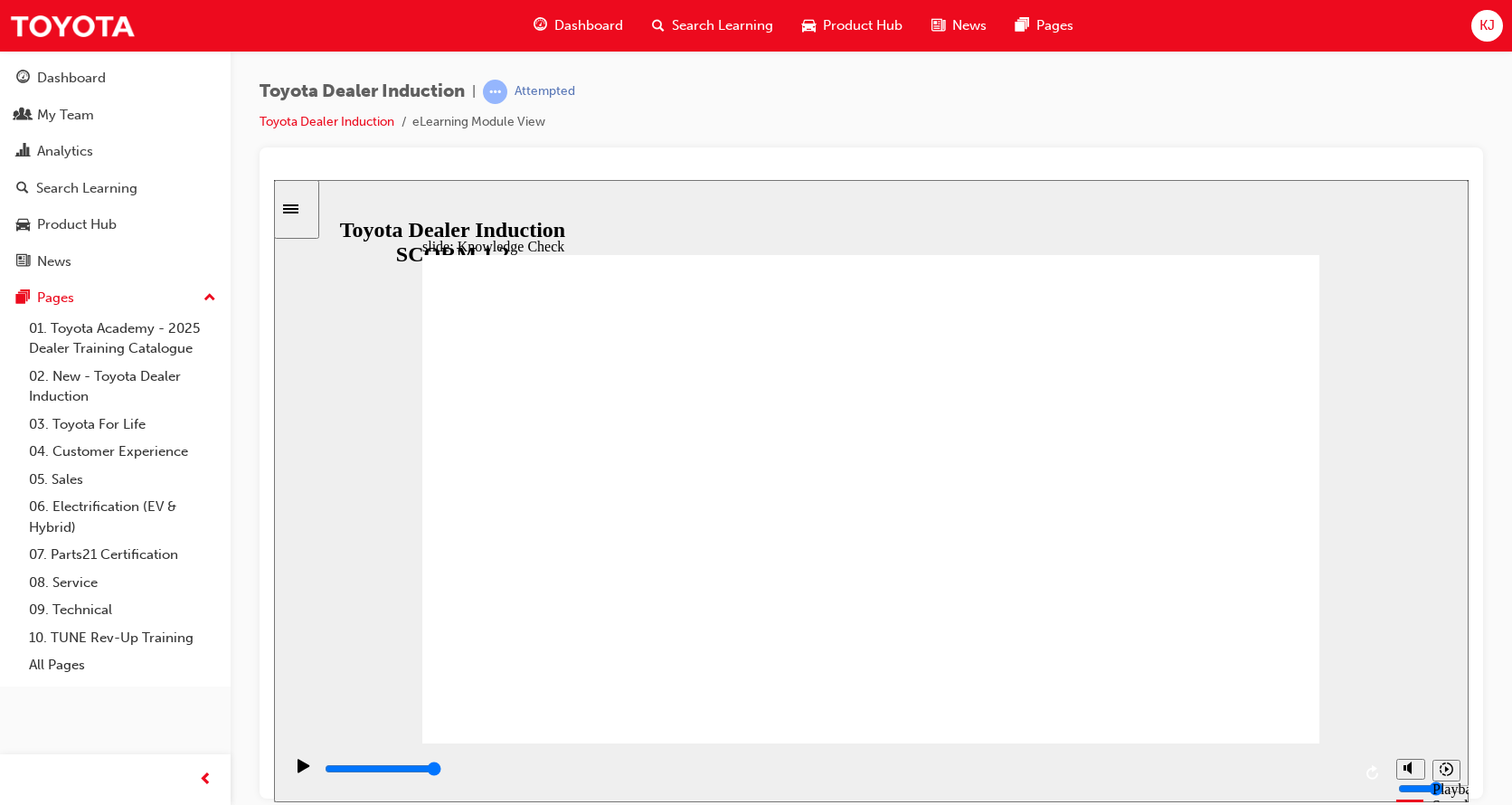 checkbox on "true" 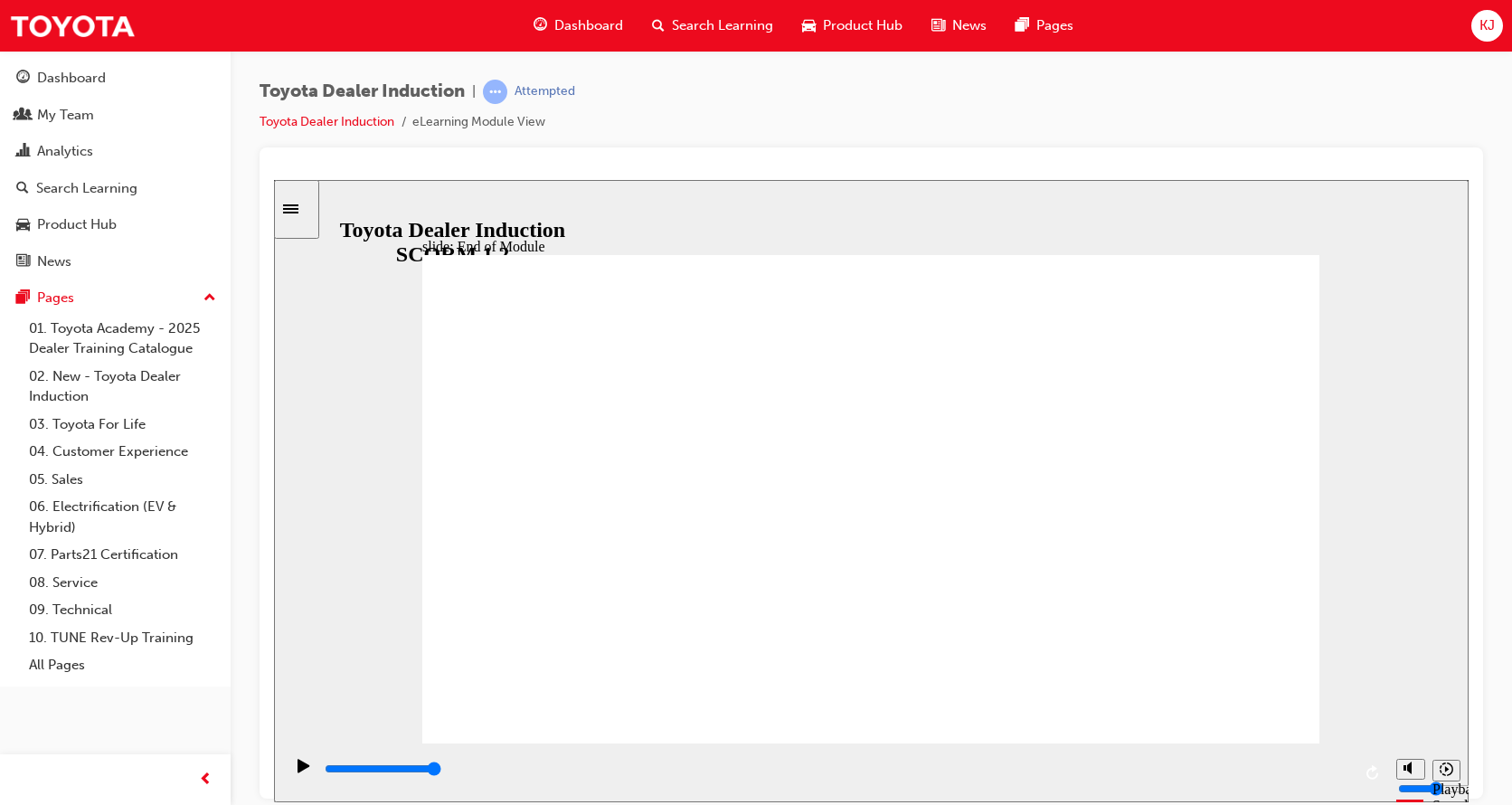 click 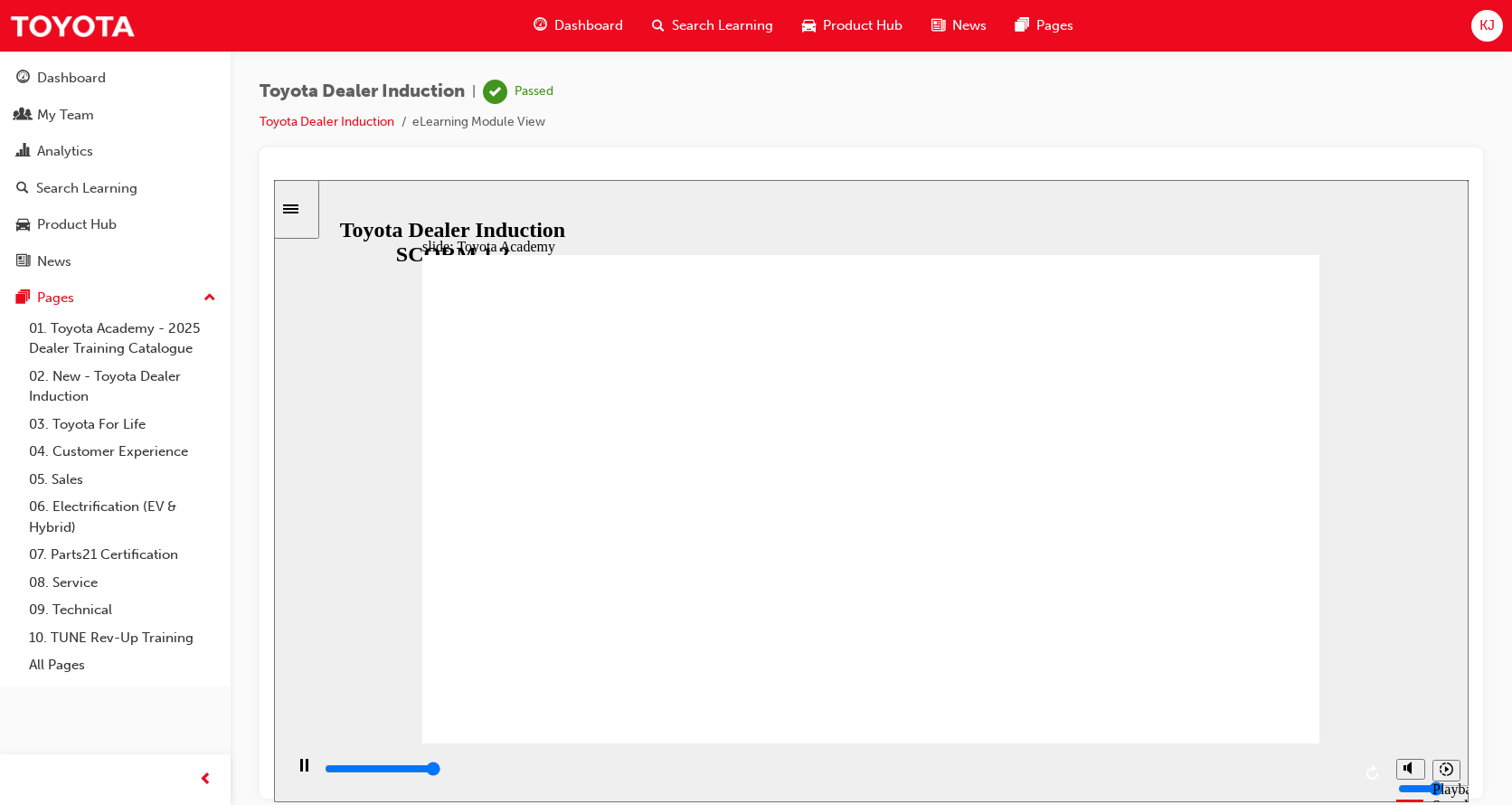 type on "9900" 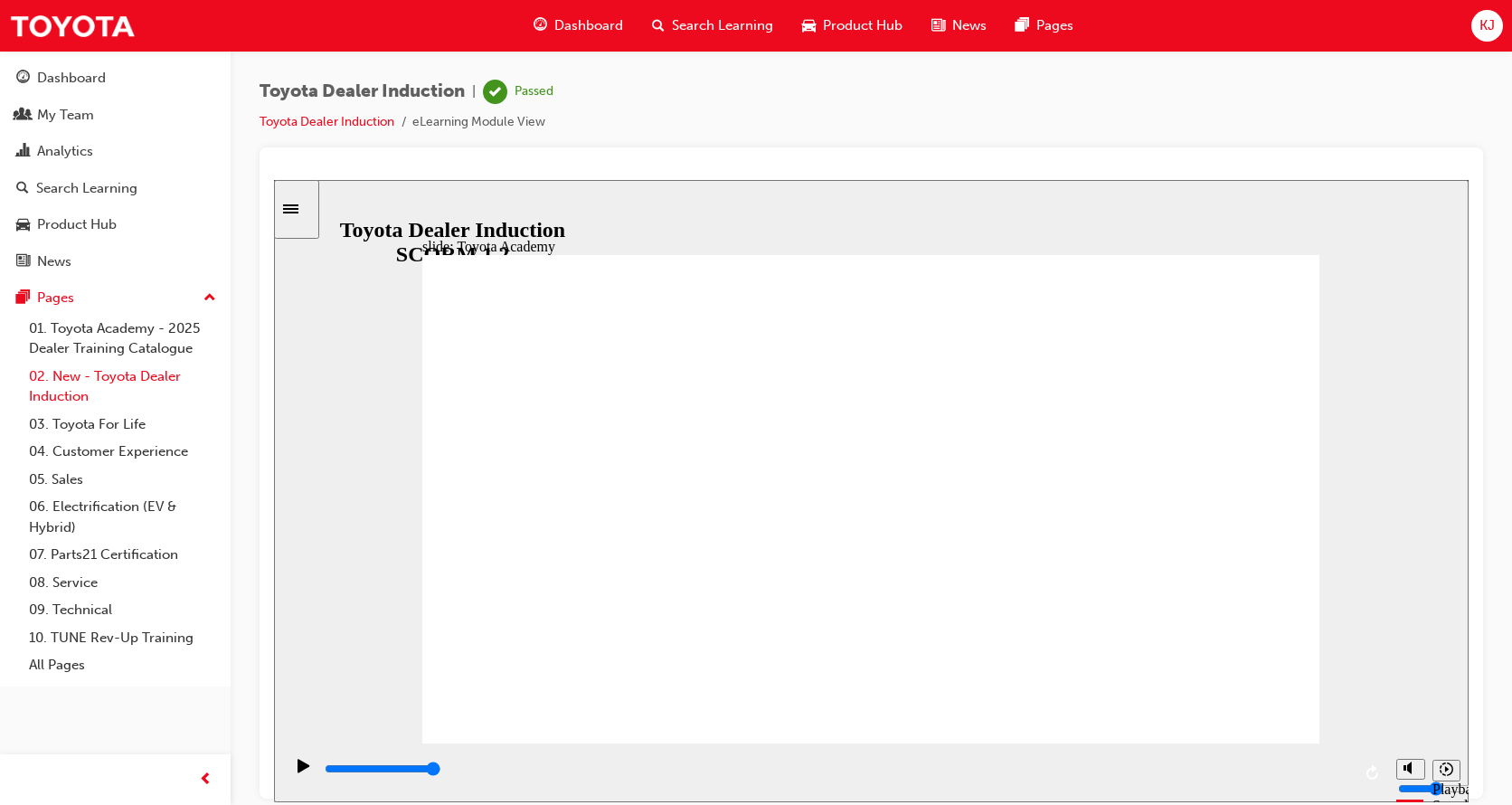 click on "02. New - Toyota Dealer Induction" at bounding box center (122, 386) 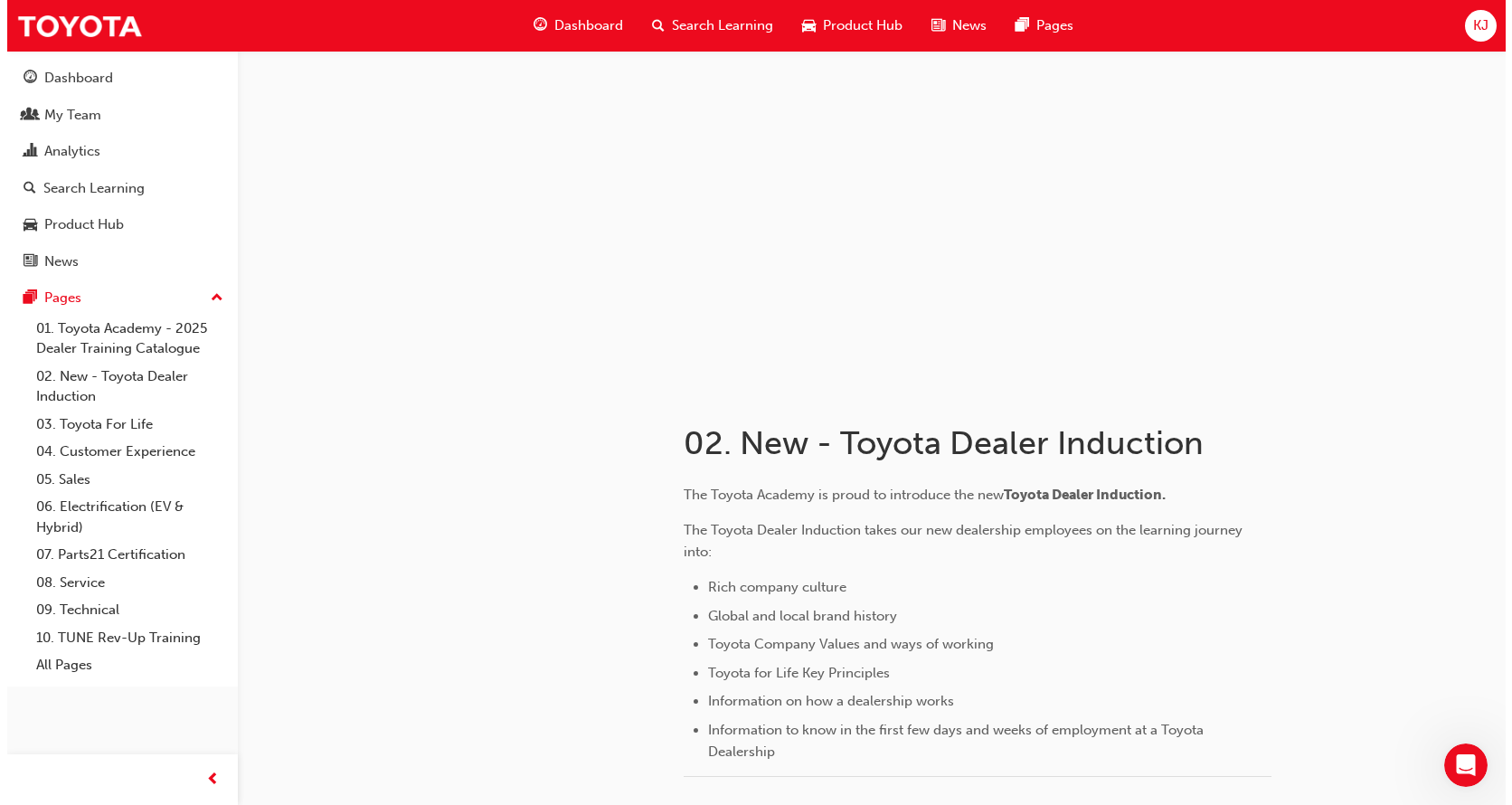 scroll, scrollTop: 0, scrollLeft: 0, axis: both 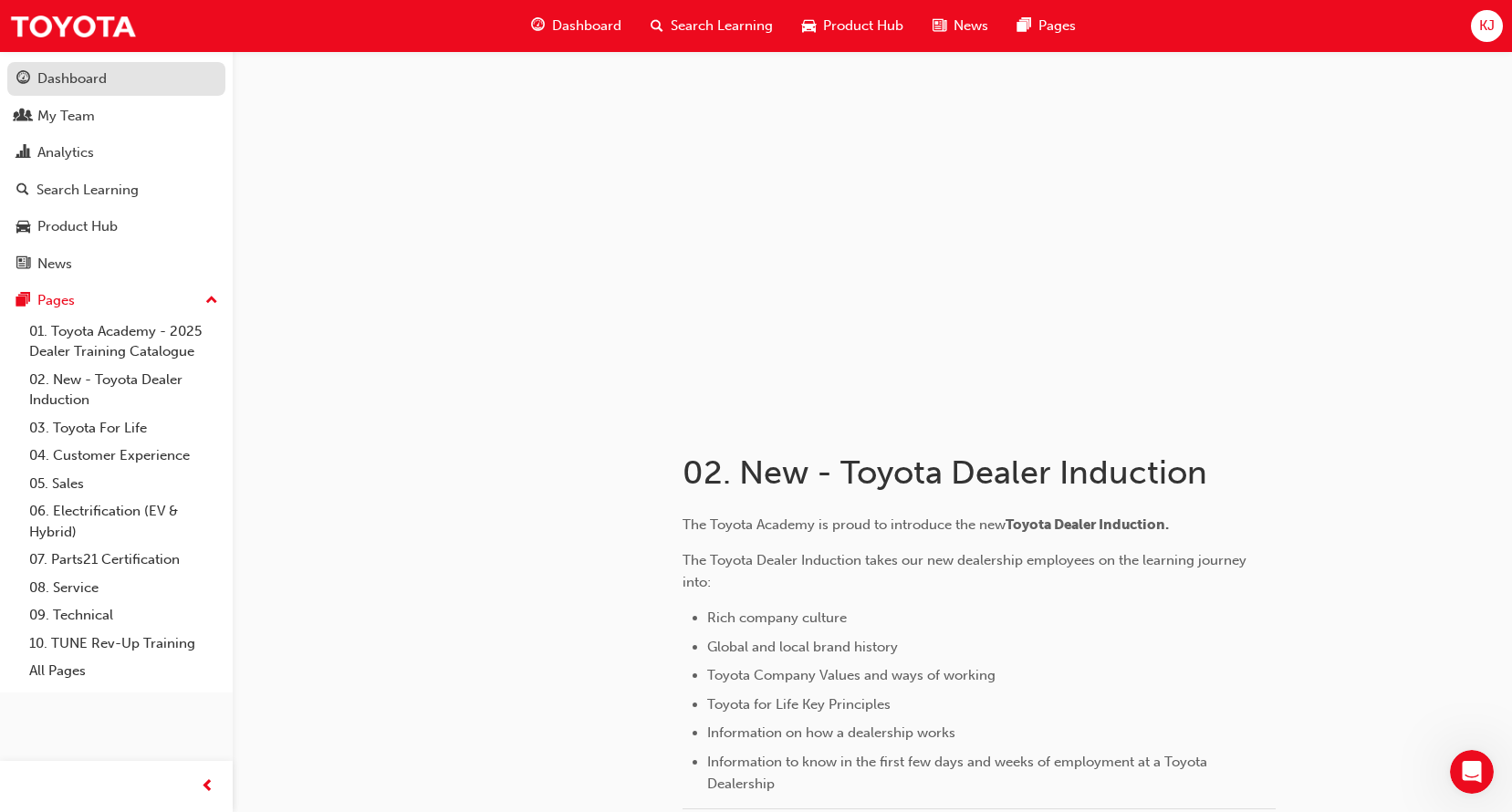 click on "Dashboard" at bounding box center [116, 78] 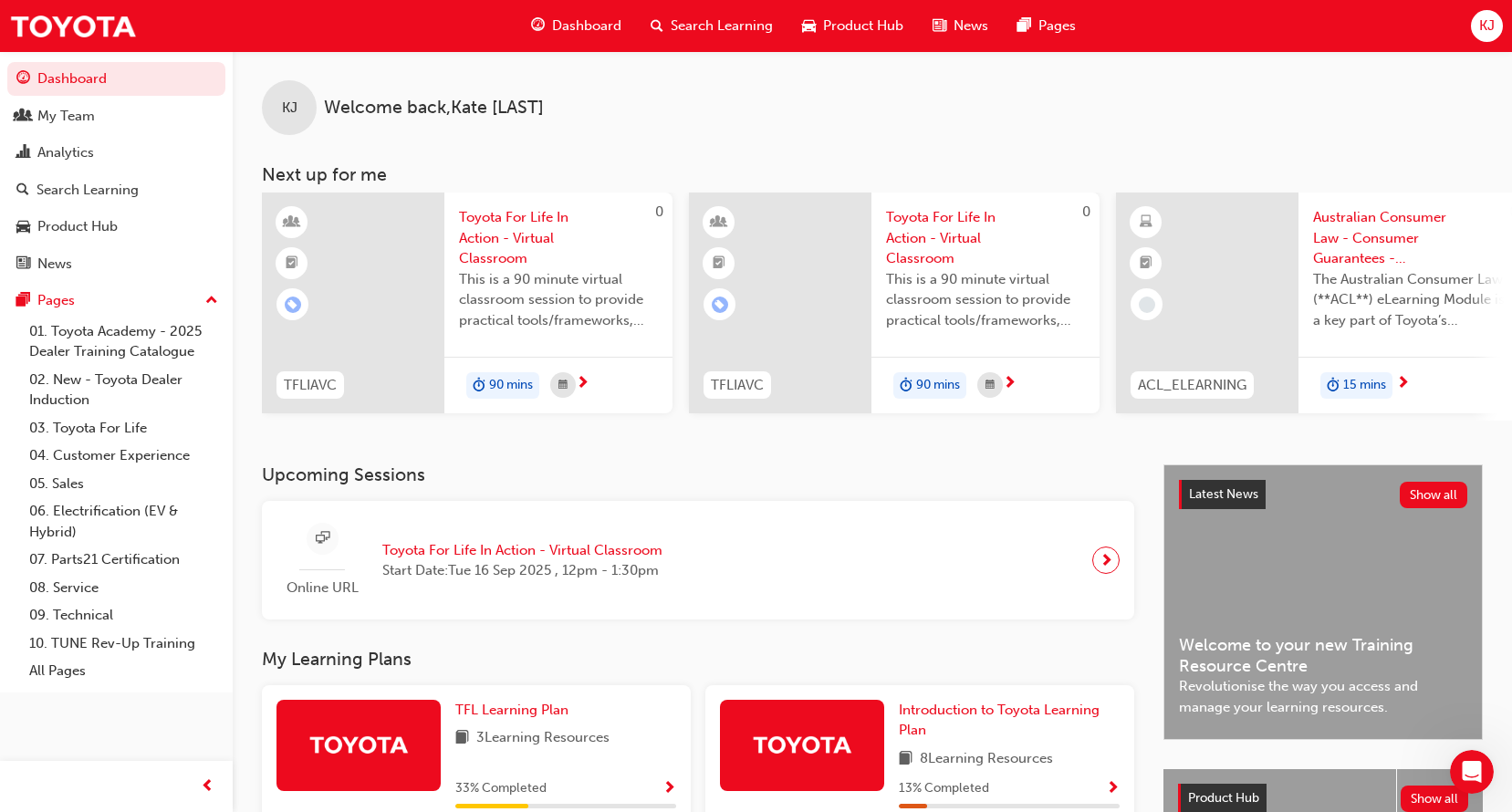 click on "90 mins" at bounding box center (558, 385) 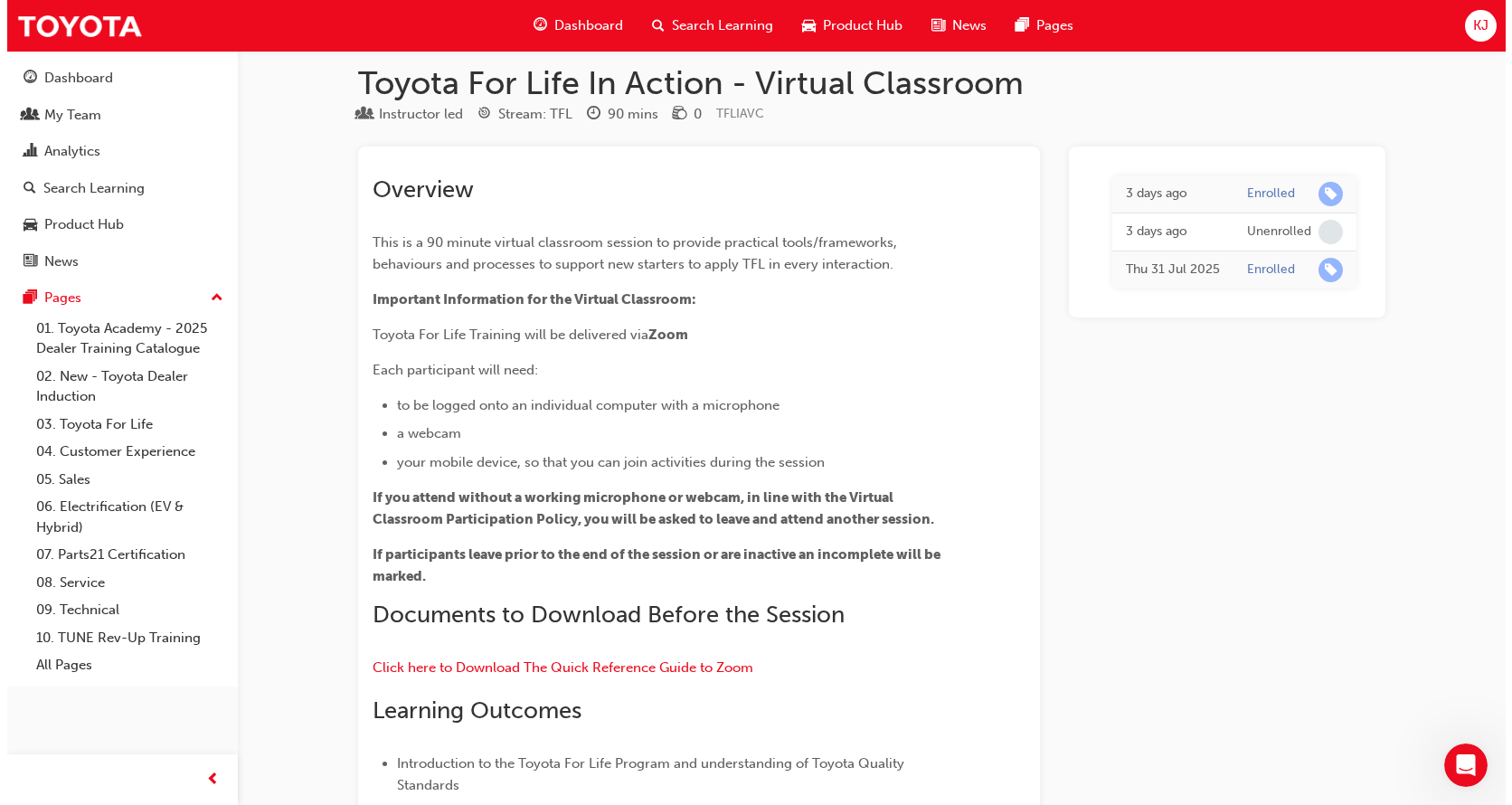 scroll, scrollTop: 0, scrollLeft: 0, axis: both 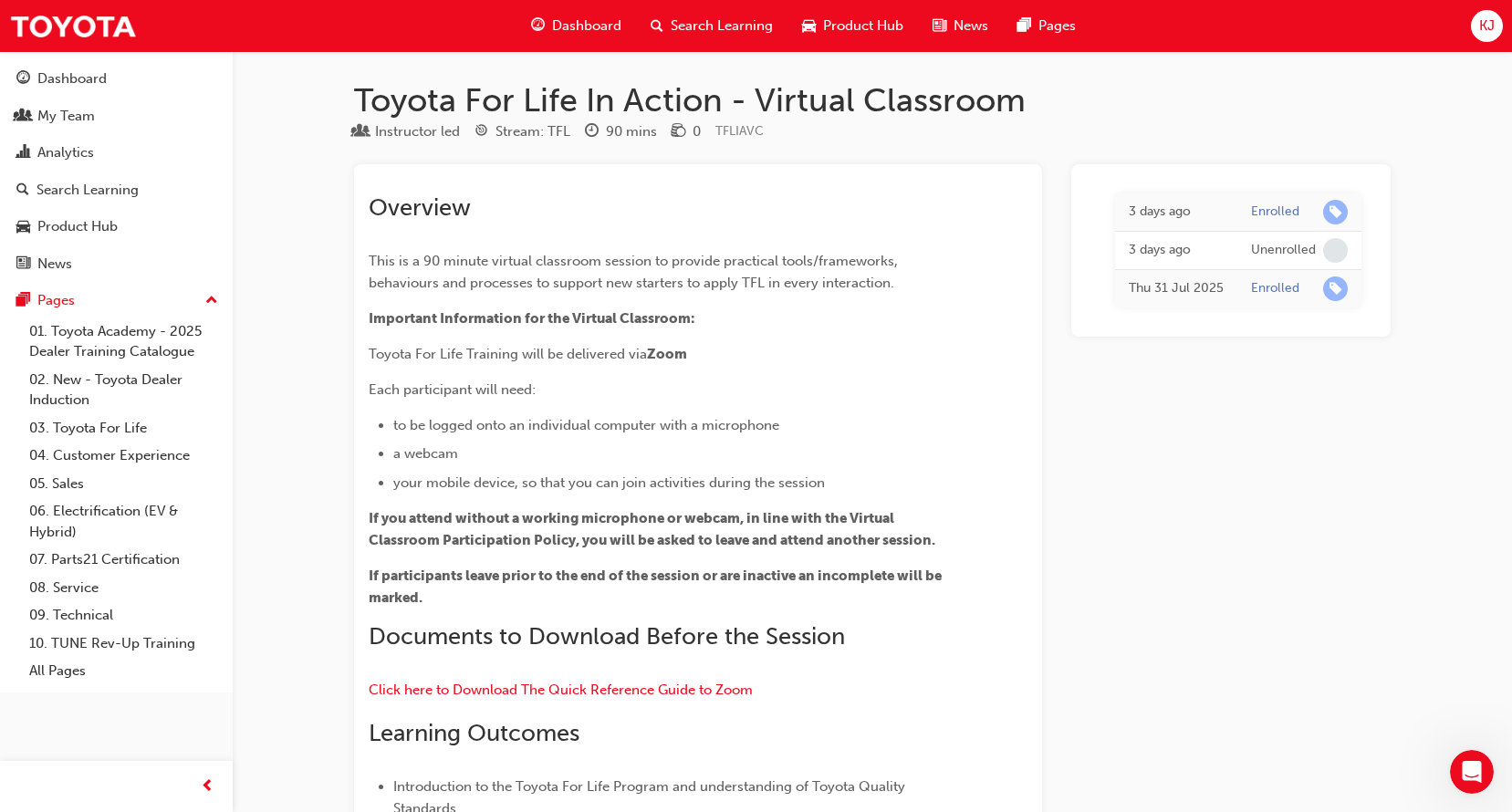 click on "Dashboard" at bounding box center [587, 26] 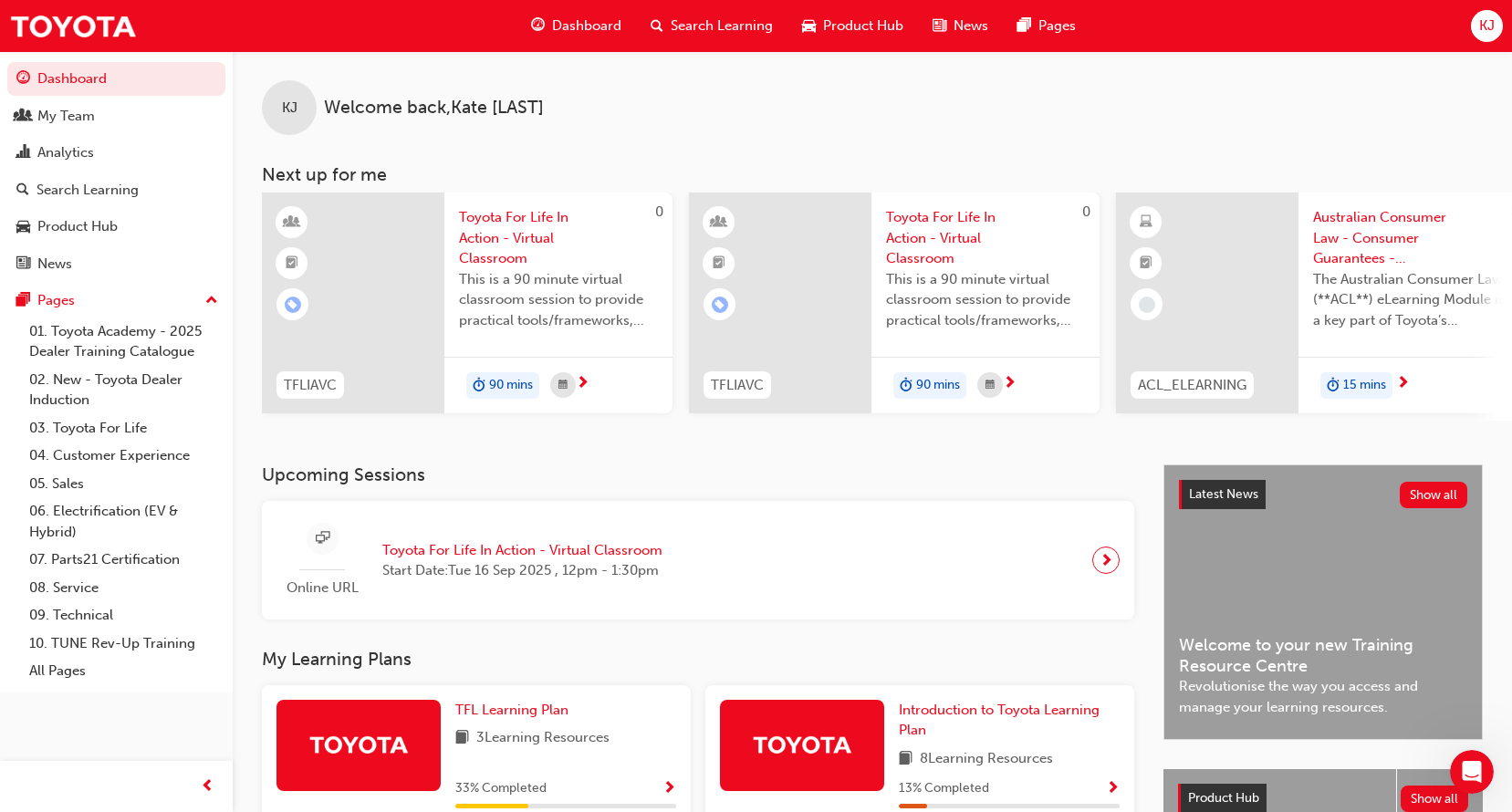 click on "15 mins" at bounding box center [1413, 385] 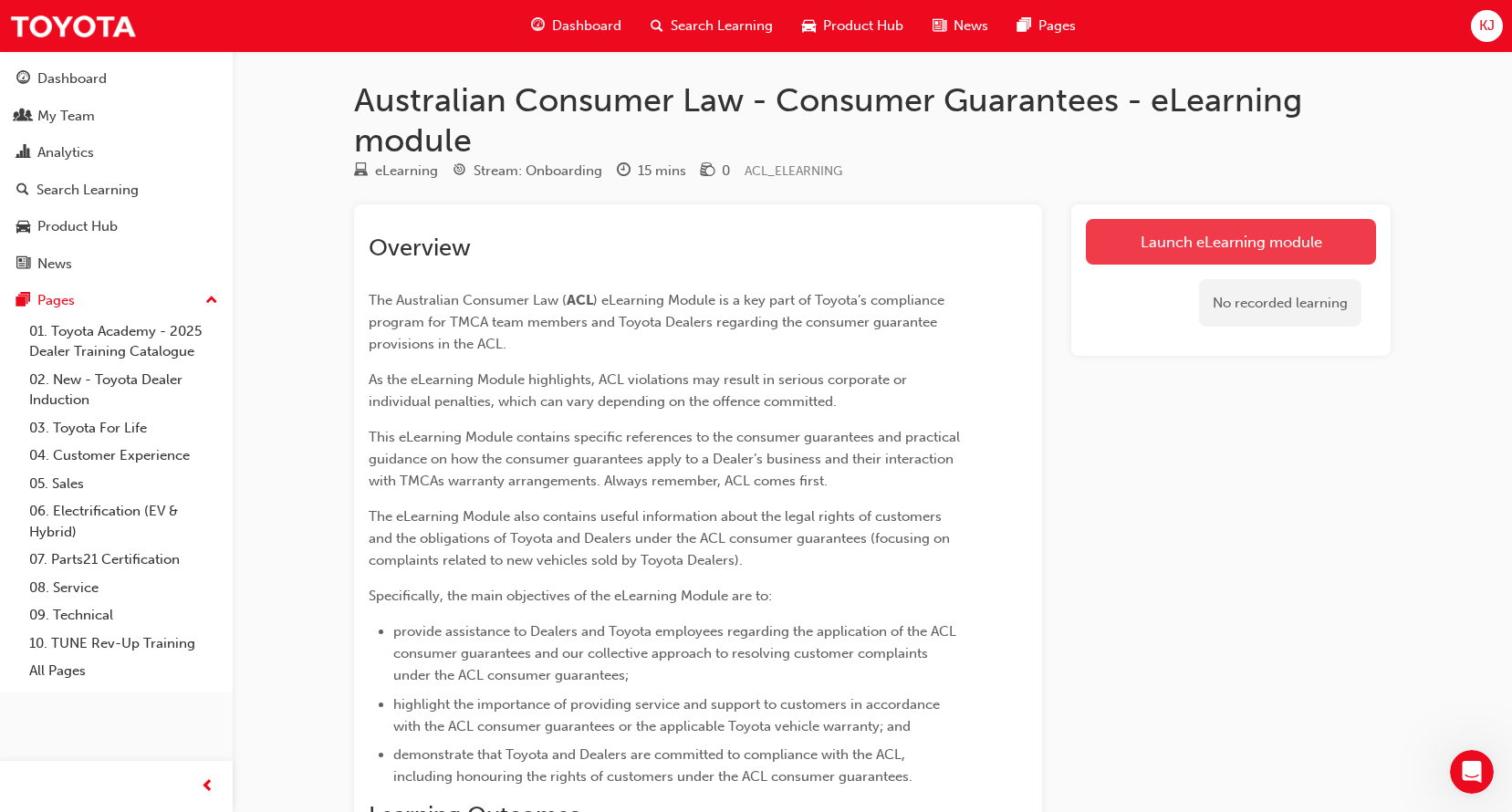 click on "Launch eLearning module" at bounding box center [1231, 242] 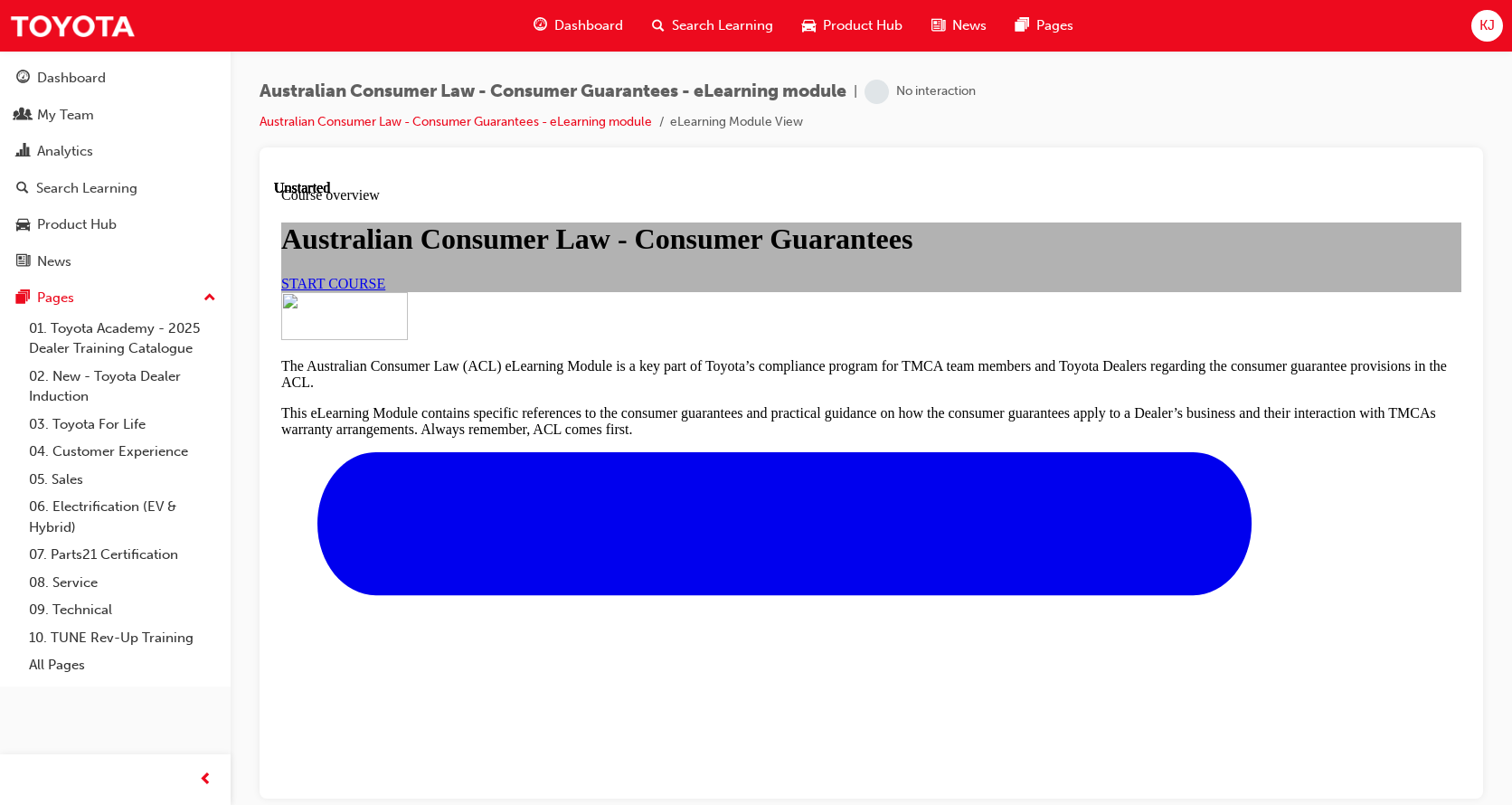 scroll, scrollTop: 0, scrollLeft: 0, axis: both 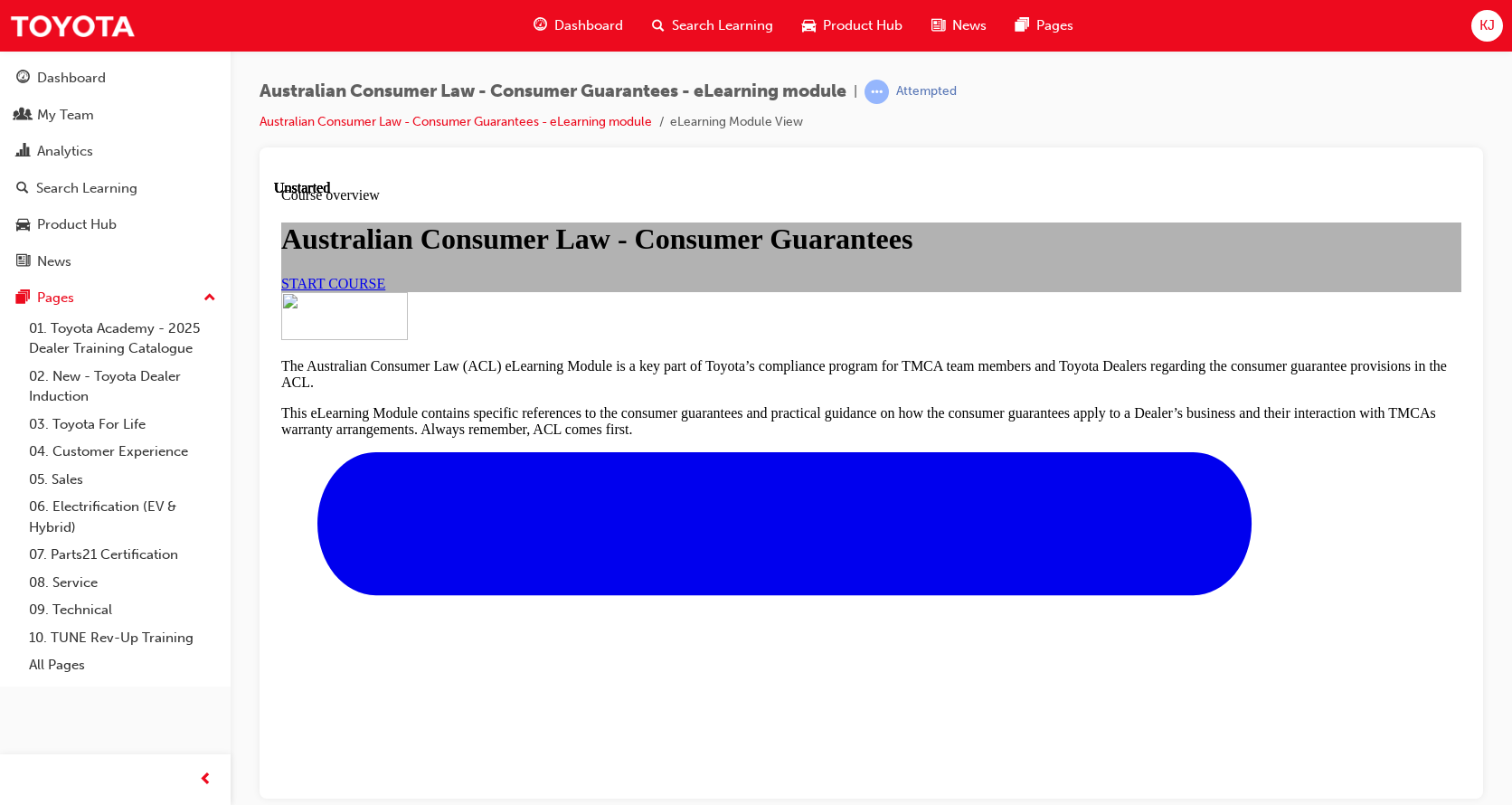 click on "START COURSE" at bounding box center (333, 282) 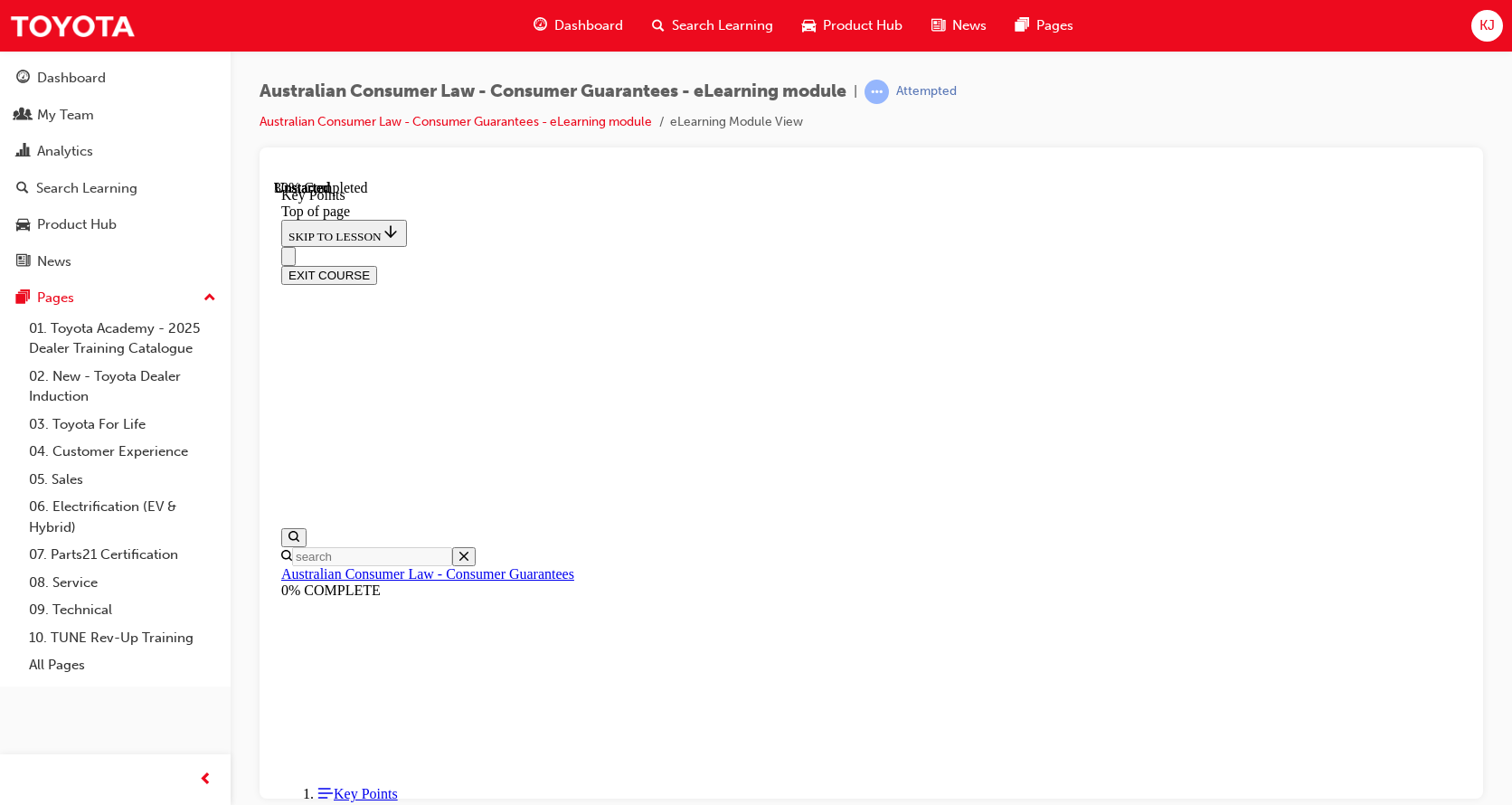 scroll, scrollTop: 808, scrollLeft: 0, axis: vertical 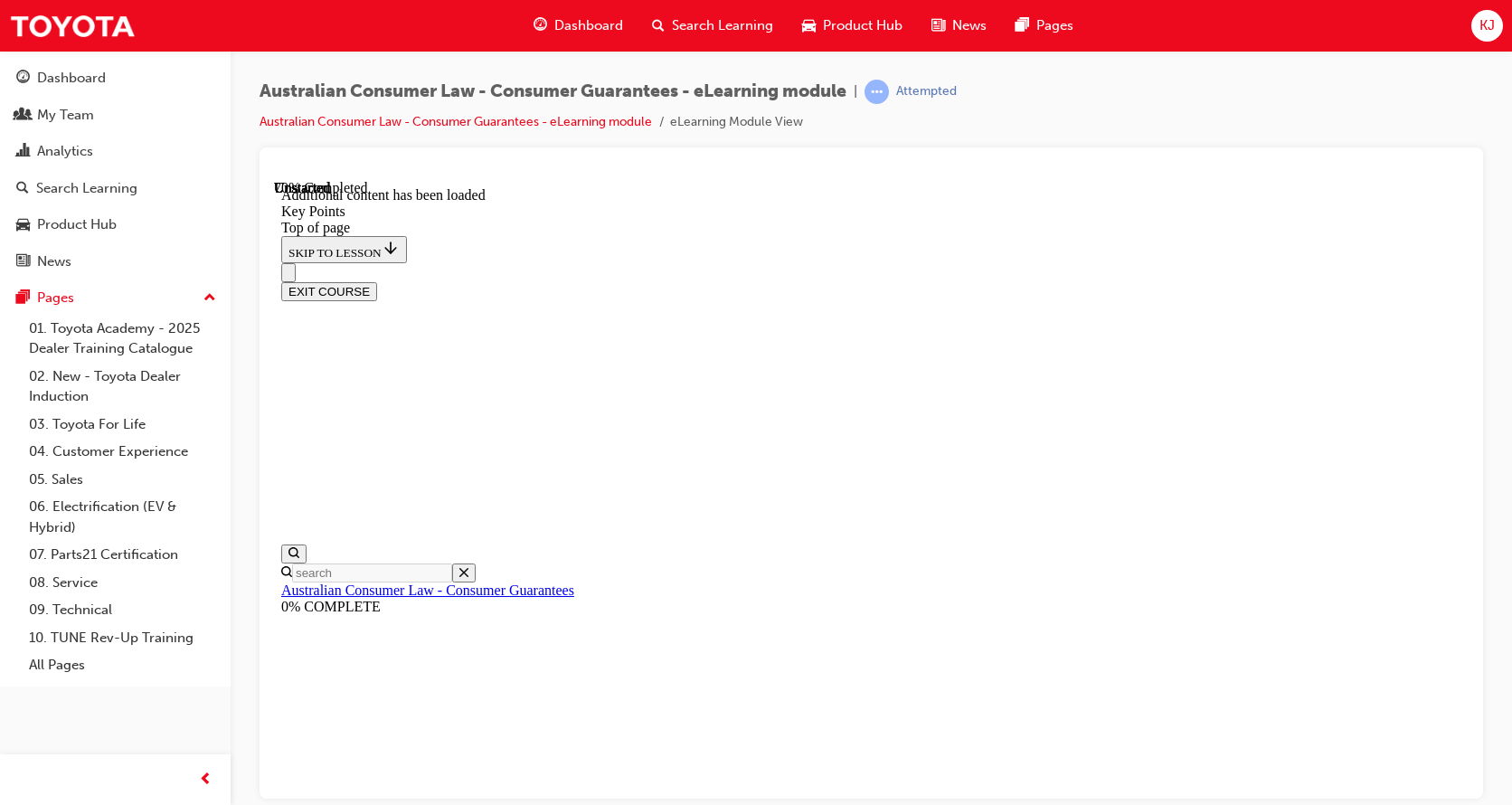click on "CONTINUE" at bounding box center (319, 16516) 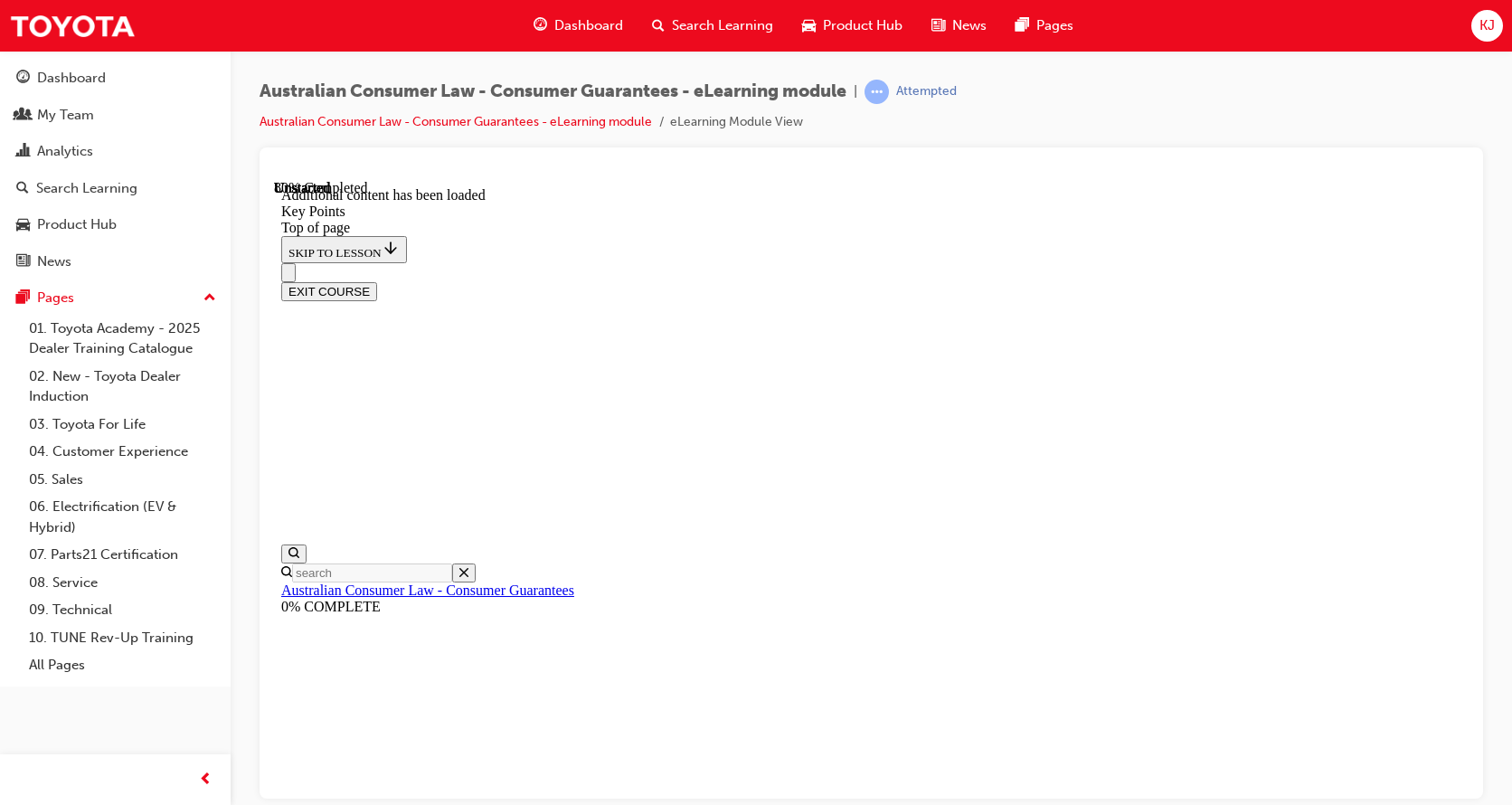 scroll, scrollTop: 3074, scrollLeft: 0, axis: vertical 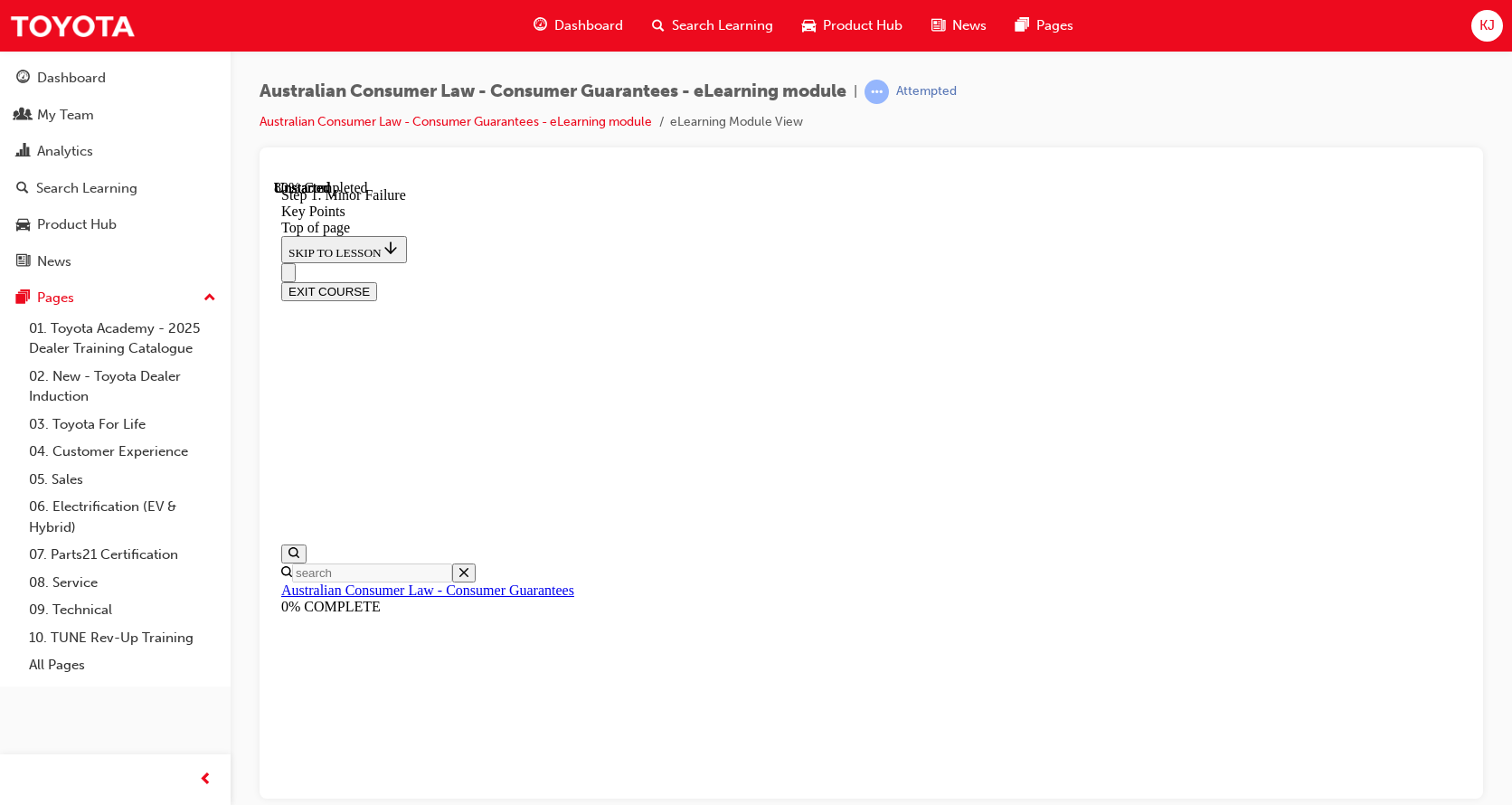 click 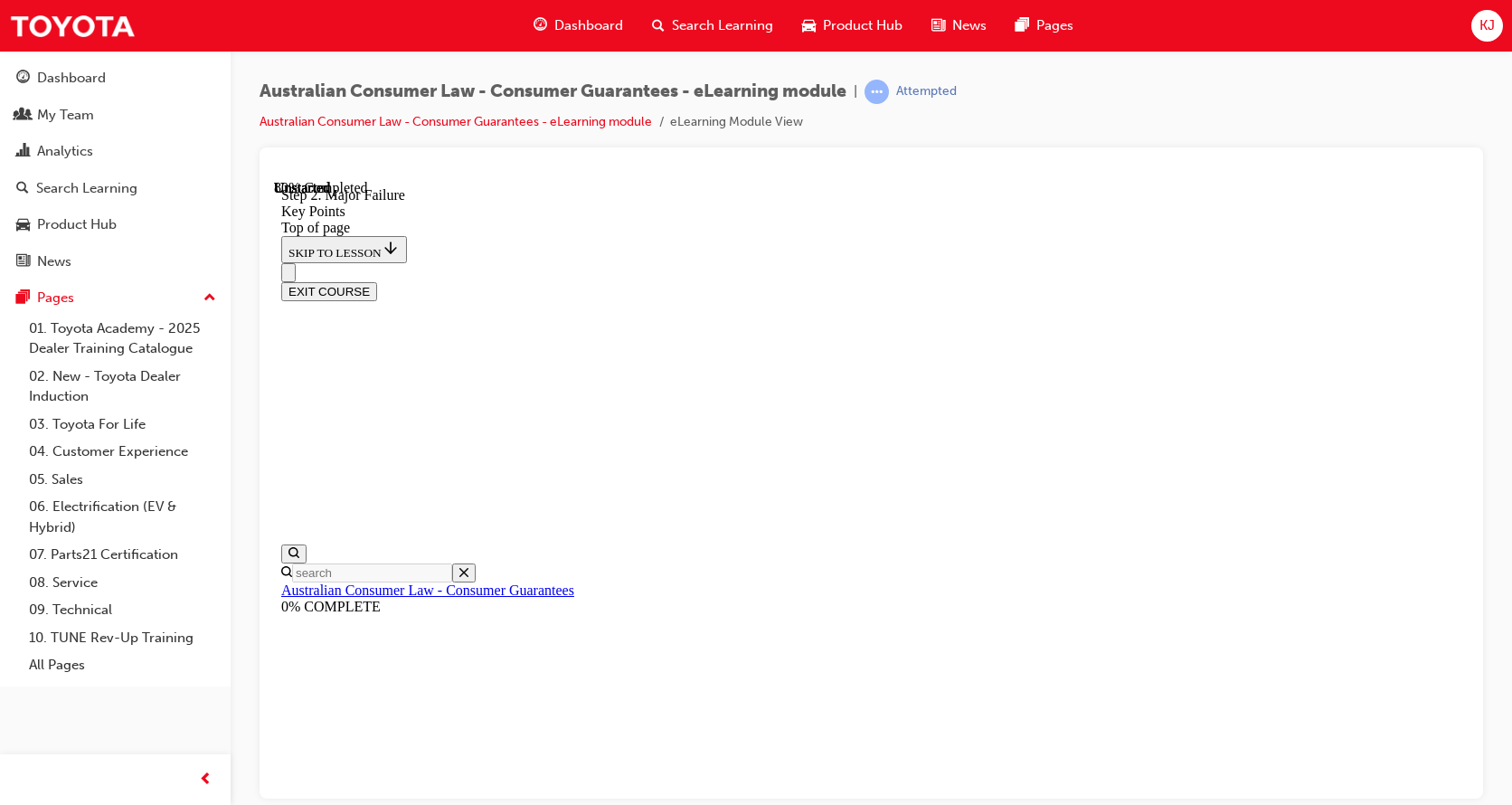 scroll, scrollTop: 3255, scrollLeft: 0, axis: vertical 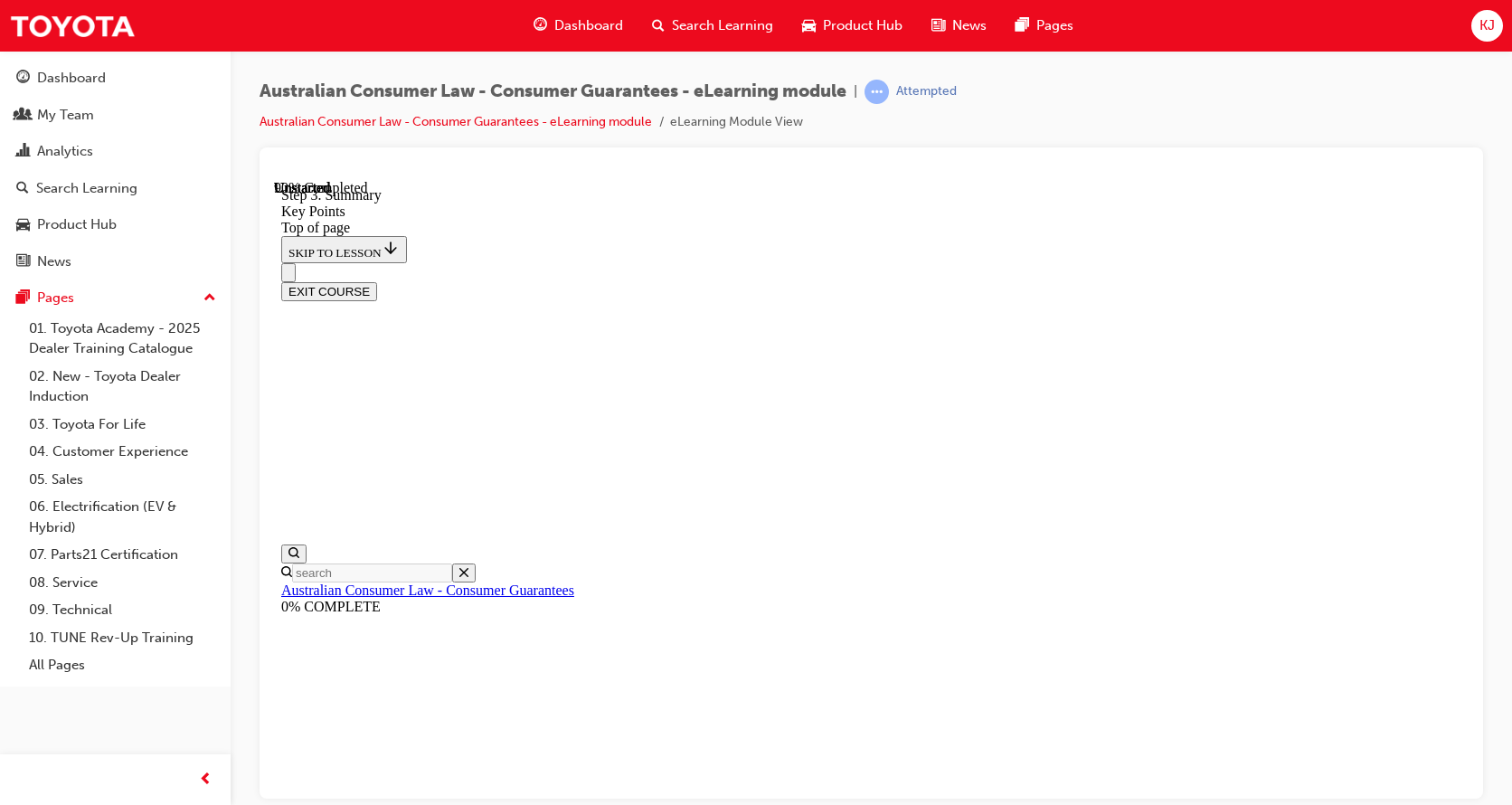 click on "CONTINUE" at bounding box center (319, 16981) 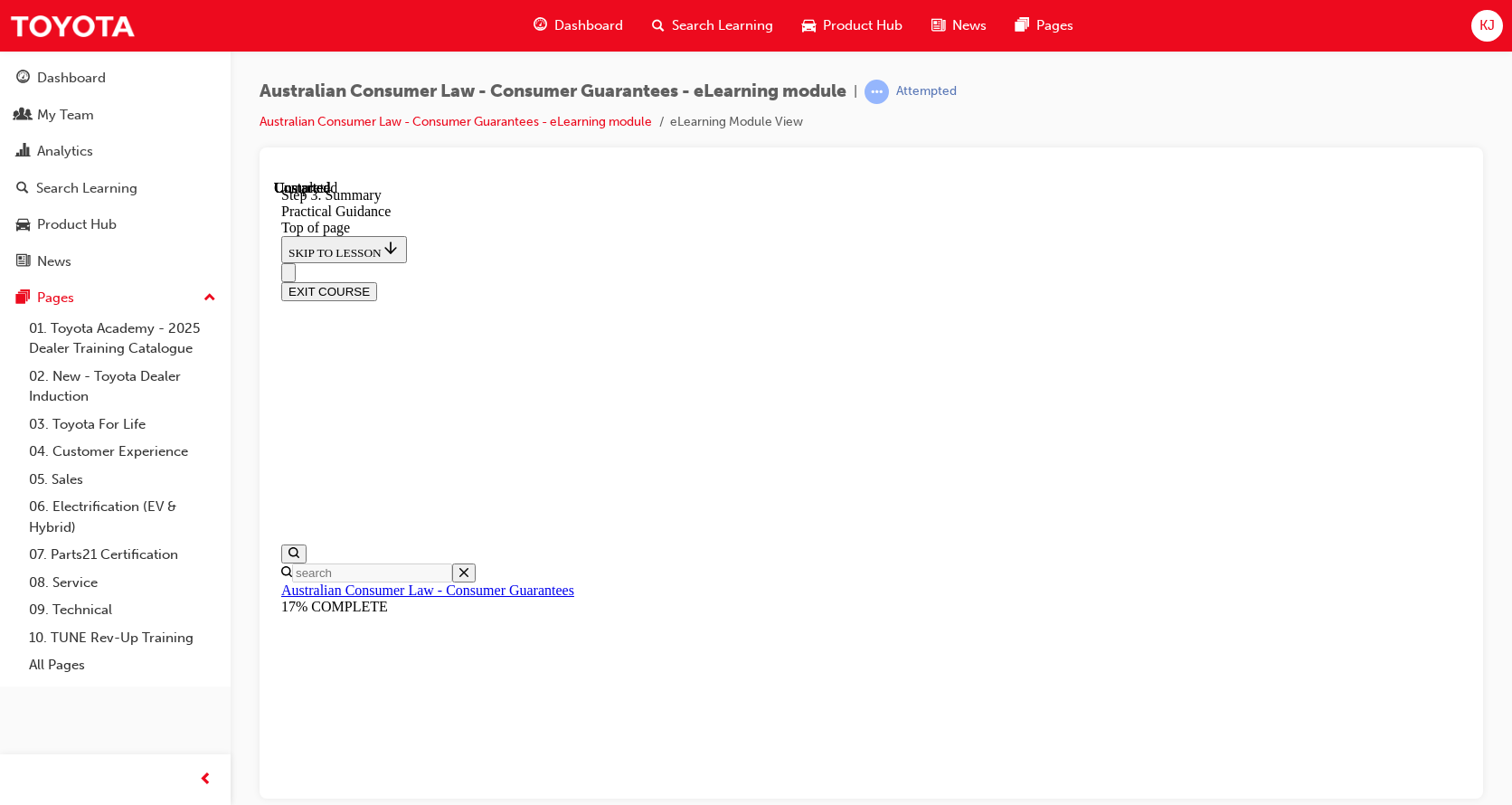 scroll, scrollTop: 0, scrollLeft: 0, axis: both 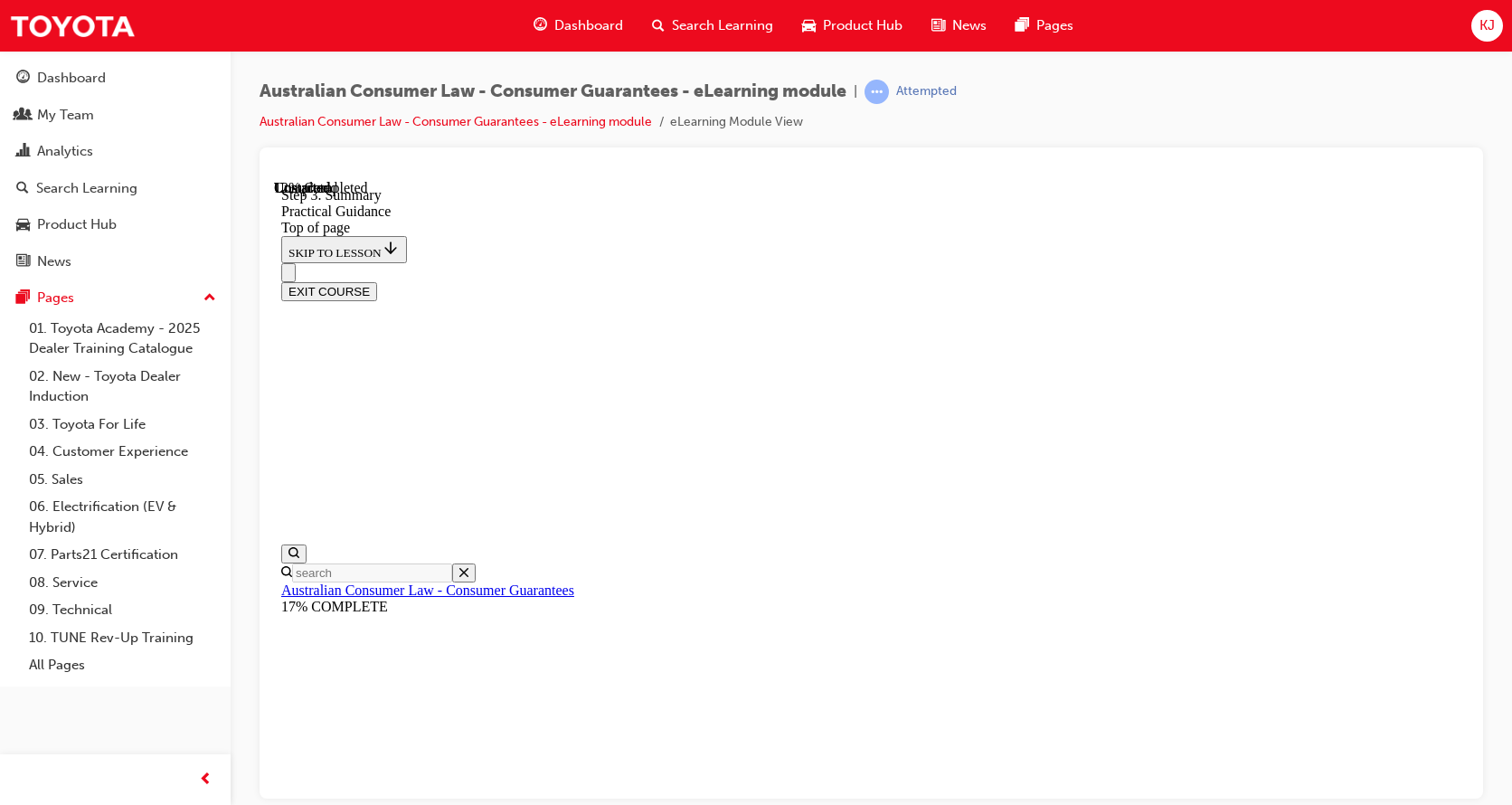 click at bounding box center [889, 9340] 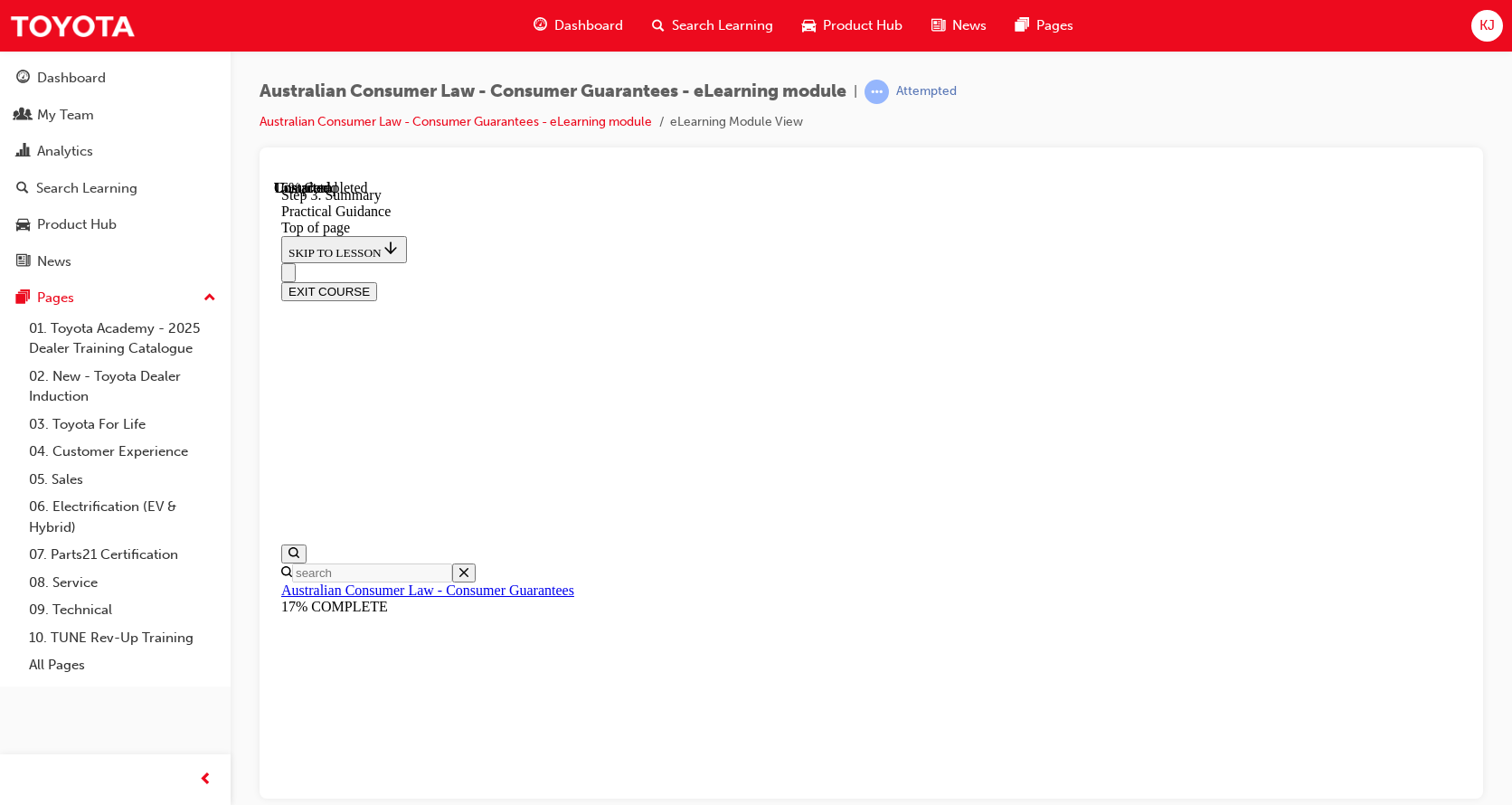 scroll, scrollTop: 484, scrollLeft: 0, axis: vertical 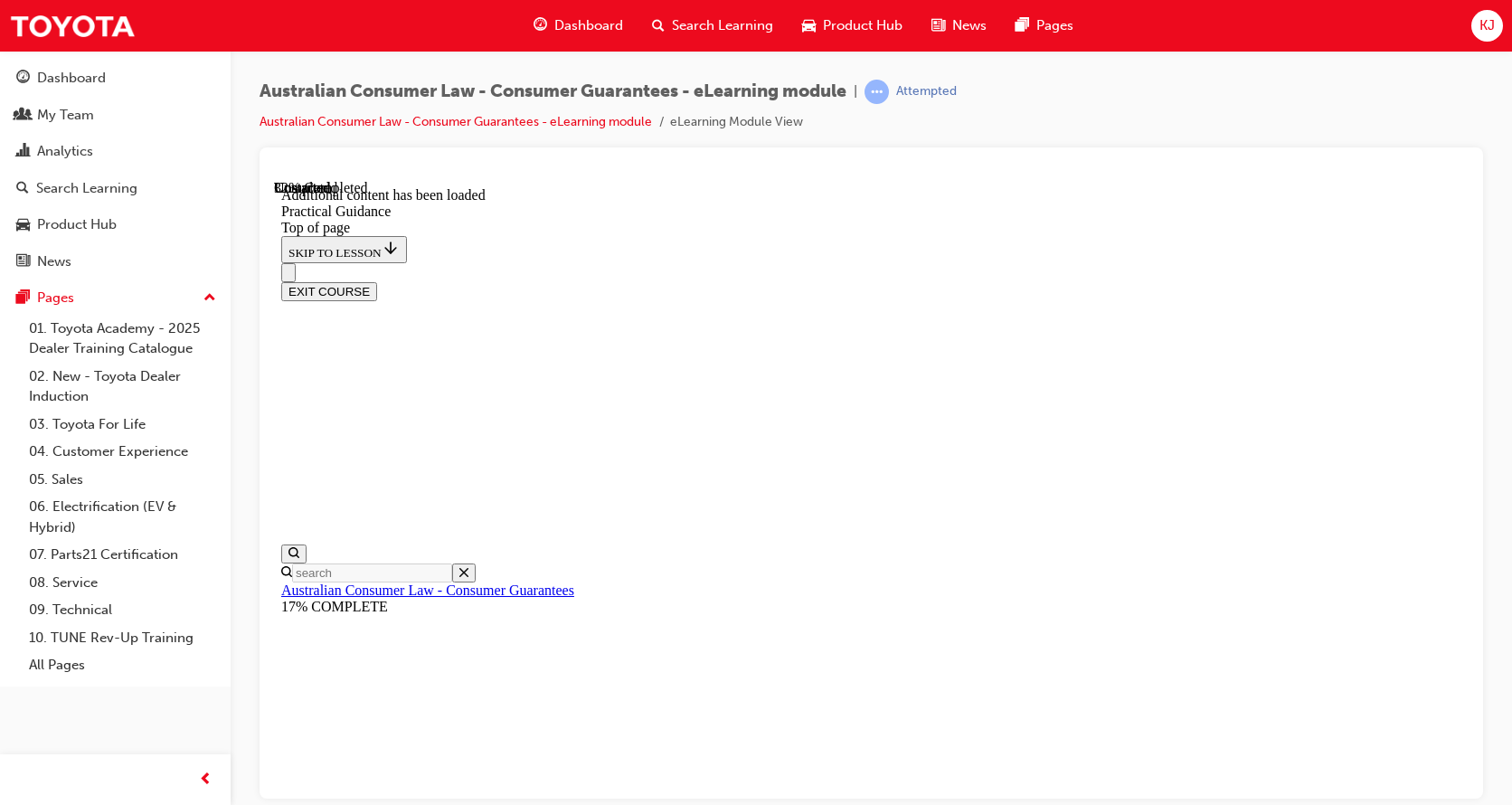 click on "CONTINUE" at bounding box center (319, 17596) 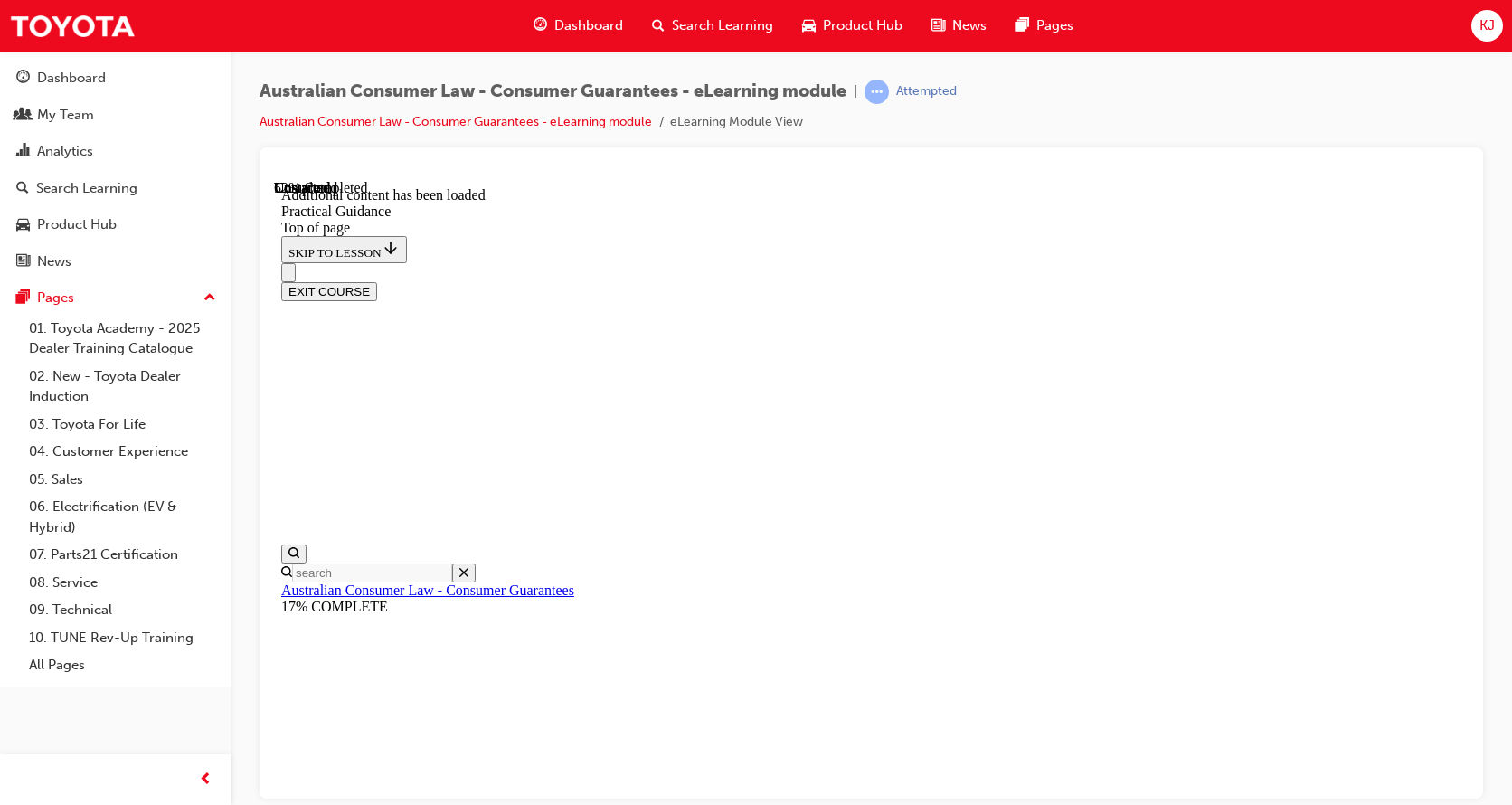 scroll, scrollTop: 2626, scrollLeft: 0, axis: vertical 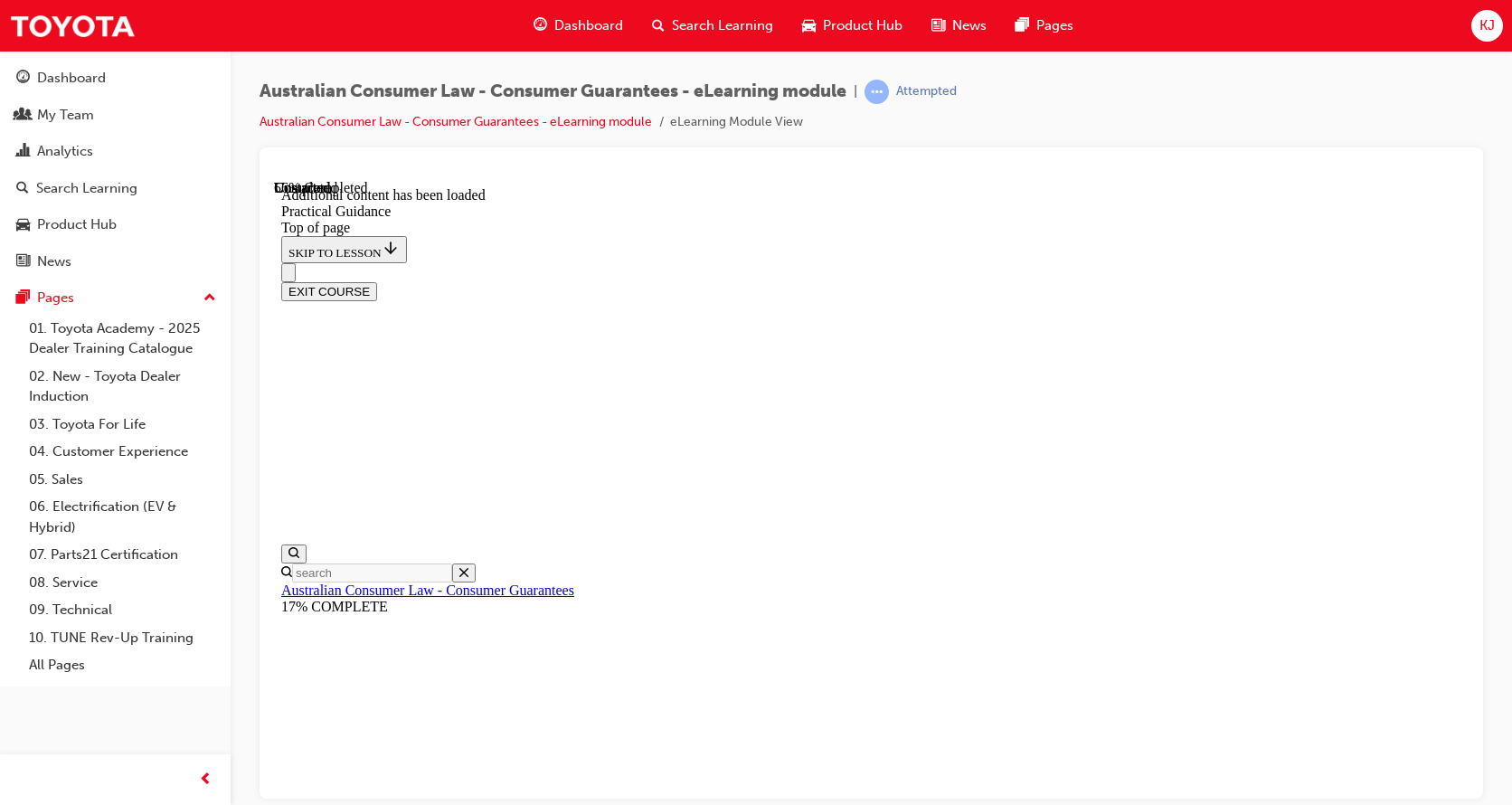 click on "CONTINUE" at bounding box center [319, 18244] 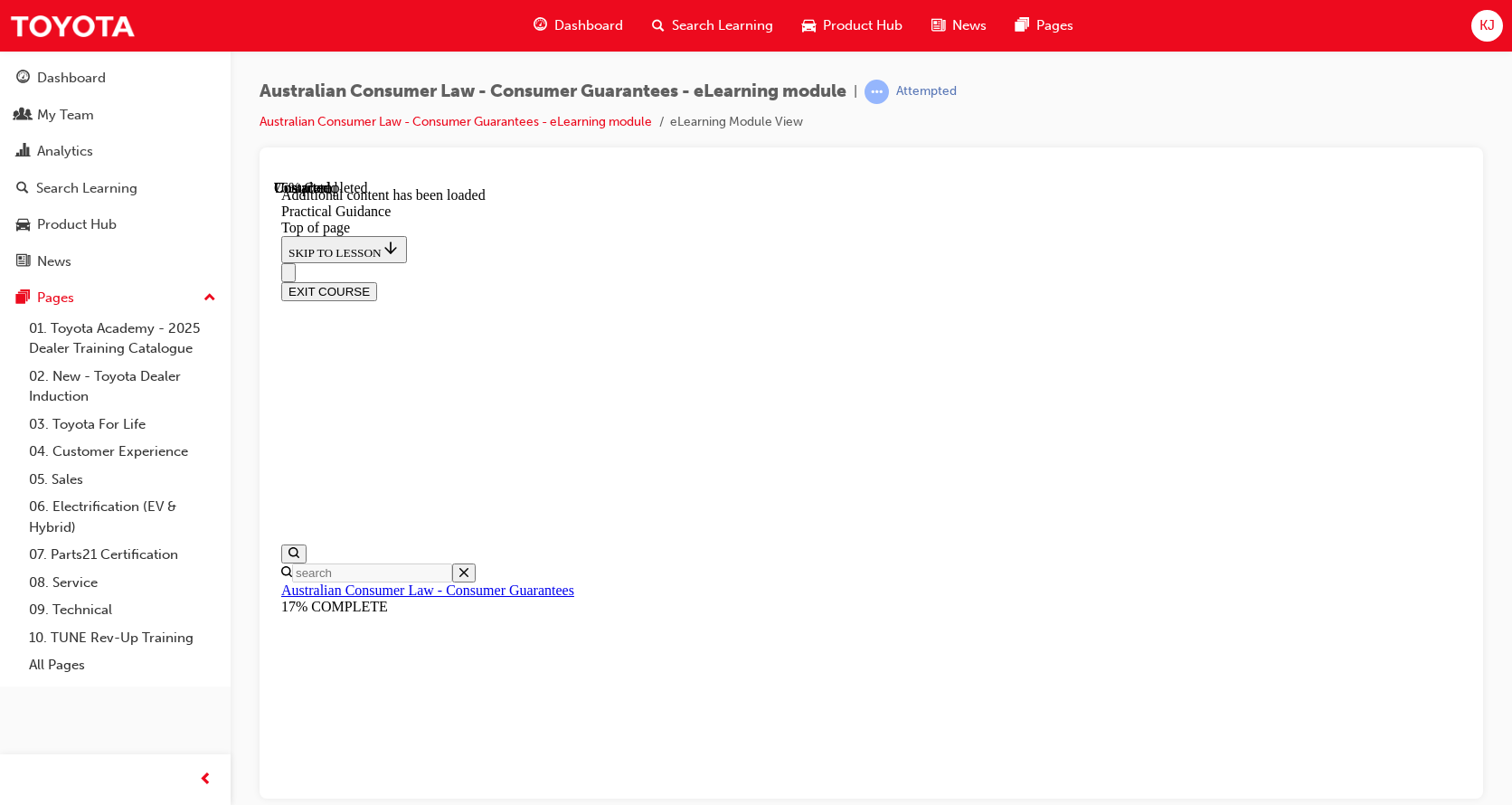 scroll, scrollTop: 3153, scrollLeft: 0, axis: vertical 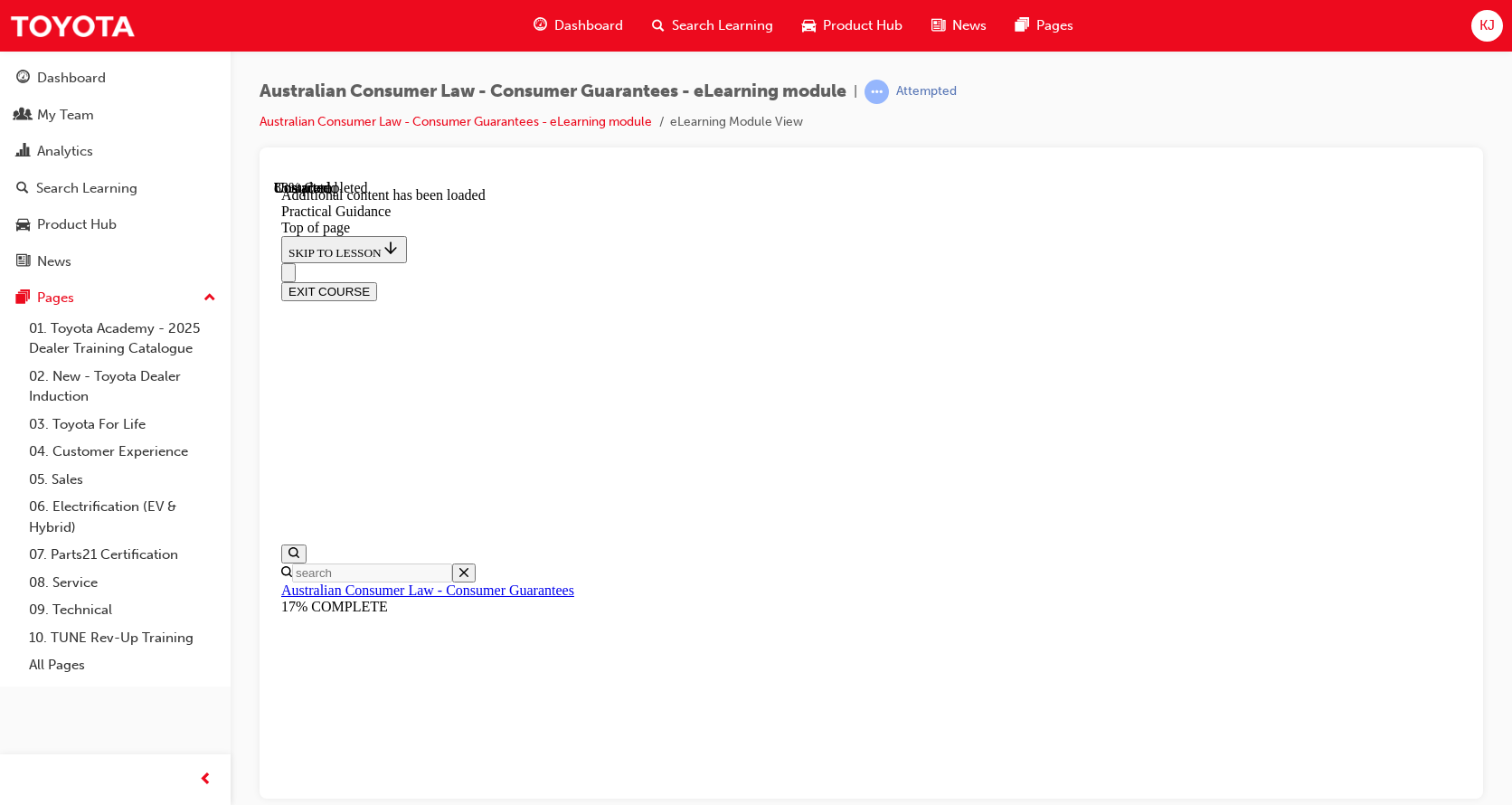 click on "CONTINUE" at bounding box center (319, 25172) 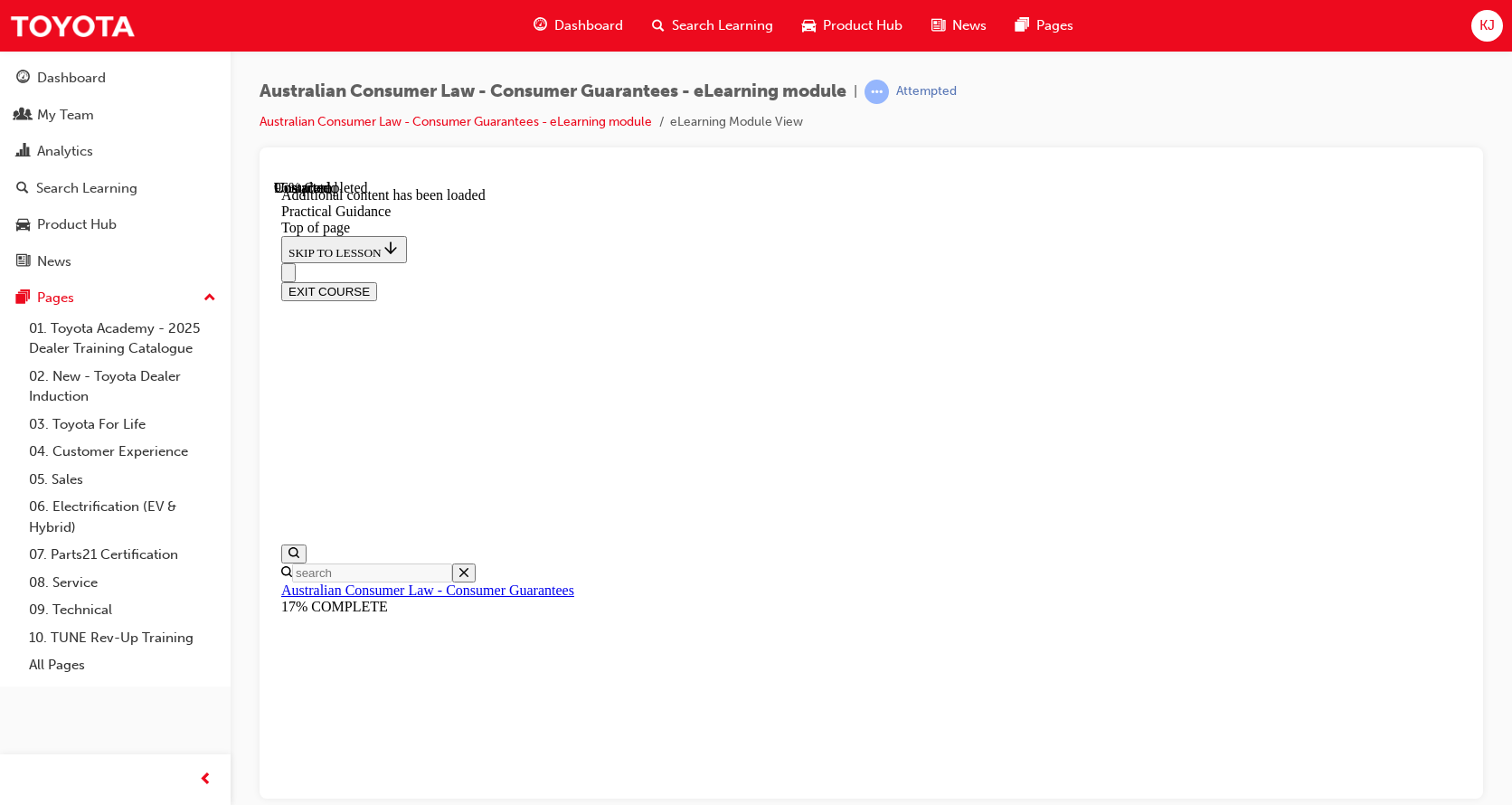 scroll, scrollTop: 4772, scrollLeft: 0, axis: vertical 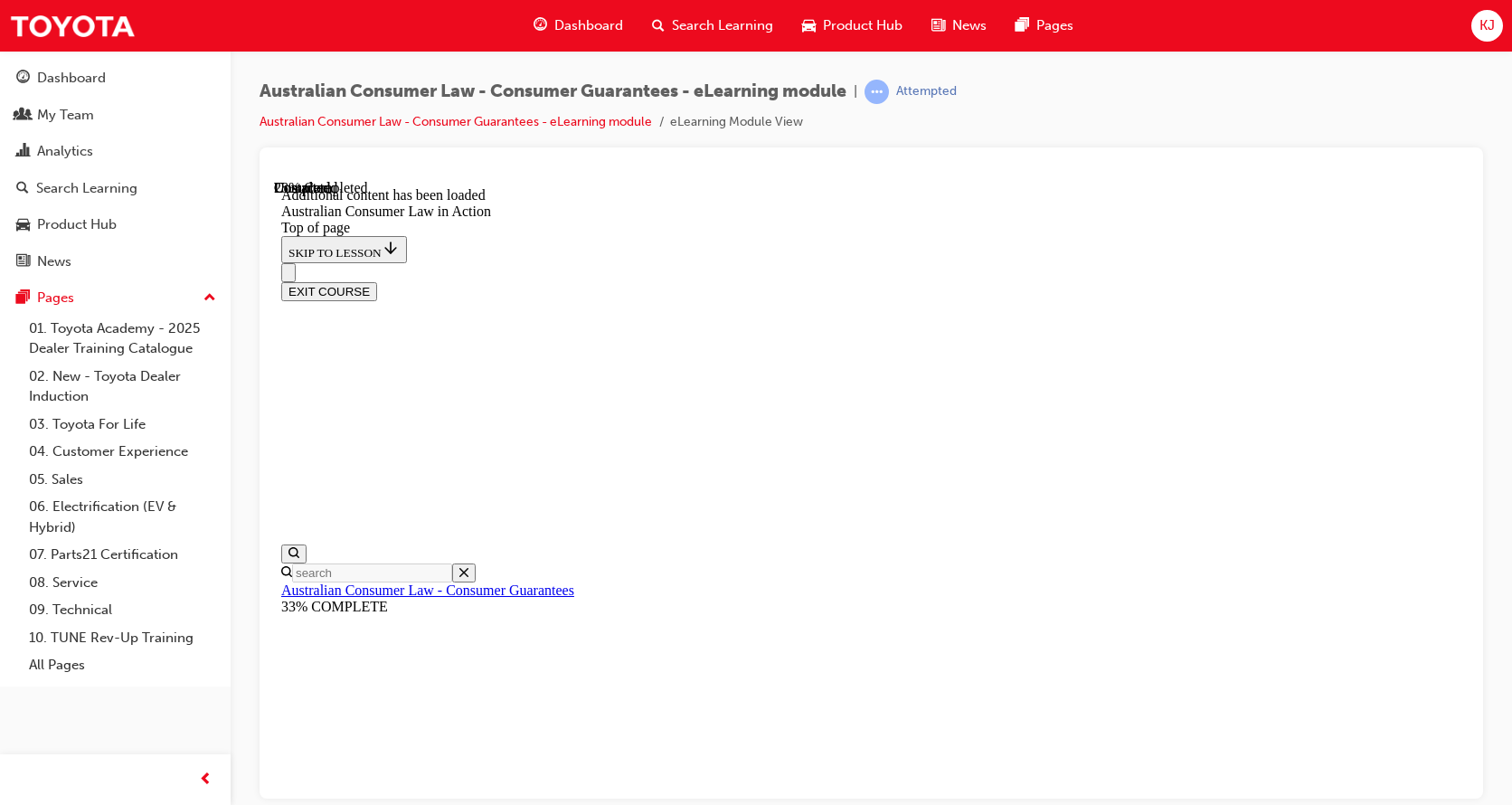 click on "CONTINUE" at bounding box center [319, 12369] 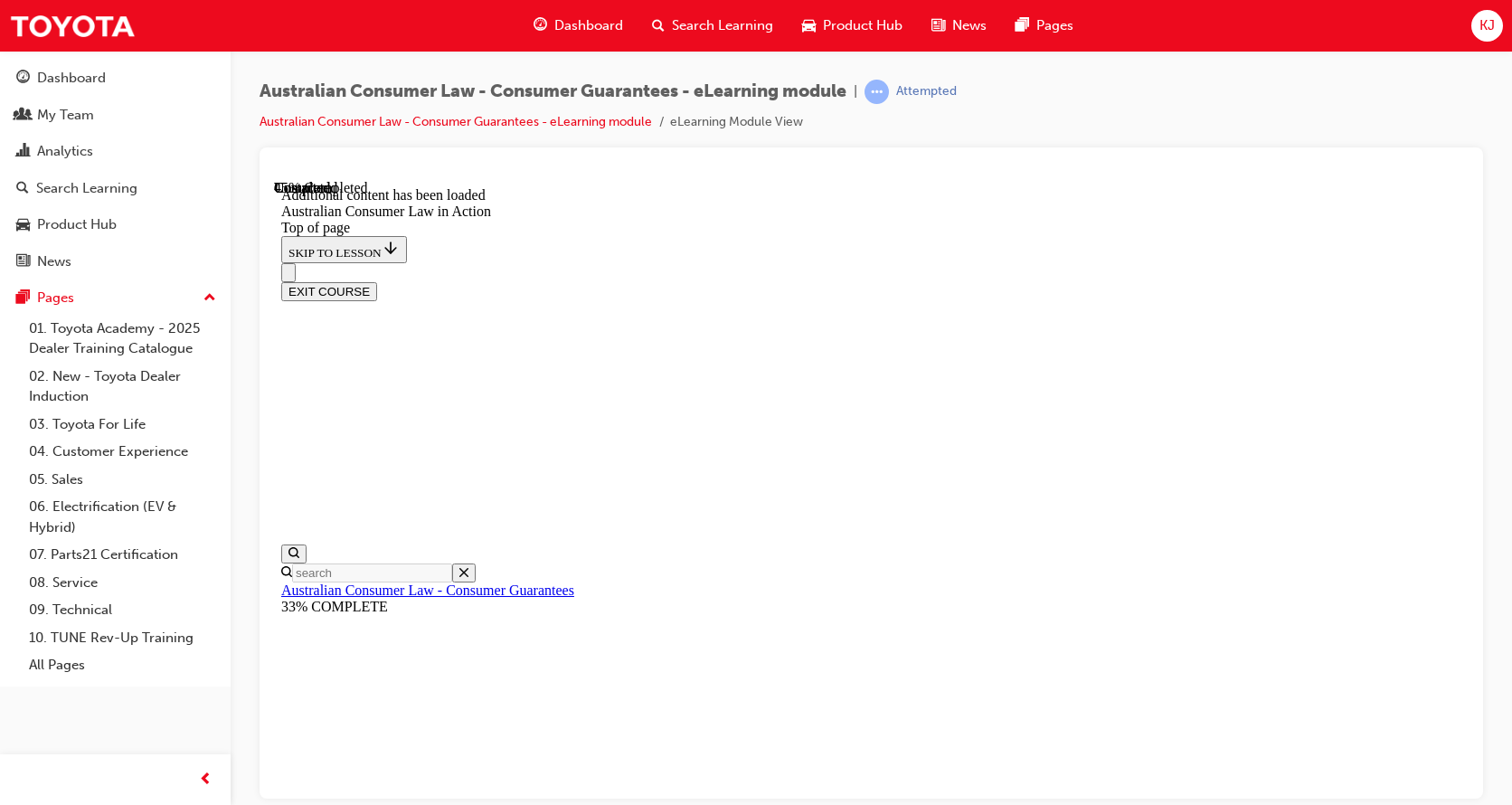 click on "CONTINUE" at bounding box center [319, 16408] 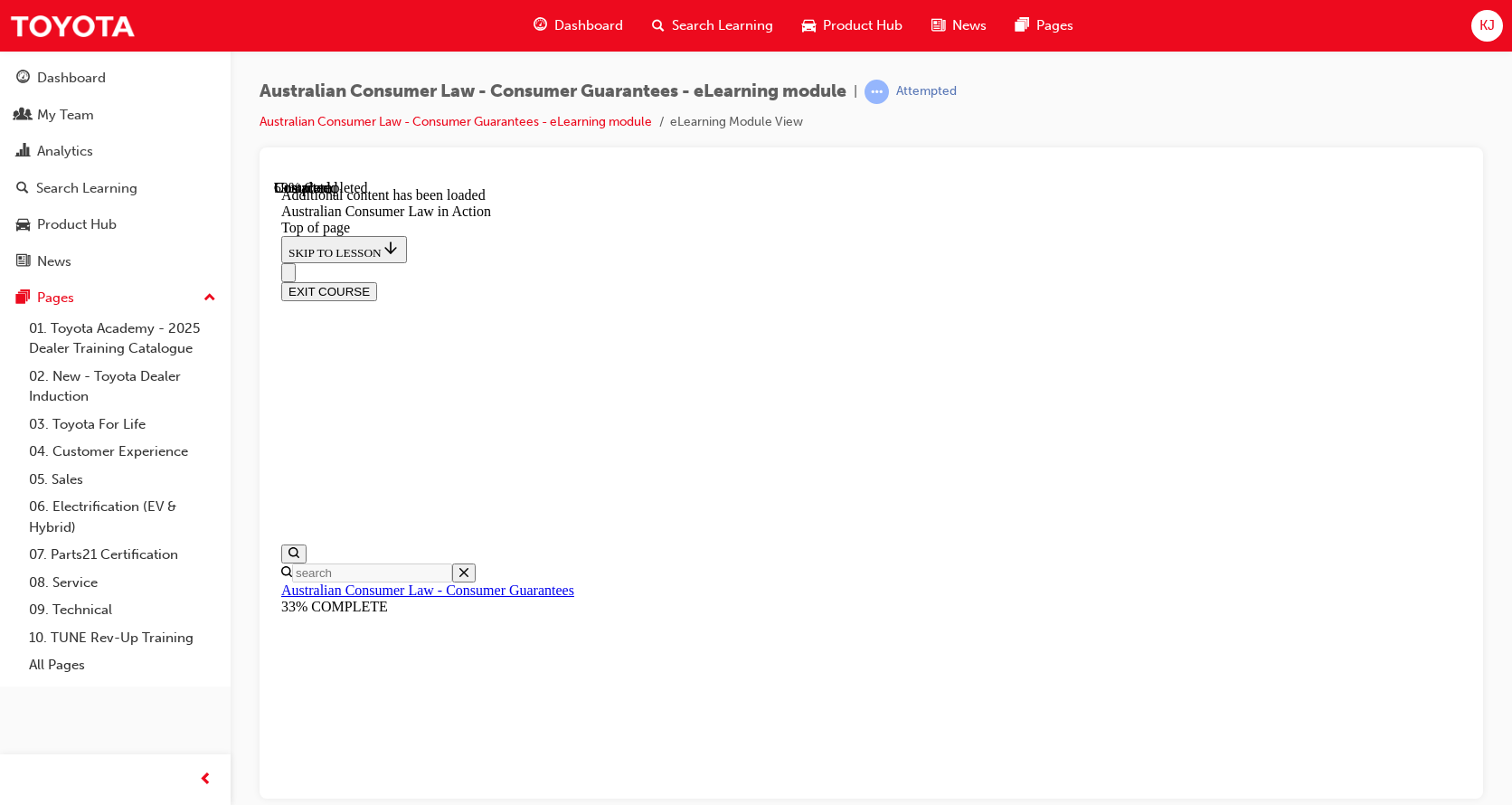 scroll, scrollTop: 2509, scrollLeft: 0, axis: vertical 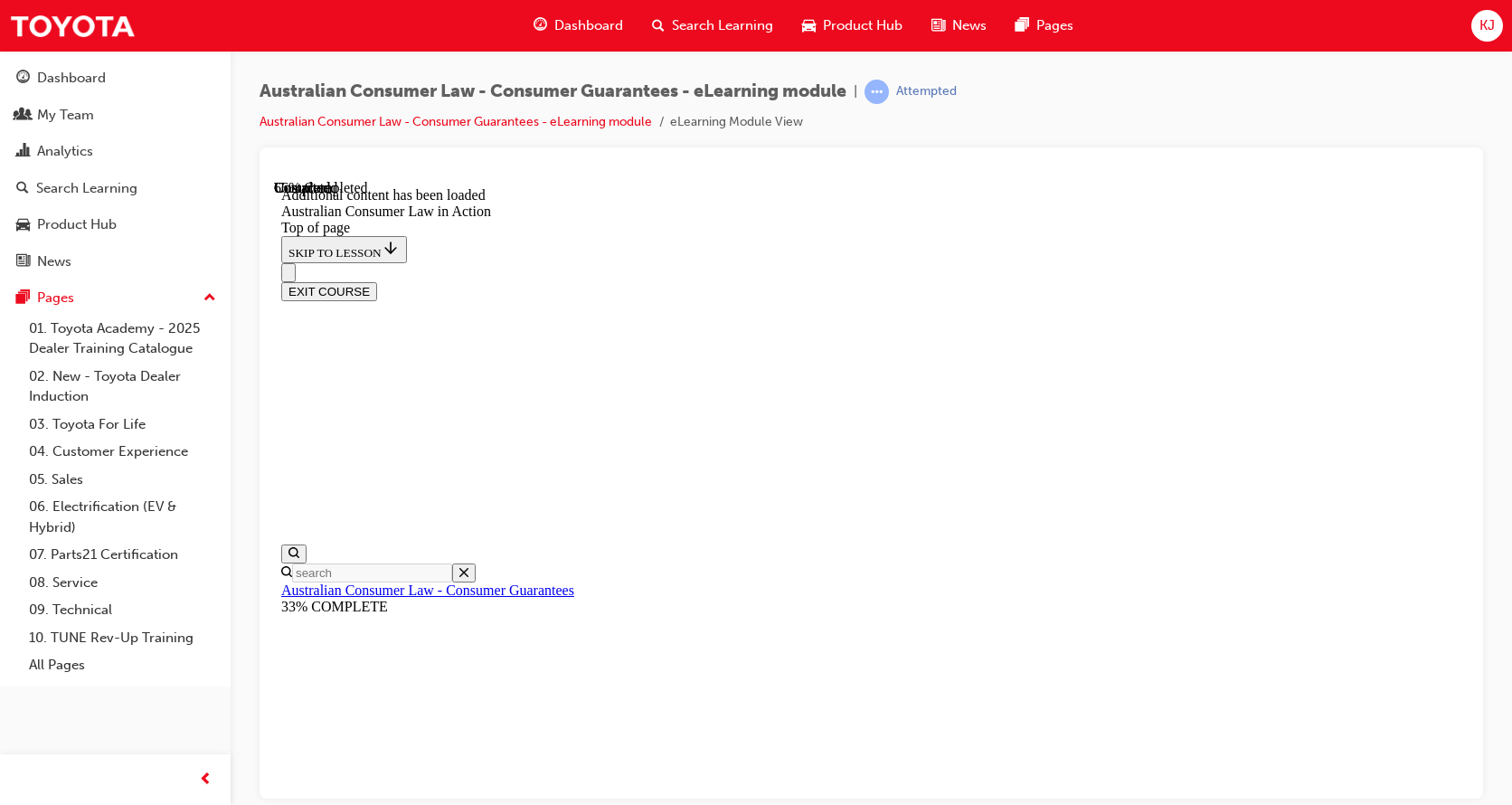 click on "CONTINUE" at bounding box center (319, 19287) 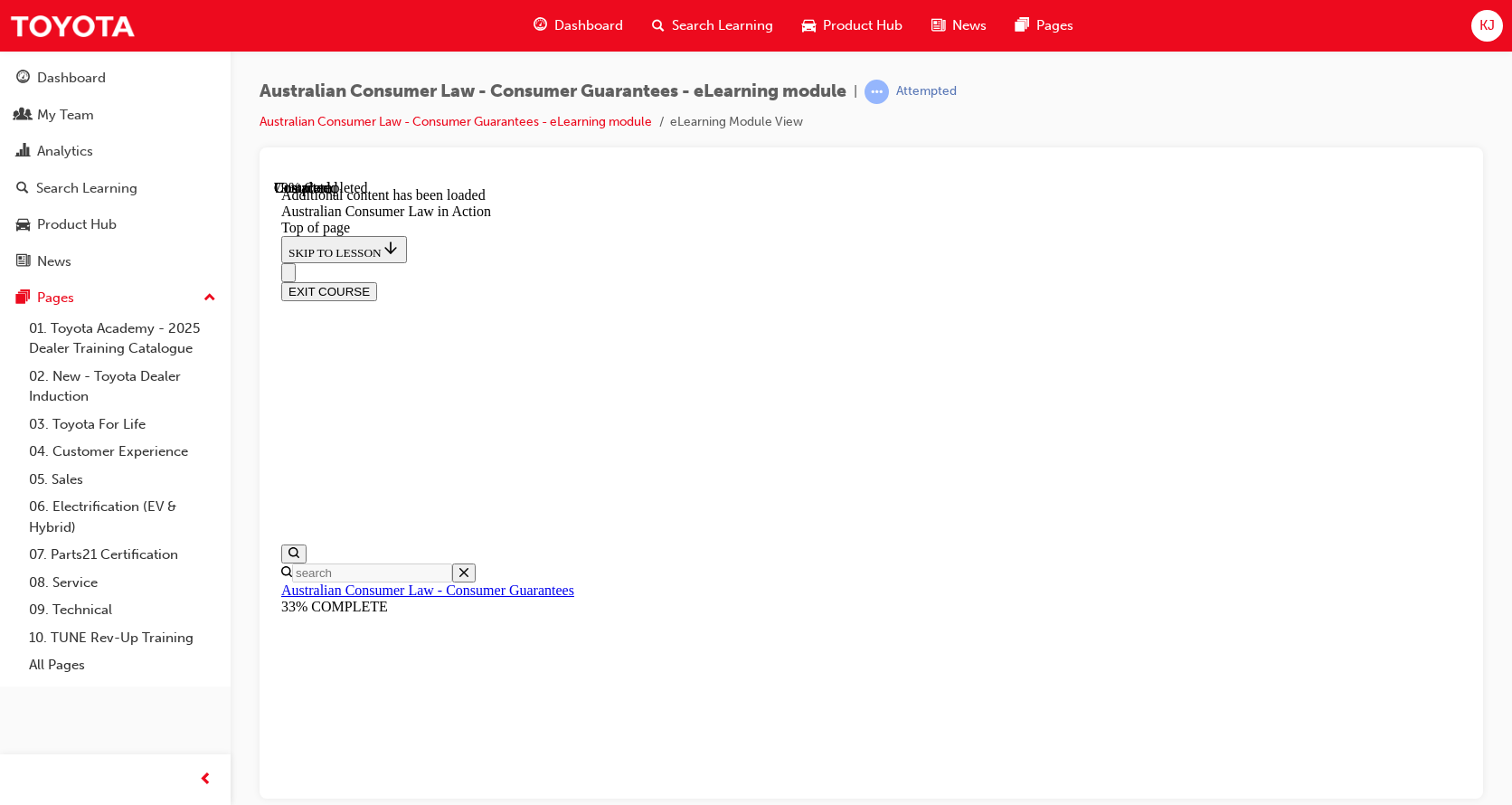 scroll, scrollTop: 2968, scrollLeft: 0, axis: vertical 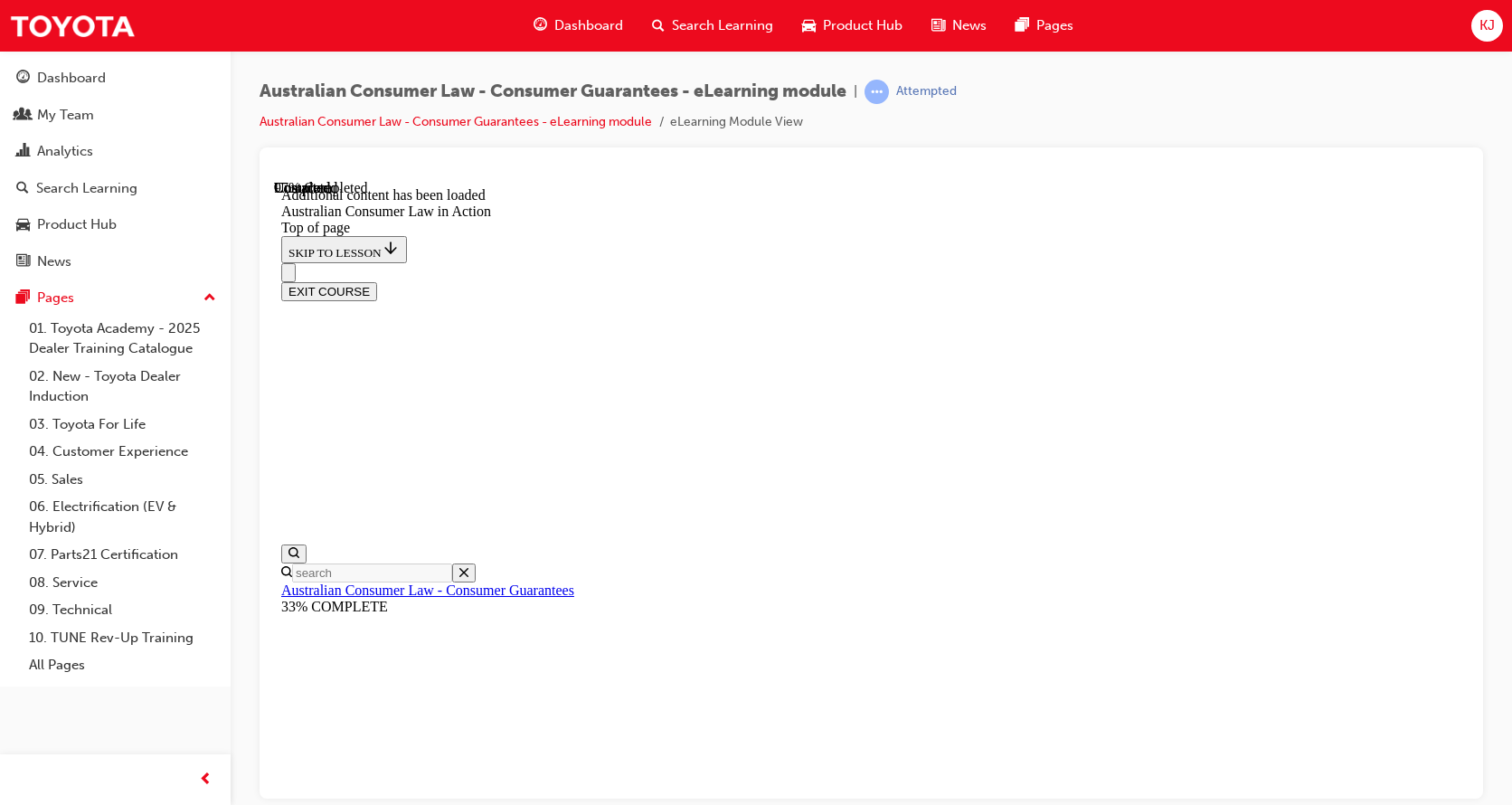 click on "CONTINUE" at bounding box center (319, 27382) 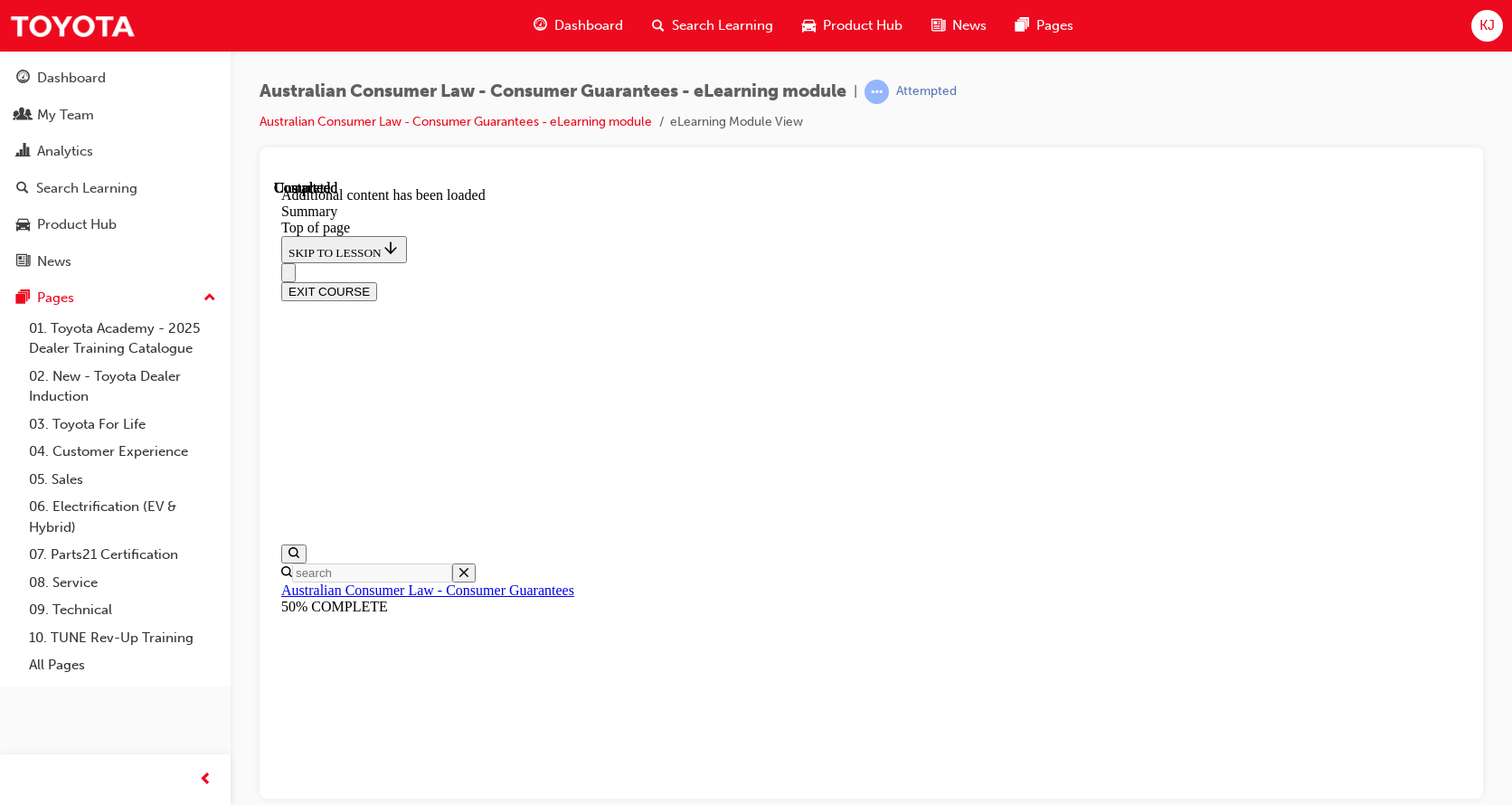 scroll, scrollTop: 0, scrollLeft: 0, axis: both 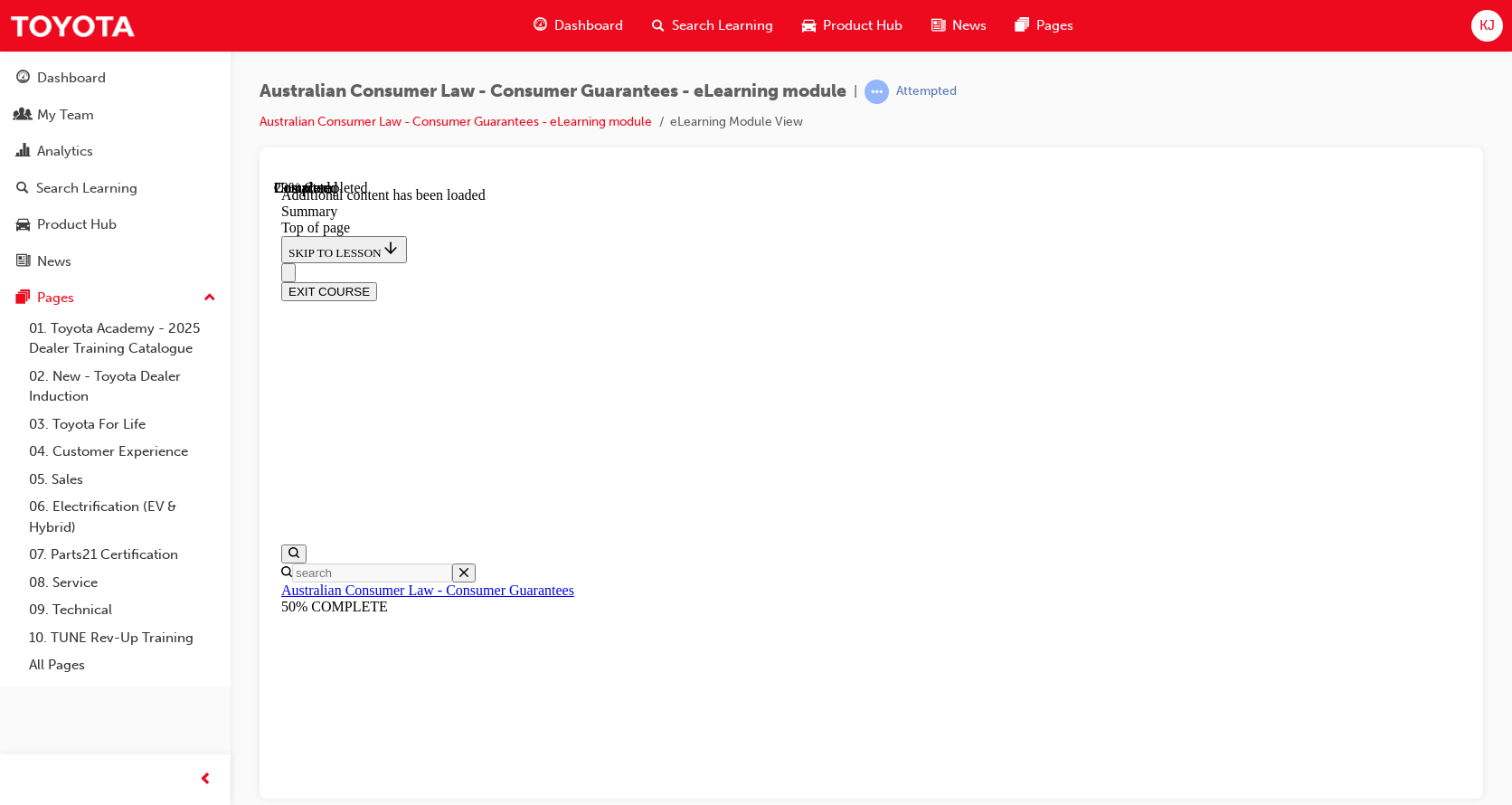 click on "CONTINUE" at bounding box center (319, 9601) 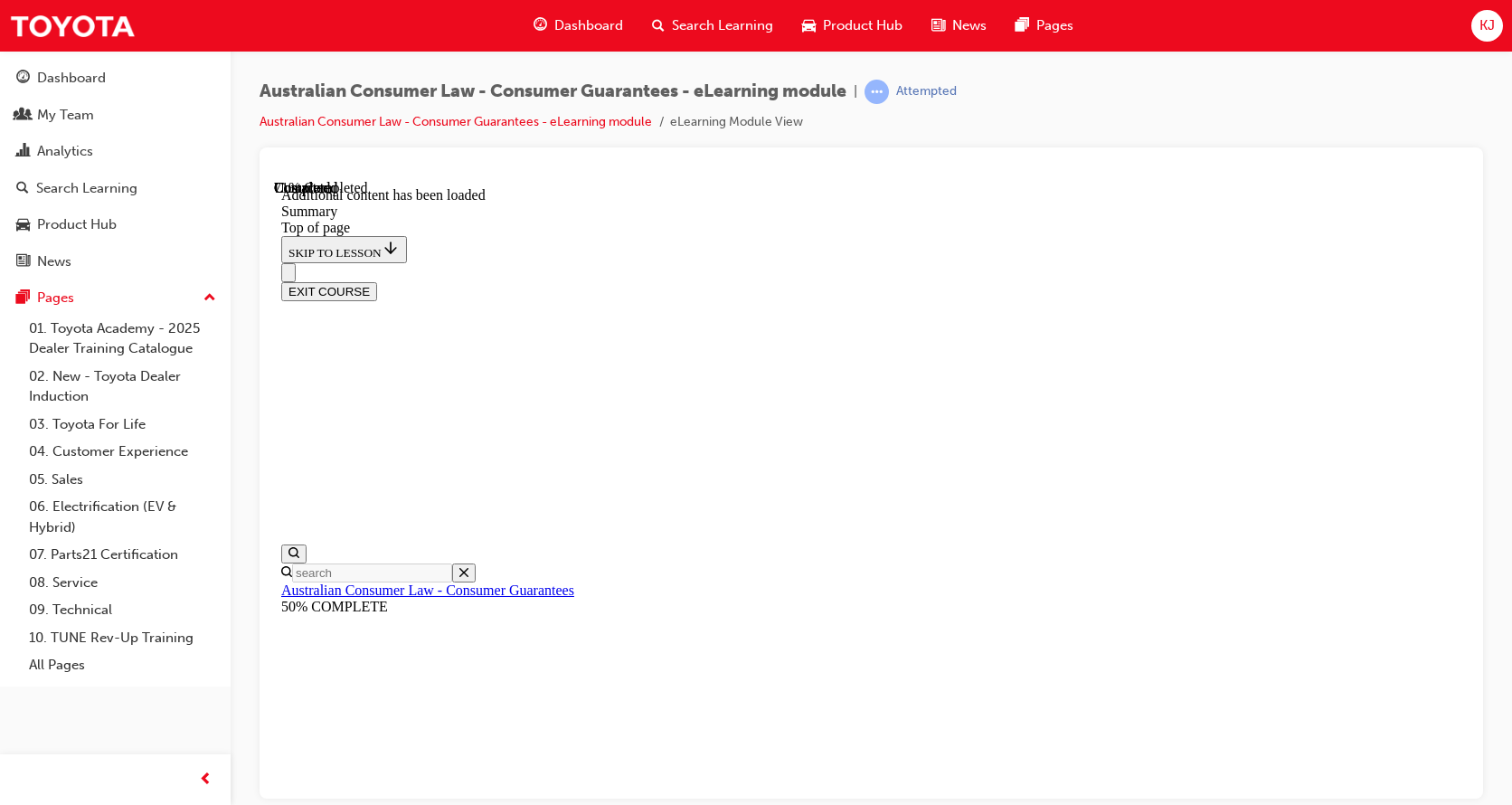 scroll, scrollTop: 1231, scrollLeft: 0, axis: vertical 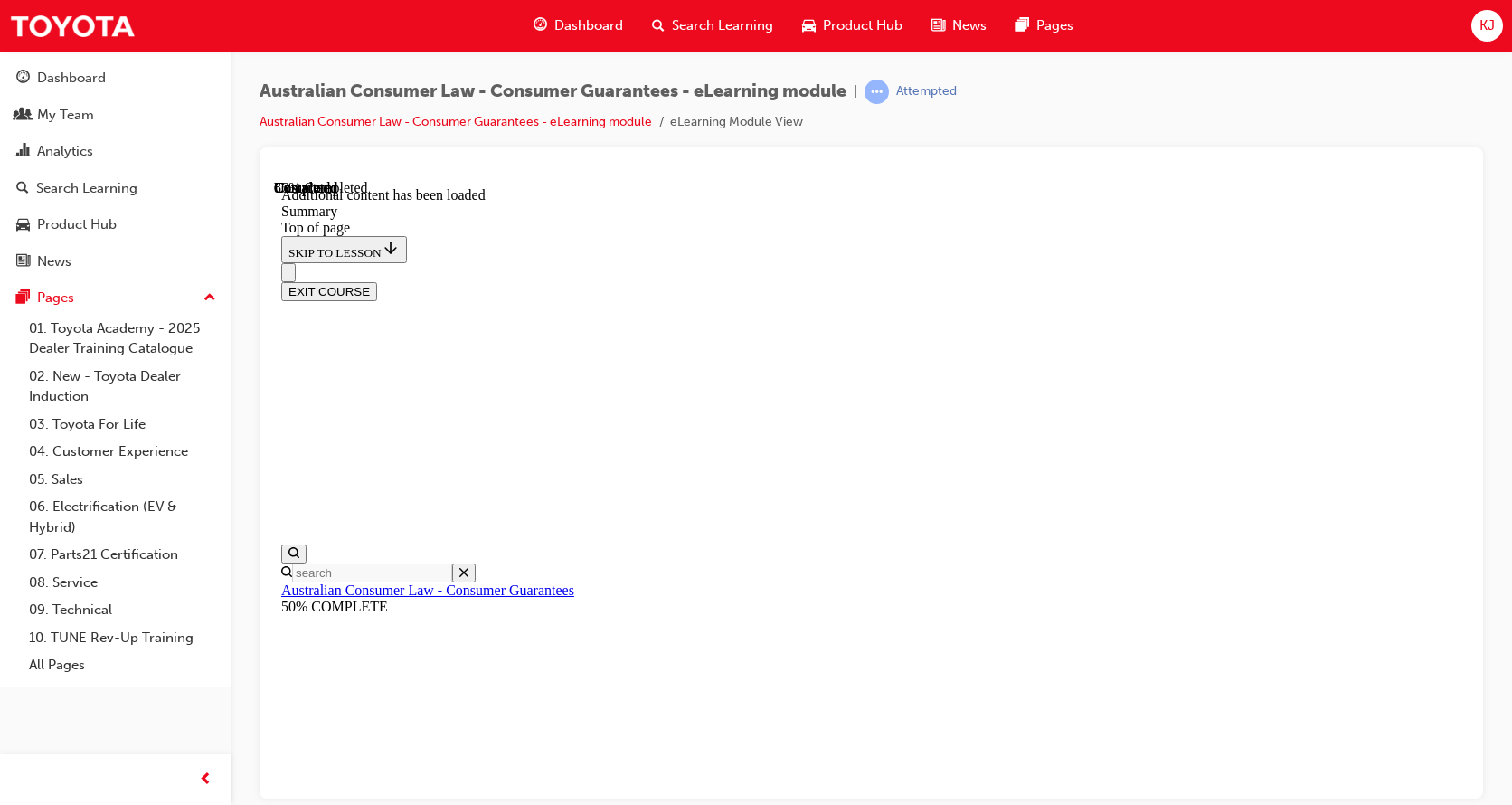 click on "CONTINUE" at bounding box center [871, 11046] 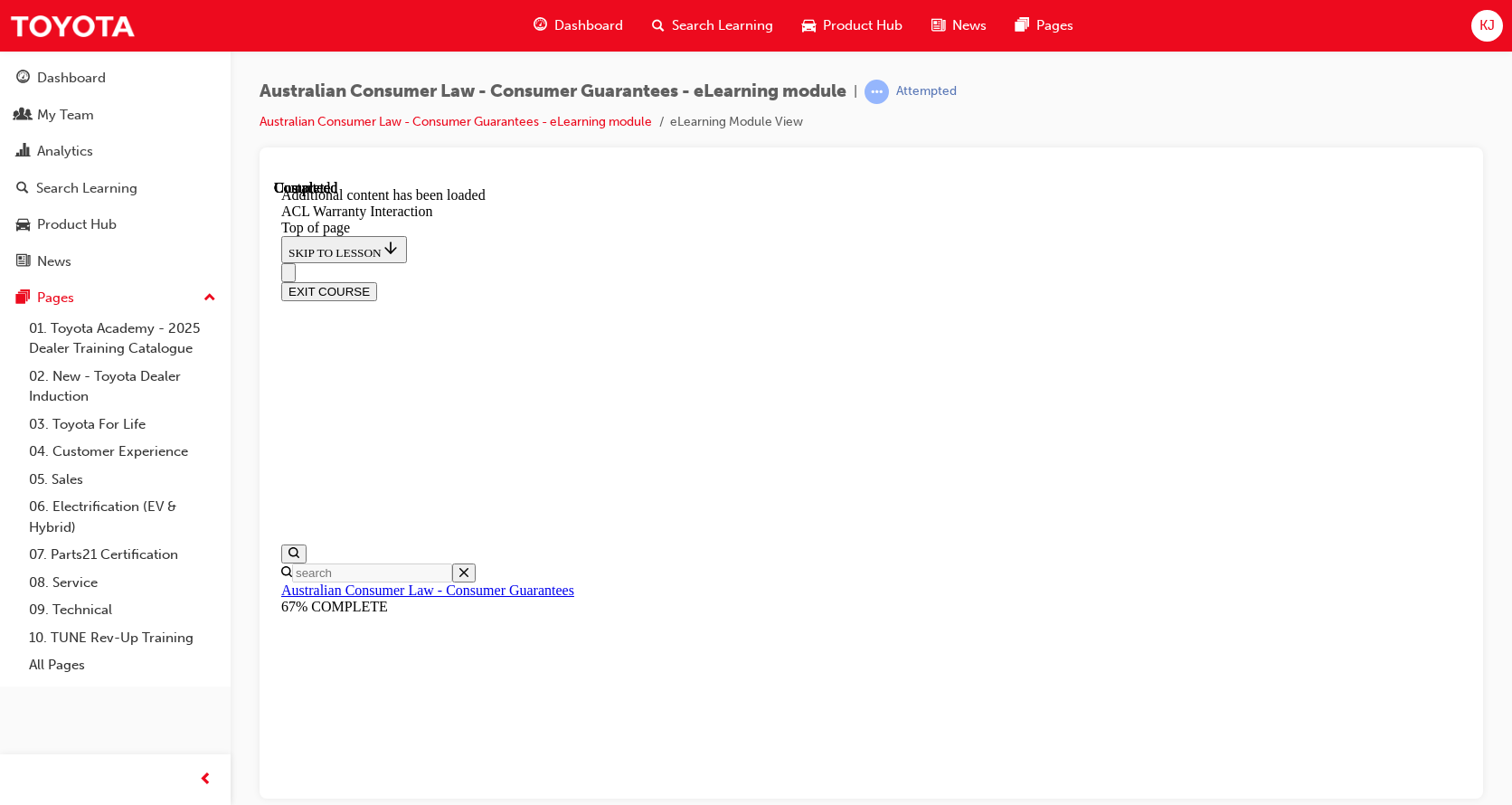 scroll, scrollTop: 0, scrollLeft: 0, axis: both 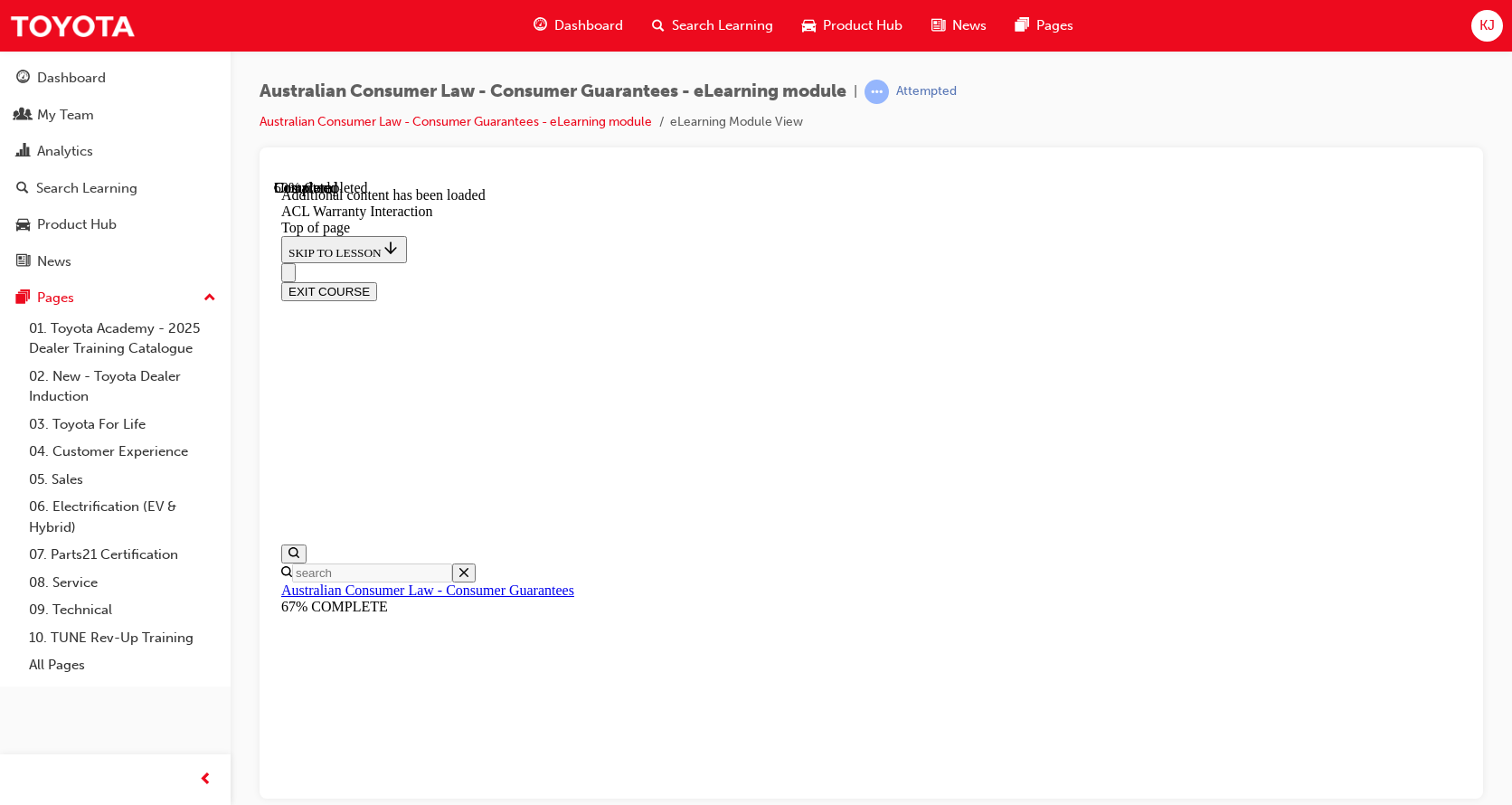 click at bounding box center [889, 9589] 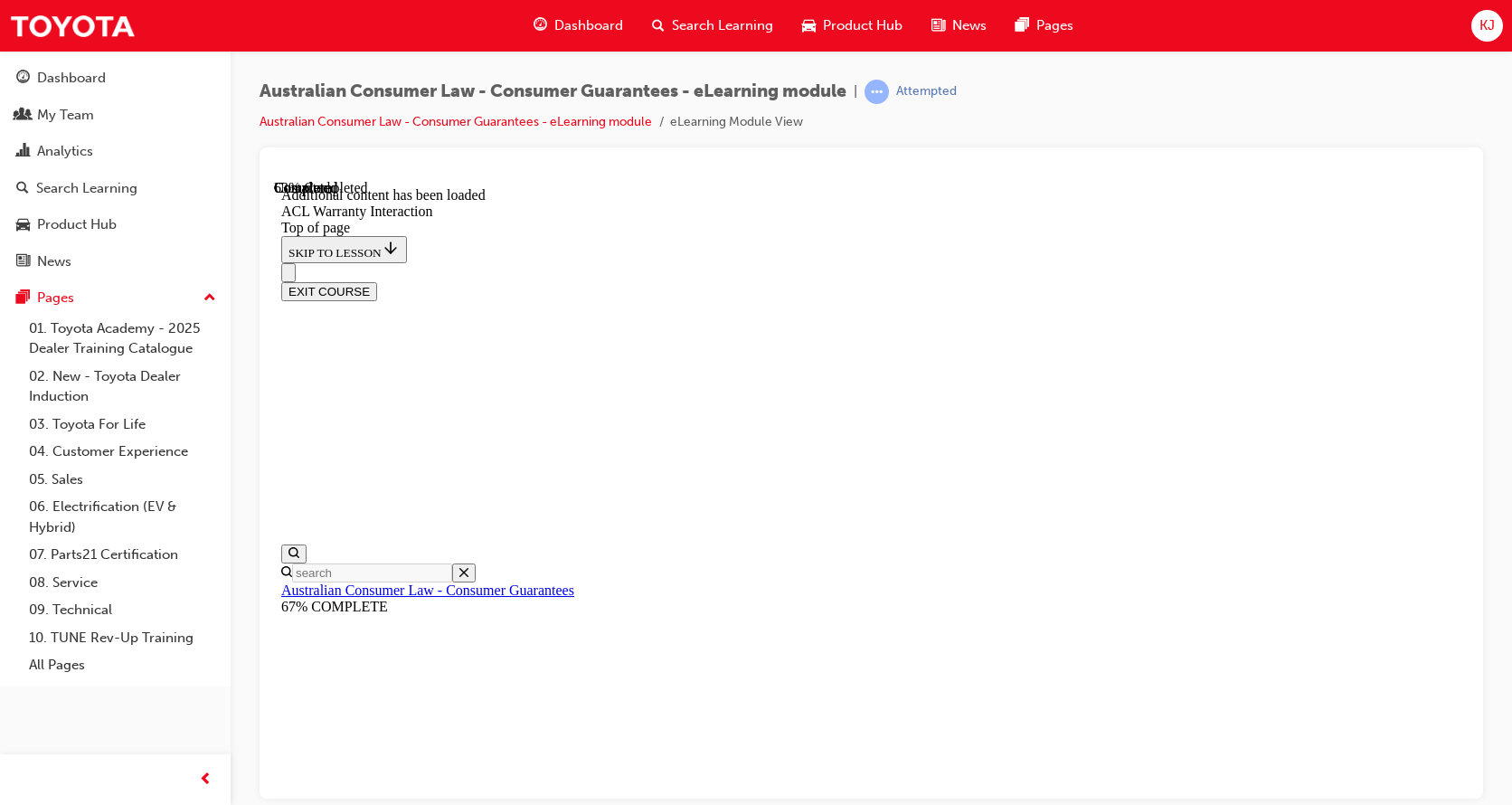 click on "CONTINUE" at bounding box center (319, 9837) 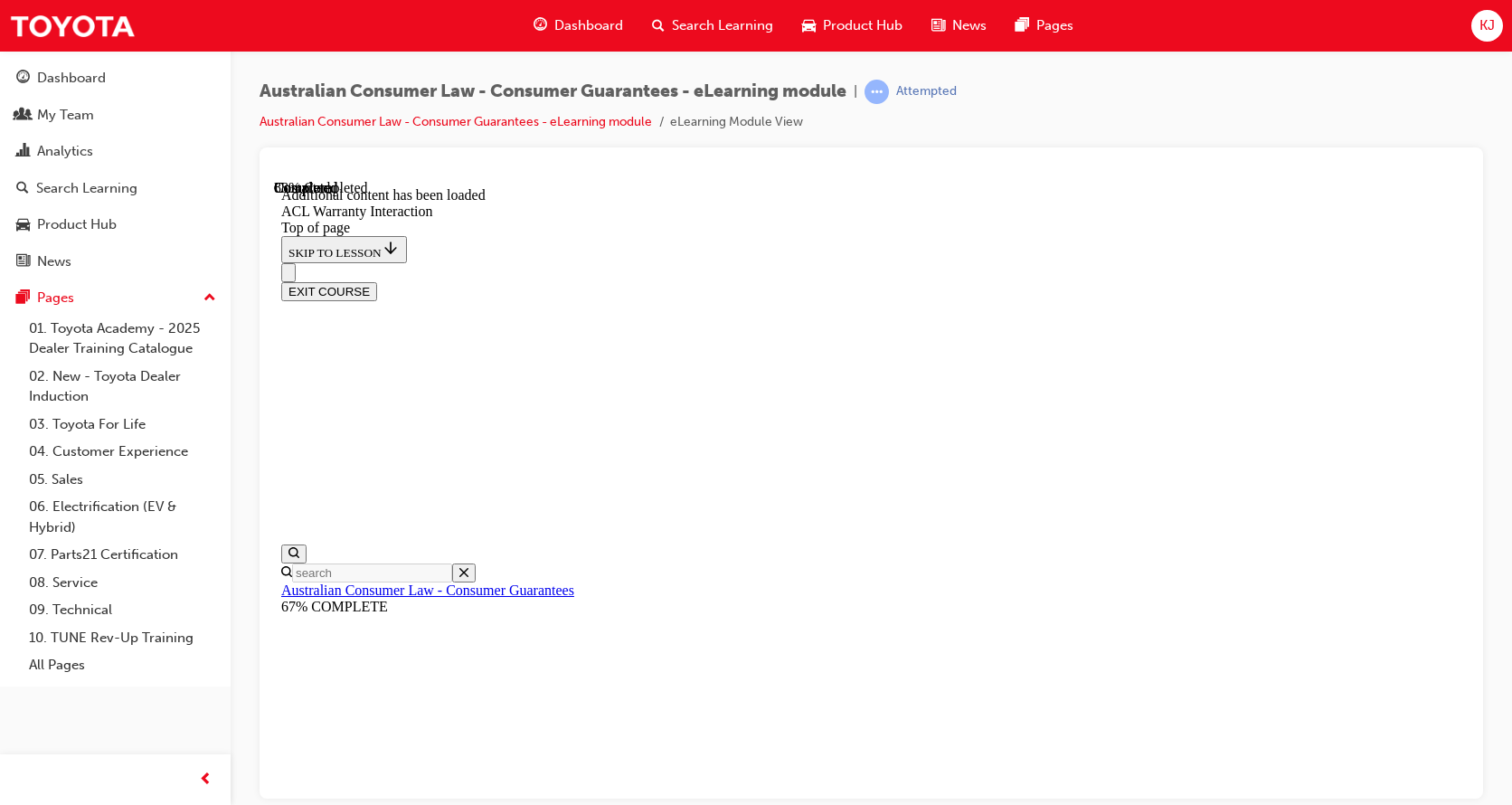 scroll, scrollTop: 2075, scrollLeft: 0, axis: vertical 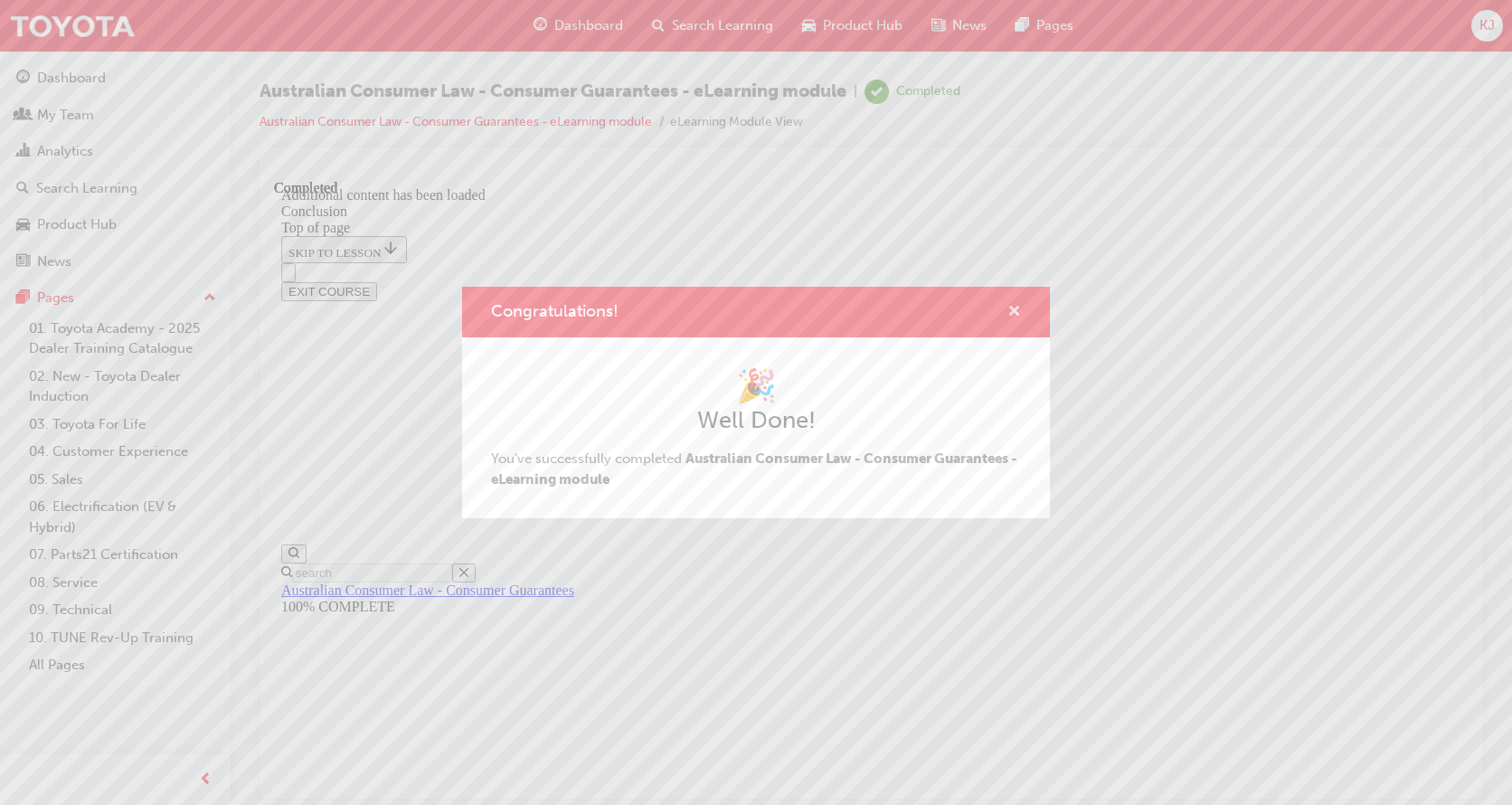 click at bounding box center [1014, 313] 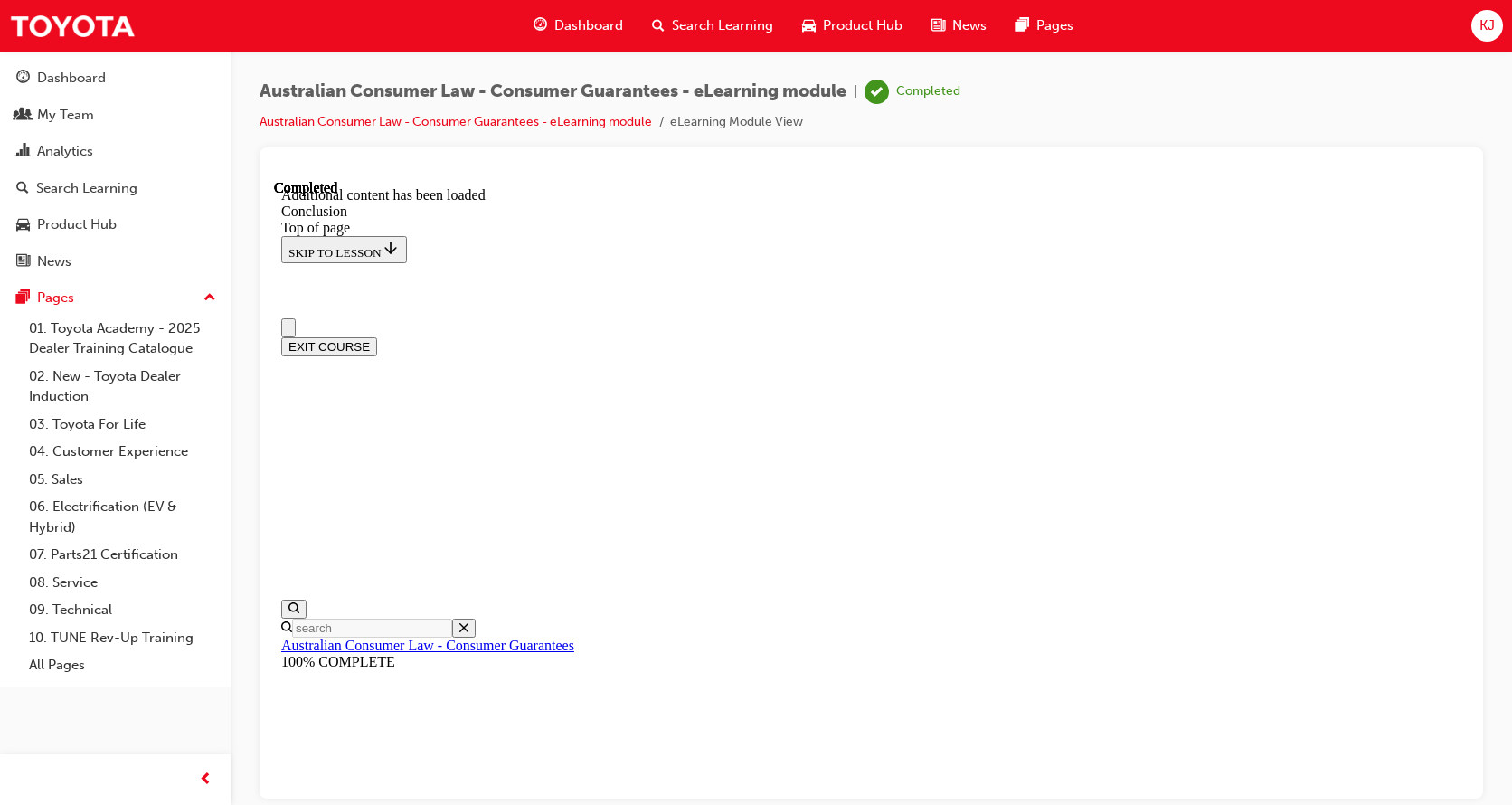 scroll, scrollTop: 0, scrollLeft: 0, axis: both 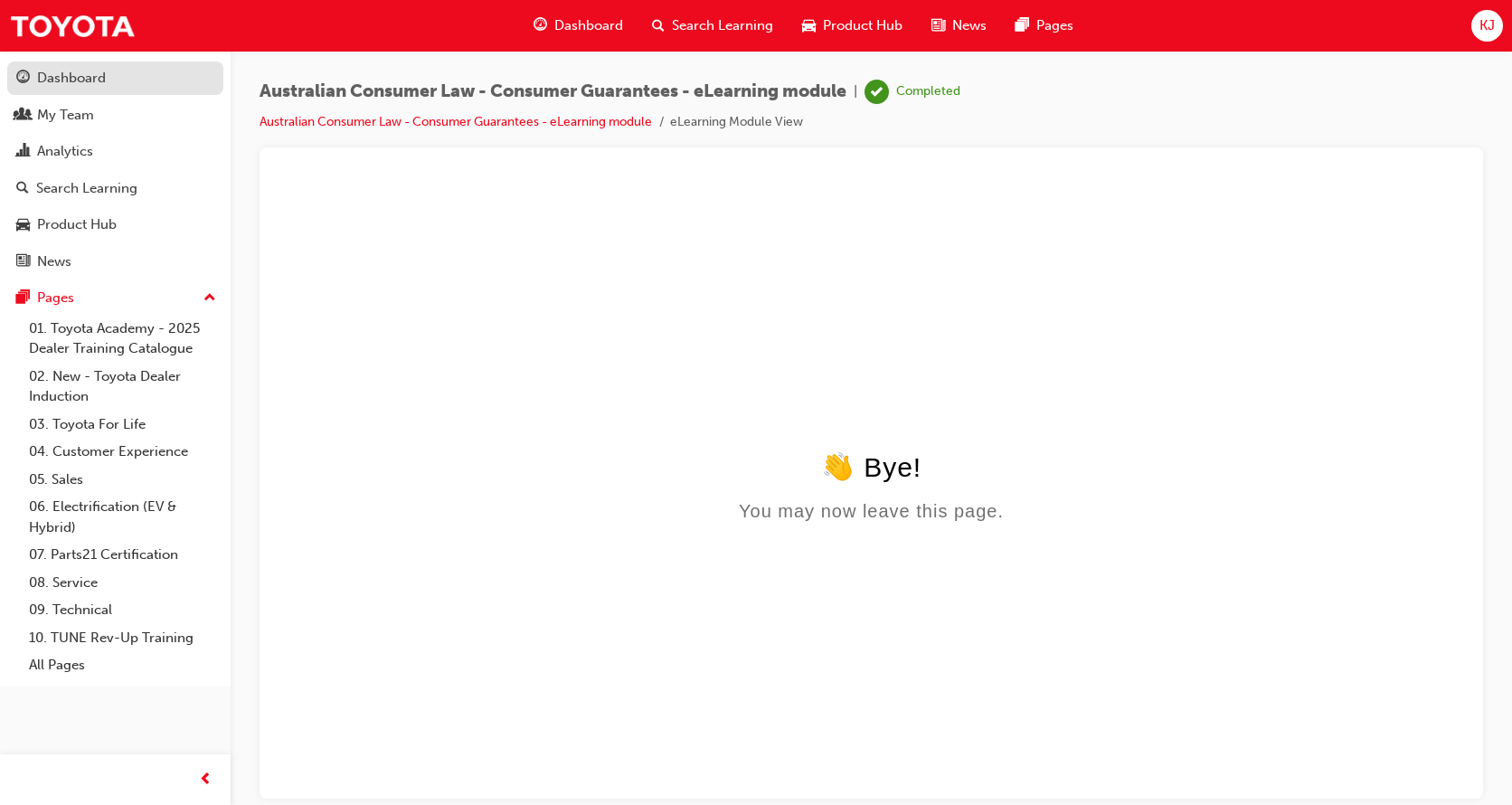 click on "Dashboard" at bounding box center [71, 78] 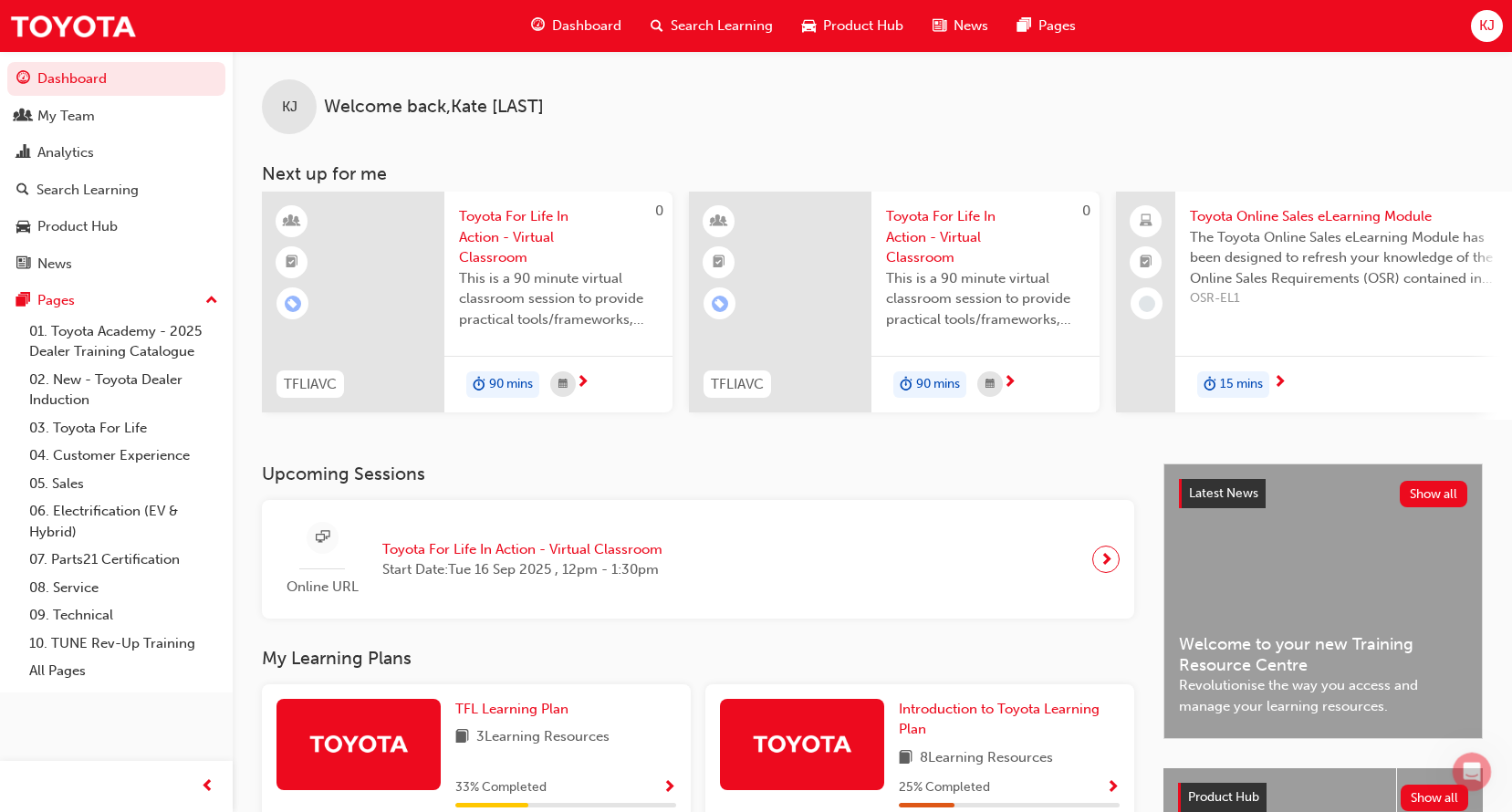 scroll, scrollTop: 0, scrollLeft: 0, axis: both 